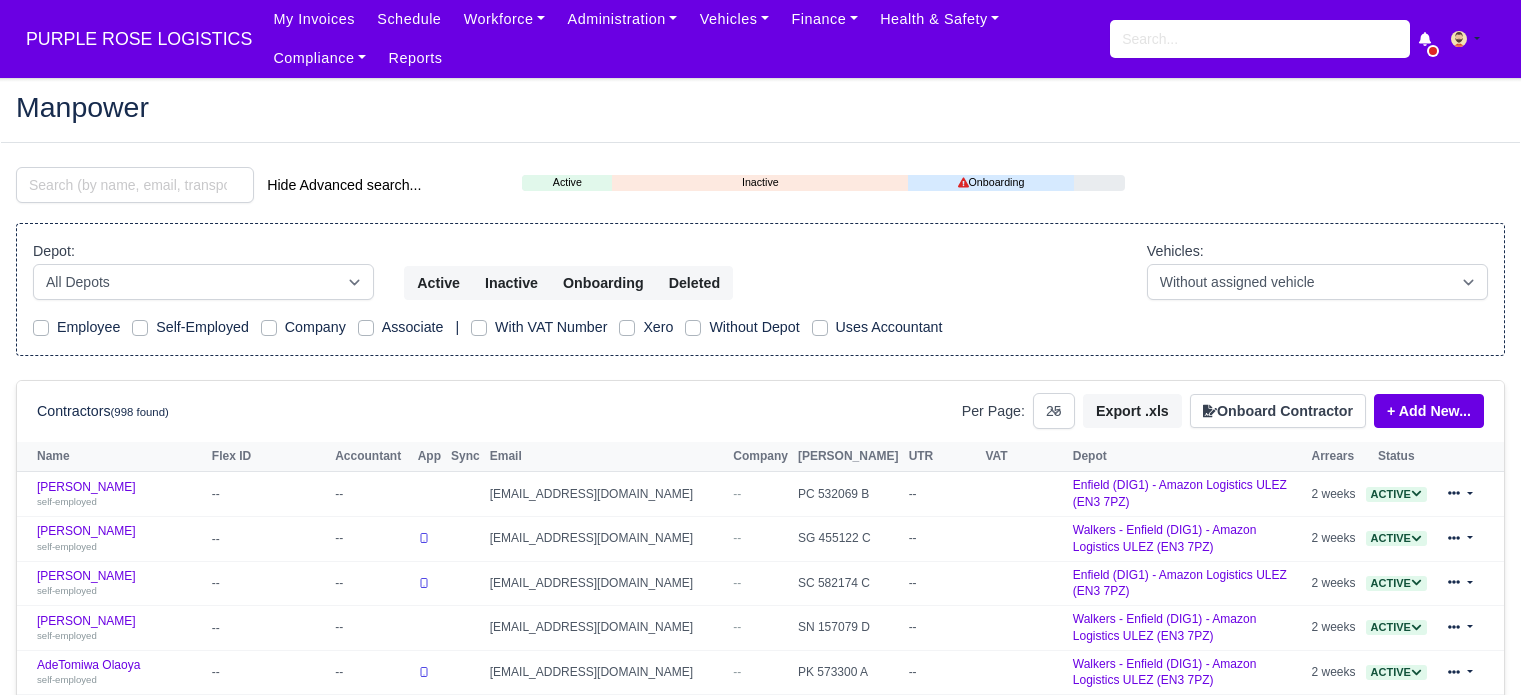 select on "25" 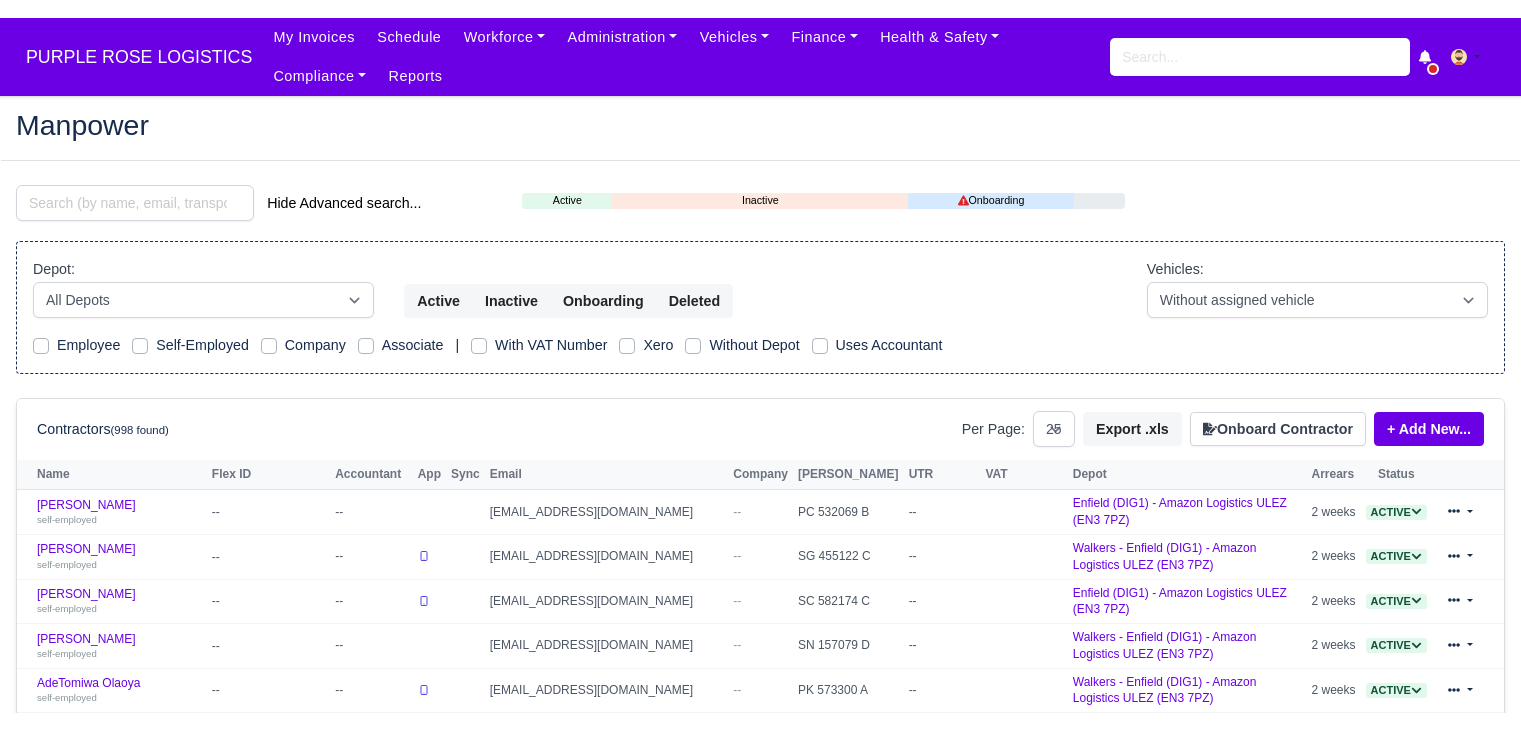 scroll, scrollTop: 0, scrollLeft: 0, axis: both 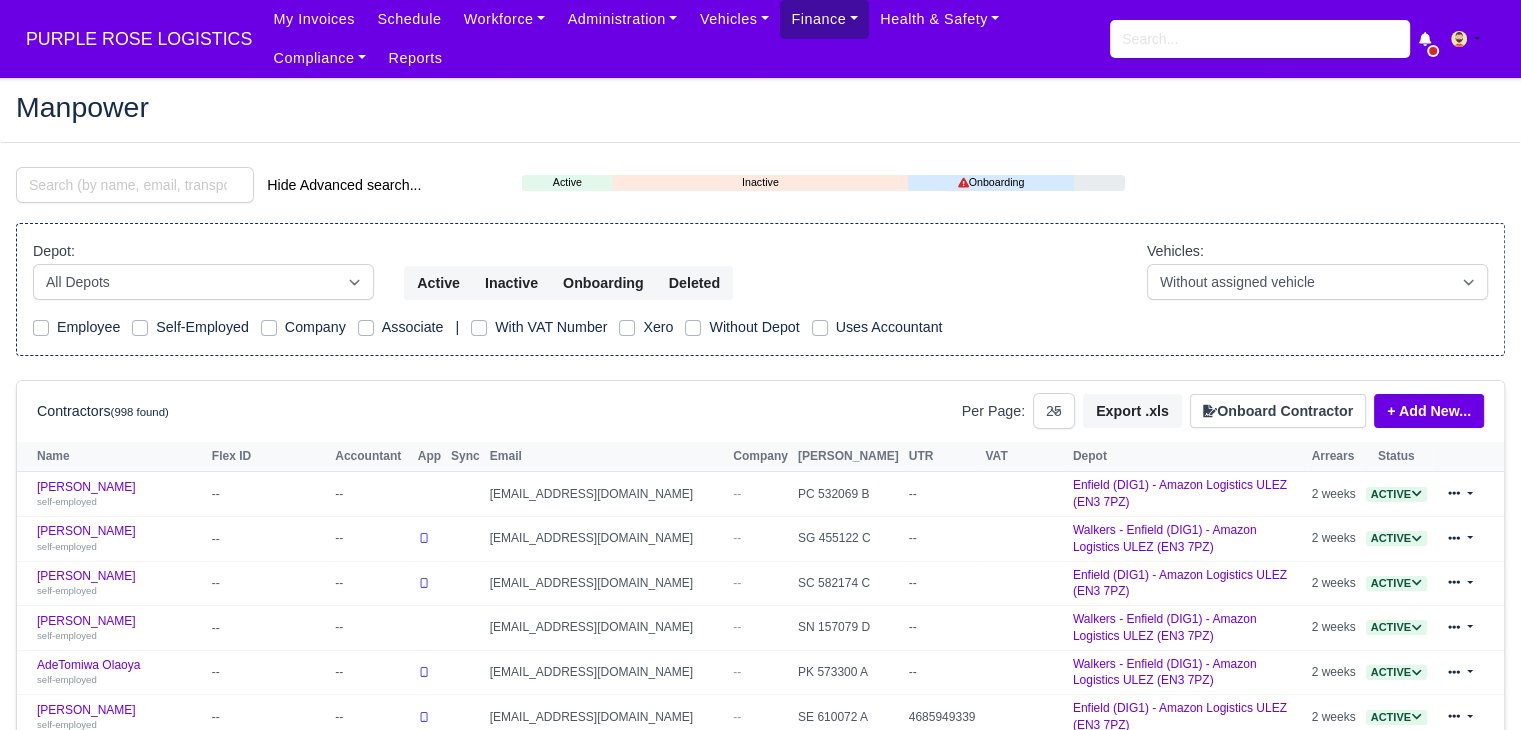 click on "Finance" at bounding box center (824, 19) 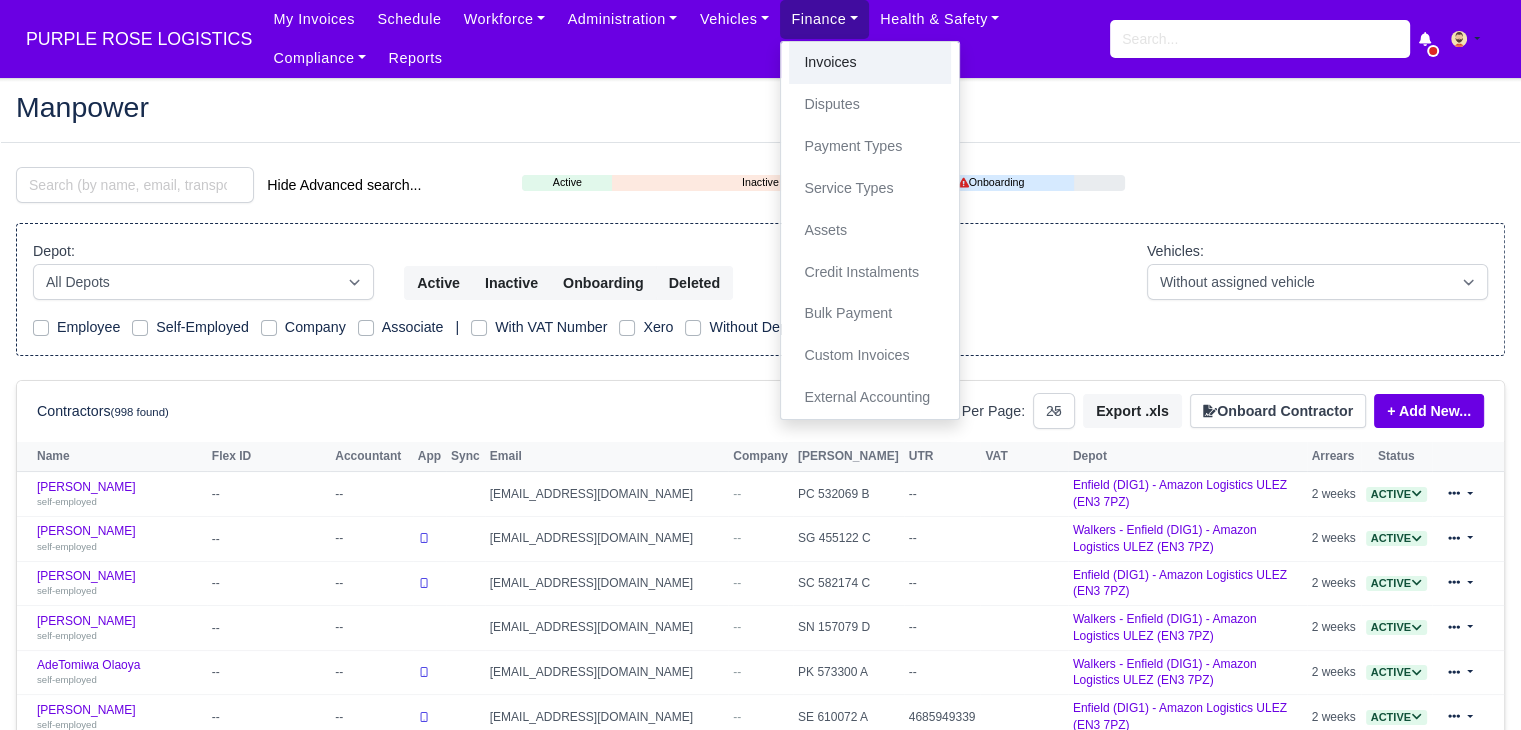 click on "Invoices" at bounding box center (870, 63) 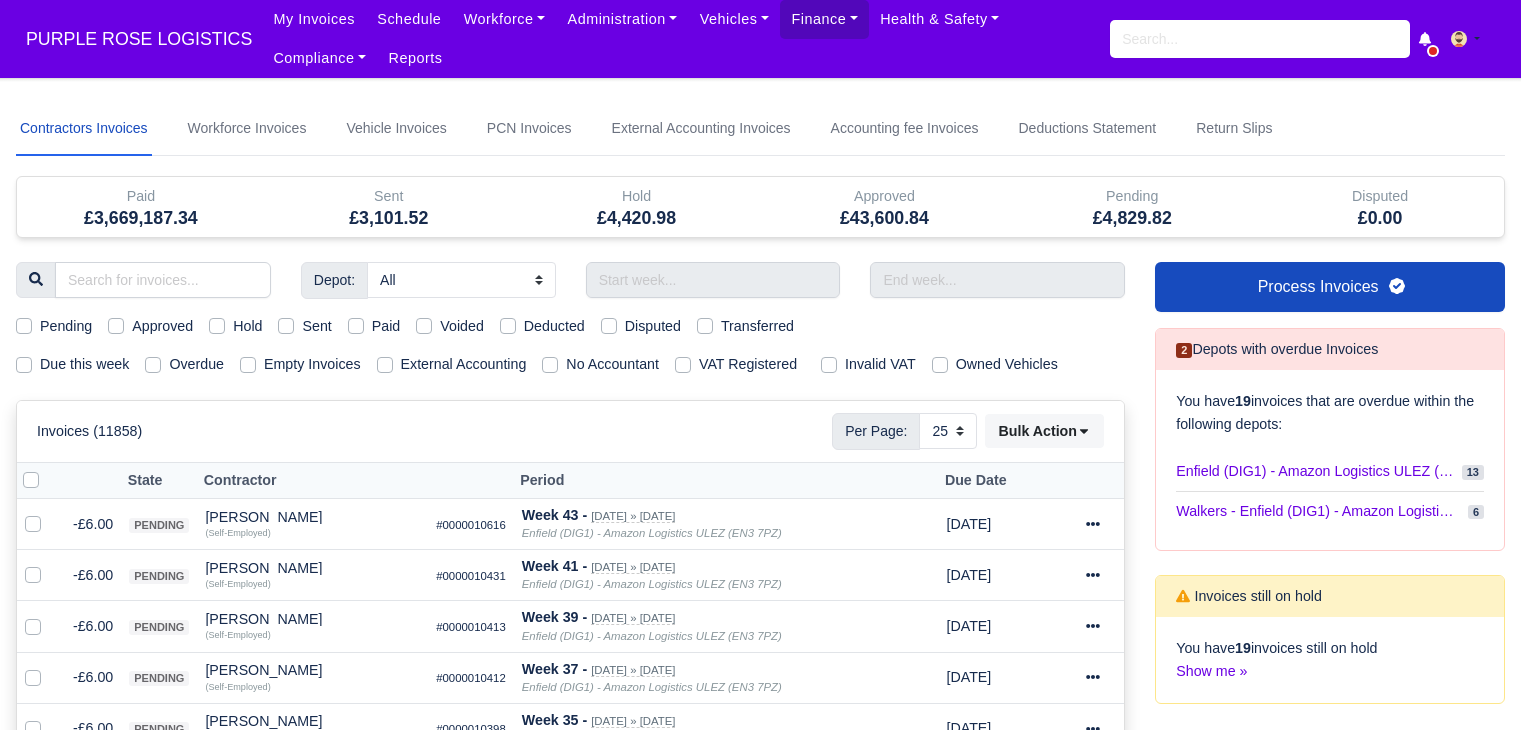 select on "25" 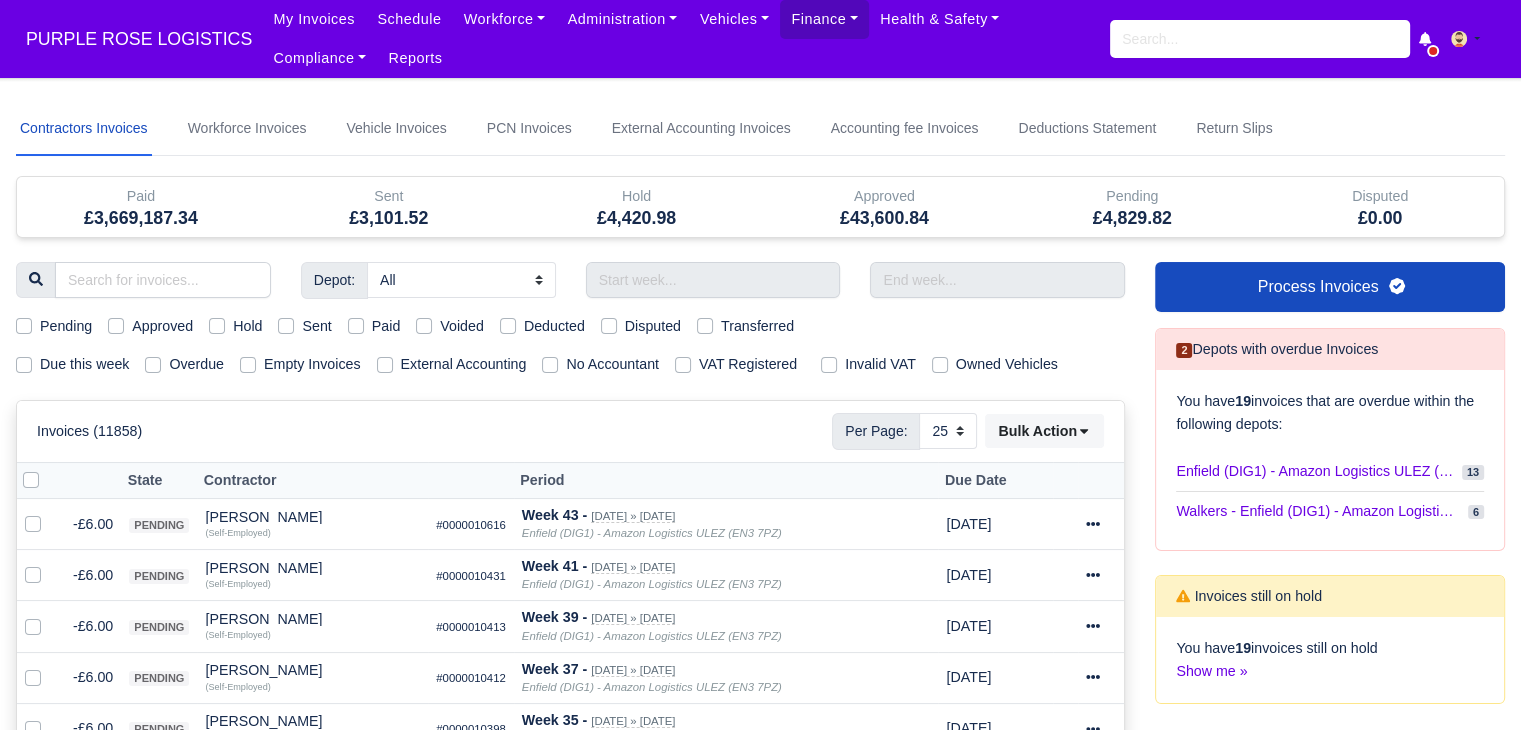 click on "Hold" at bounding box center [247, 326] 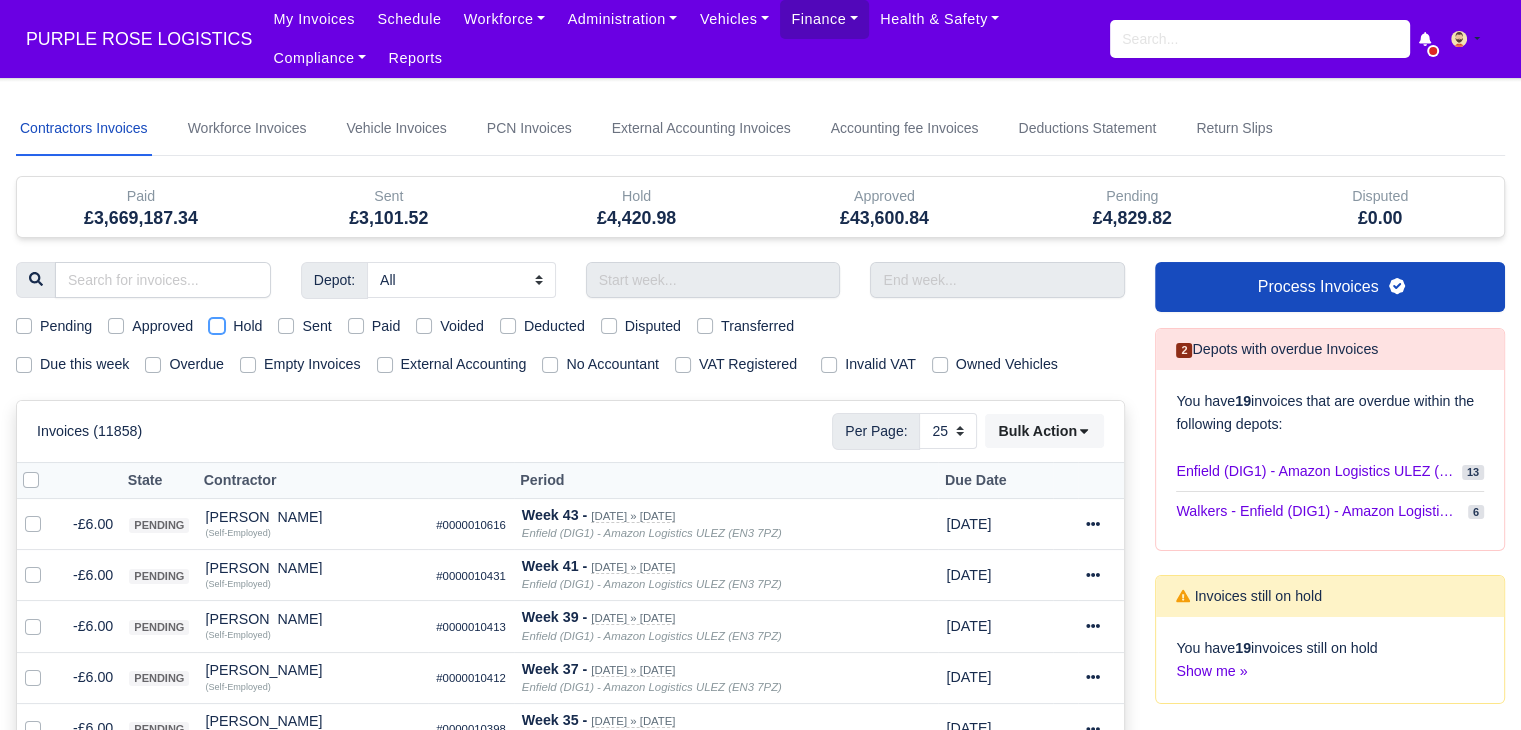 click on "Hold" at bounding box center [217, 323] 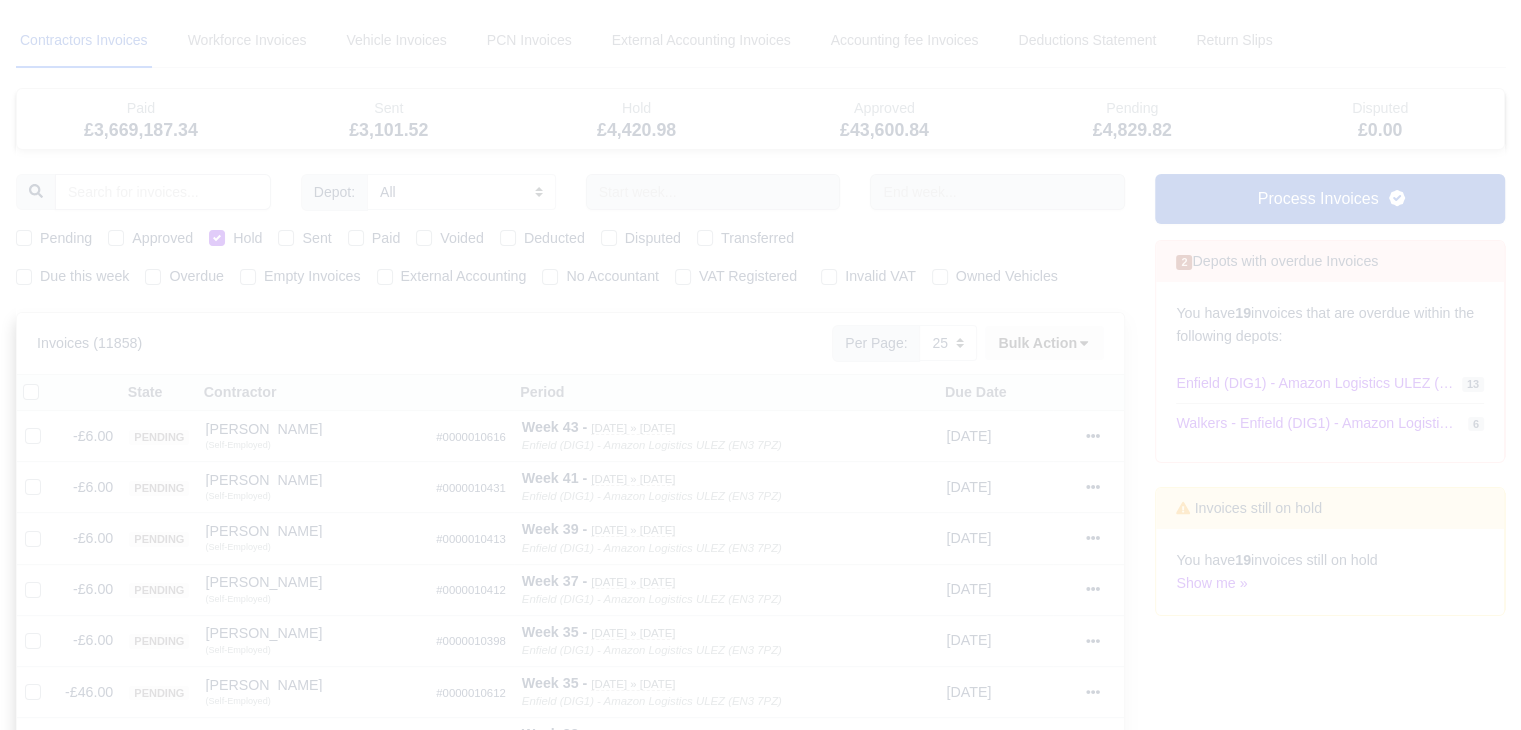 type 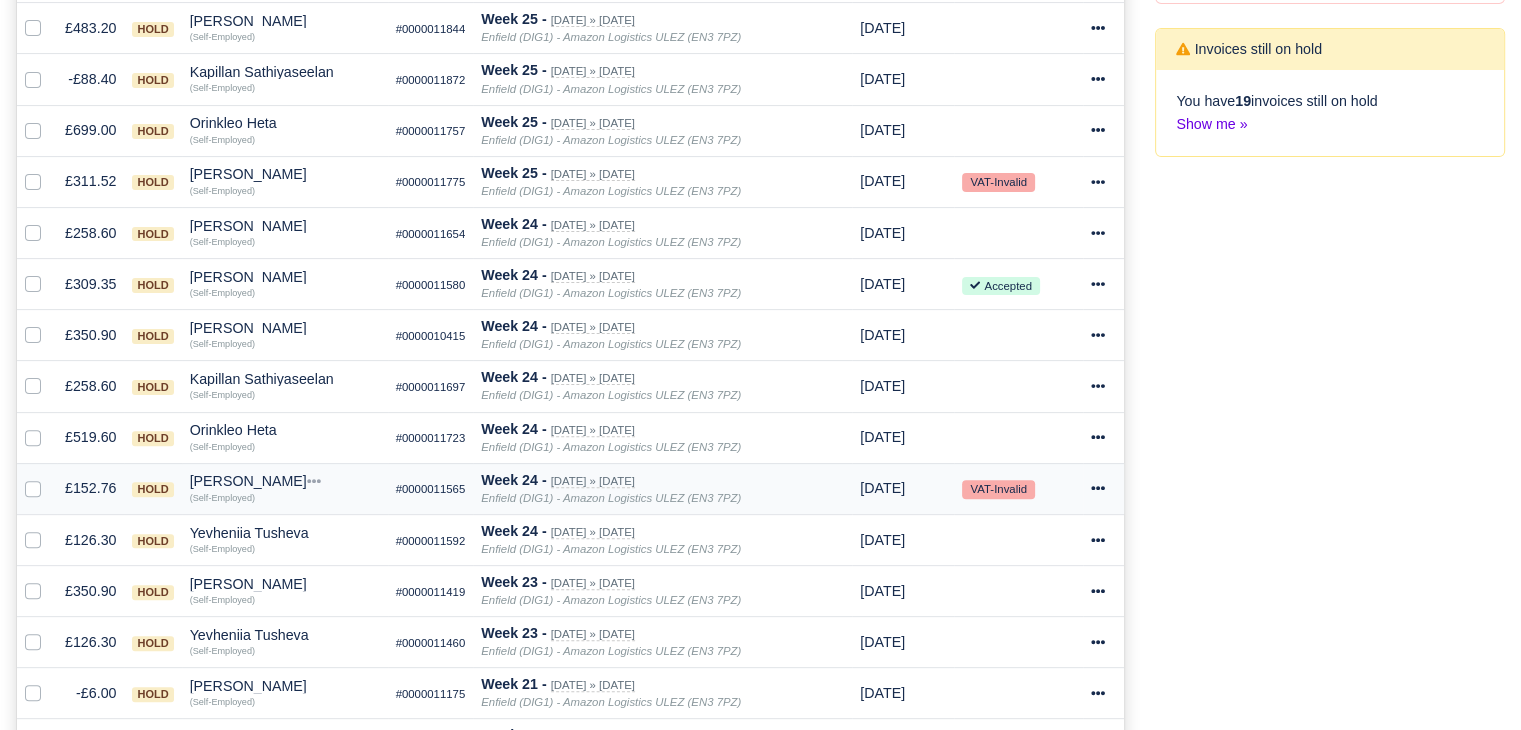 scroll, scrollTop: 500, scrollLeft: 0, axis: vertical 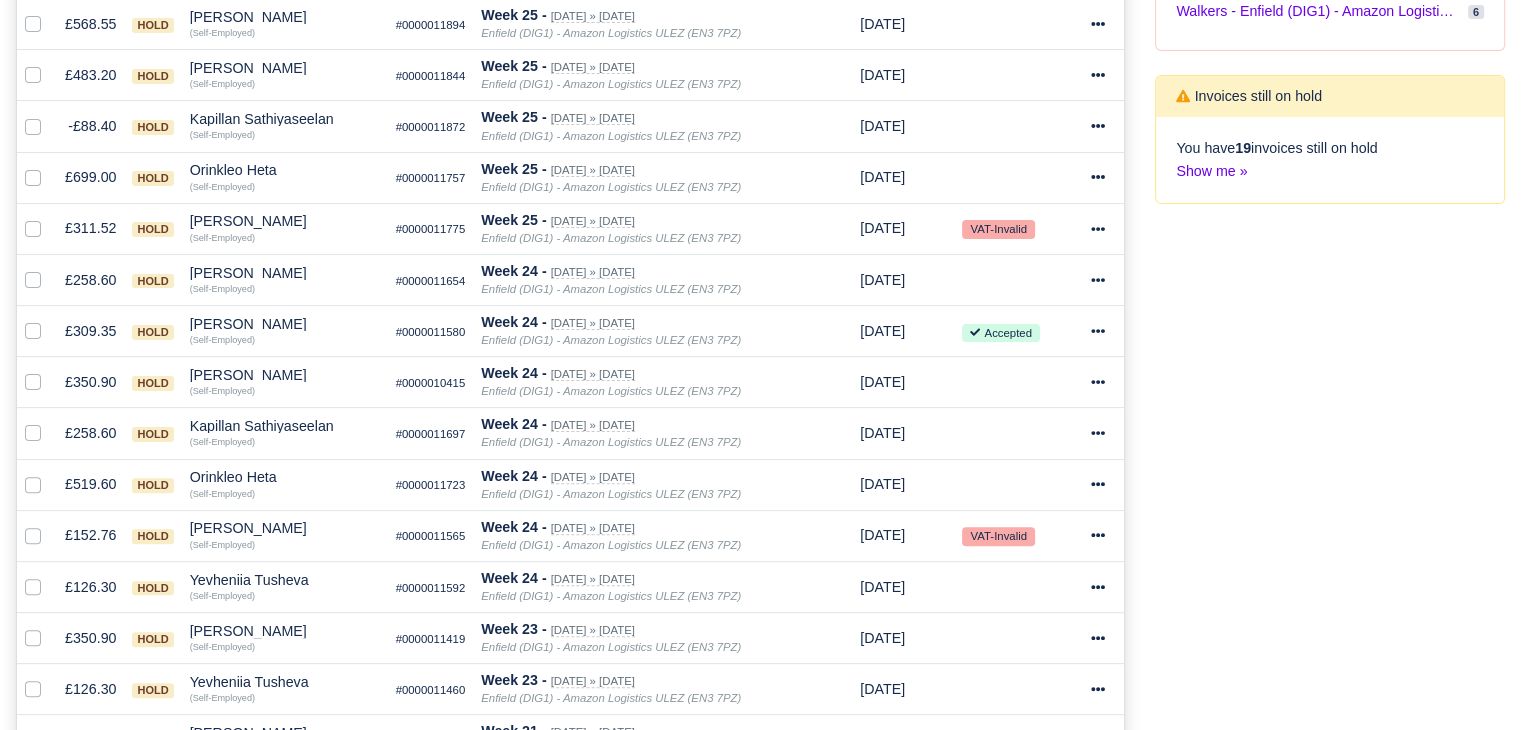 click on "Process Invoices
2
Depots with overdue Invoices
You have  19  invoices that are overdue
within the
following depots:
Enfield (DIG1) - Amazon Logistics ULEZ (EN3 7PZ)
13
6" at bounding box center (1330, 378) 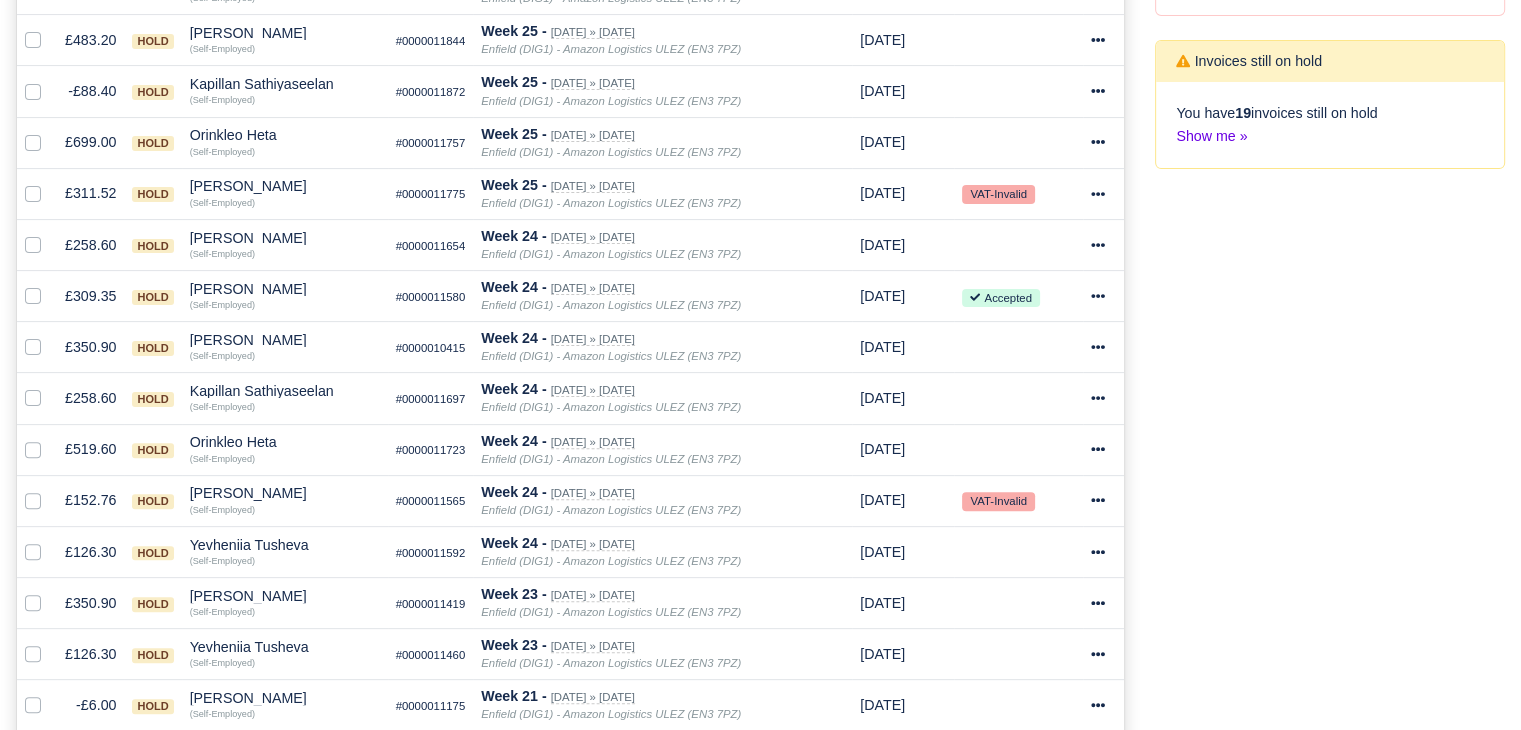 scroll, scrollTop: 500, scrollLeft: 0, axis: vertical 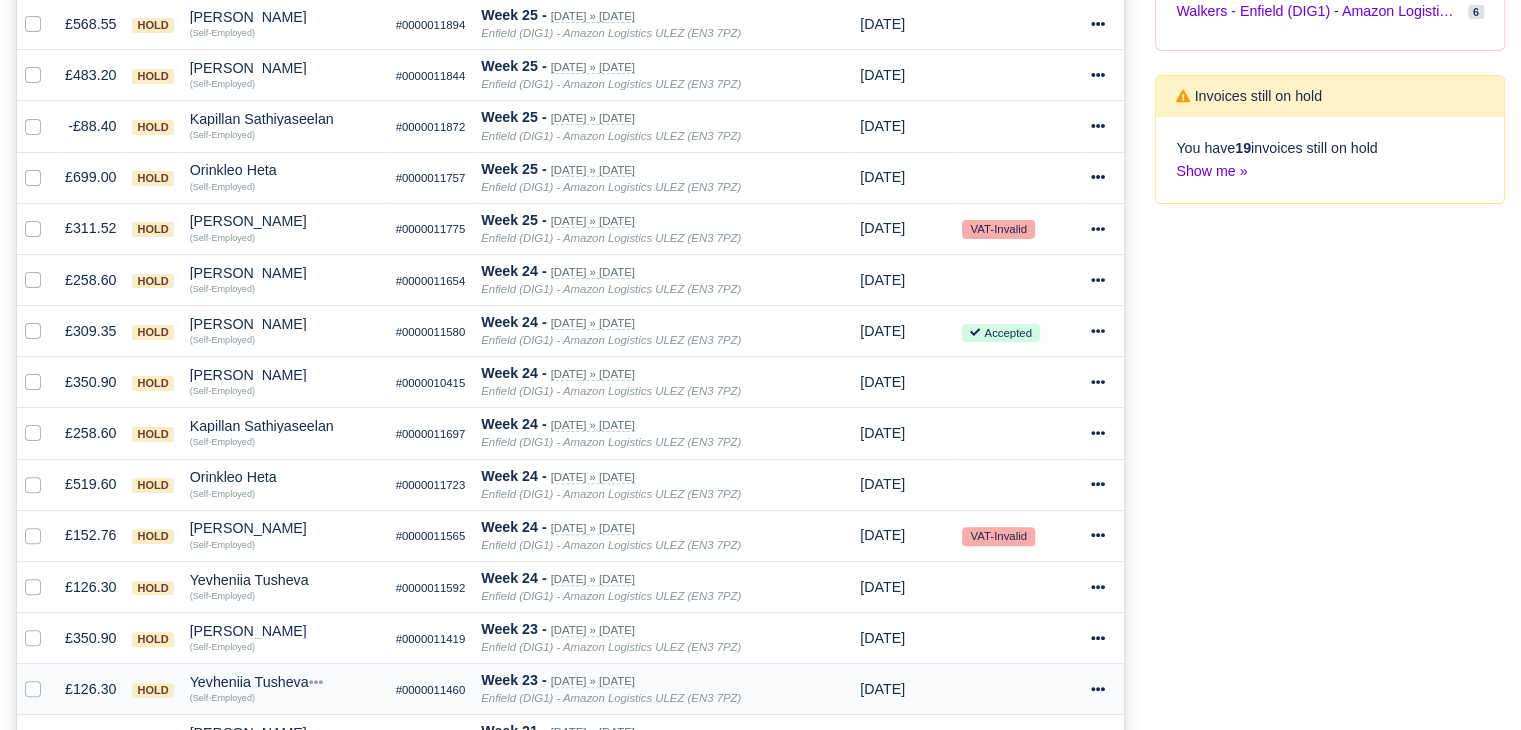 click on "£126.30" at bounding box center (90, 689) 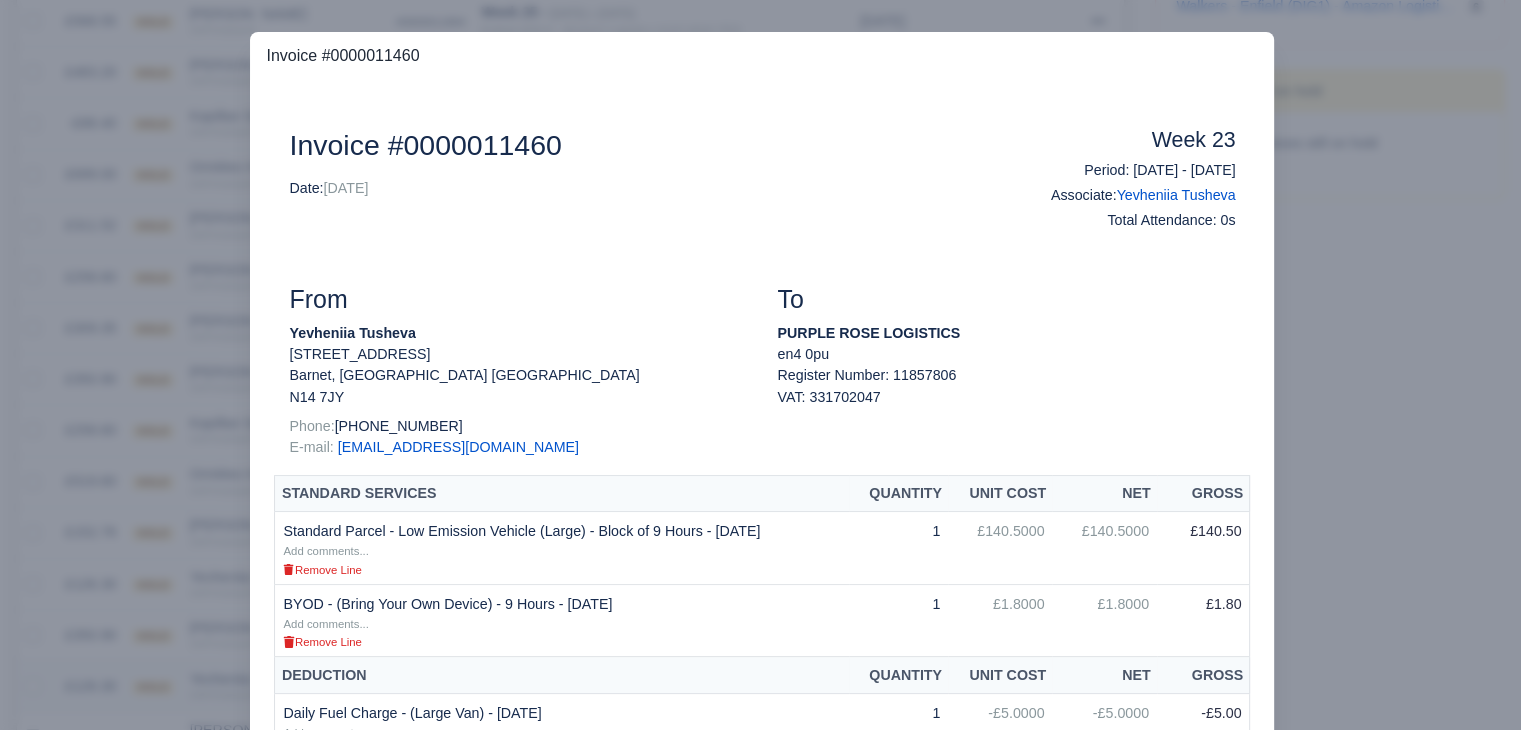 scroll, scrollTop: 497, scrollLeft: 0, axis: vertical 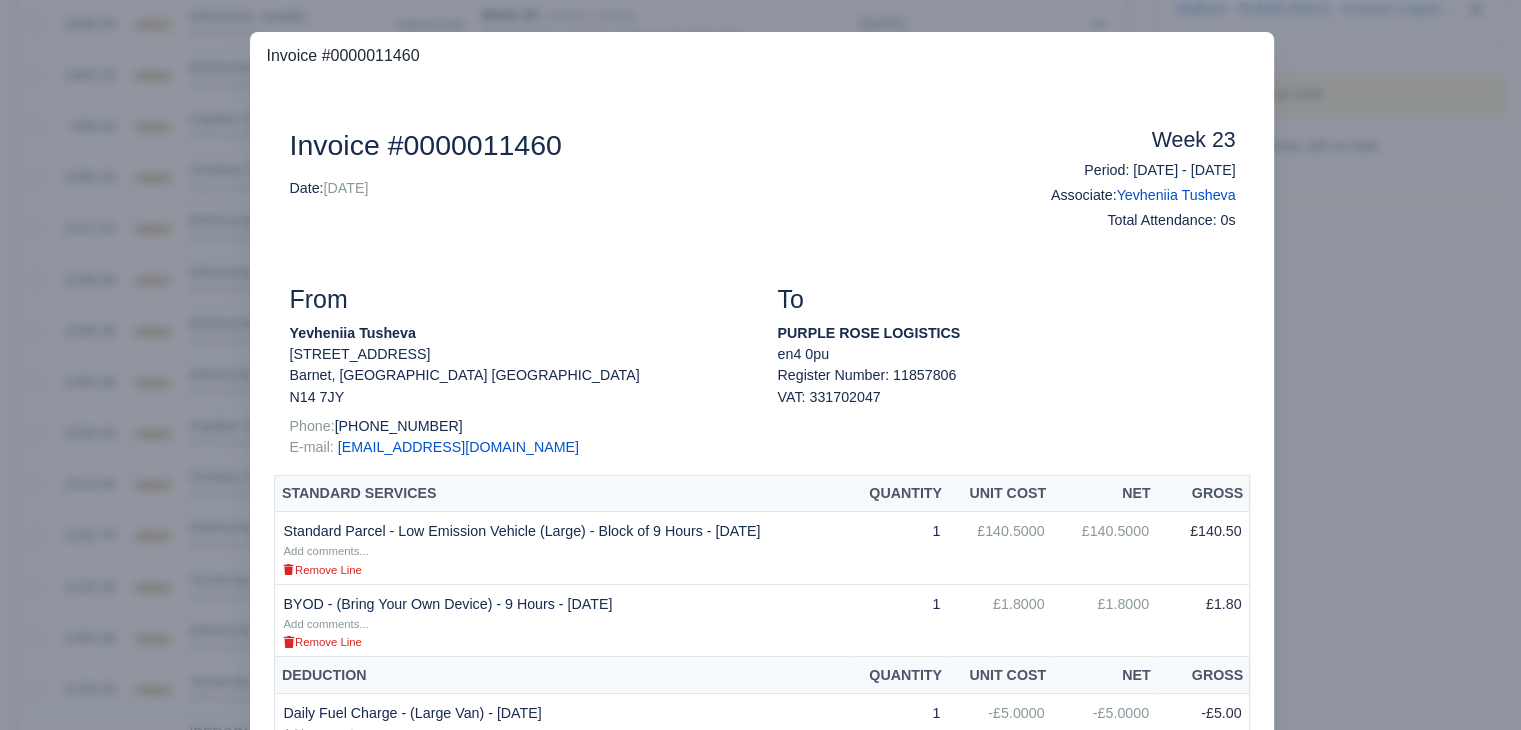 click at bounding box center (760, 365) 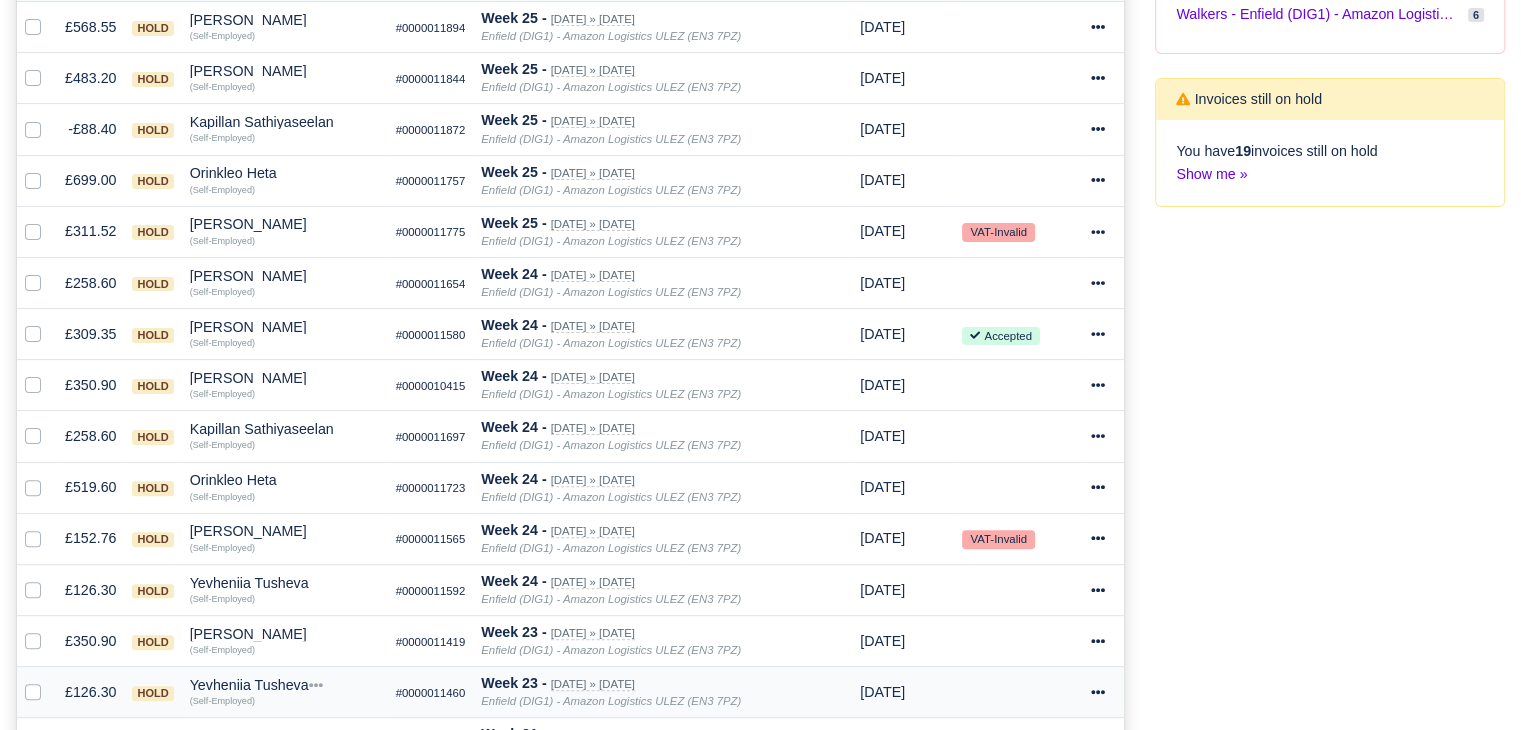 scroll, scrollTop: 500, scrollLeft: 0, axis: vertical 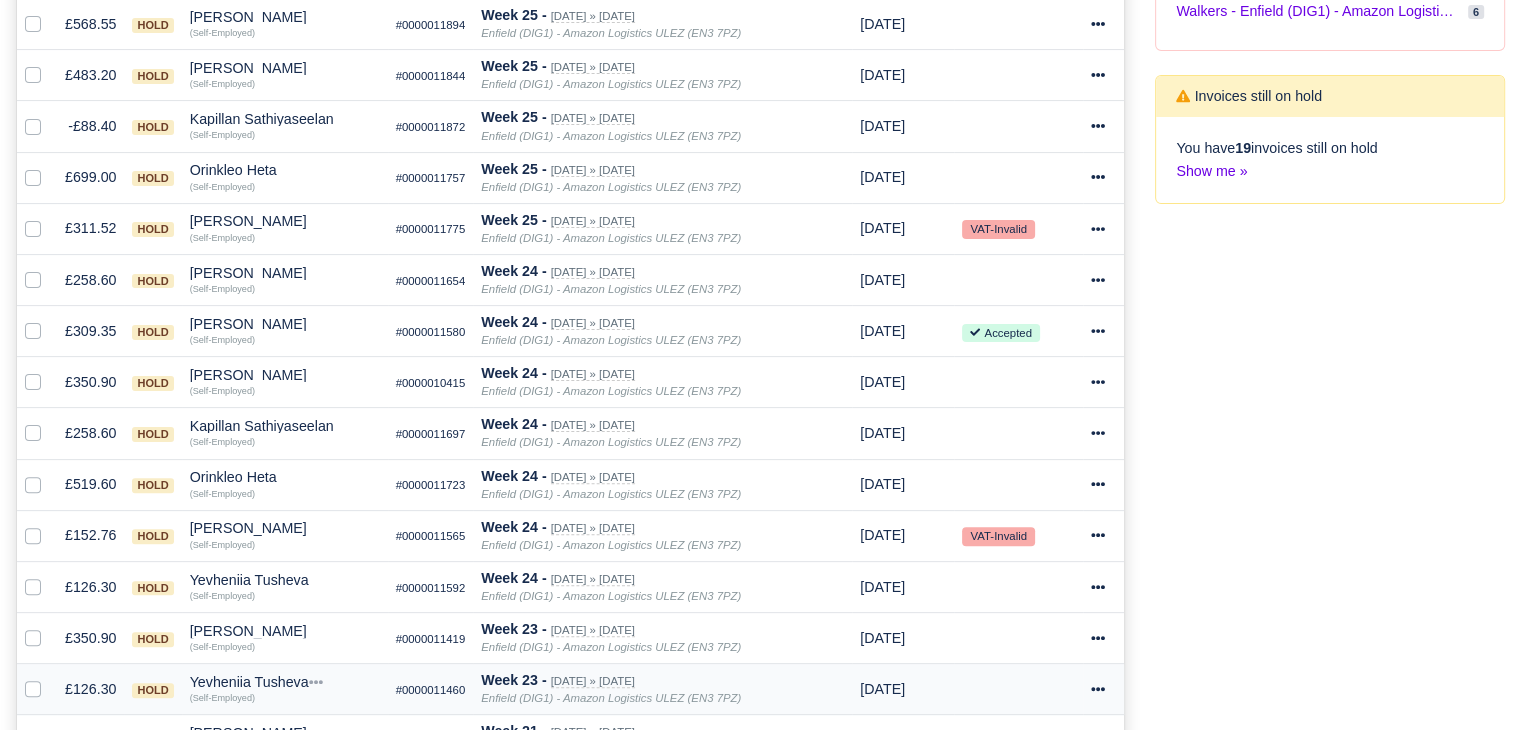 click on "Yevheniia Tusheva" at bounding box center (285, 682) 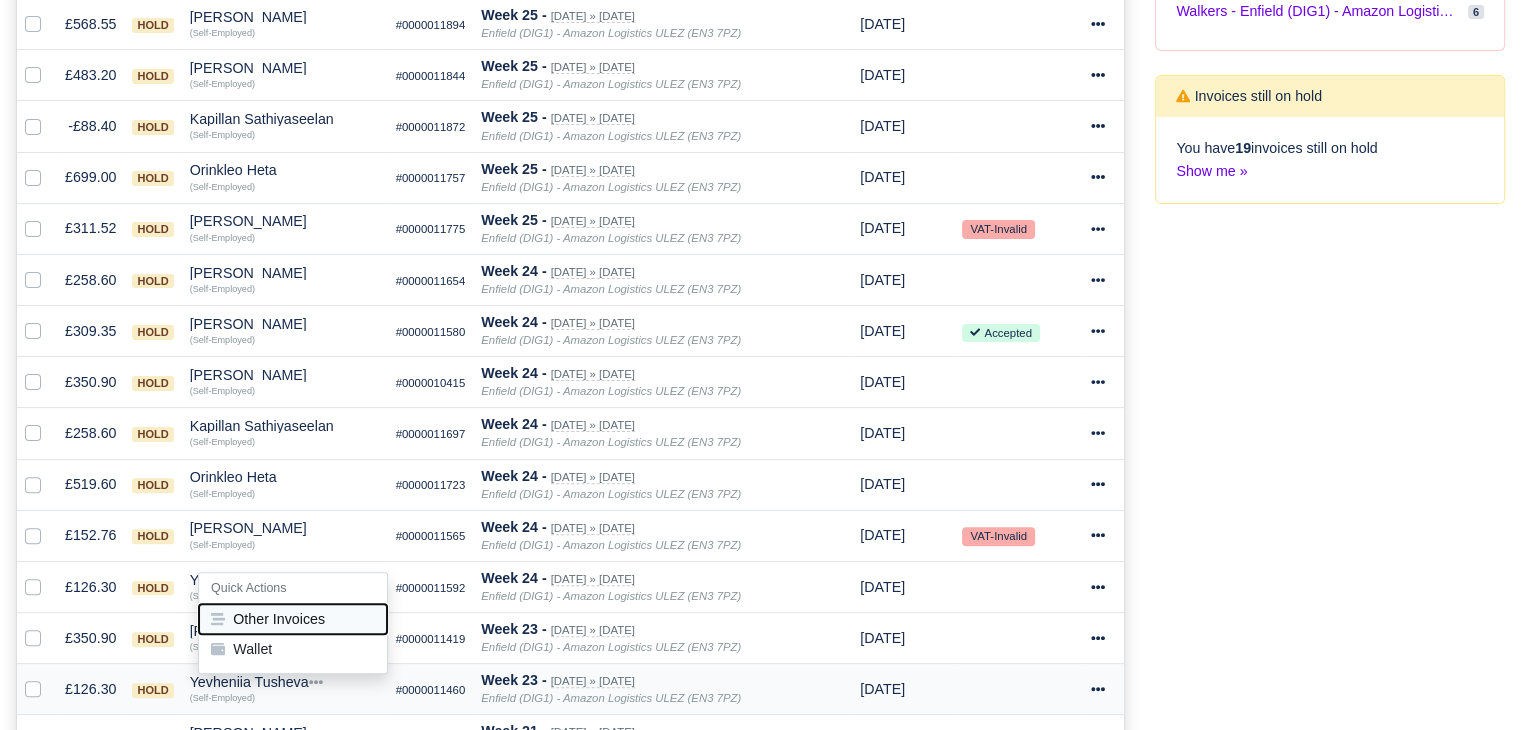 click on "Other Invoices" at bounding box center [293, 619] 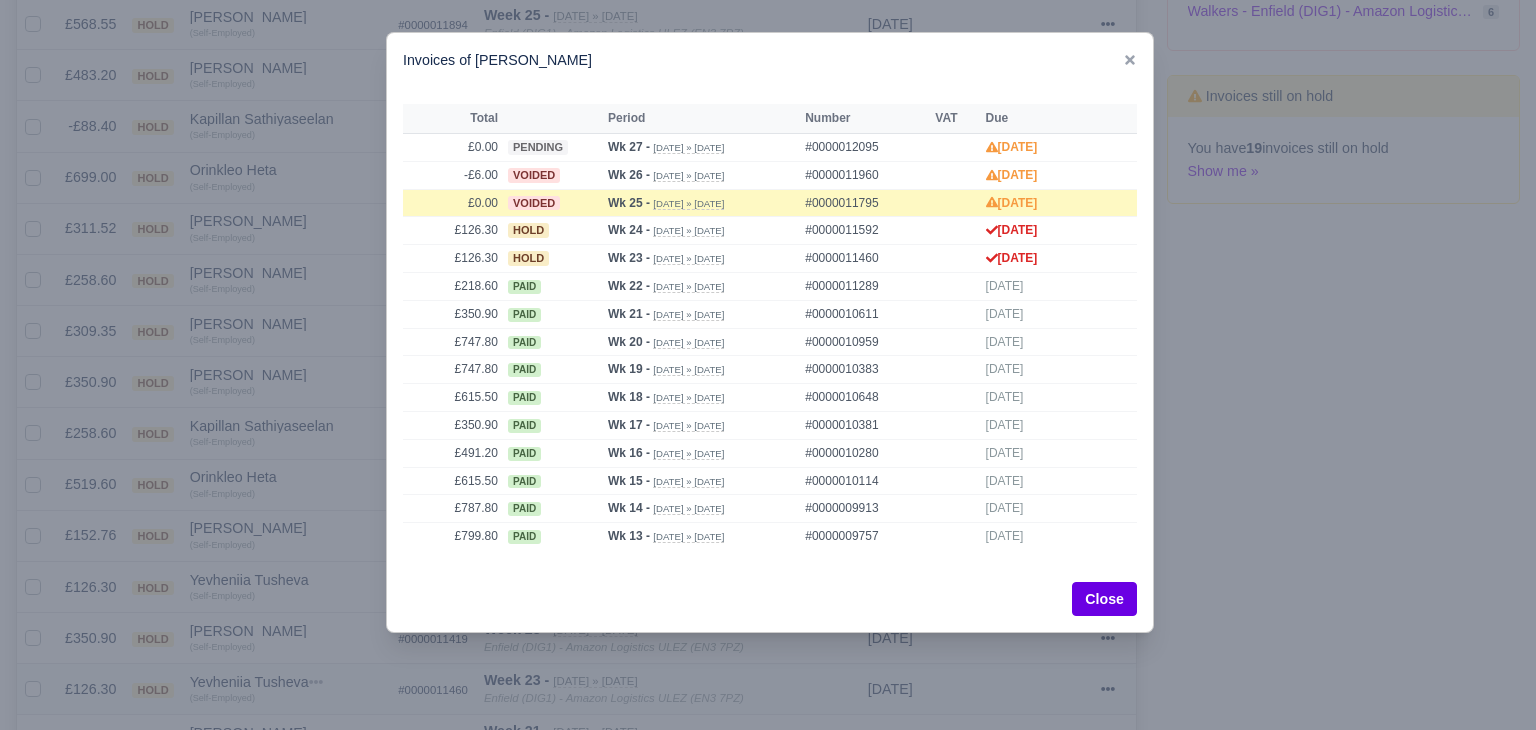 click at bounding box center [768, 365] 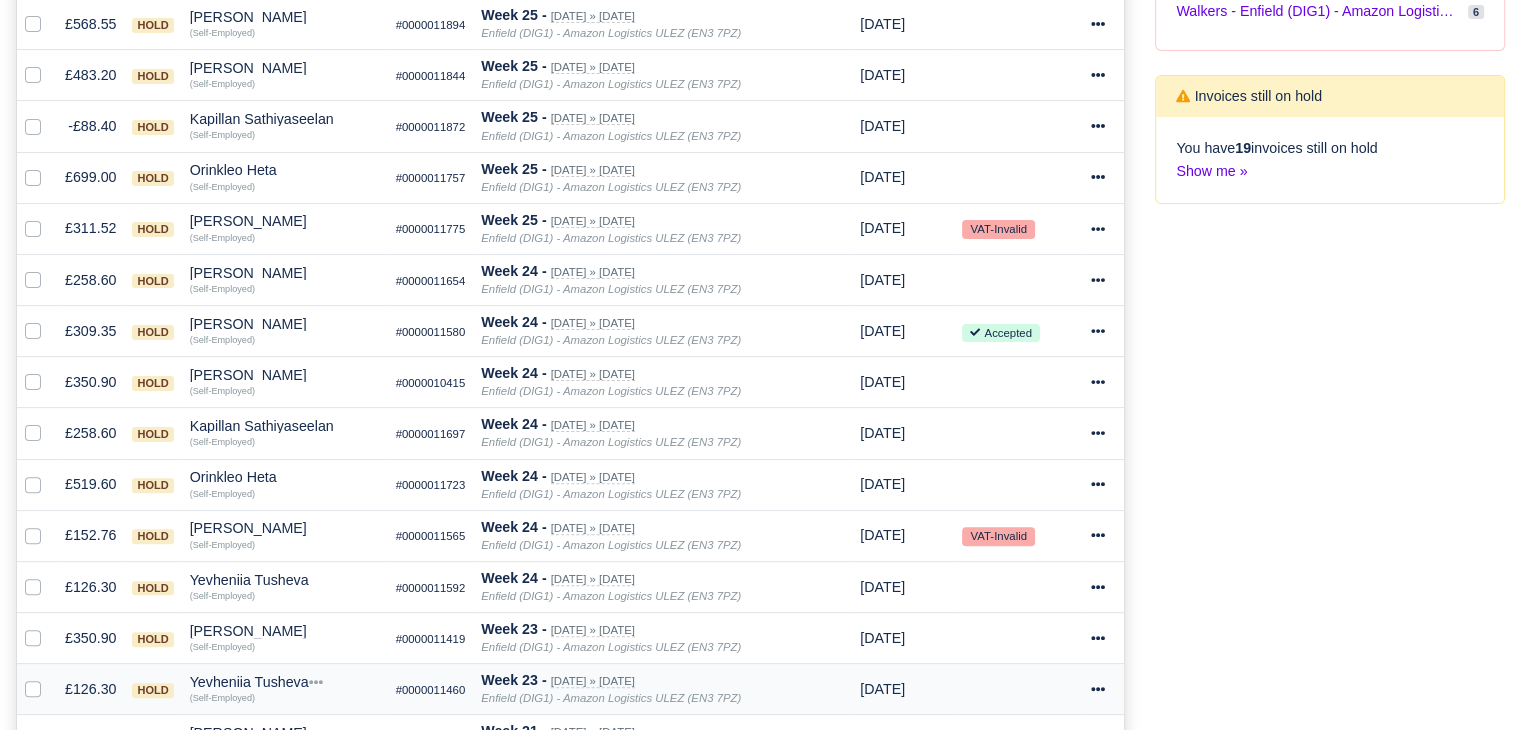 click on "Yevheniia Tusheva" at bounding box center (285, 682) 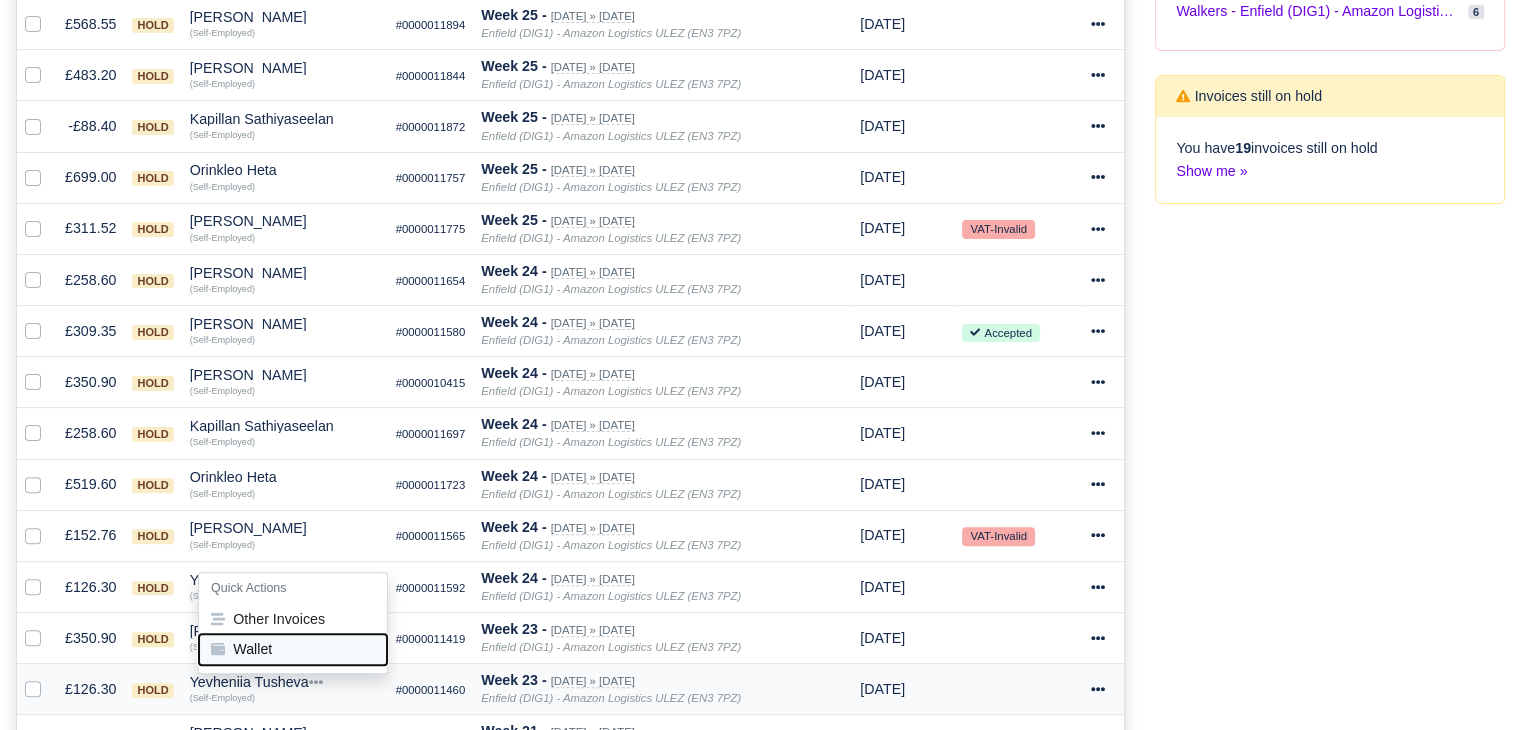 click on "Wallet" at bounding box center (293, 649) 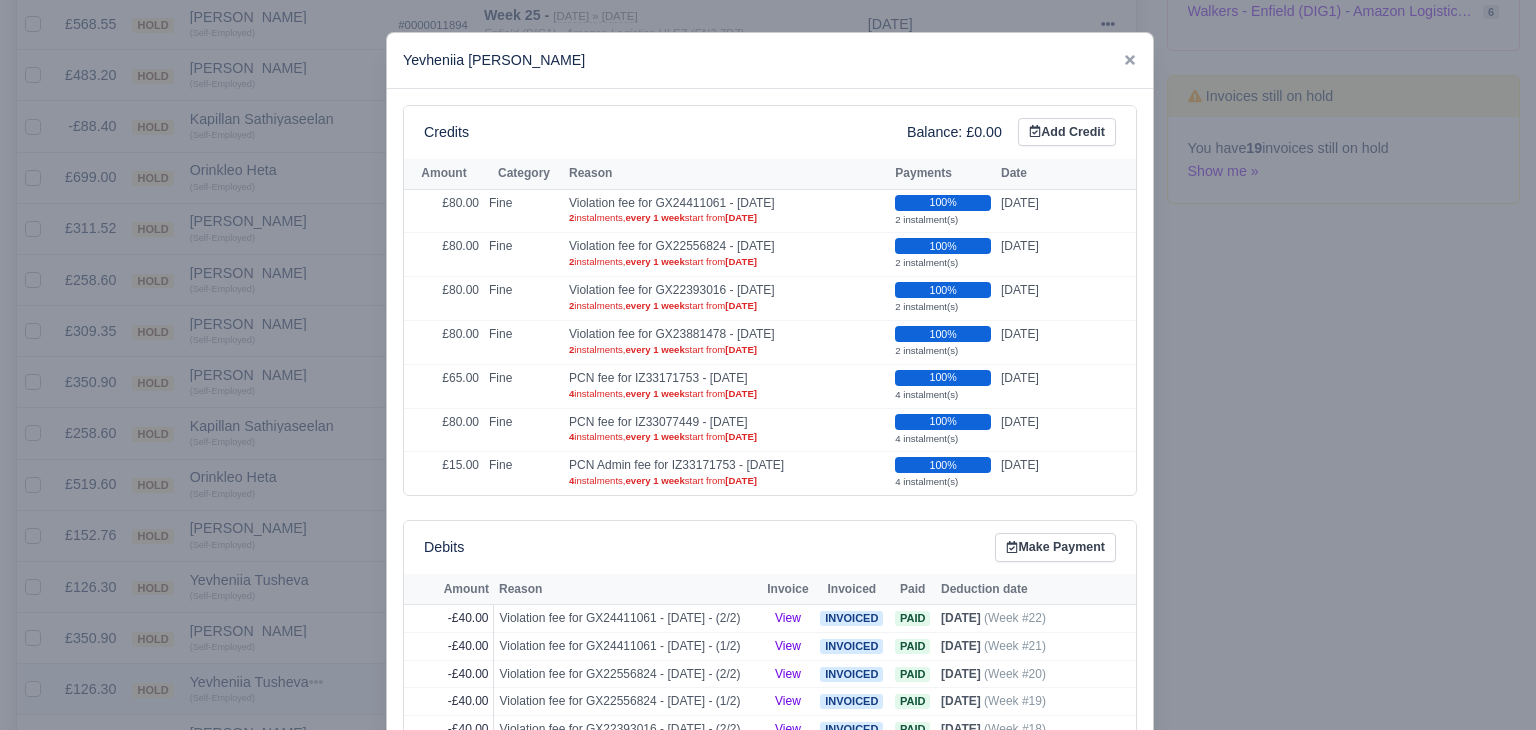 click at bounding box center [768, 365] 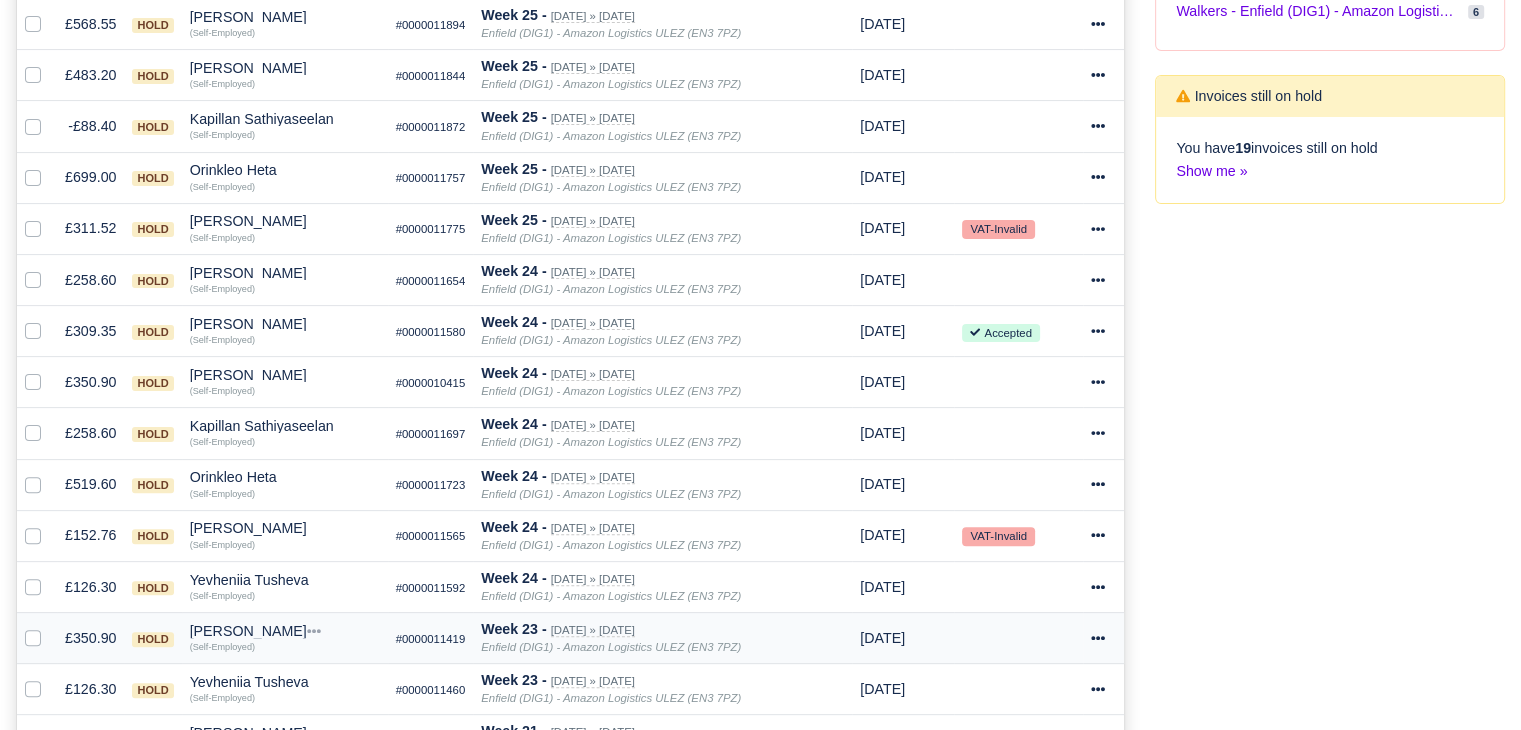 click on "[PERSON_NAME]" at bounding box center (285, 631) 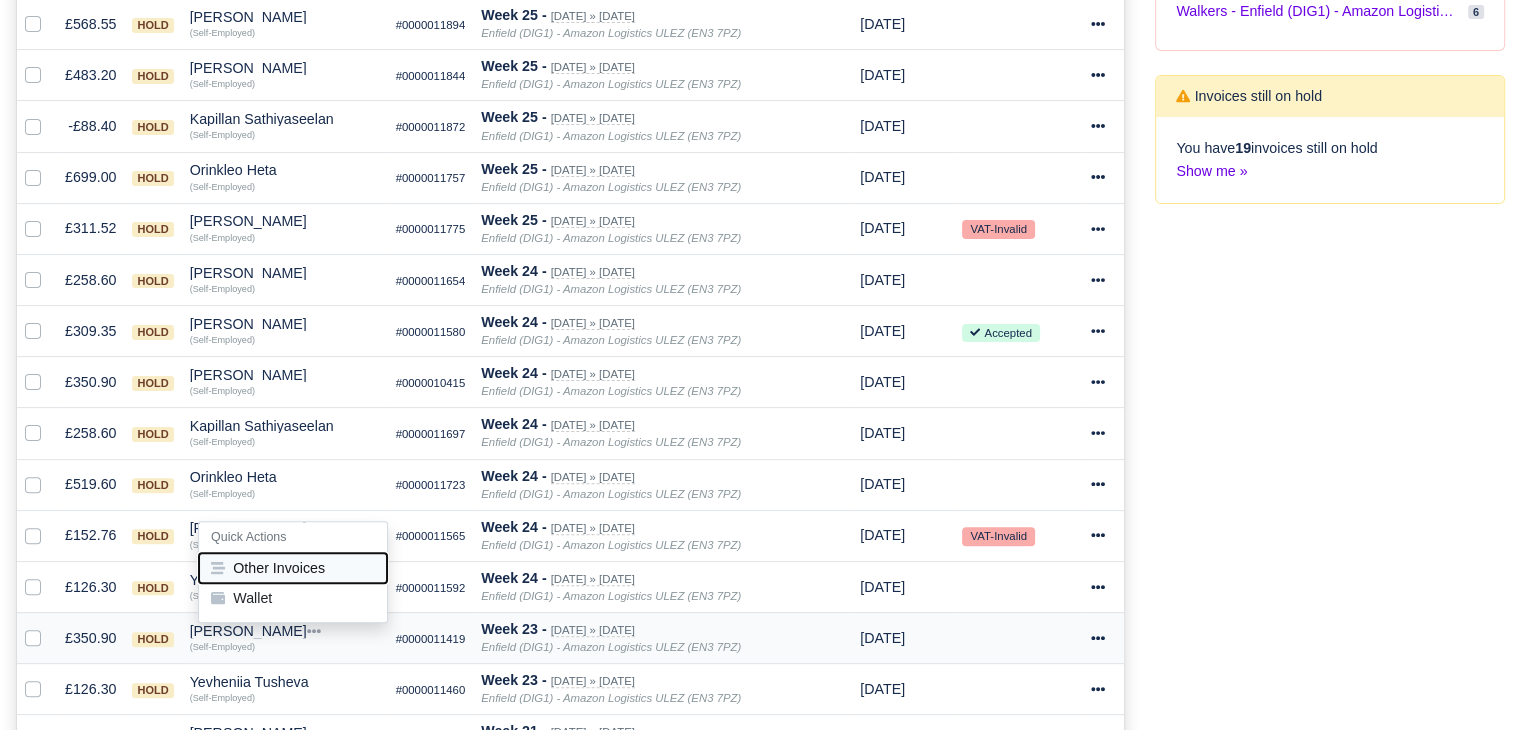 click on "Other Invoices" at bounding box center (293, 568) 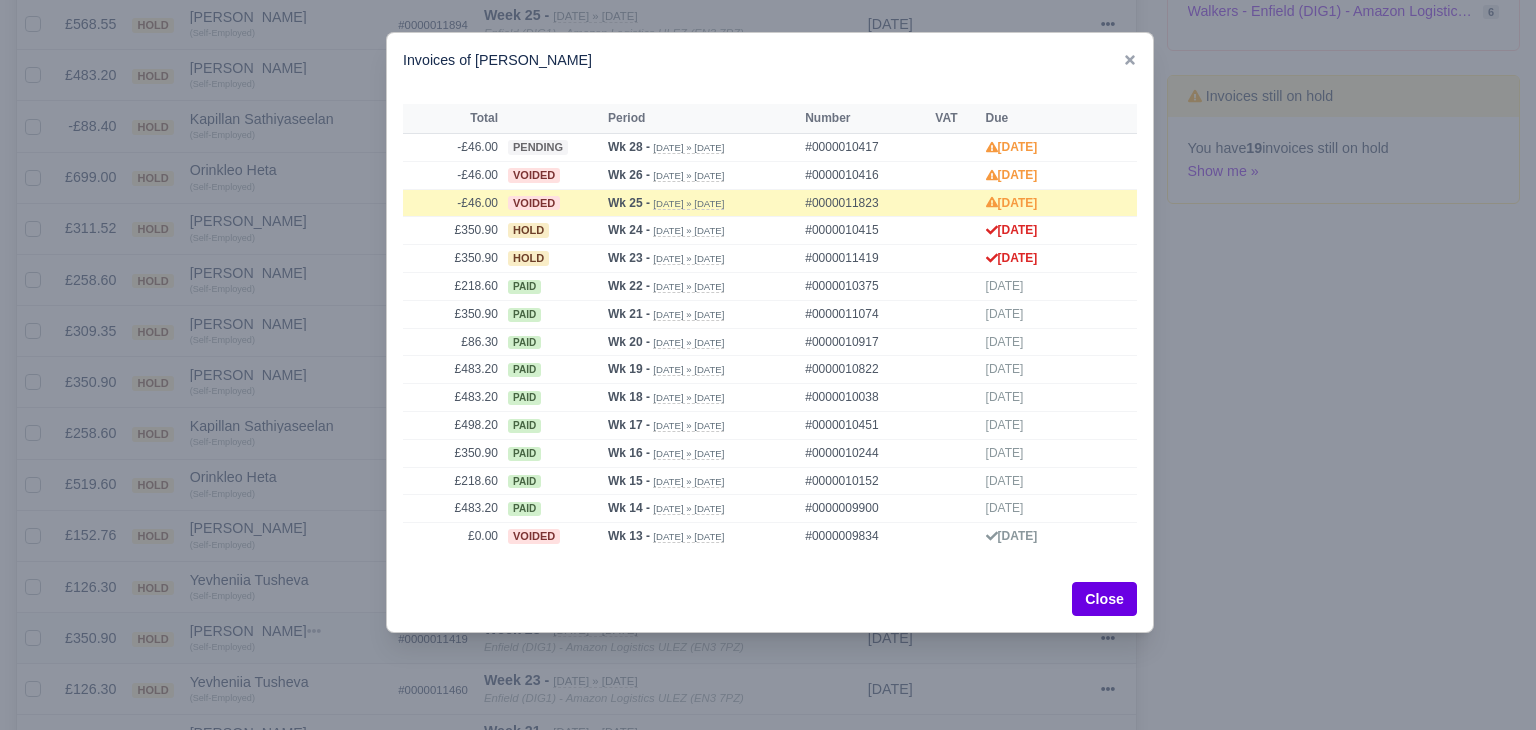 click at bounding box center [768, 365] 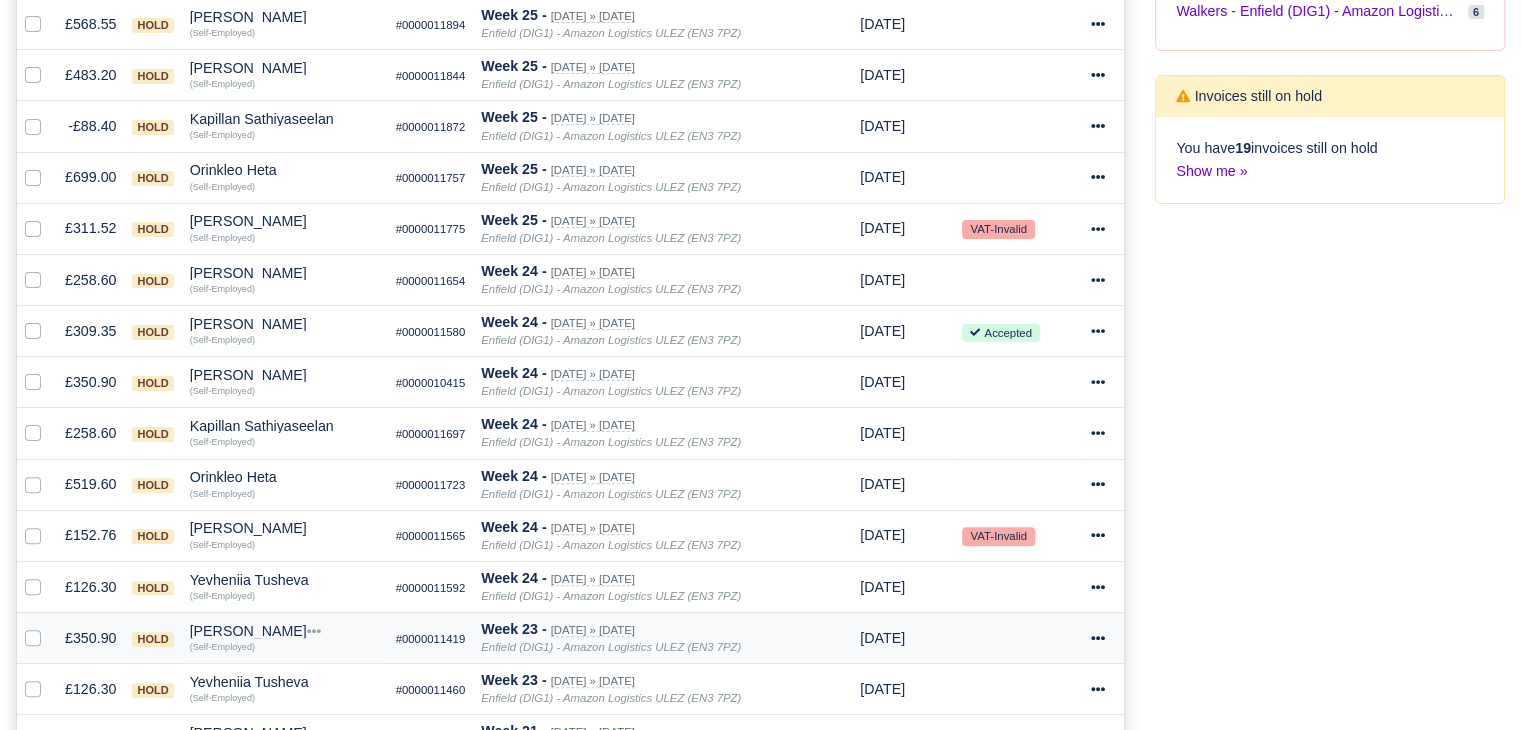 click on "[PERSON_NAME]" at bounding box center [285, 631] 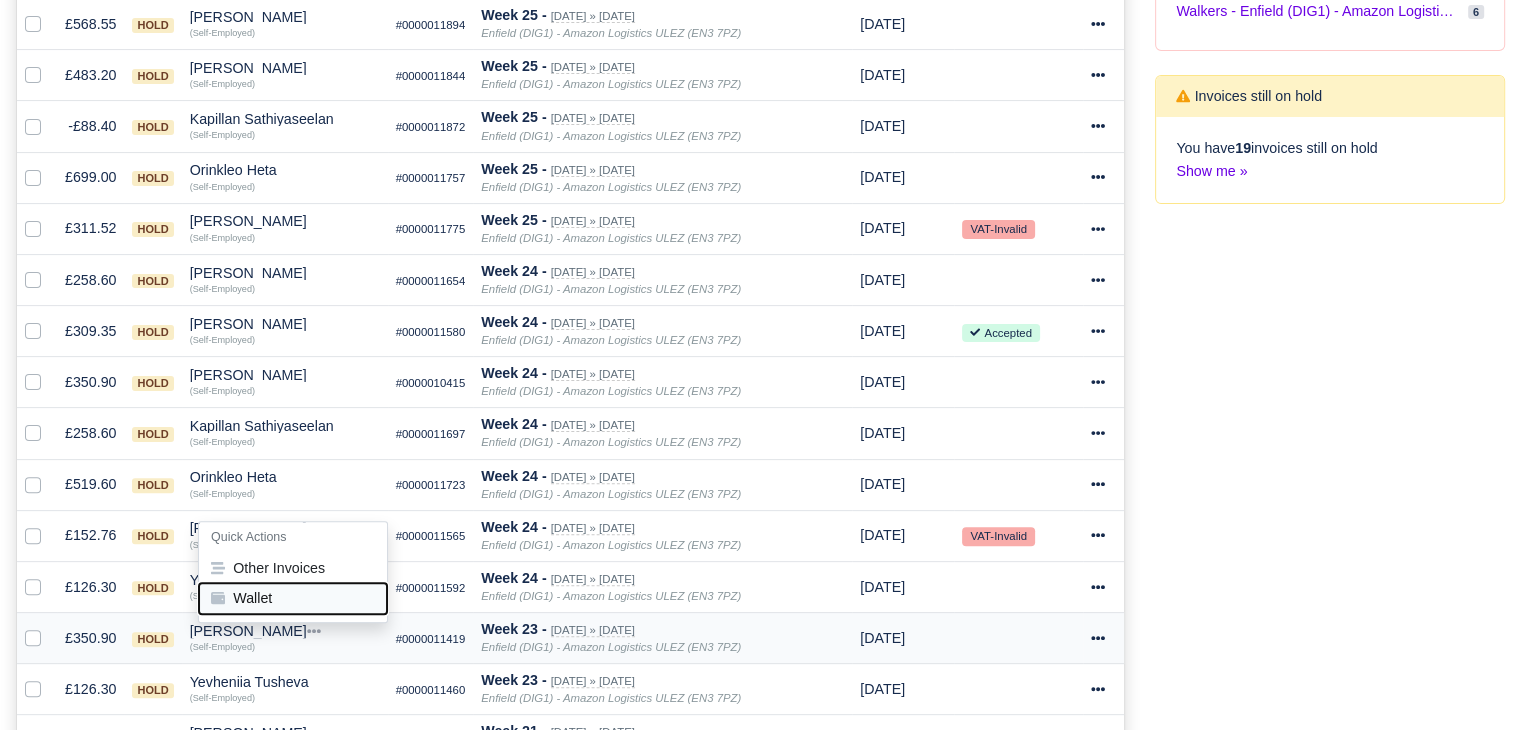 click on "Wallet" at bounding box center [293, 598] 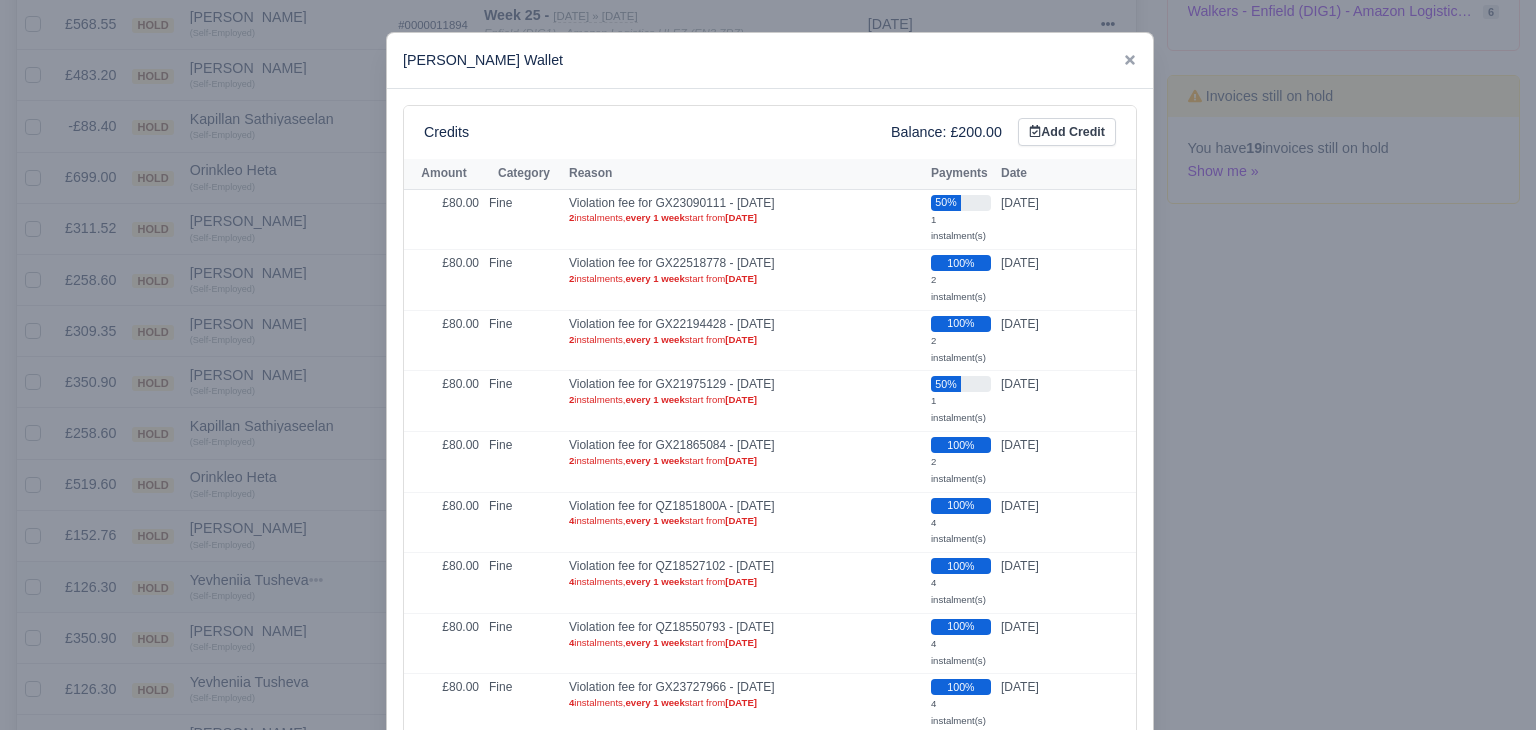 click at bounding box center [768, 365] 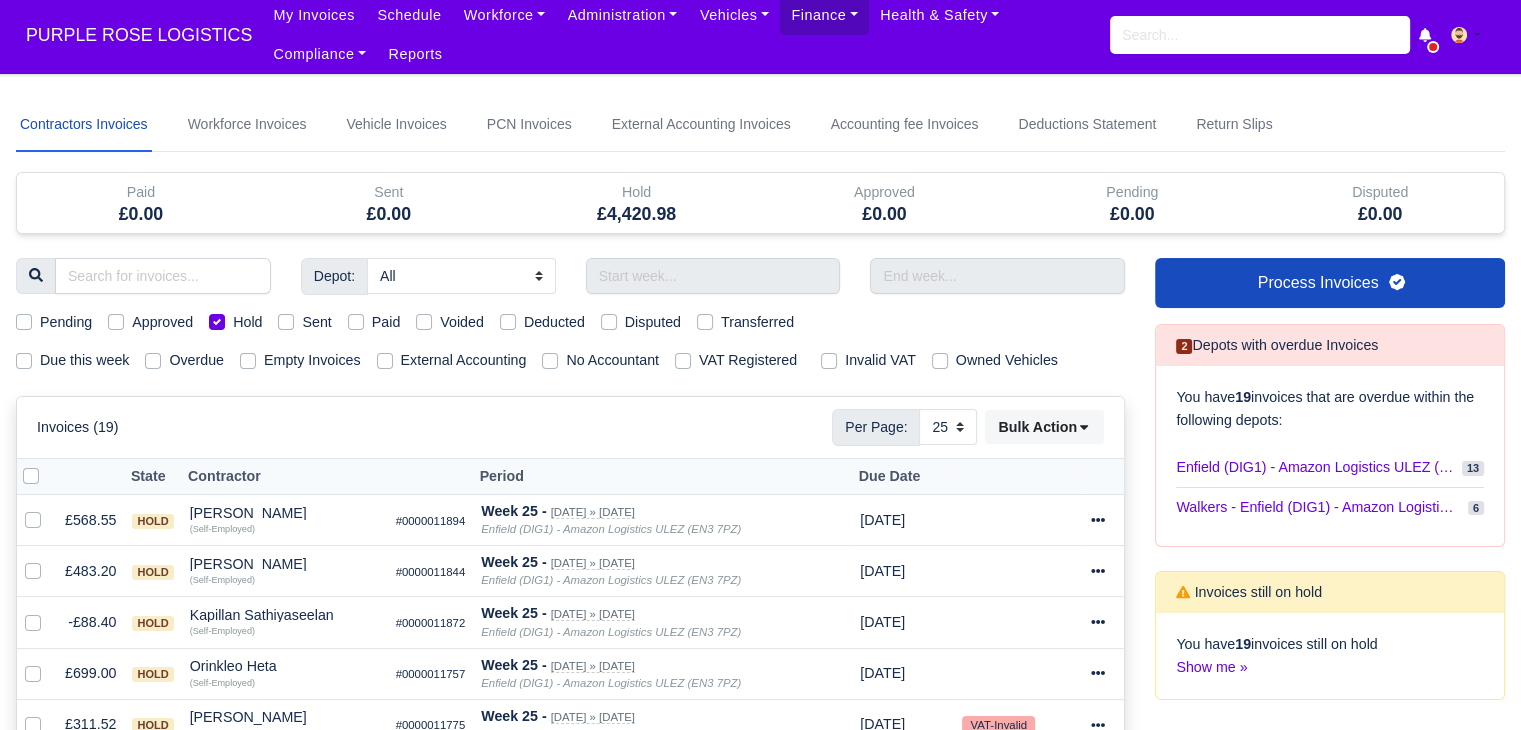 scroll, scrollTop: 0, scrollLeft: 0, axis: both 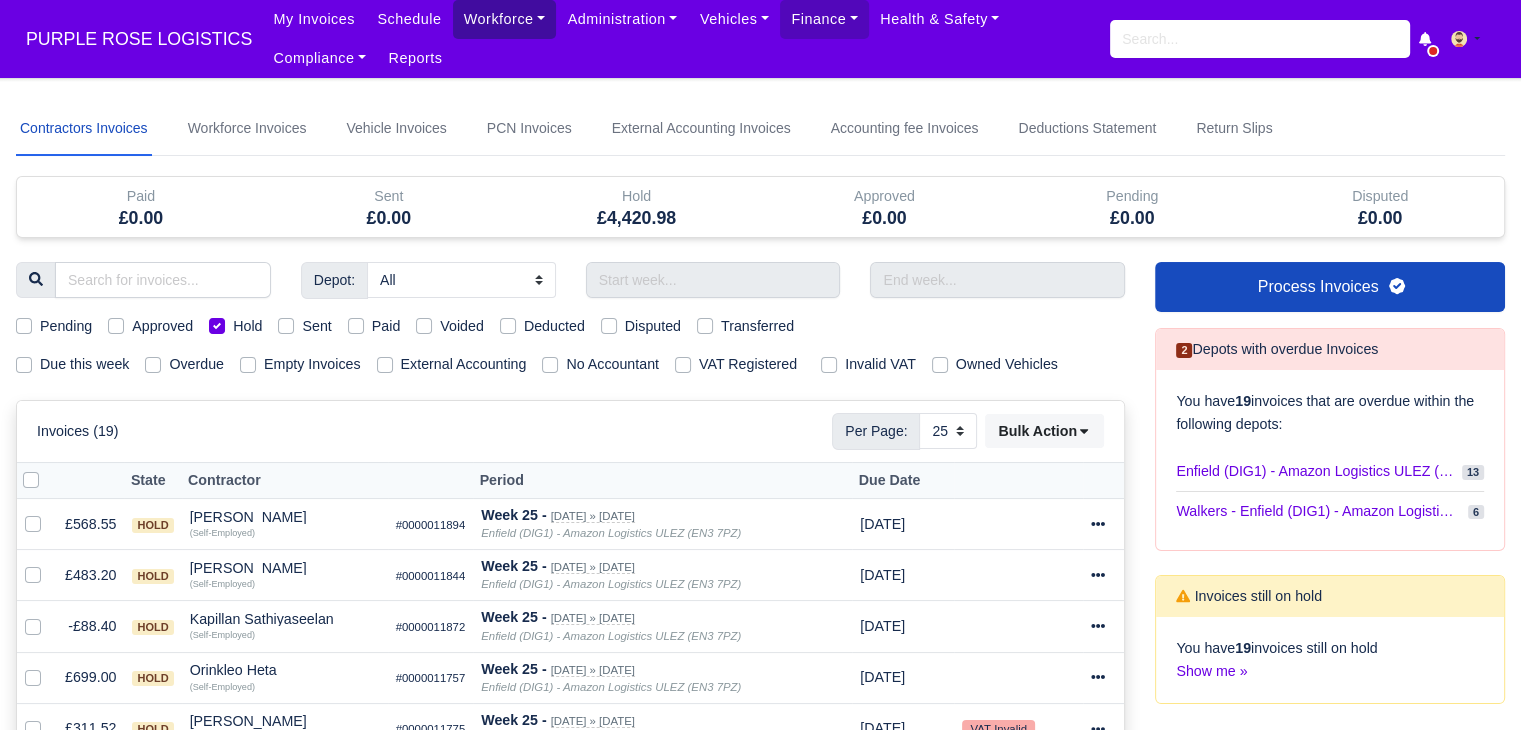 click on "Workforce" at bounding box center (505, 19) 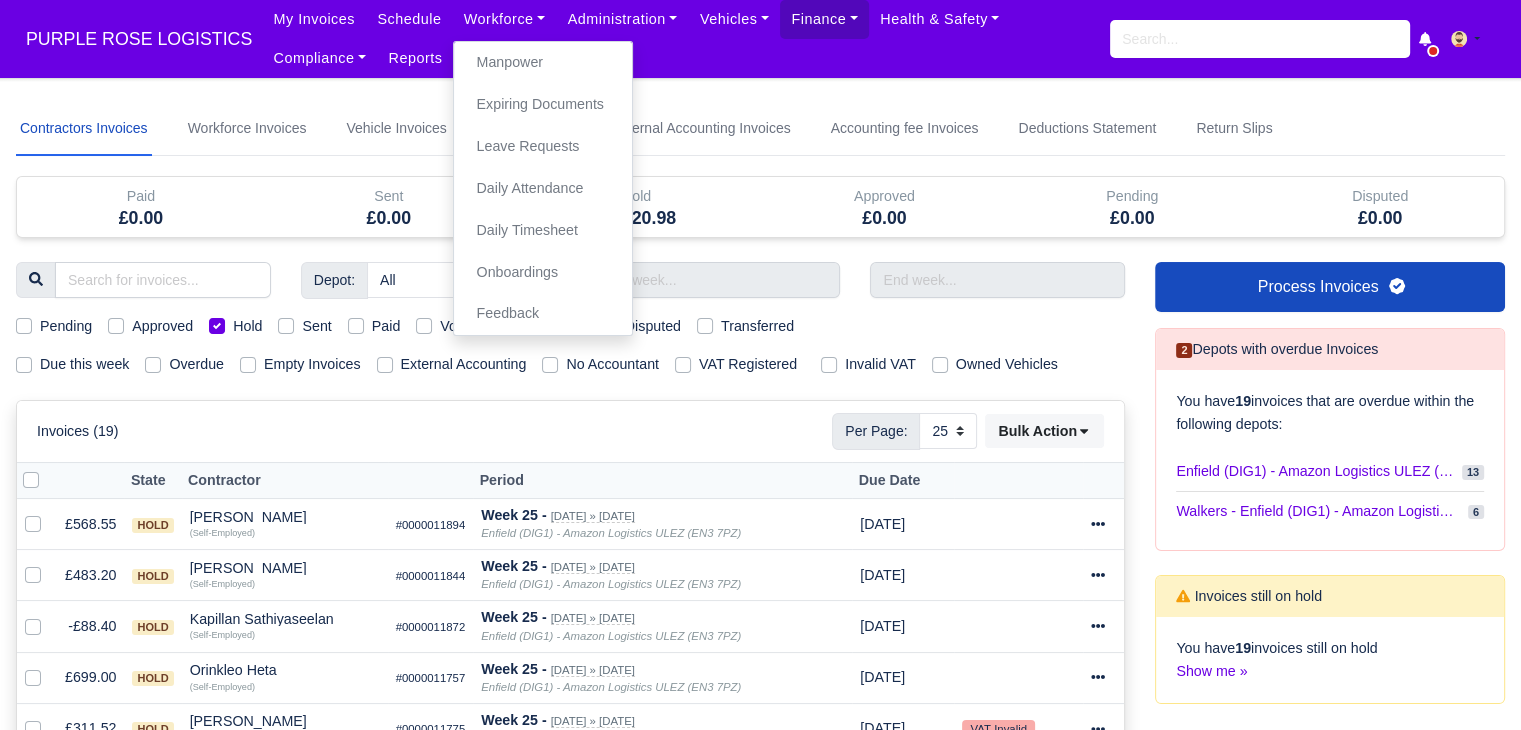 click on "Depot:
All
Enfield (DIG1) - Amazon Logistics ULEZ (EN3 7PZ)
Harlow (DHW1) - Amazon Logistics (CM19 5AW)
Walkers - Enfield (DIG1) - Amazon Logistics ULEZ (EN3 7PZ)" at bounding box center [570, 878] 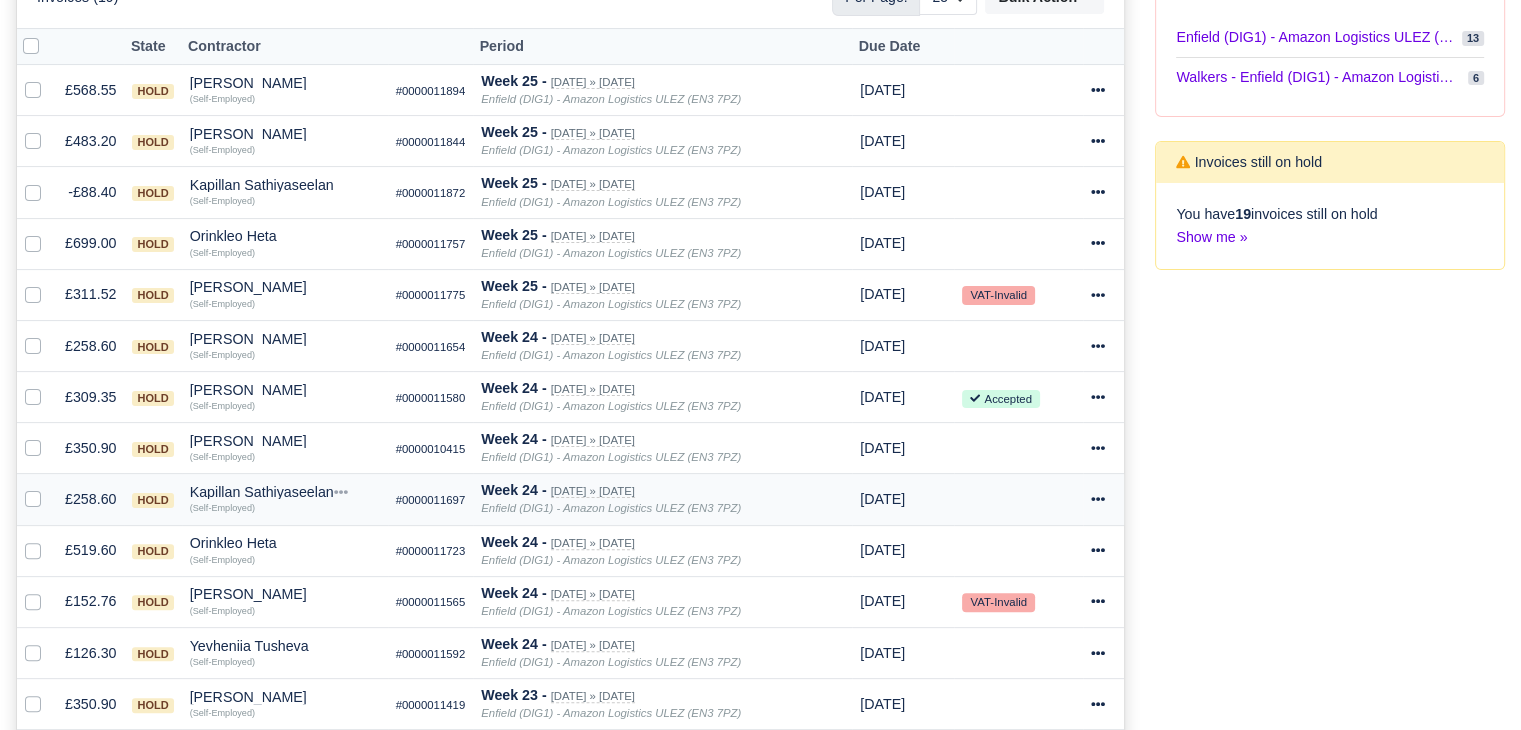 scroll, scrollTop: 400, scrollLeft: 0, axis: vertical 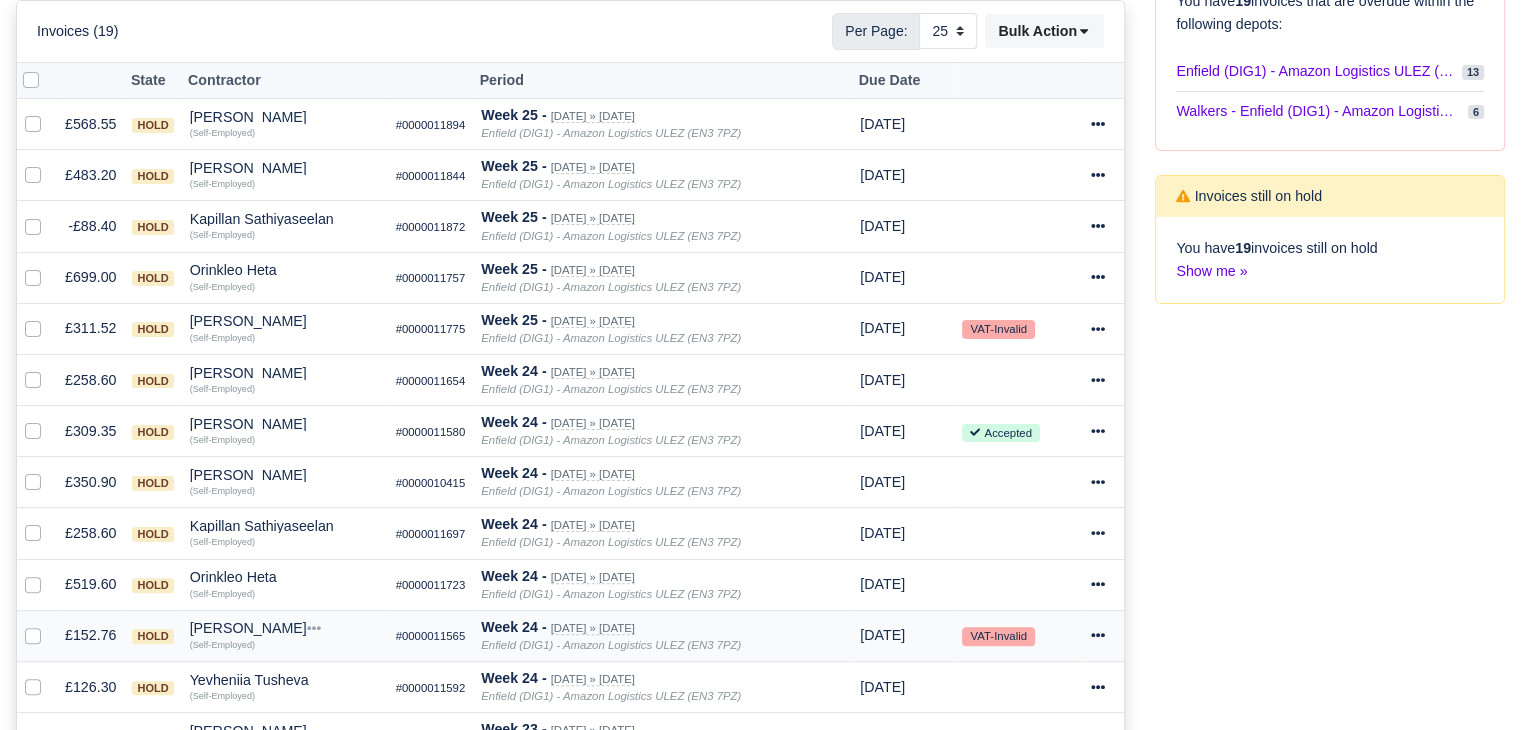click on "Usman Khan" at bounding box center [285, 628] 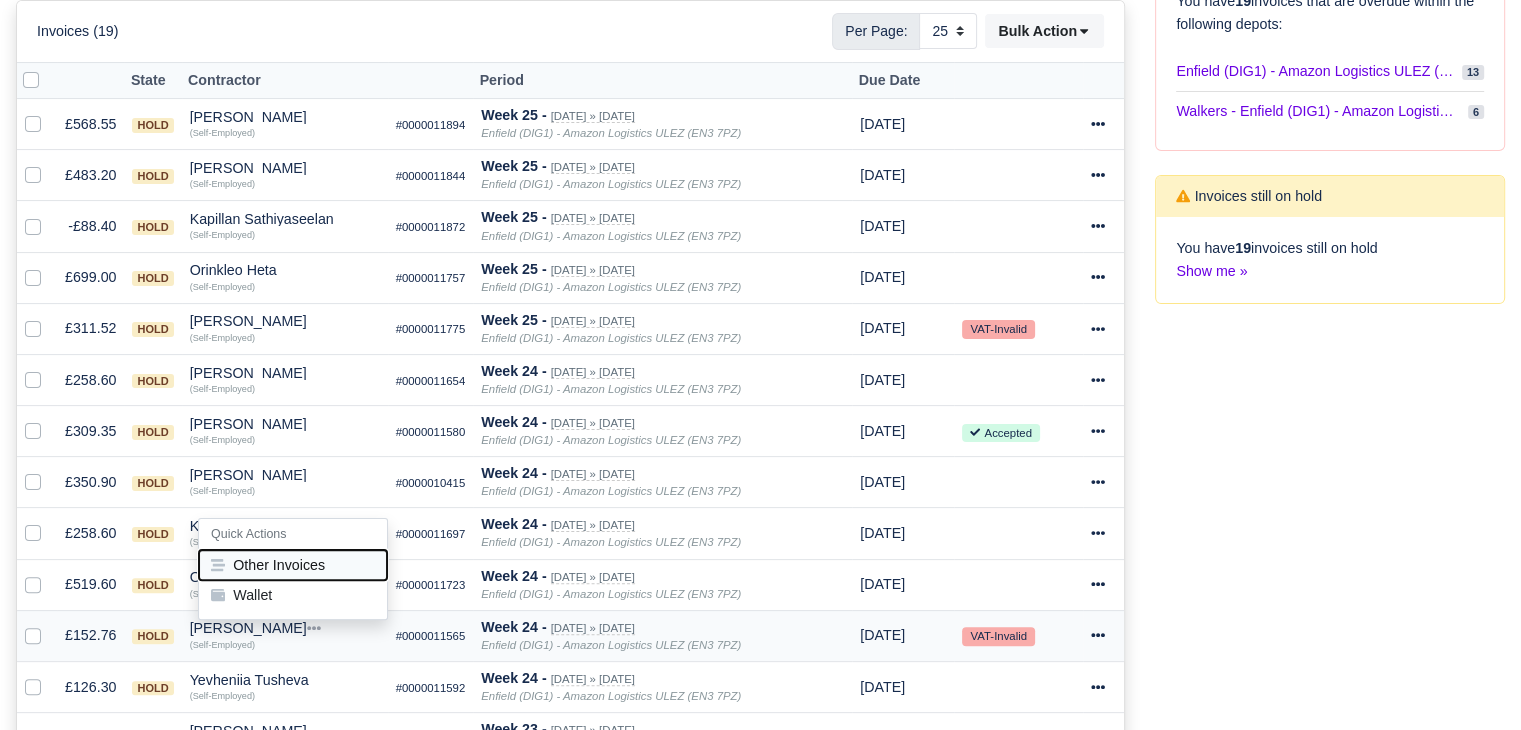 click on "Other Invoices" at bounding box center (293, 565) 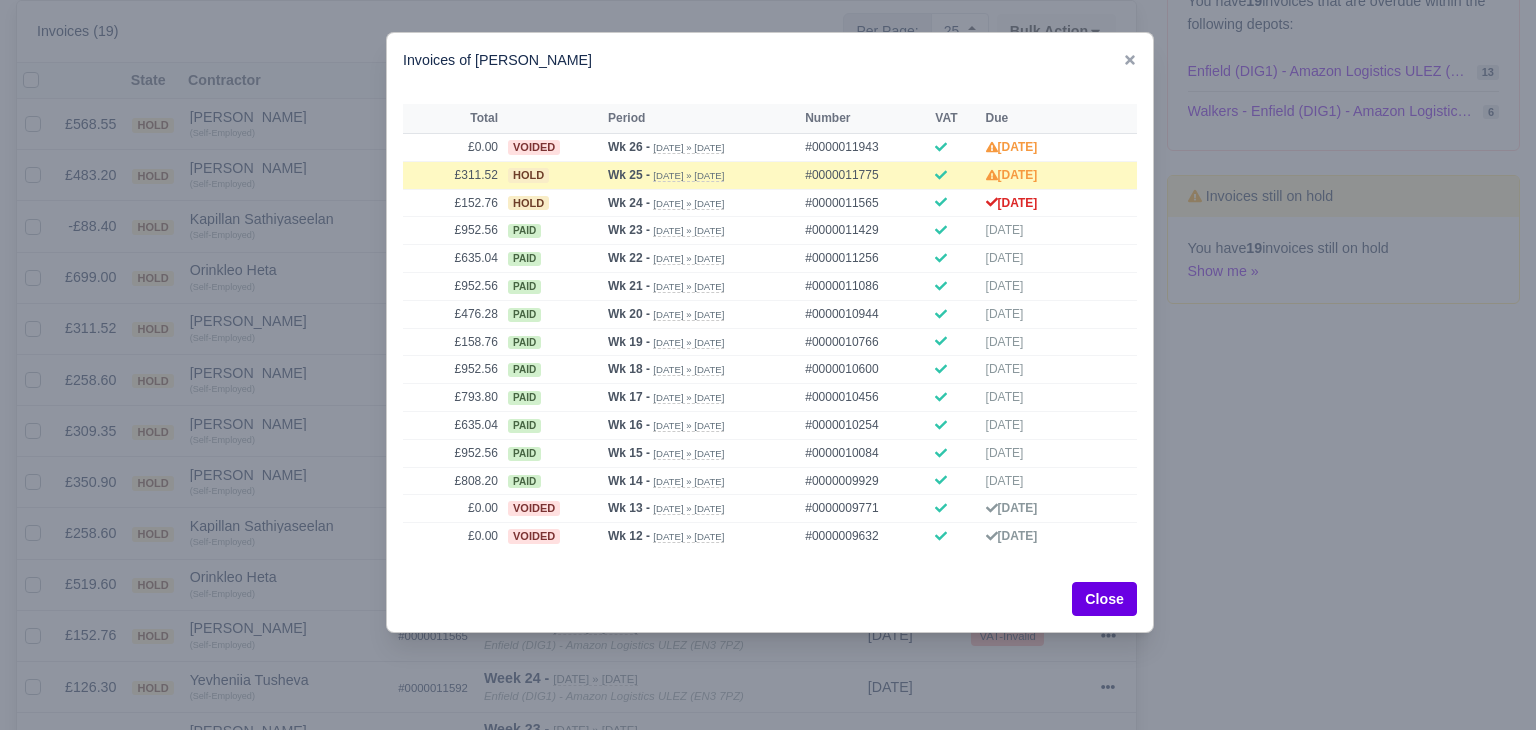 click on "Close" at bounding box center [770, 599] 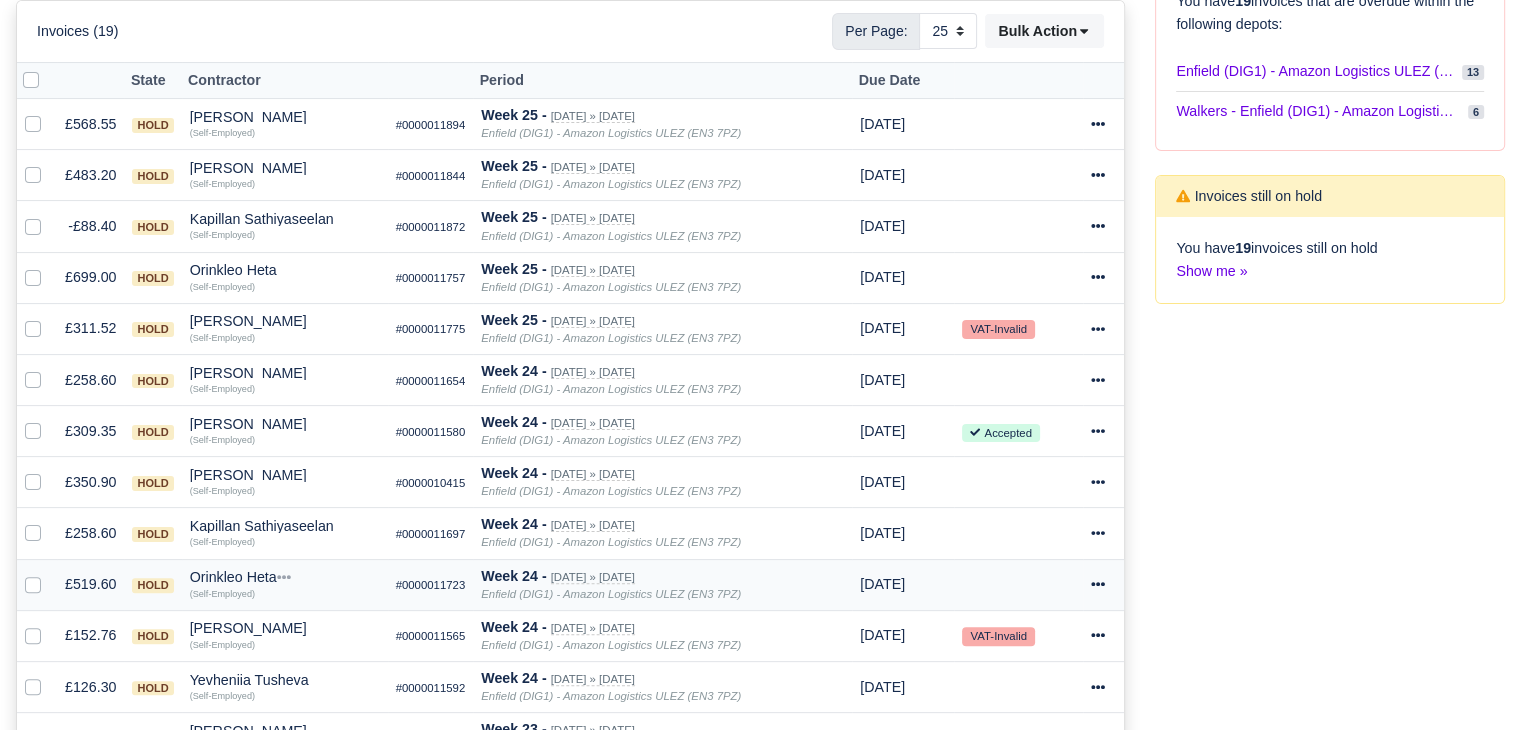 click on "Orinkleo Heta" at bounding box center (285, 577) 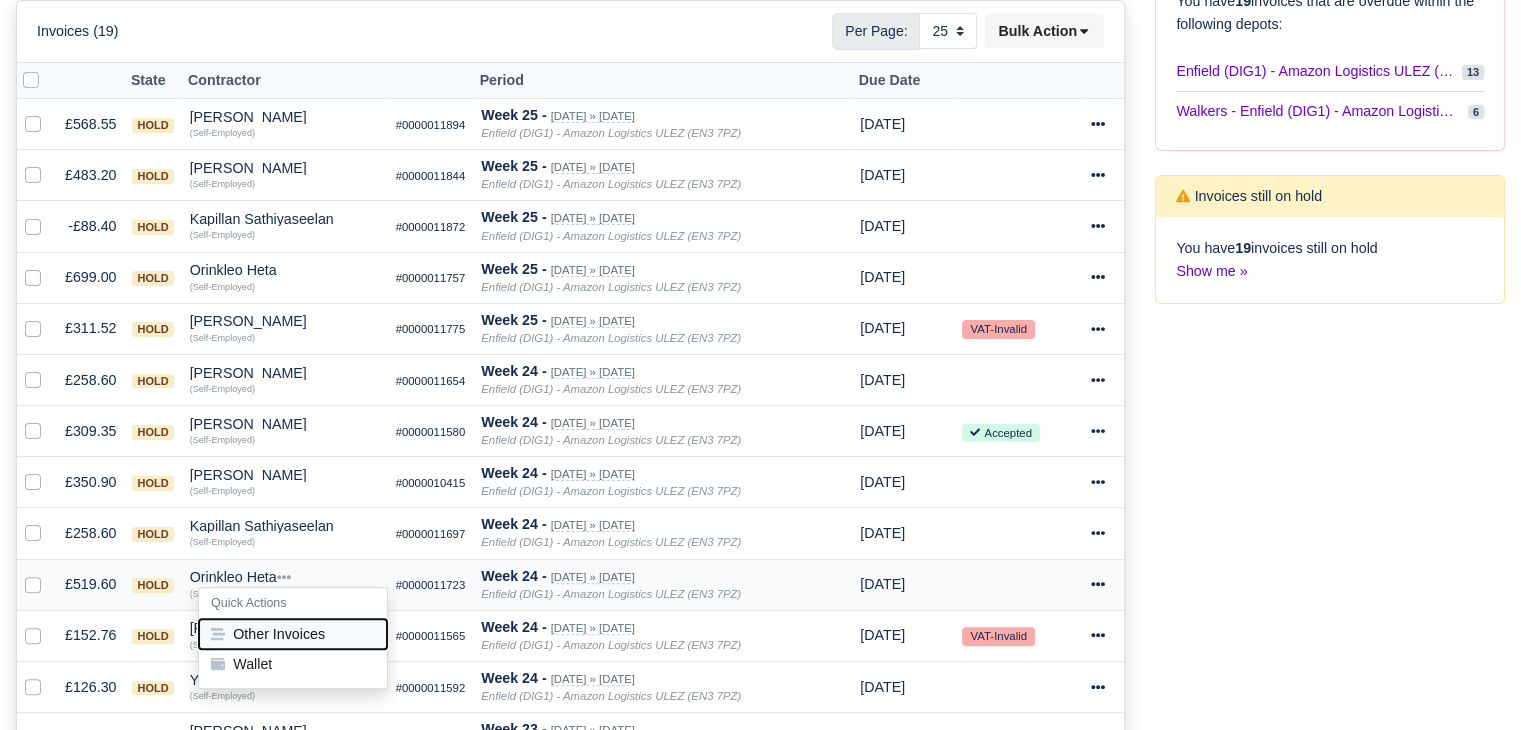 click on "Other Invoices" at bounding box center (293, 634) 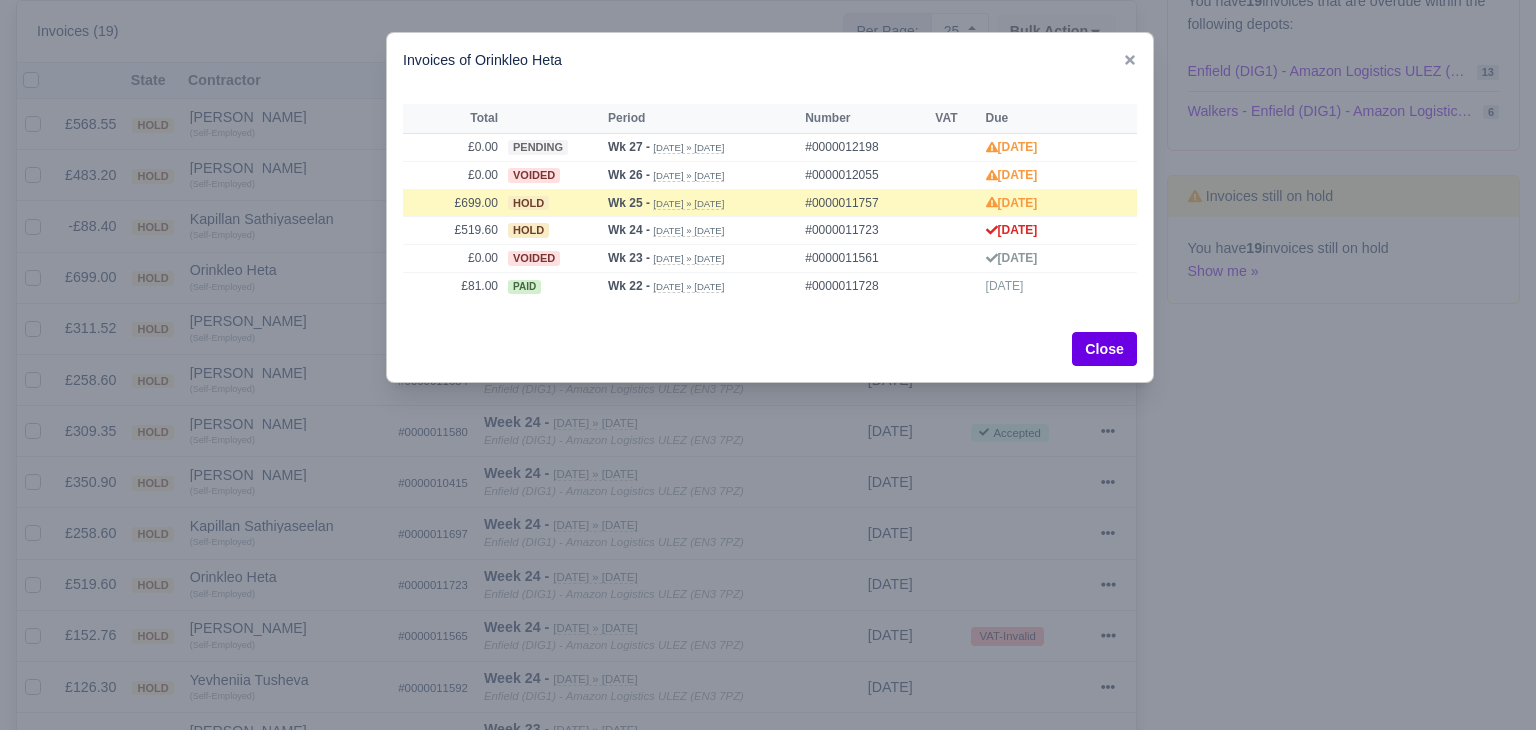 click at bounding box center (768, 365) 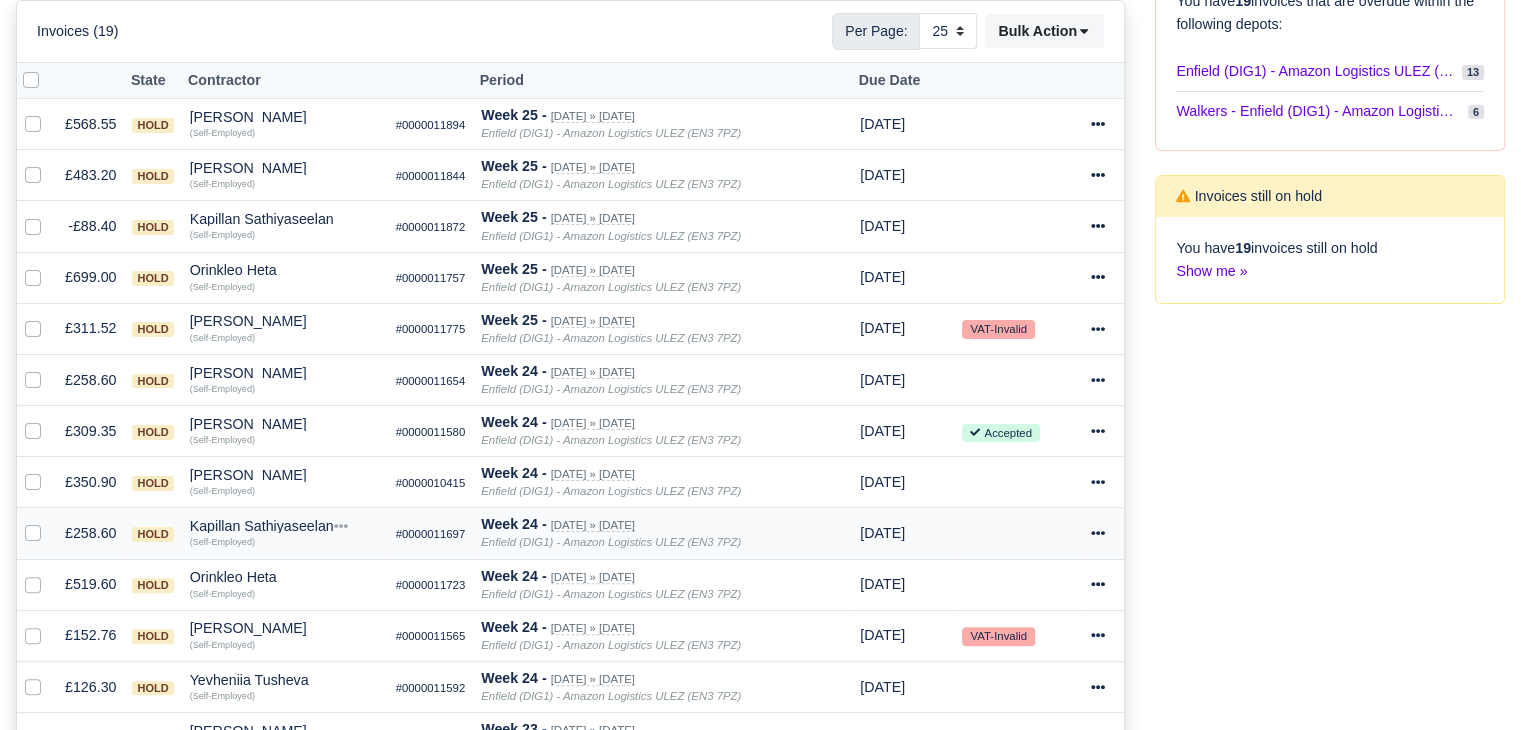 drag, startPoint x: 236, startPoint y: 517, endPoint x: 253, endPoint y: 532, distance: 22.671568 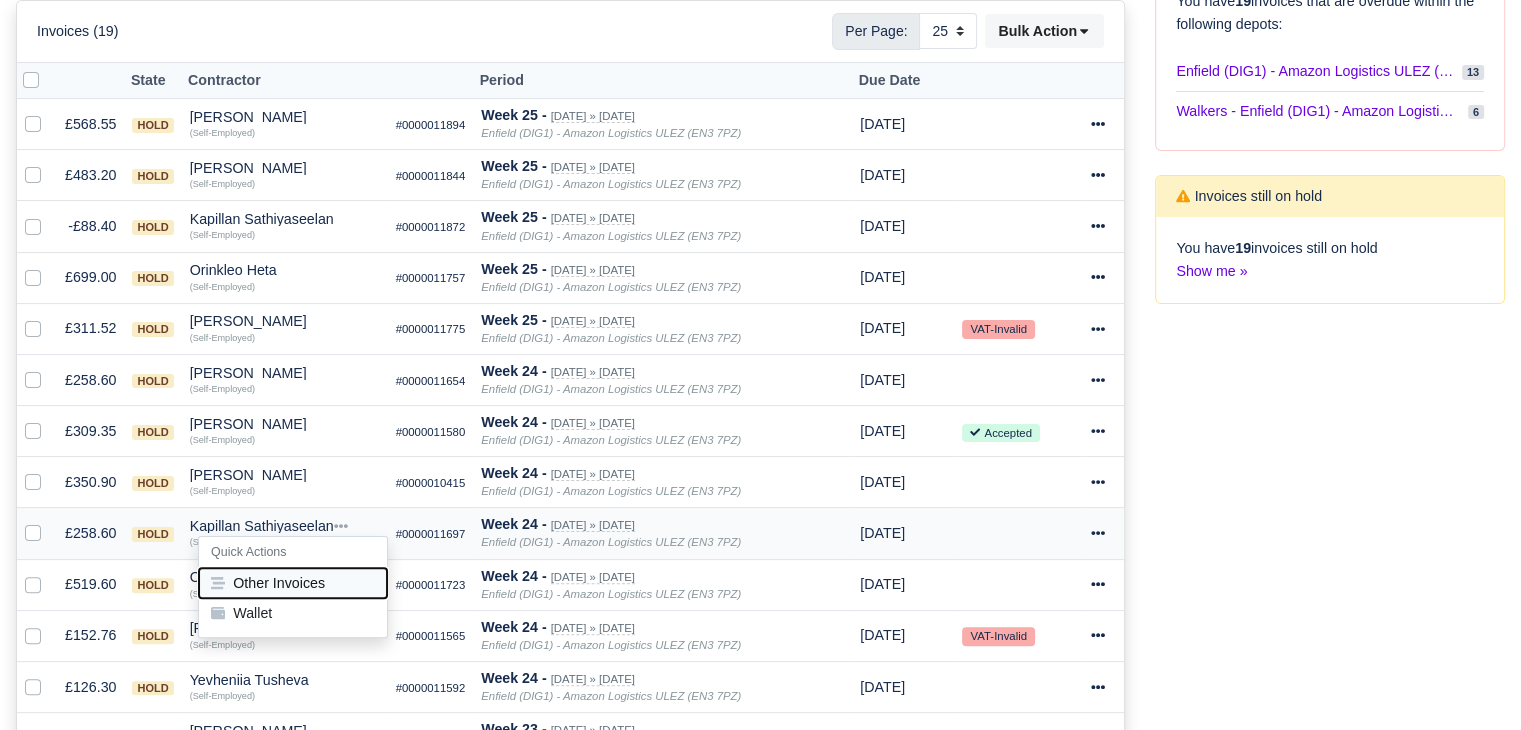 click on "Other Invoices" at bounding box center (293, 583) 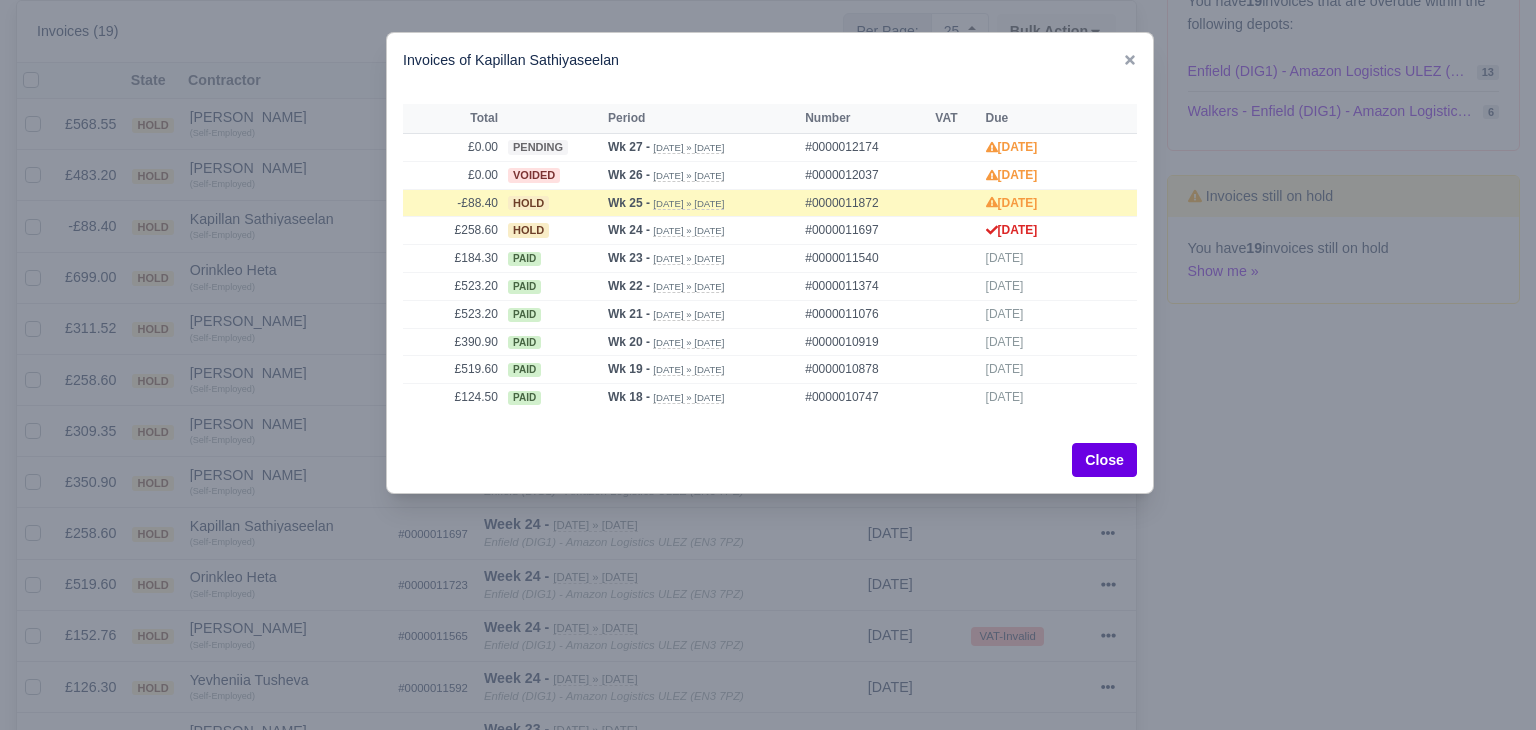 click at bounding box center [768, 365] 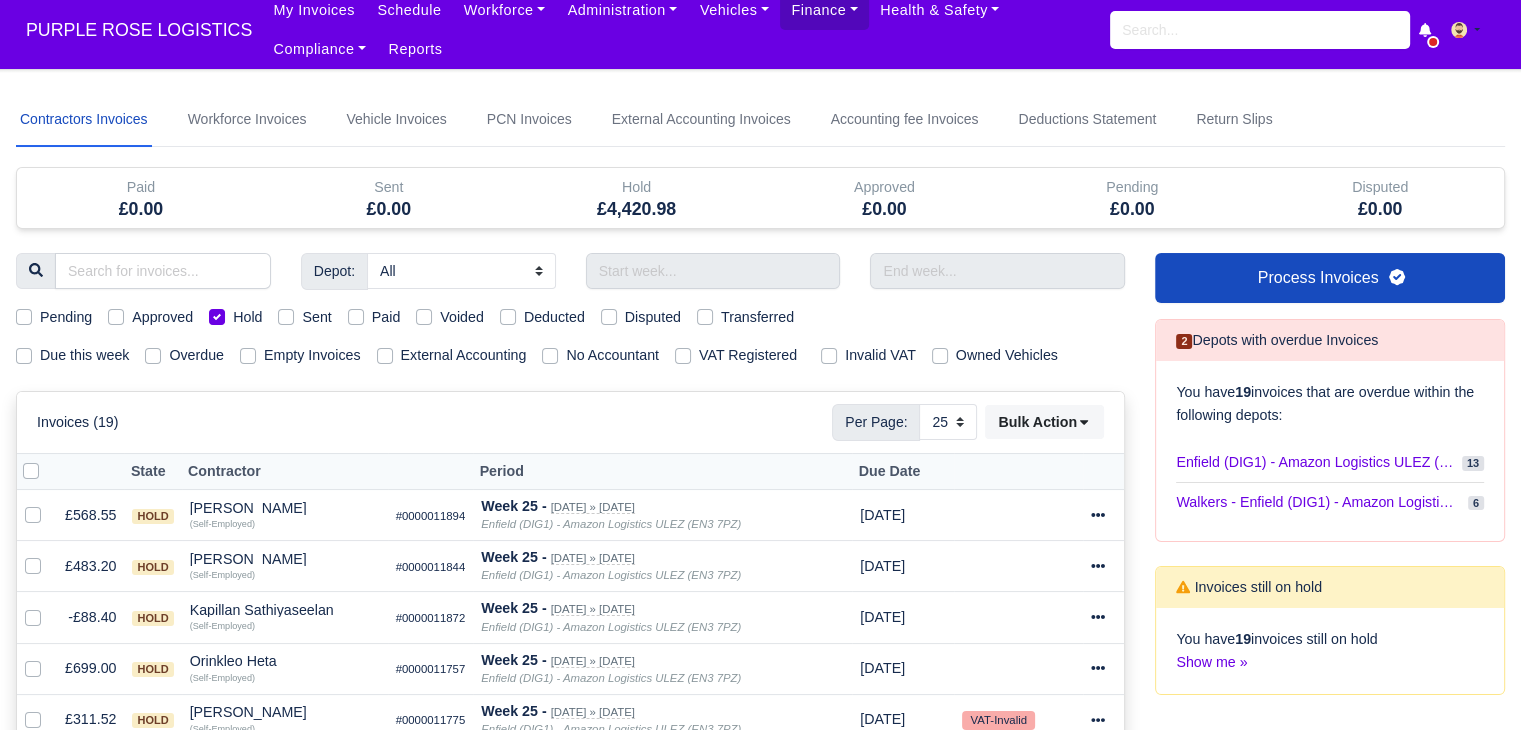 scroll, scrollTop: 0, scrollLeft: 0, axis: both 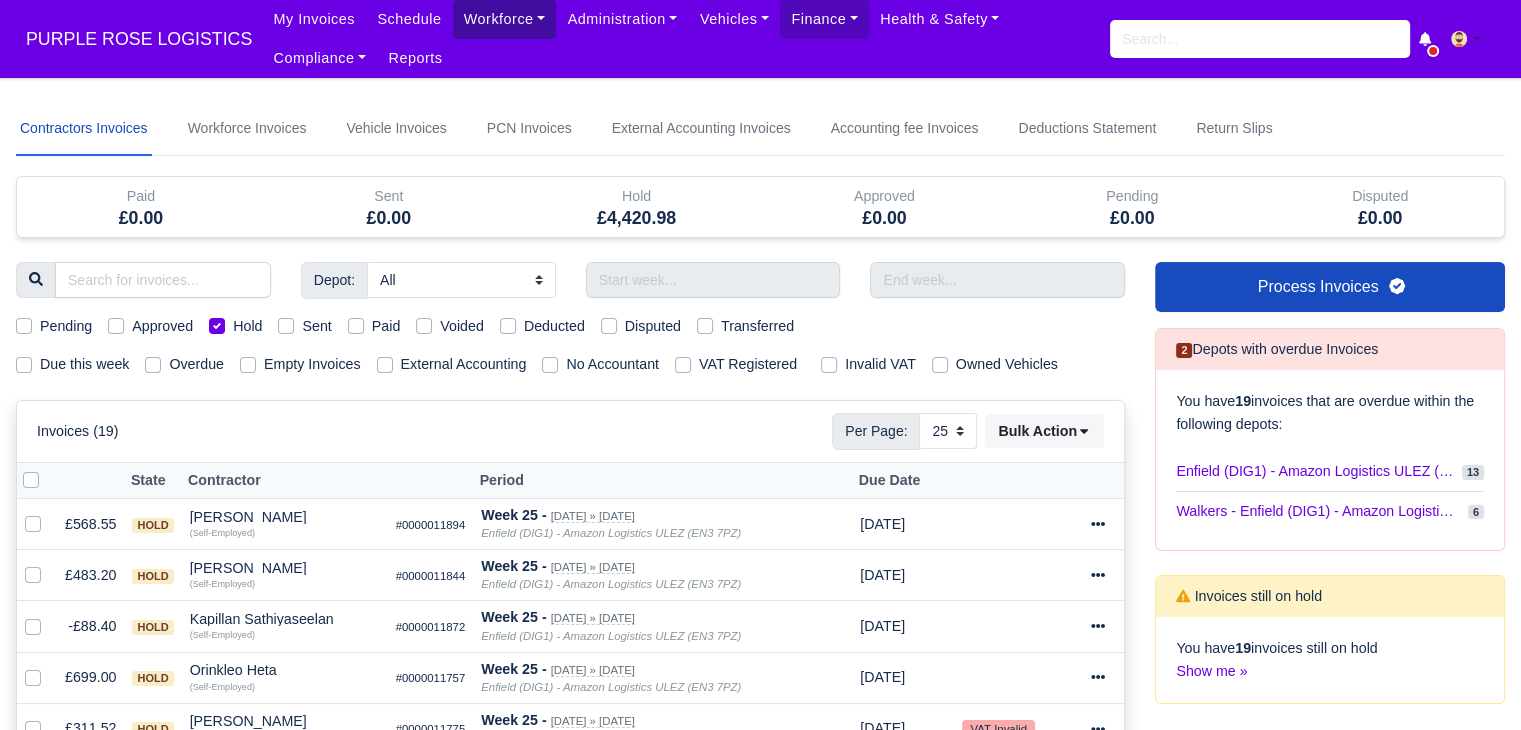 click on "Workforce" at bounding box center (505, 19) 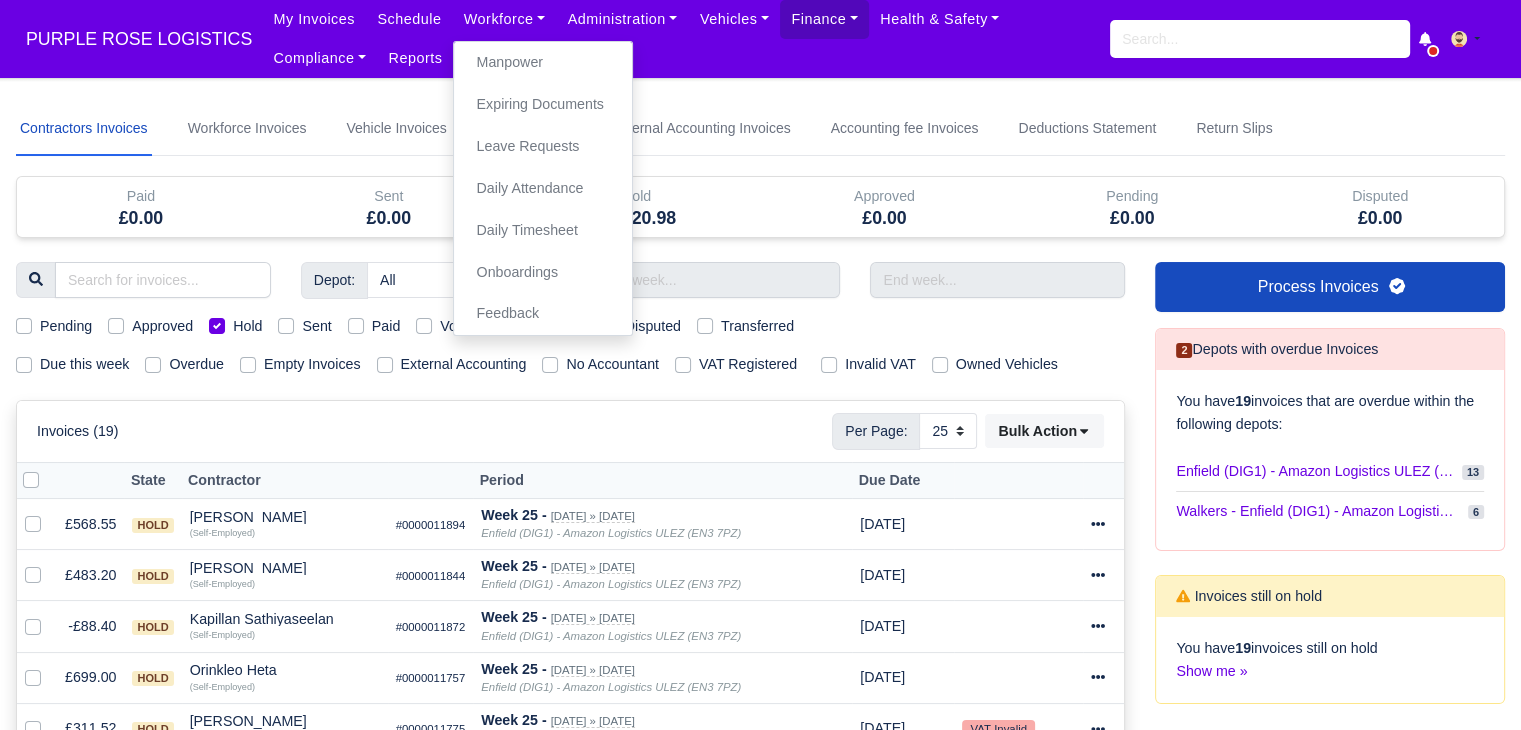 click on "Invoices (19)
Per Page:
10
25
50
Bulk Action
Mark selected as:
Pending
Approve
Send
Void" at bounding box center [570, 431] 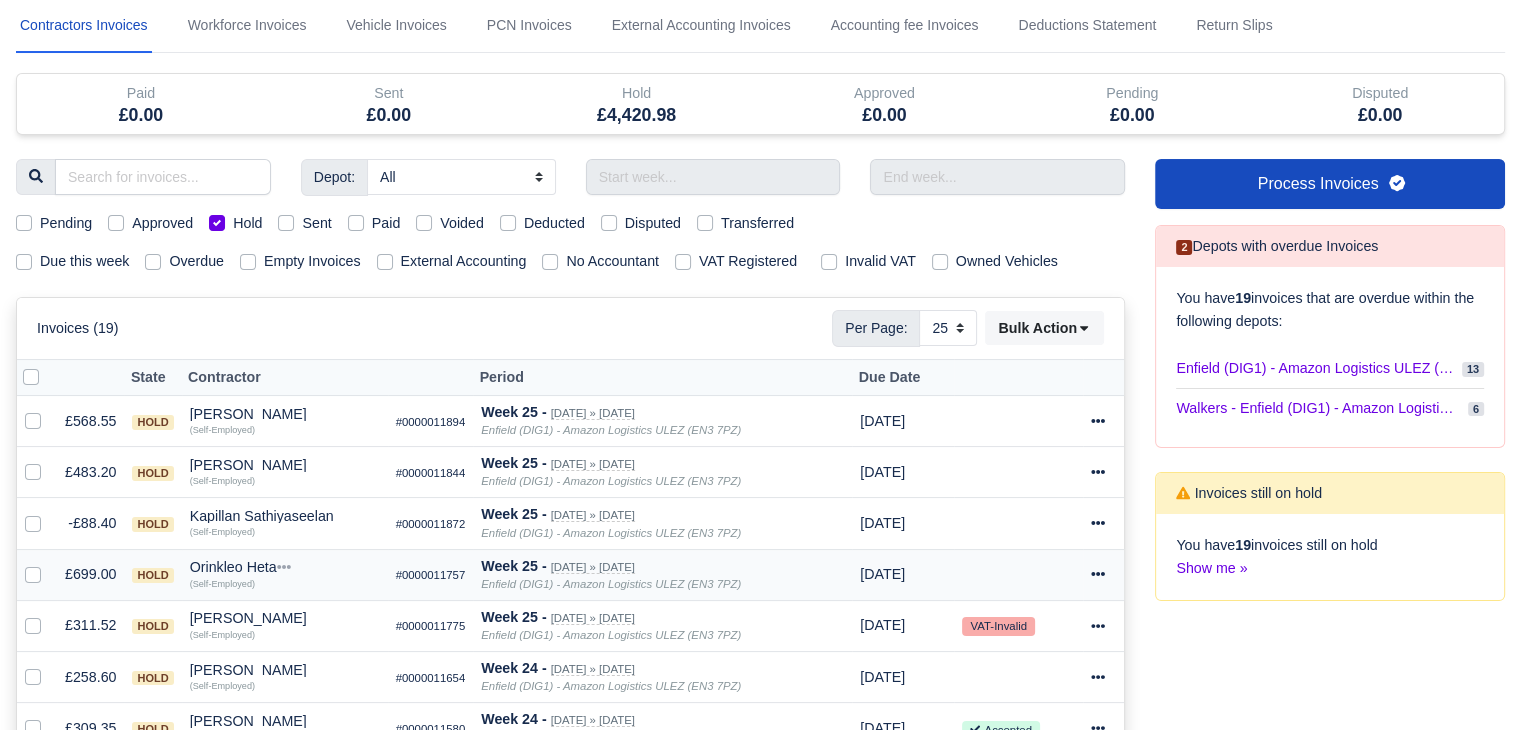 scroll, scrollTop: 200, scrollLeft: 0, axis: vertical 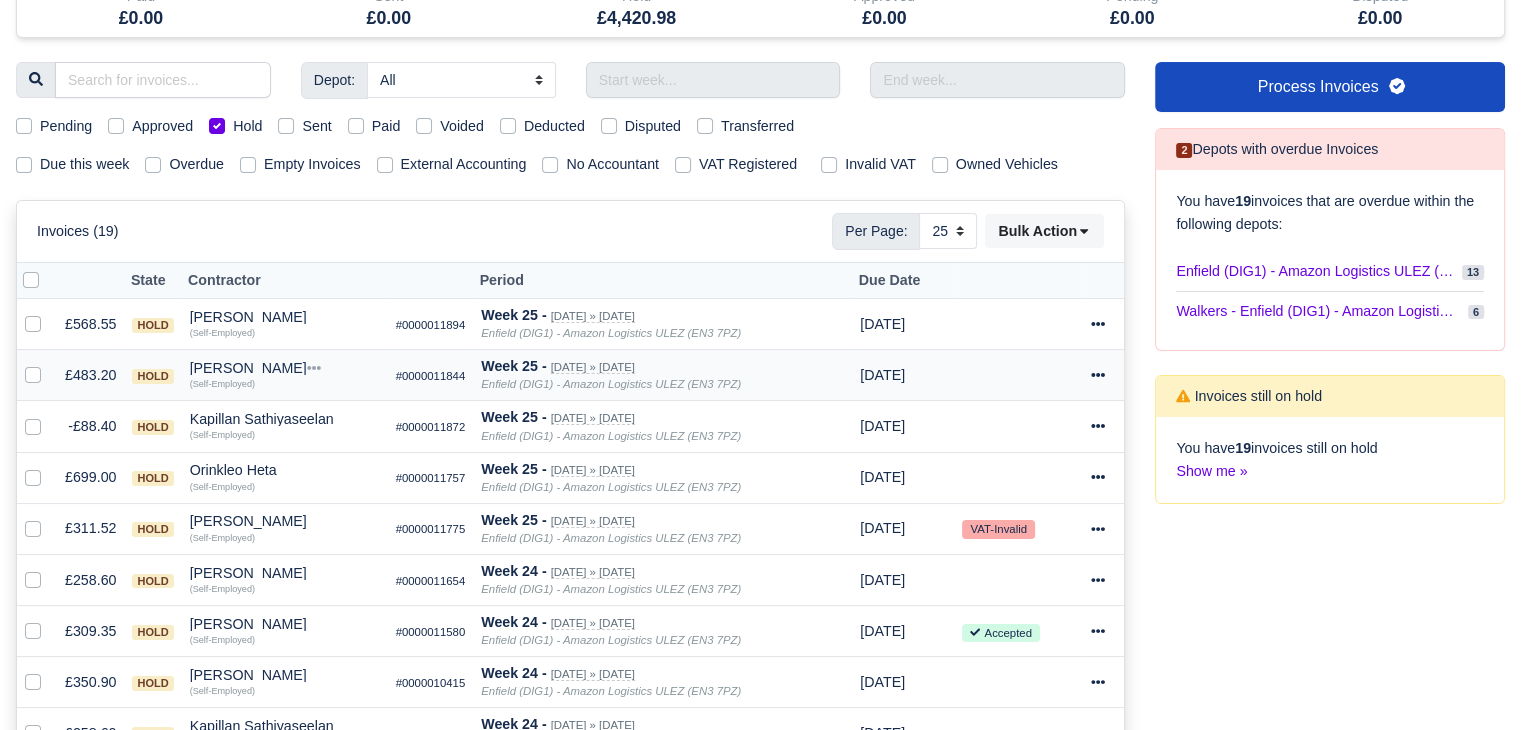 click on "Cihan Bulut" at bounding box center [285, 368] 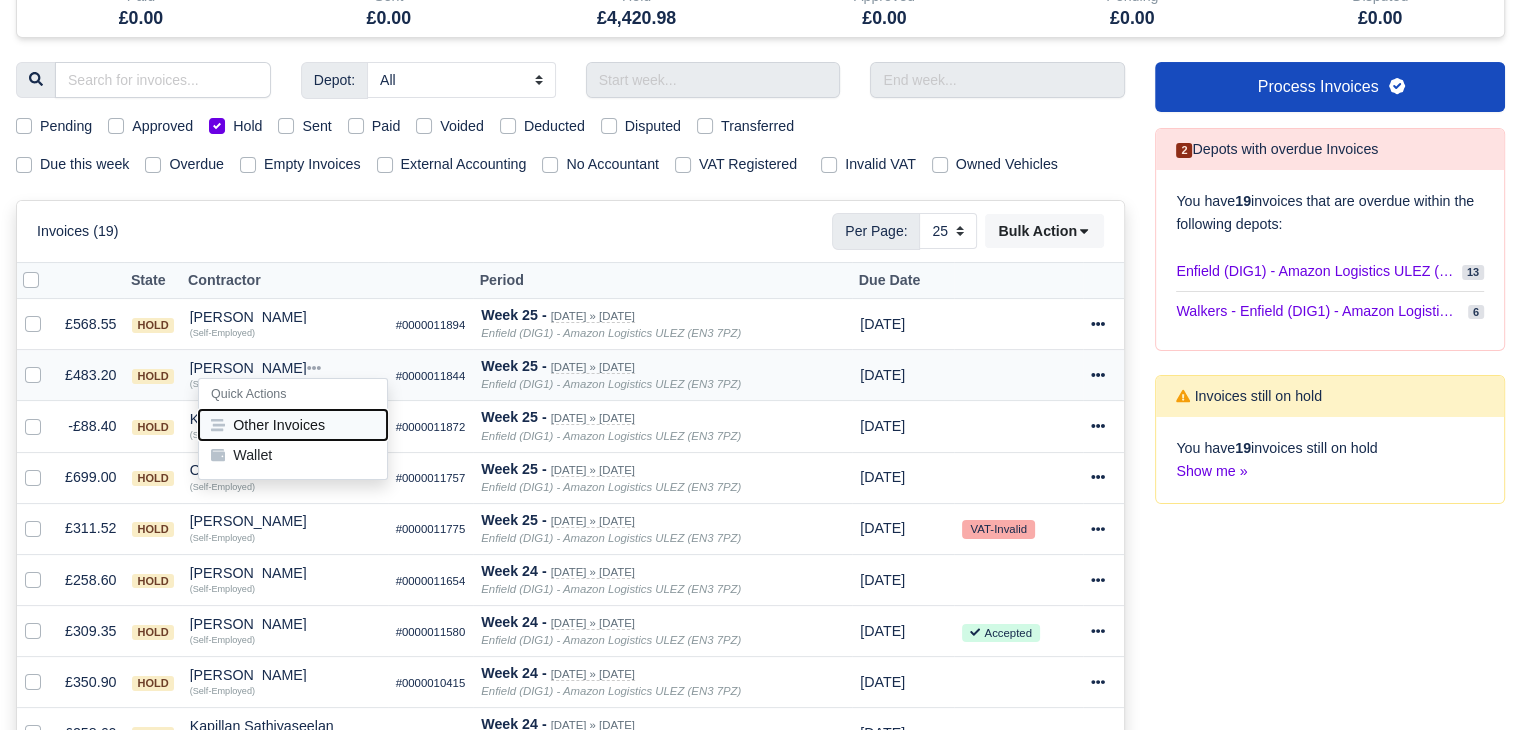 click on "Other Invoices" at bounding box center (293, 425) 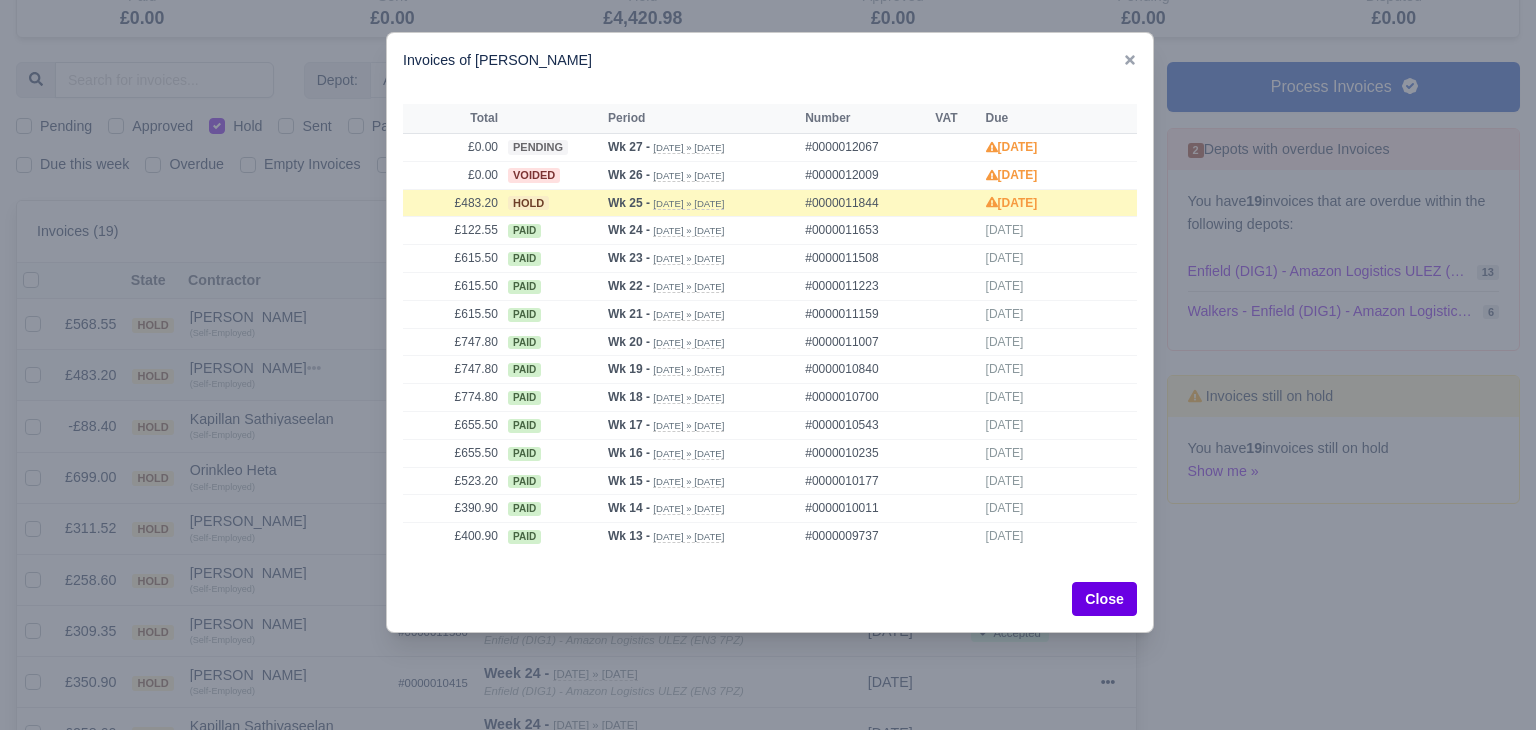 click at bounding box center [768, 365] 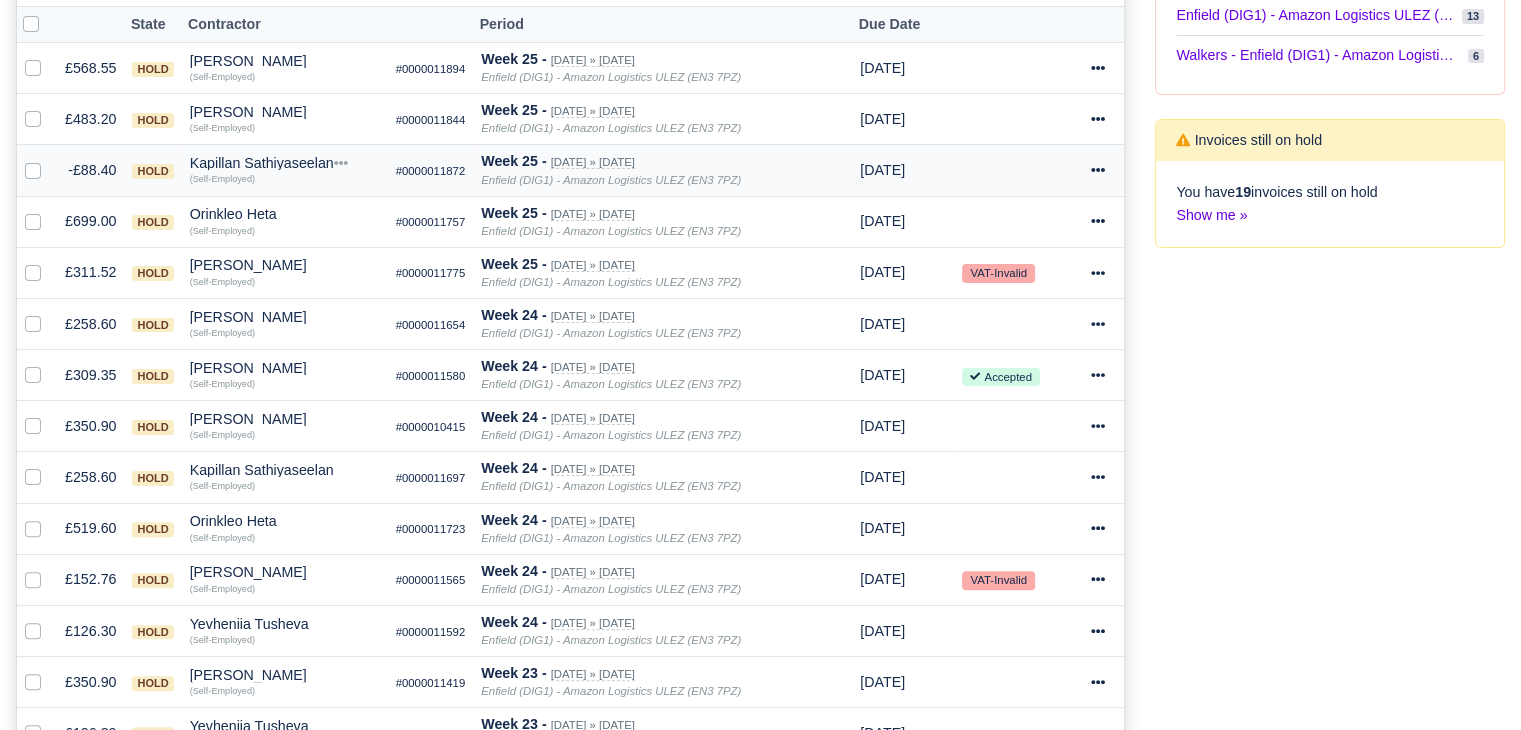 scroll, scrollTop: 600, scrollLeft: 0, axis: vertical 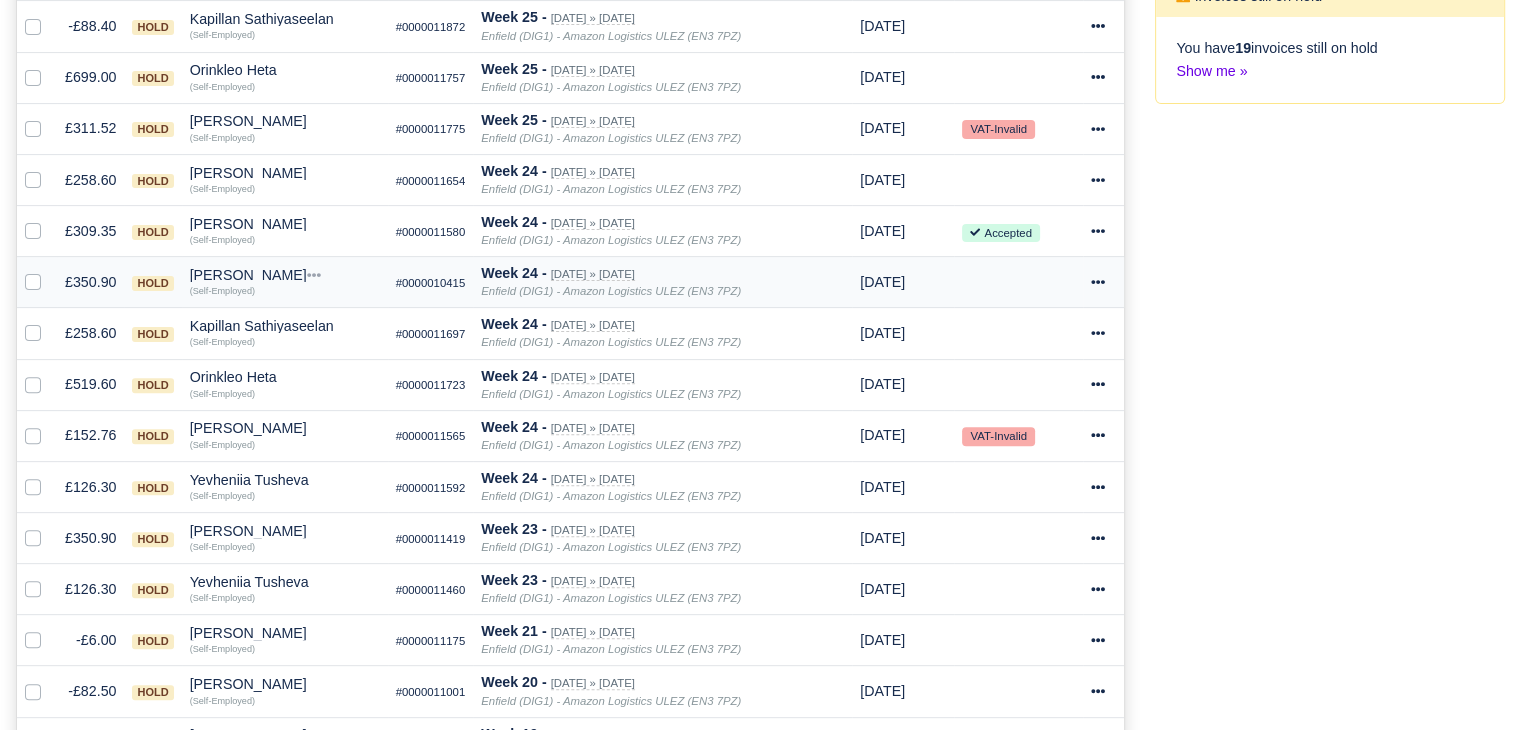 click on "(Self-Employed)" at bounding box center [222, 290] 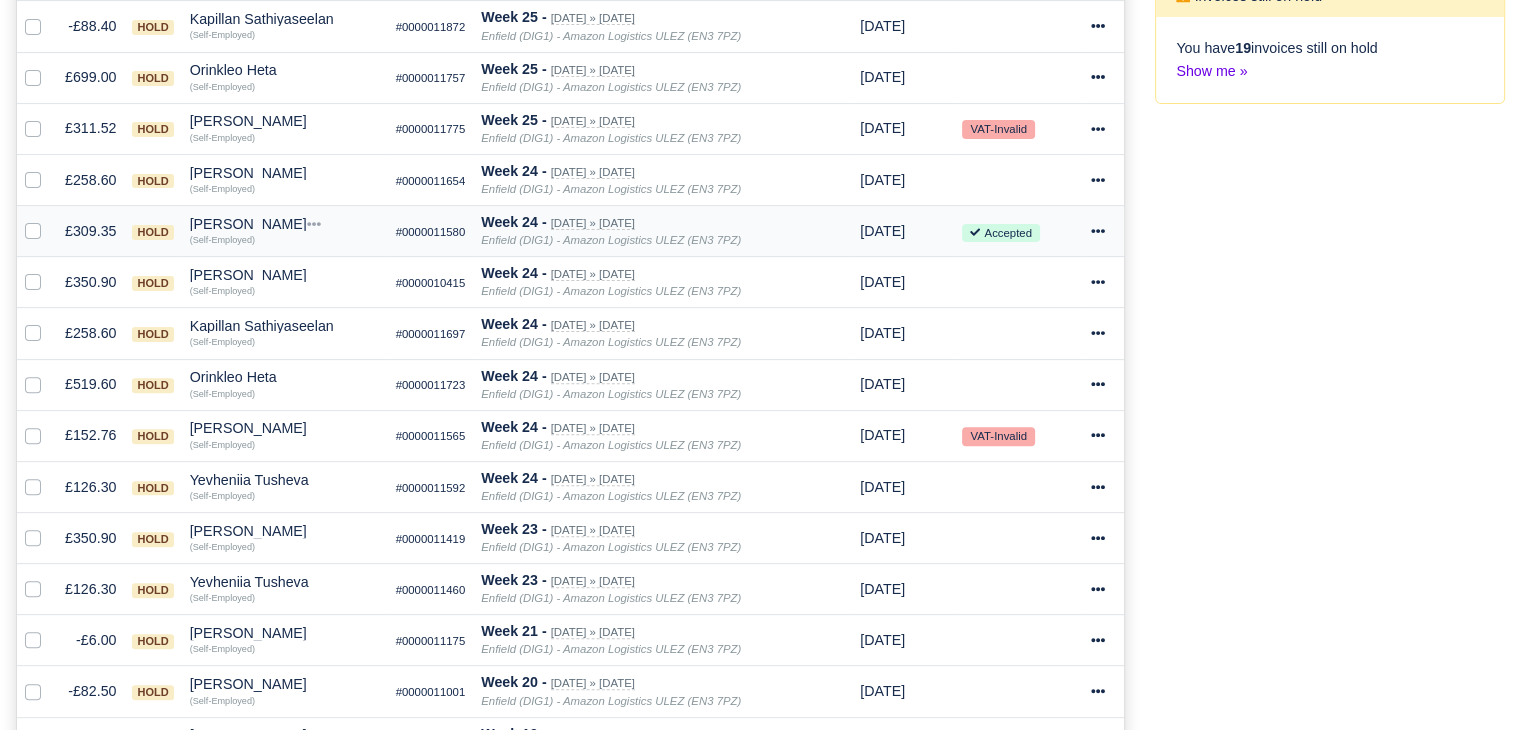 click on "(Self-Employed)" at bounding box center (222, 239) 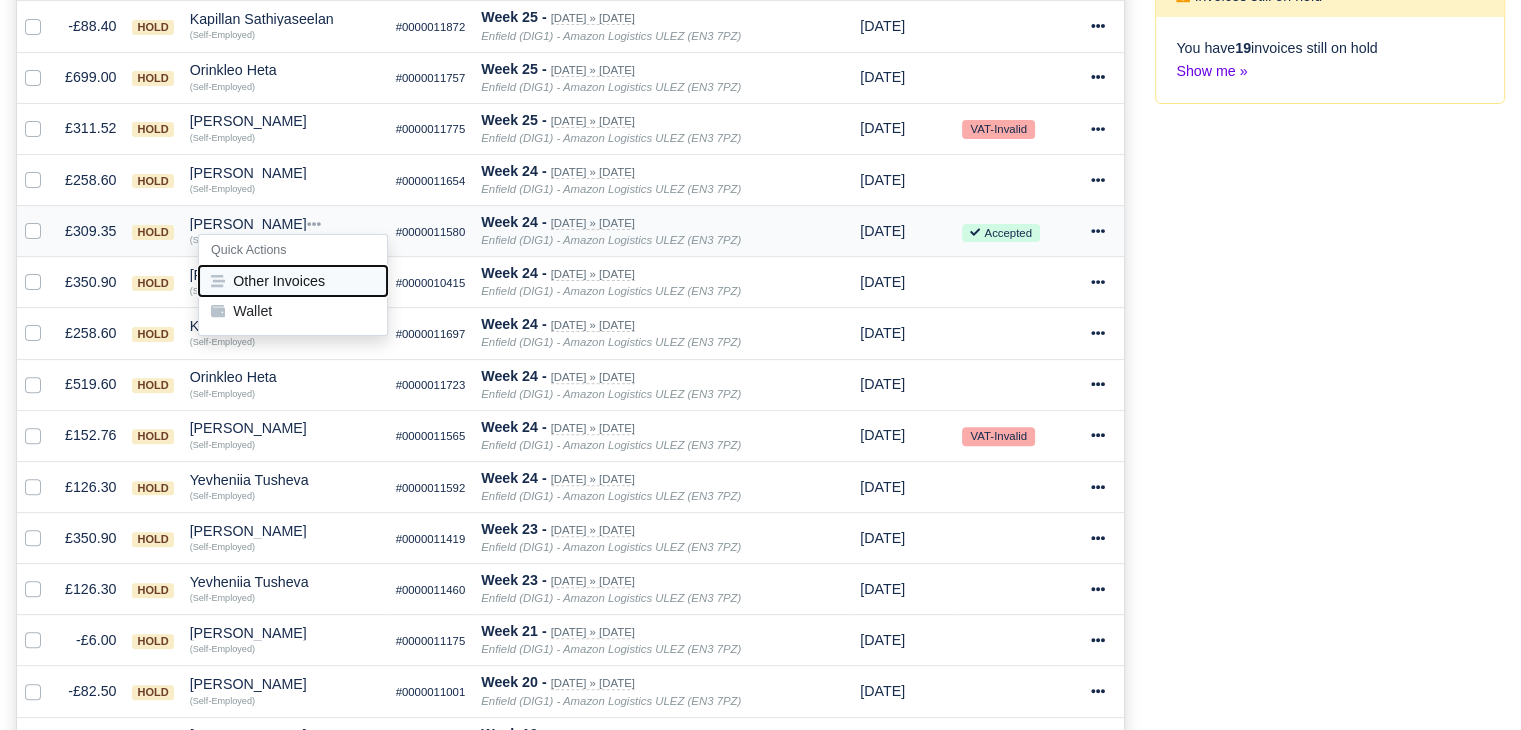 click on "Other Invoices" at bounding box center [293, 281] 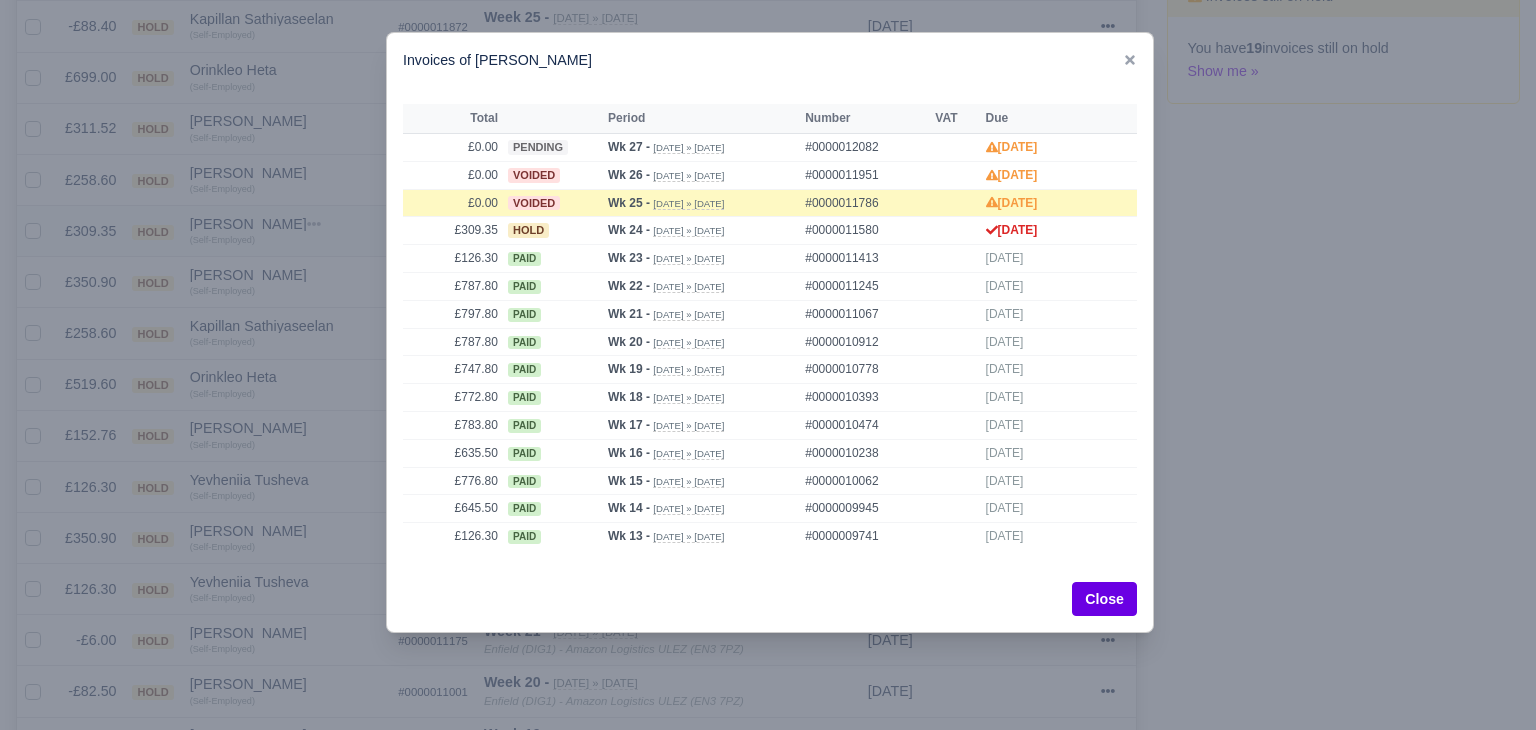 click at bounding box center (768, 365) 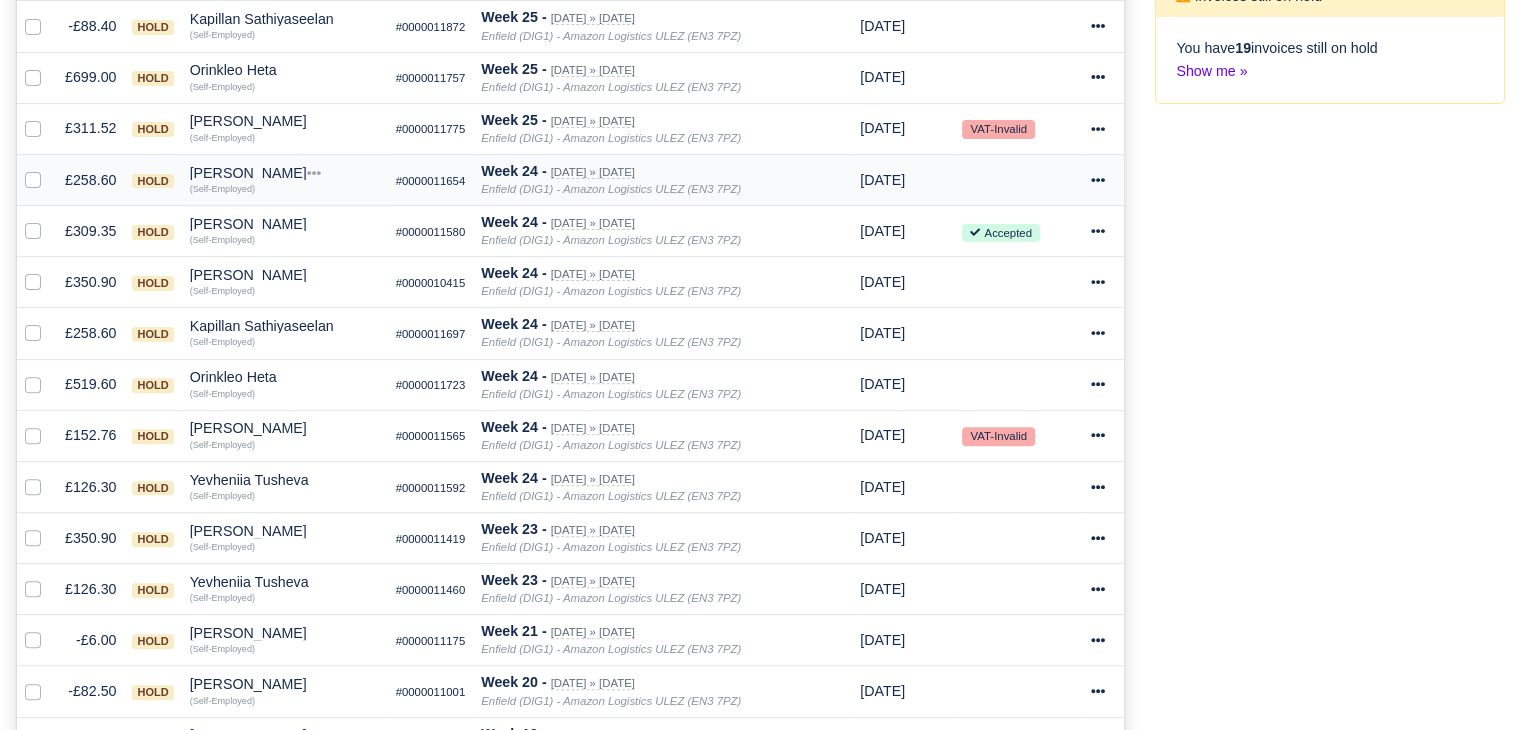click on "(Self-Employed)" at bounding box center (222, 188) 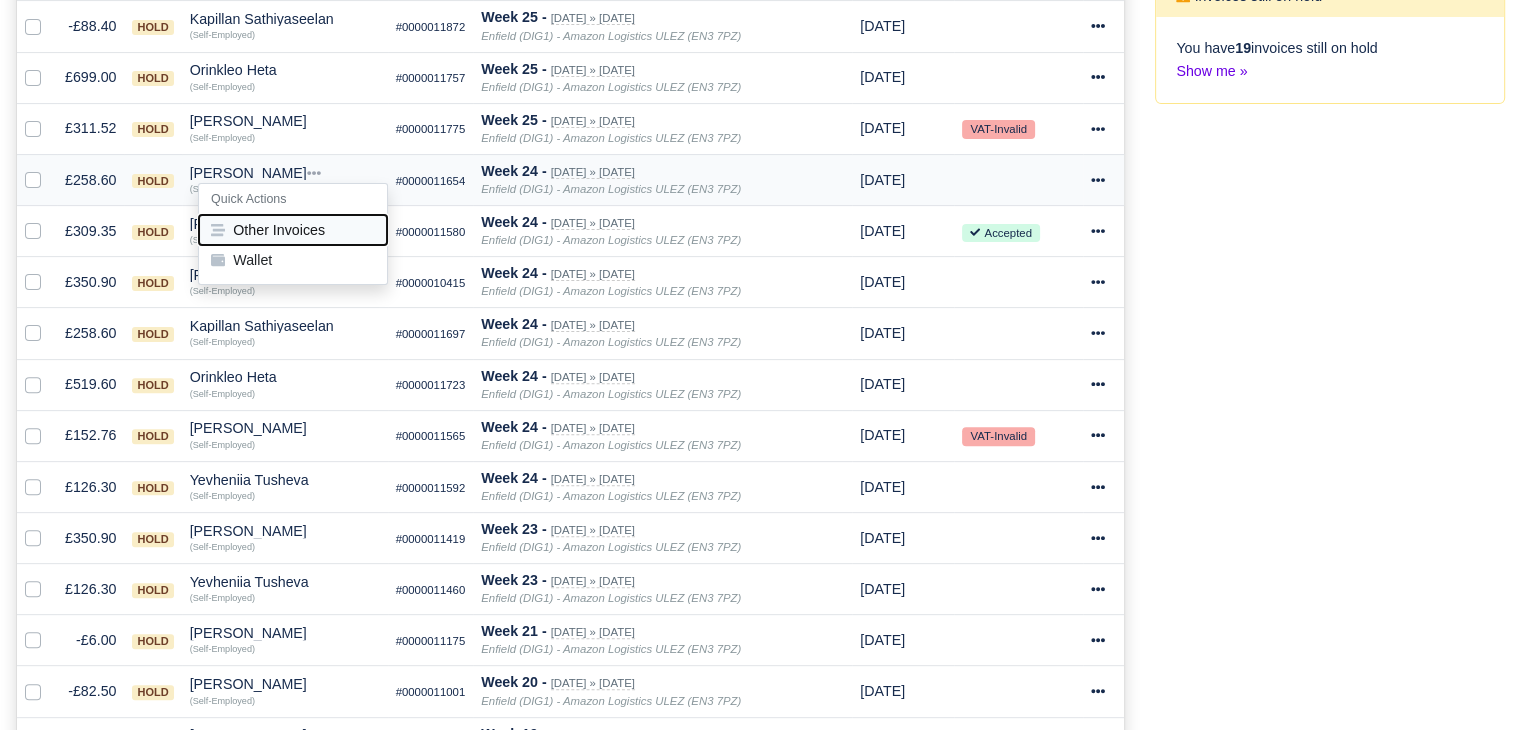 click on "Other Invoices" at bounding box center (293, 230) 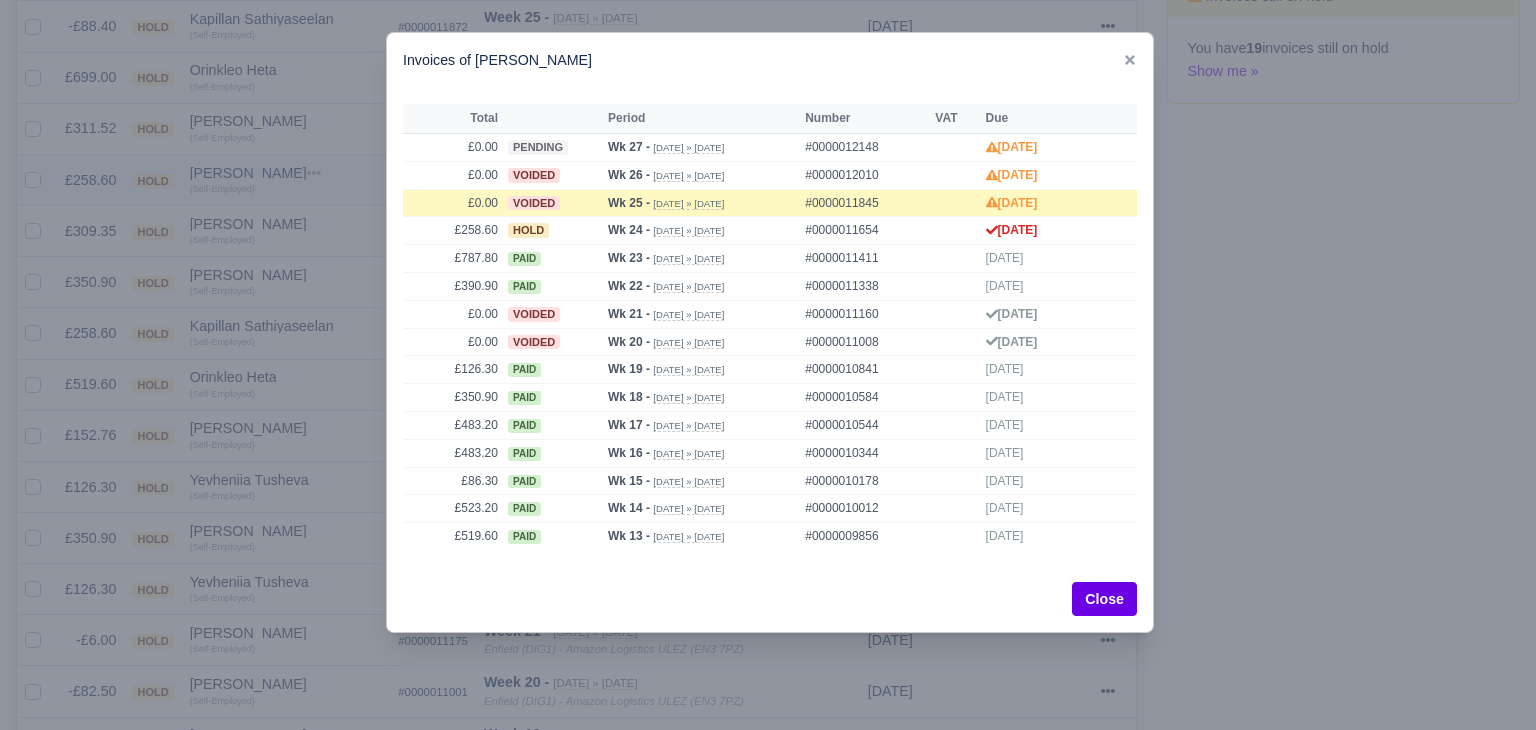 click at bounding box center [768, 365] 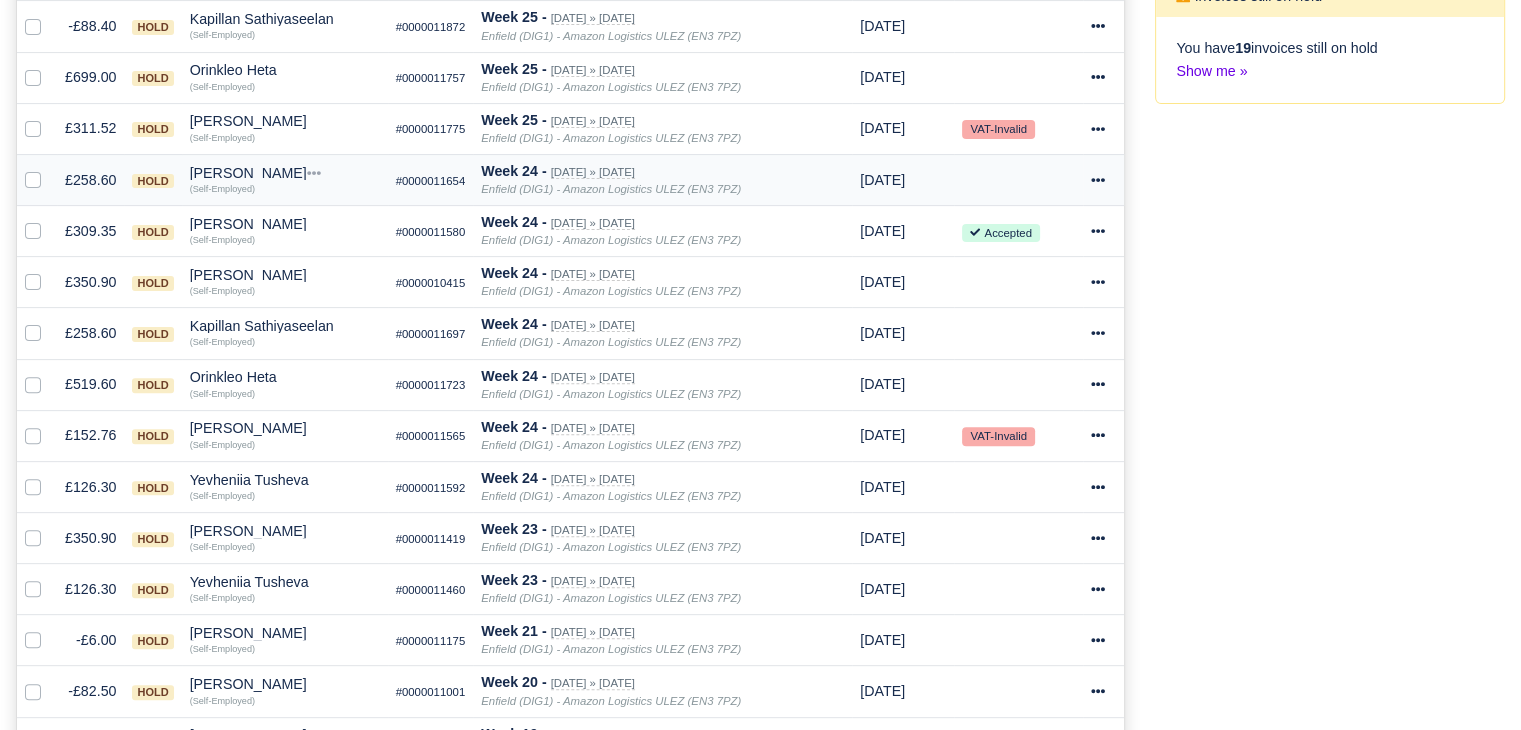 click on "Faisal Khan" at bounding box center [285, 173] 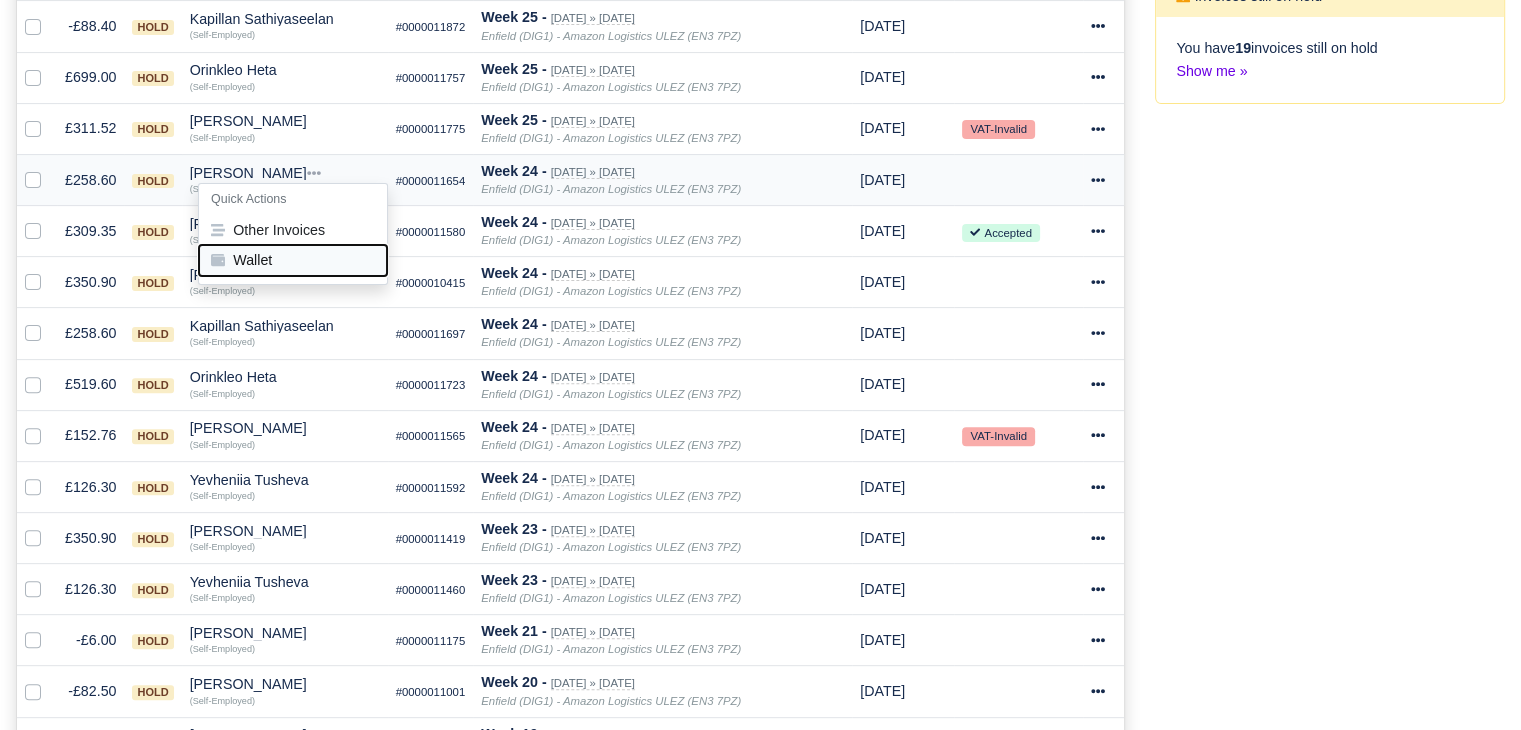 click on "Wallet" at bounding box center (293, 260) 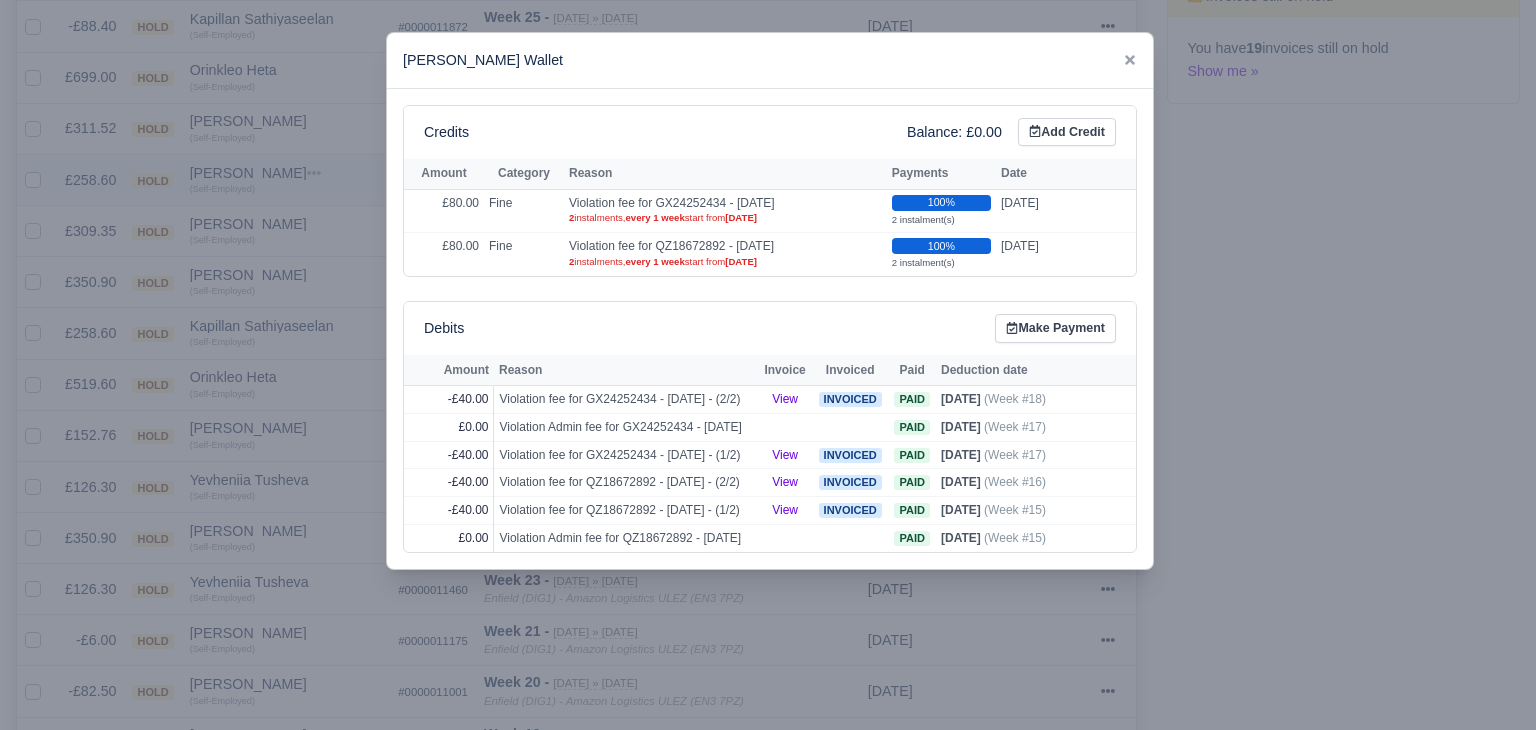 click at bounding box center [768, 365] 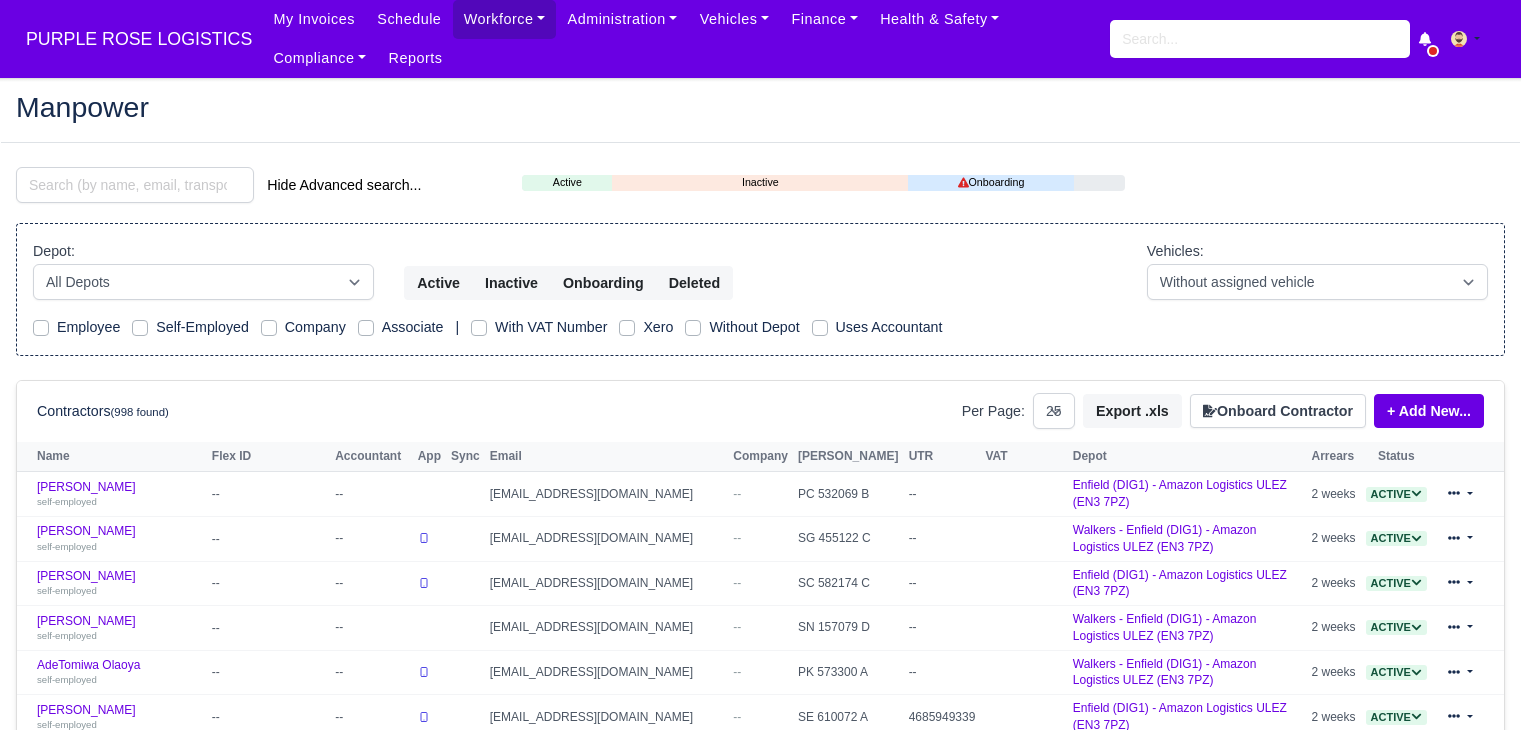 select on "25" 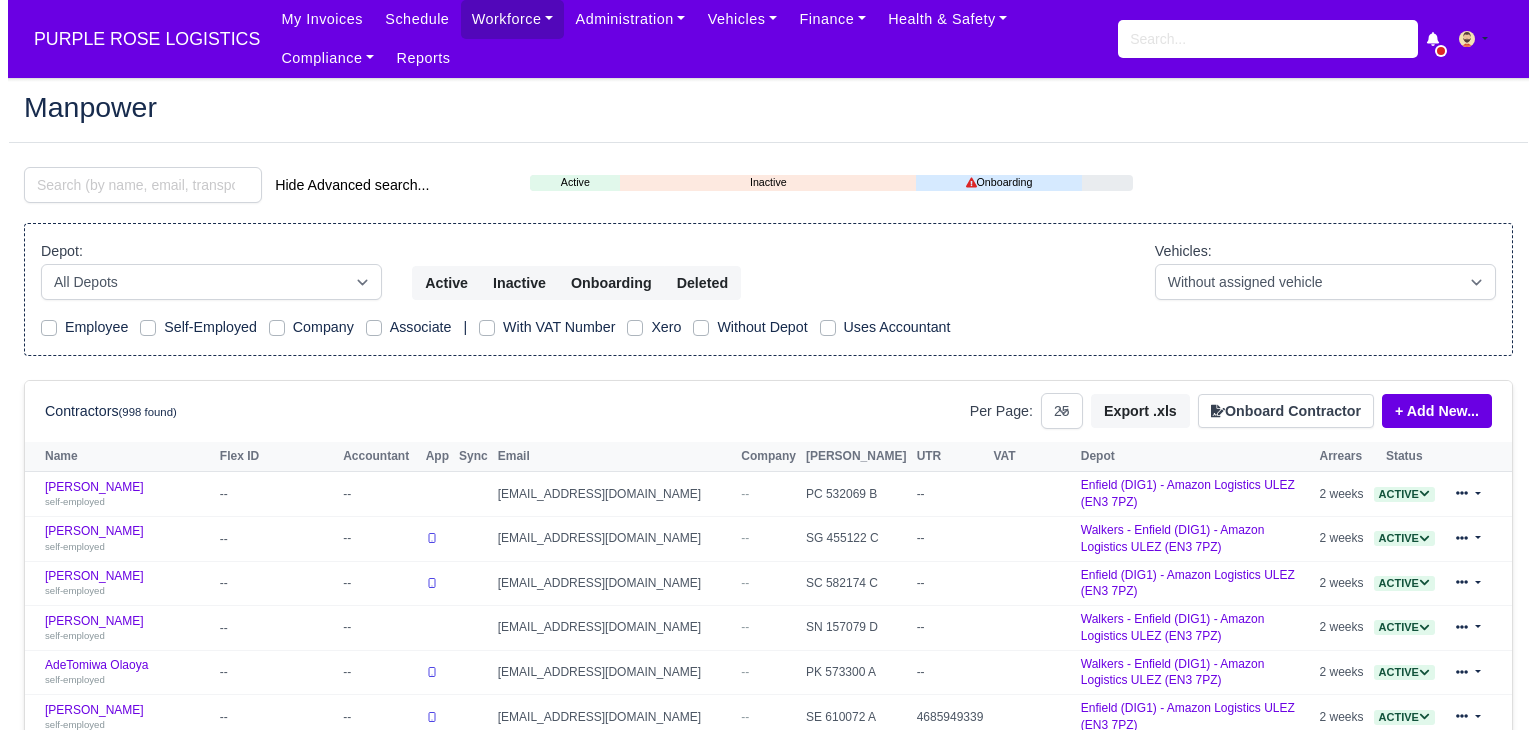 scroll, scrollTop: 0, scrollLeft: 0, axis: both 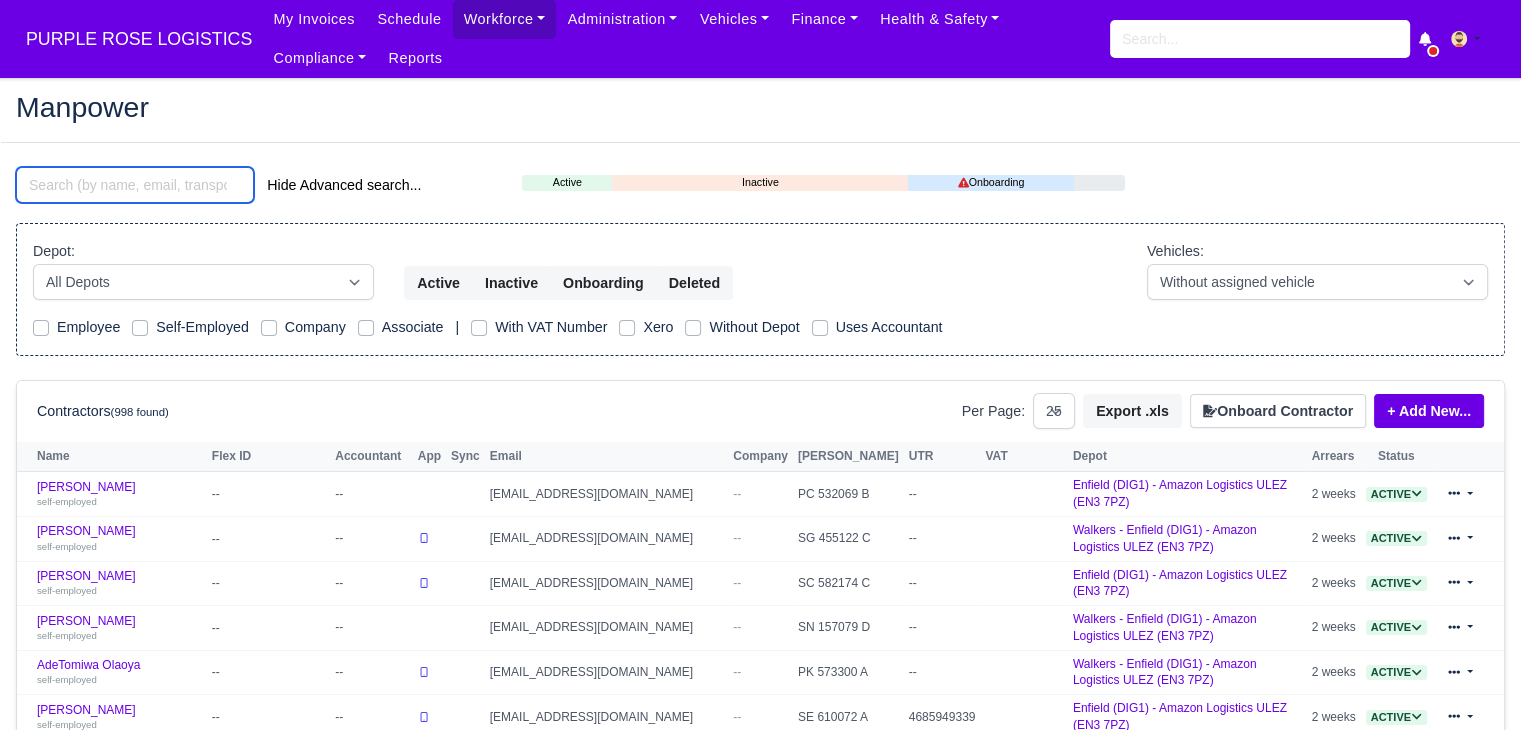 click at bounding box center (135, 185) 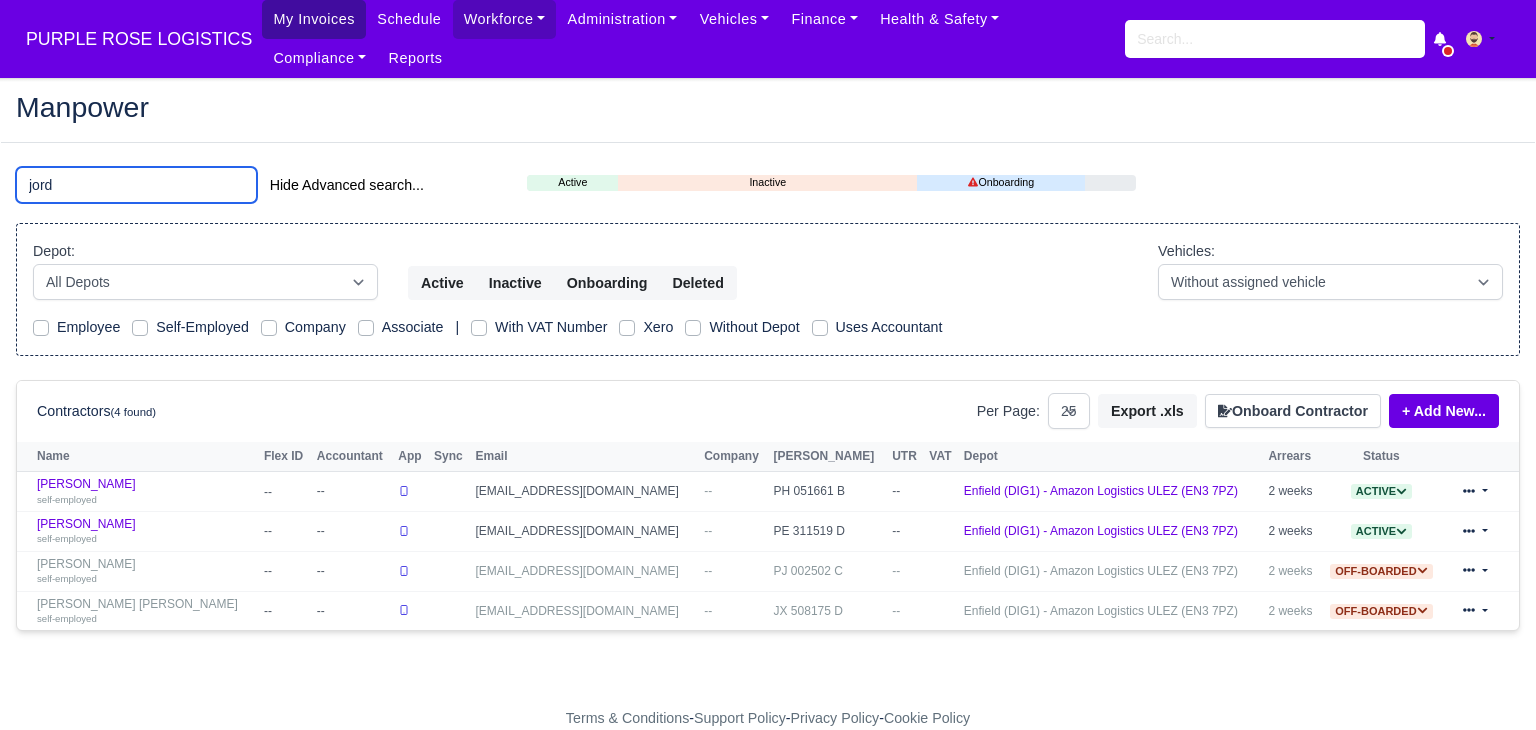 type on "jord" 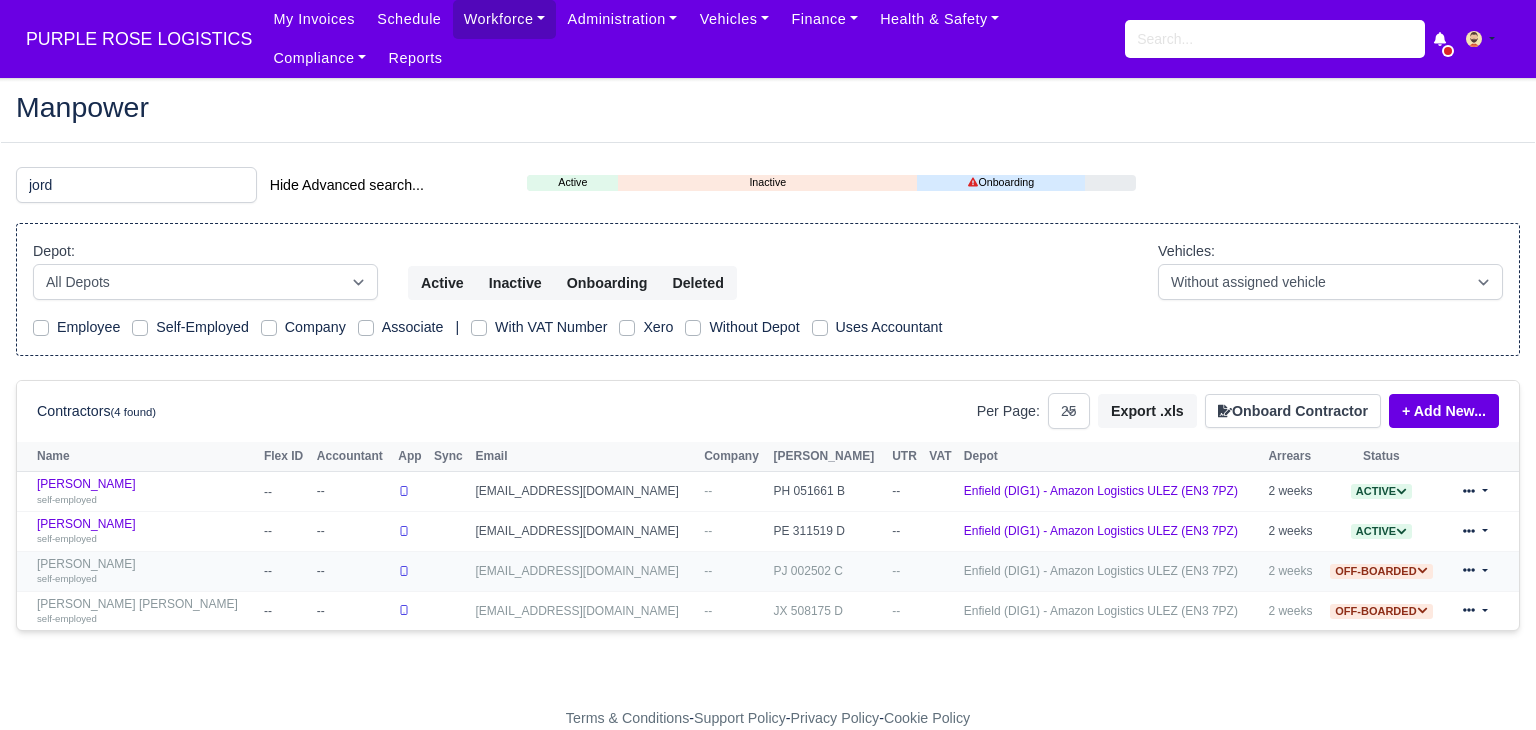 click on "Jordan White
self-employed" at bounding box center [145, 571] 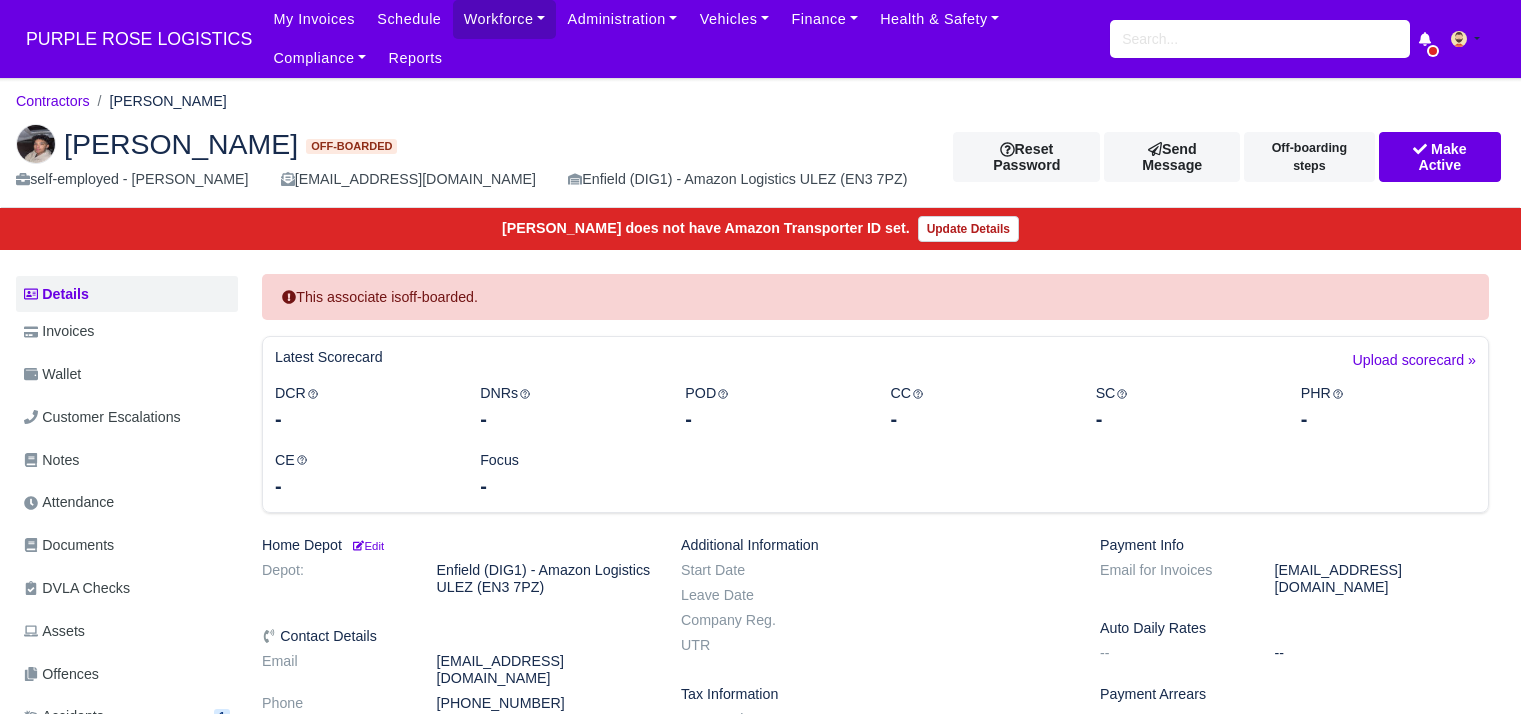 scroll, scrollTop: 0, scrollLeft: 0, axis: both 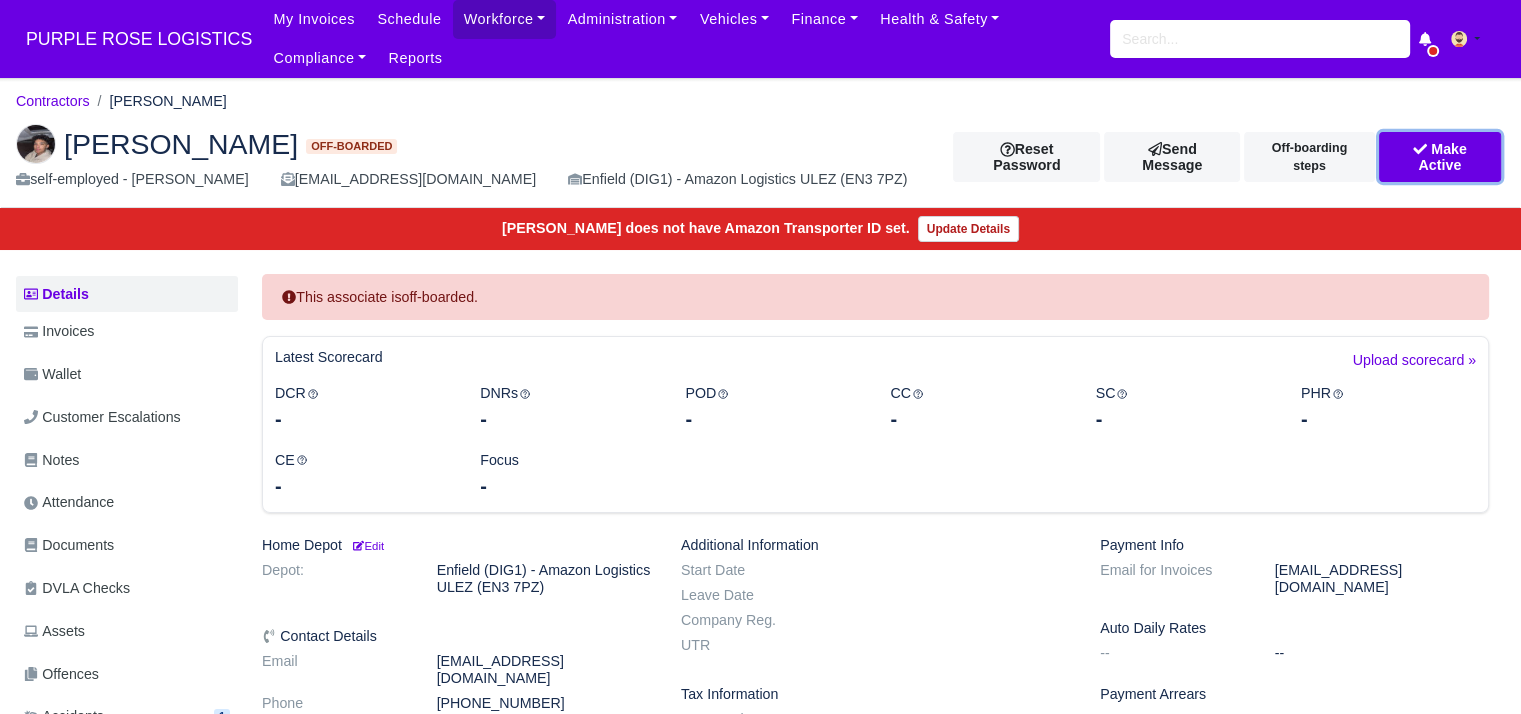 click 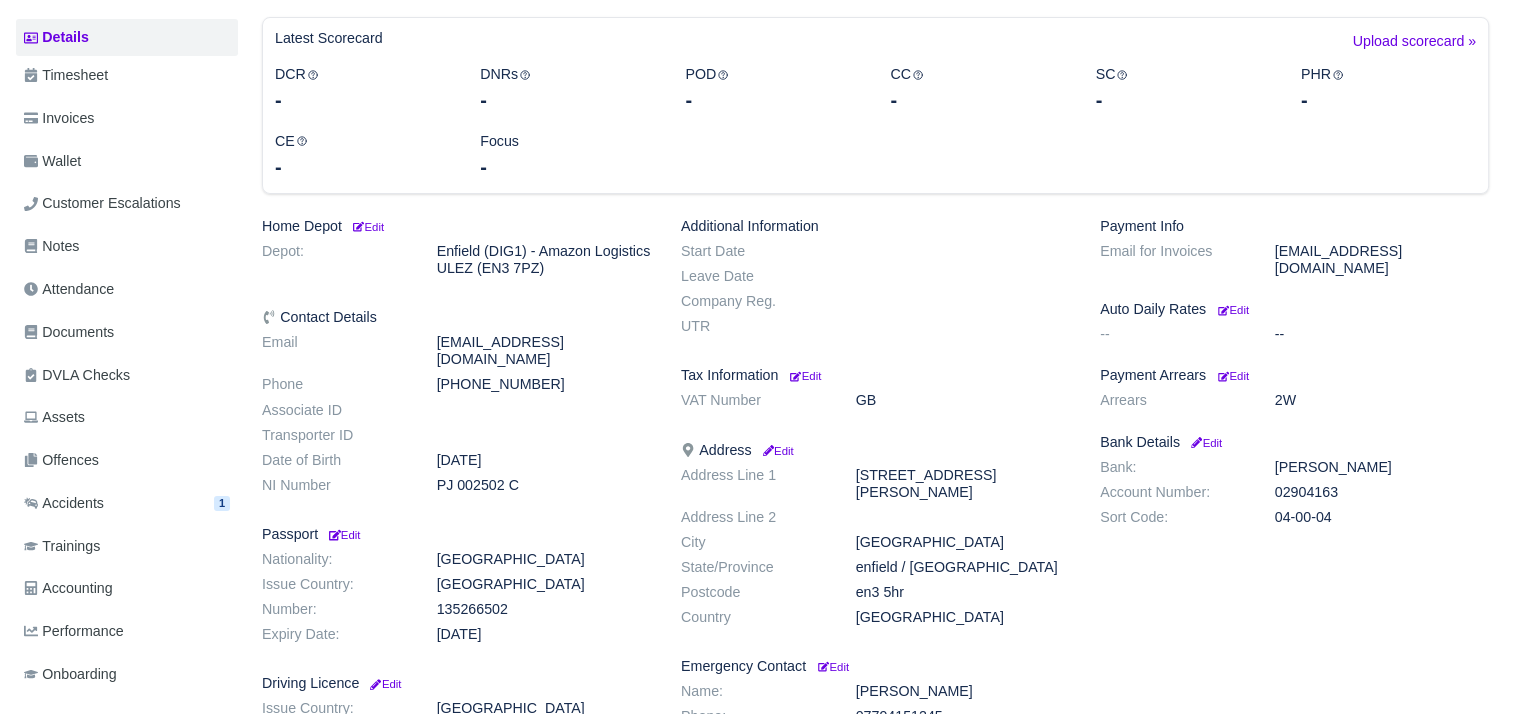 scroll, scrollTop: 300, scrollLeft: 0, axis: vertical 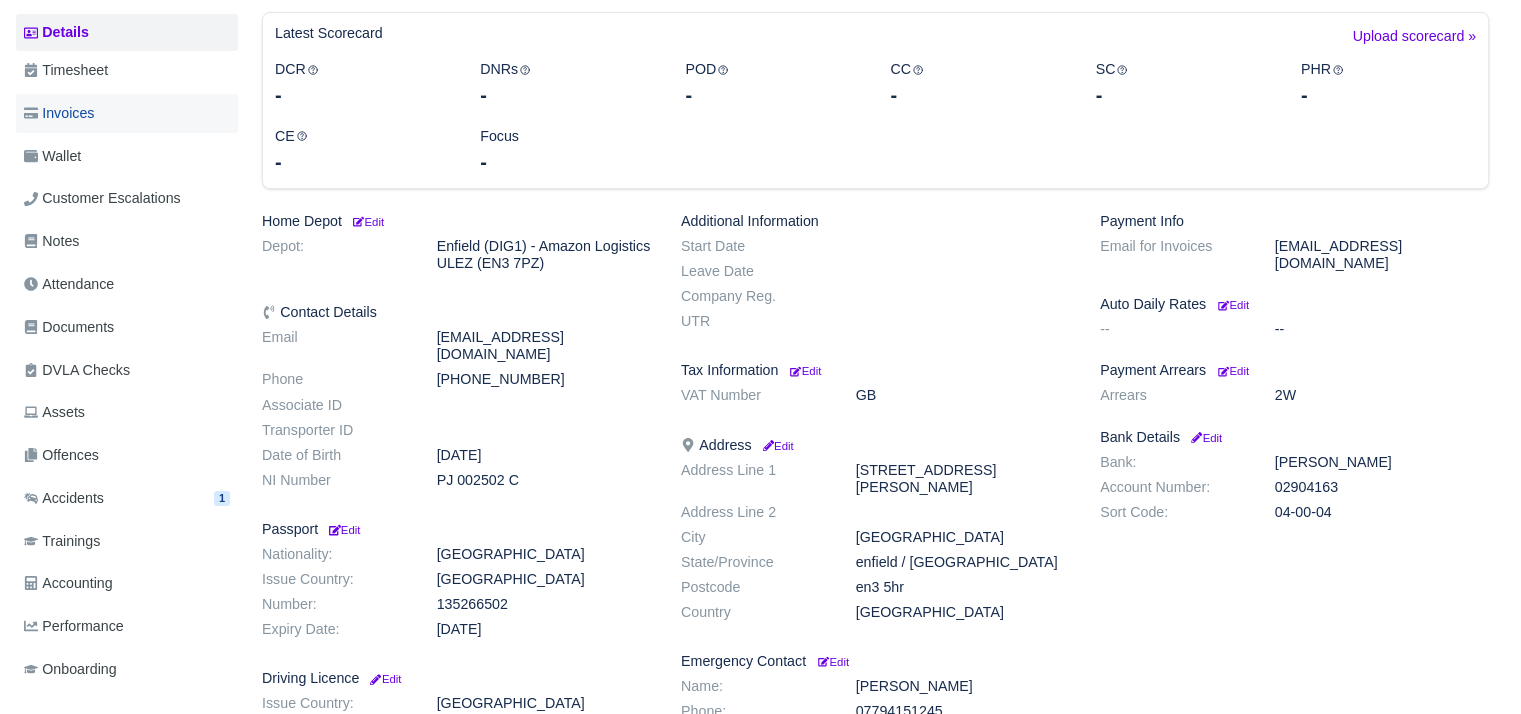 click on "Invoices" at bounding box center [127, 113] 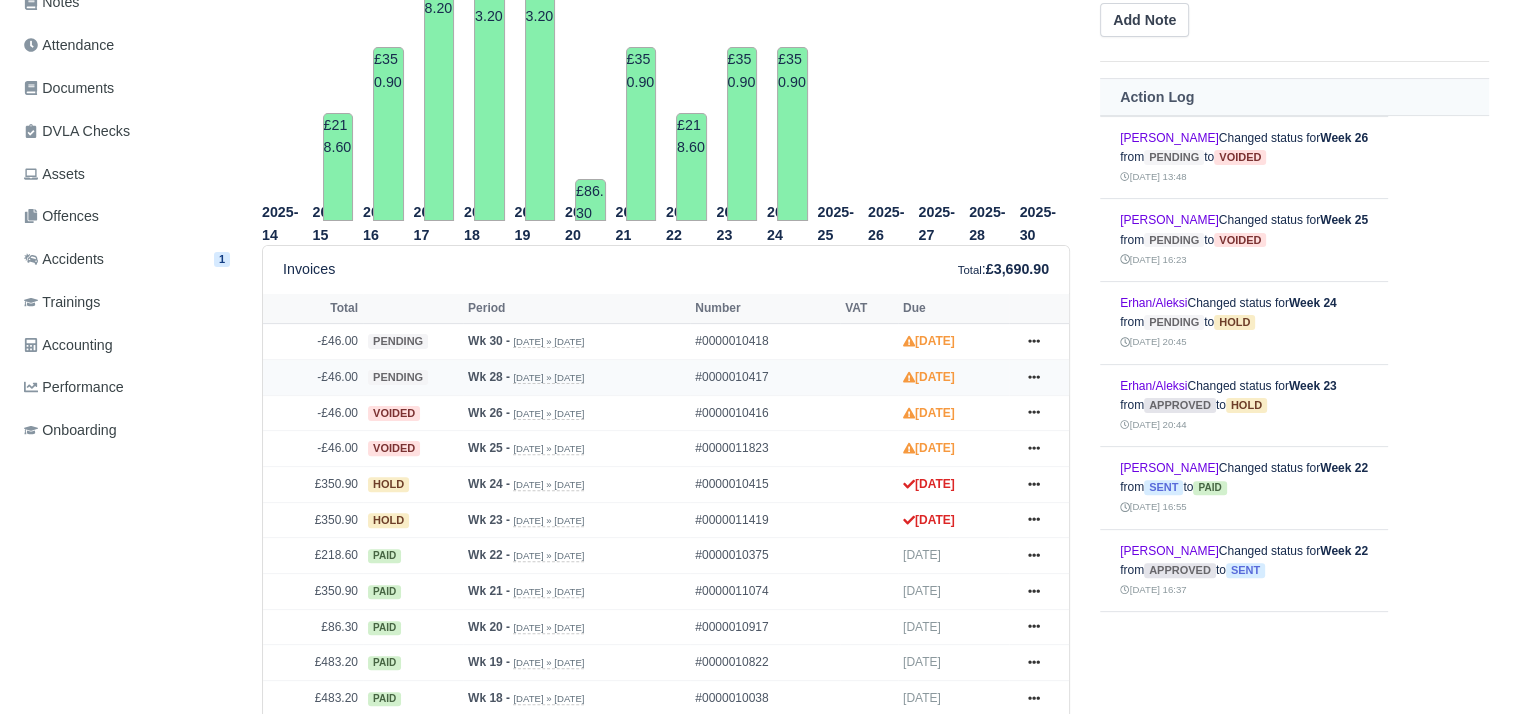 scroll, scrollTop: 200, scrollLeft: 0, axis: vertical 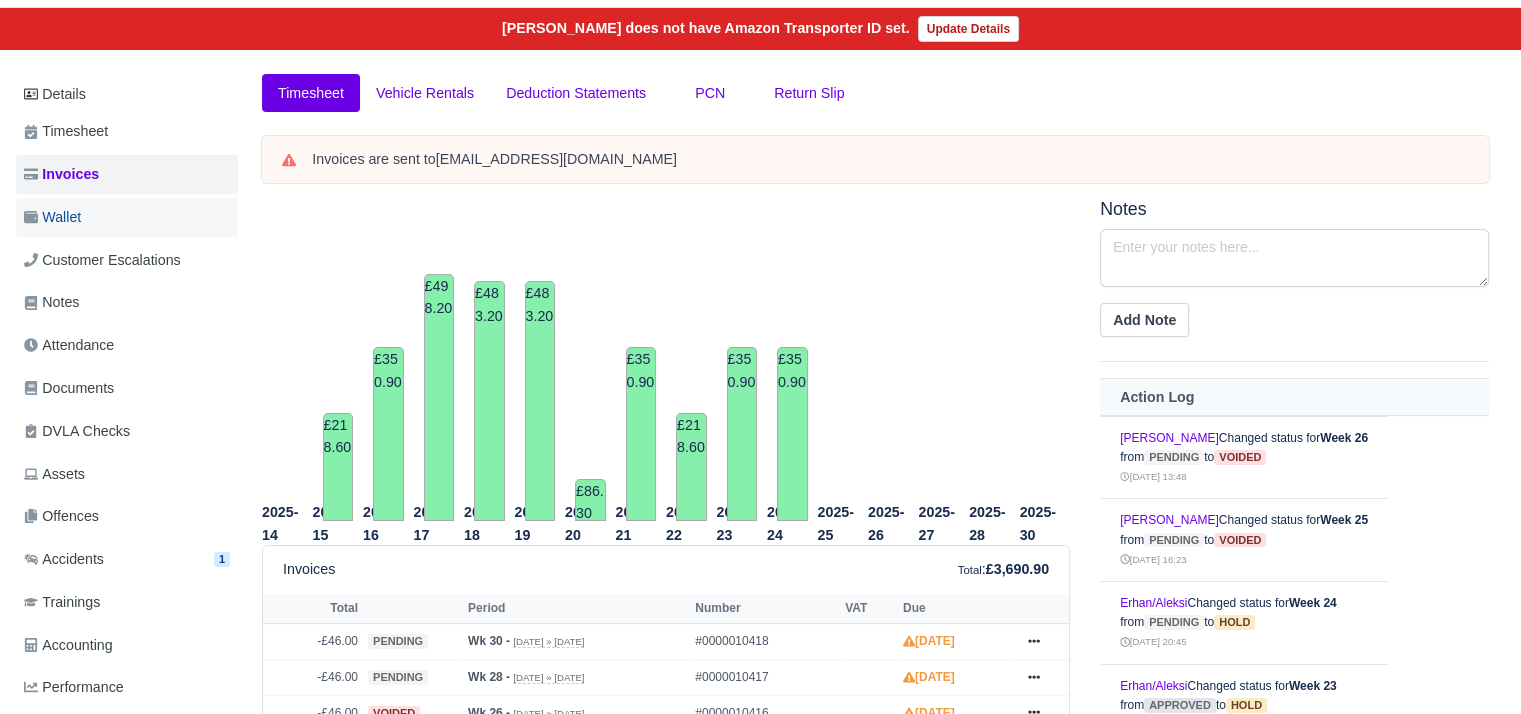click on "Wallet" at bounding box center (127, 217) 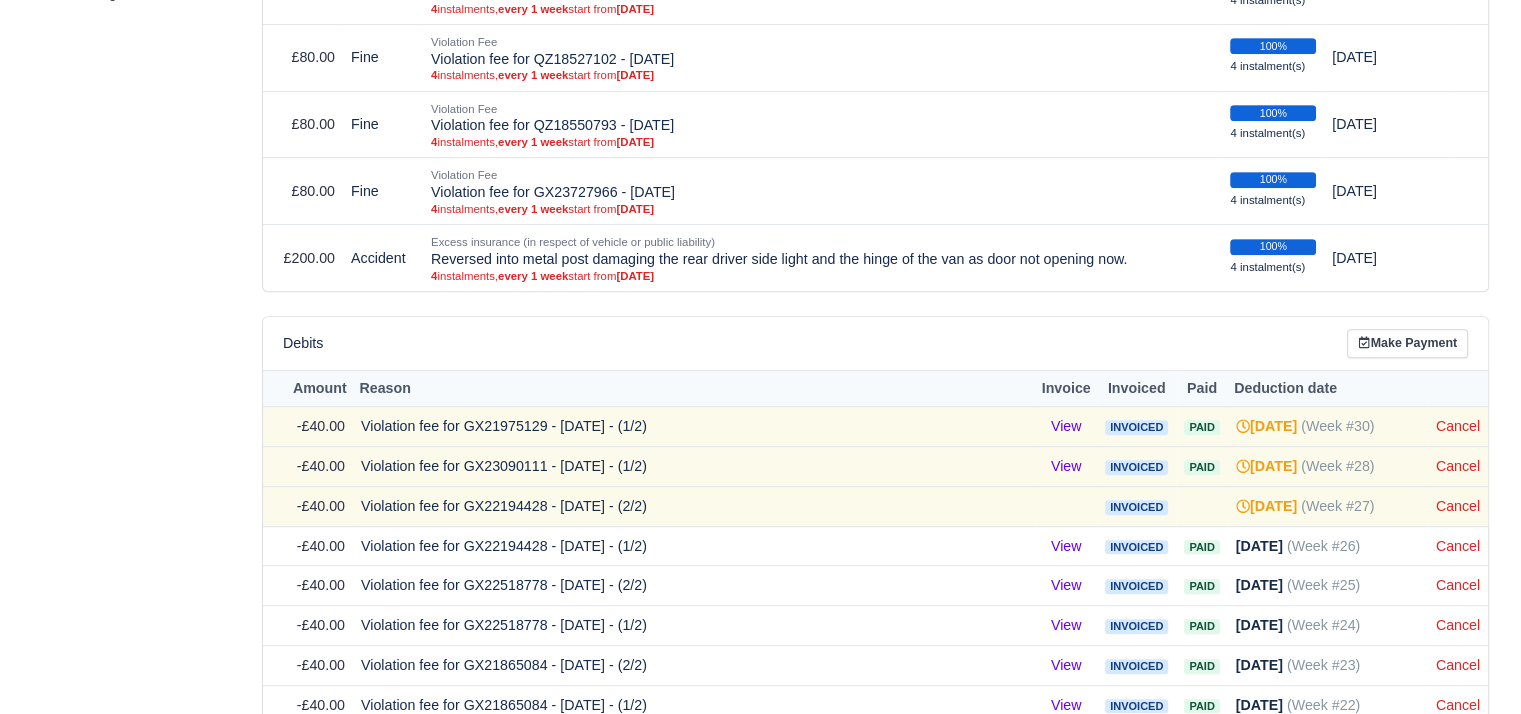 scroll, scrollTop: 1100, scrollLeft: 0, axis: vertical 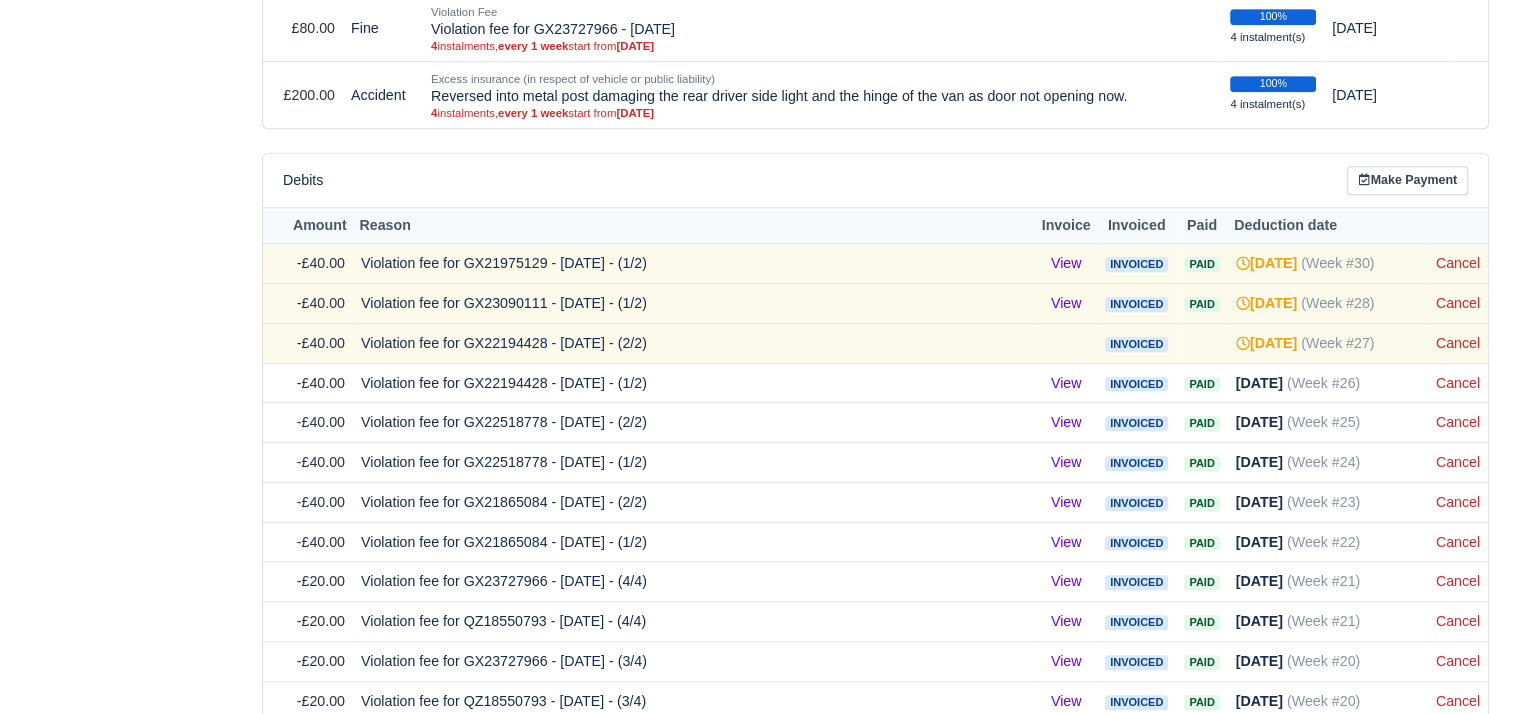 click on "Cancel" at bounding box center (1458, 264) 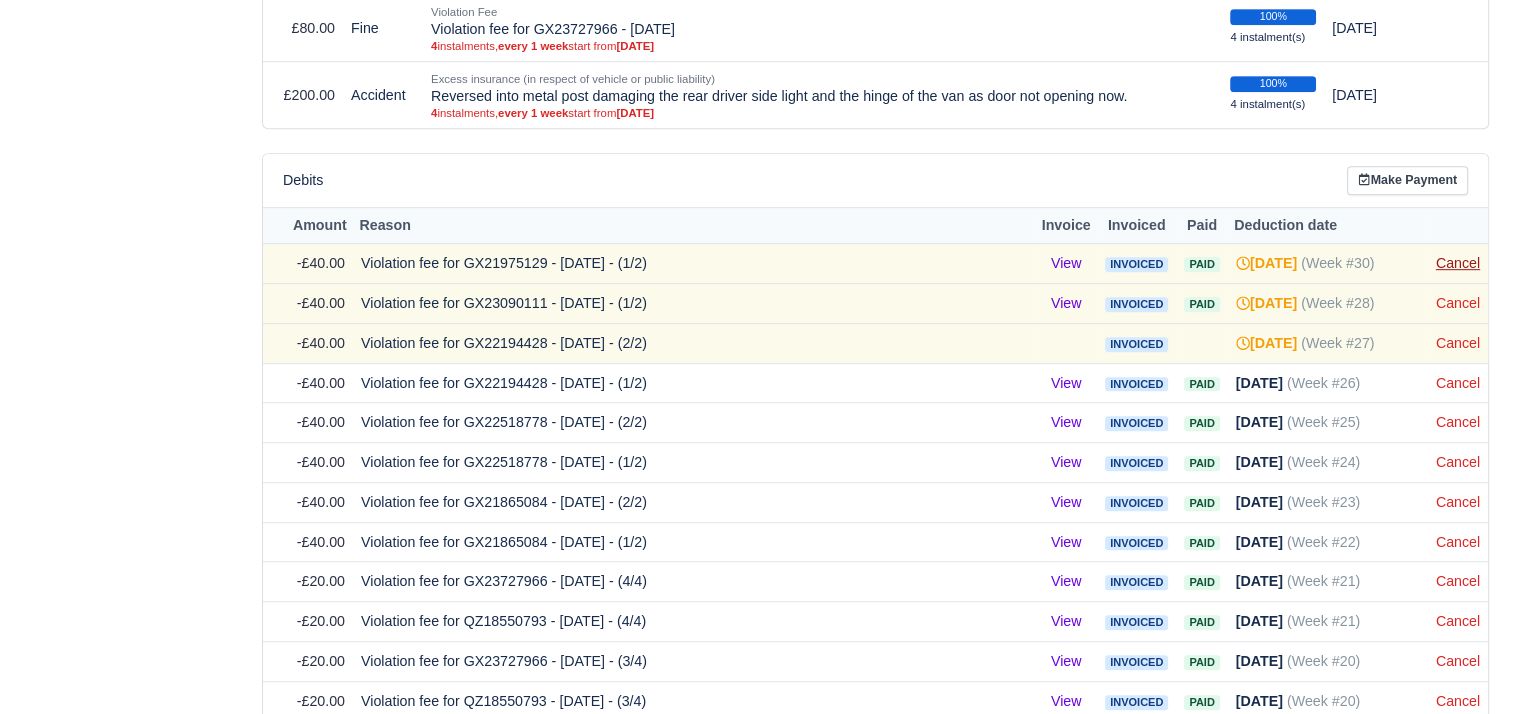 click on "Cancel" at bounding box center [1458, 263] 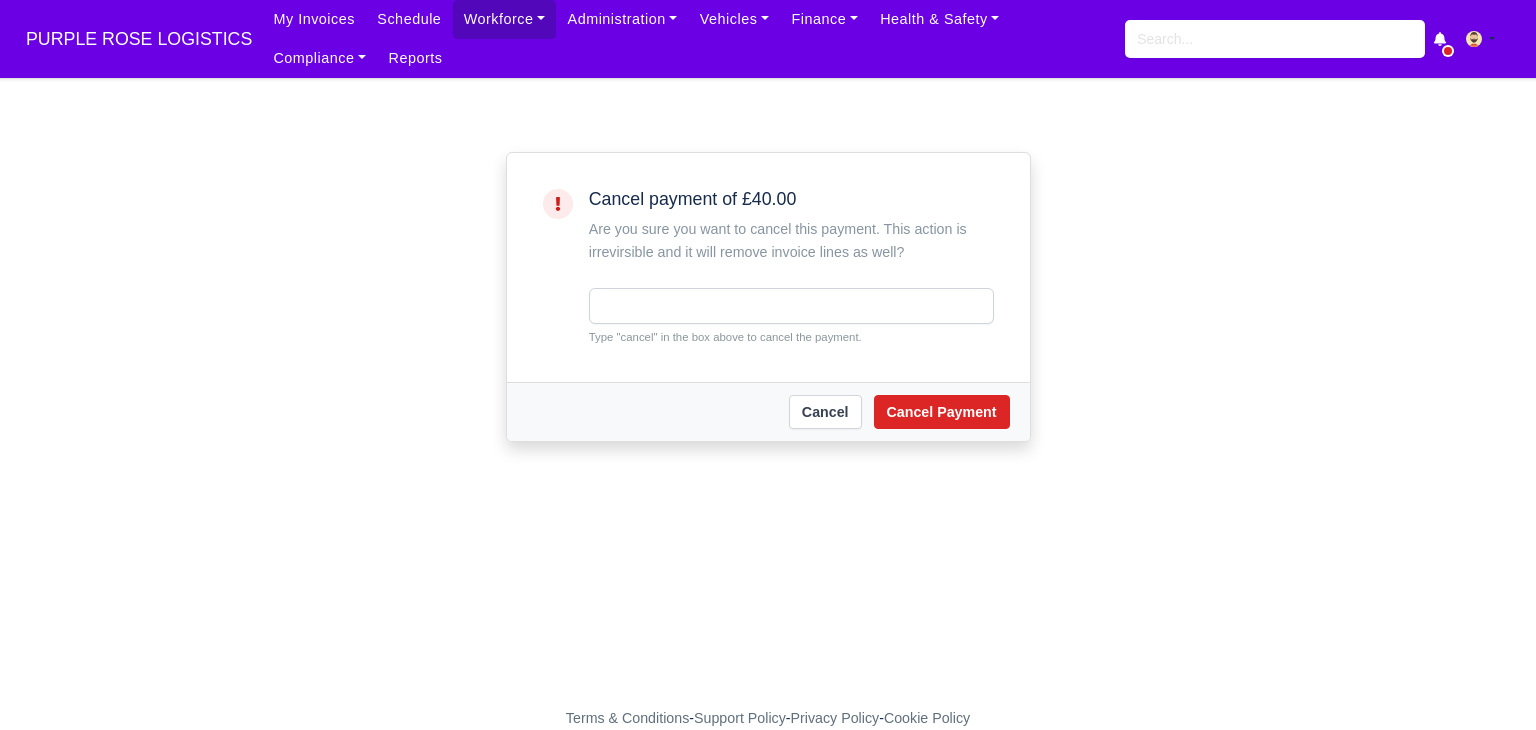 scroll, scrollTop: 0, scrollLeft: 0, axis: both 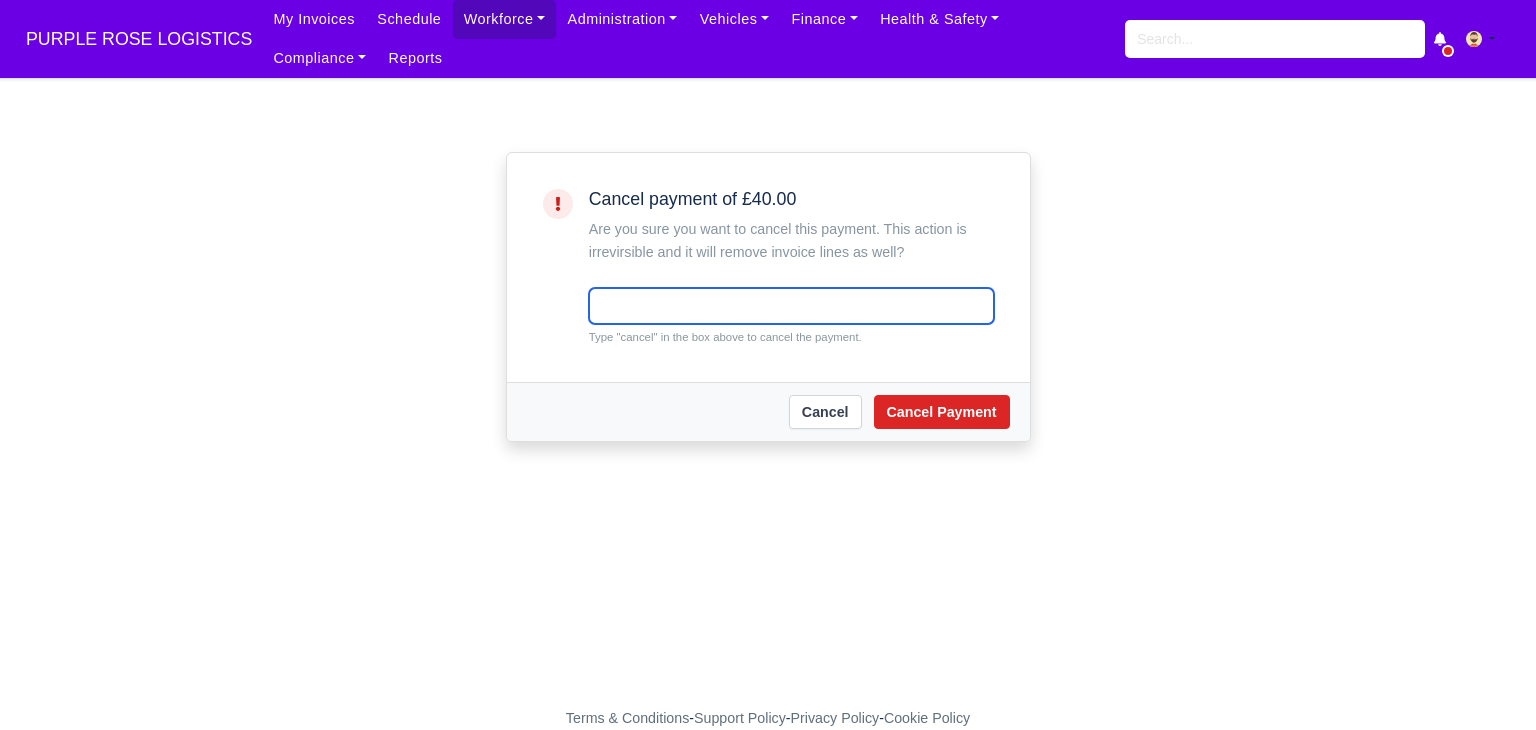 click at bounding box center [791, 306] 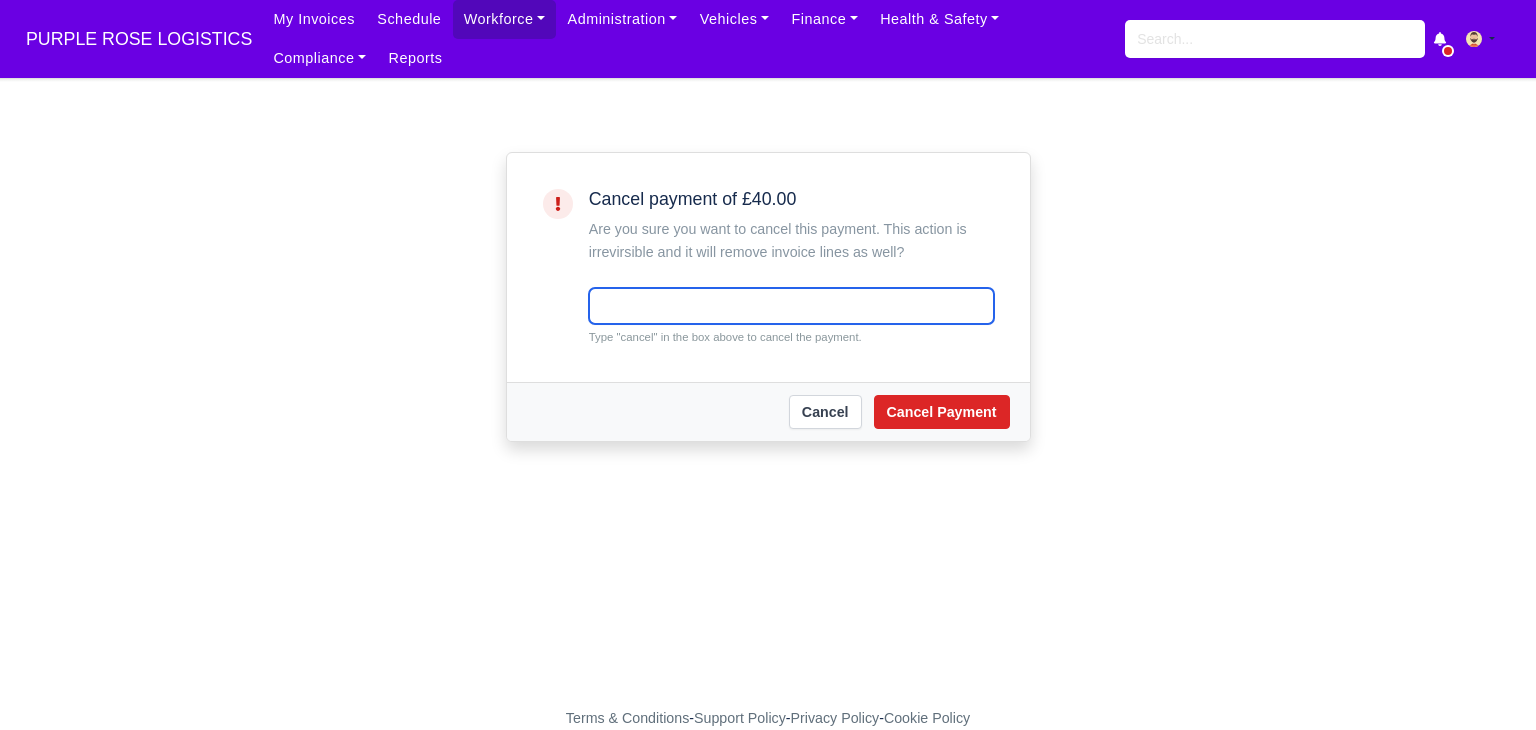 type on "cancel" 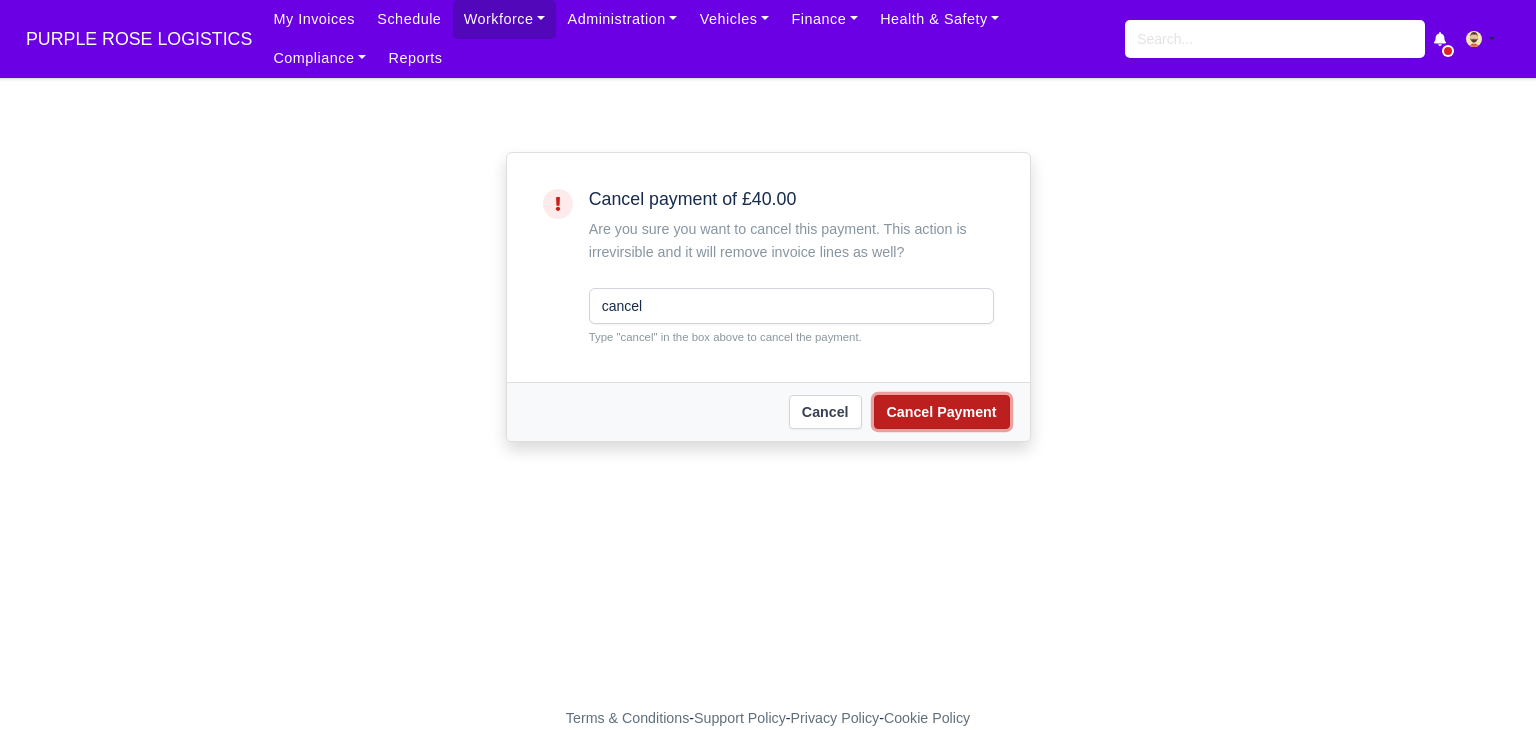 click on "Cancel Payment" at bounding box center [942, 412] 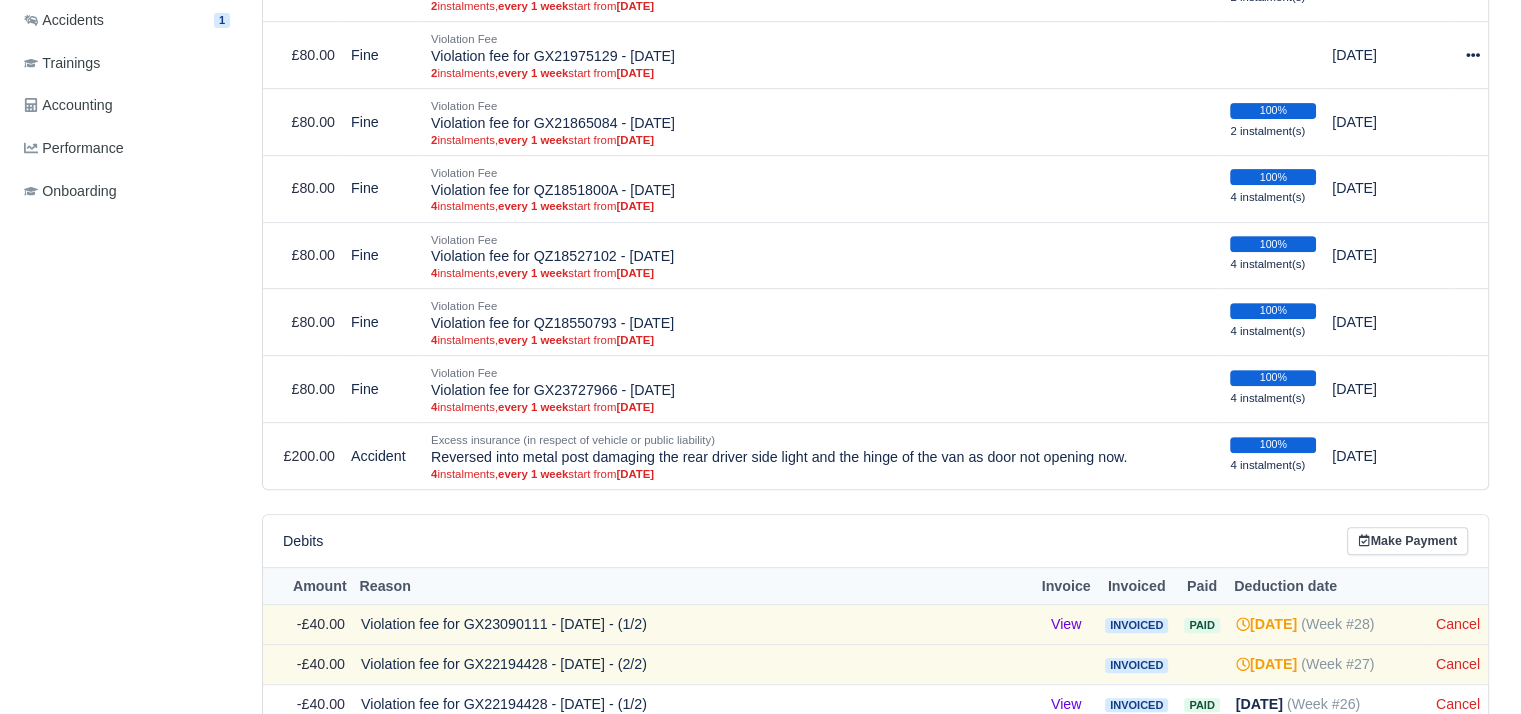 scroll, scrollTop: 900, scrollLeft: 0, axis: vertical 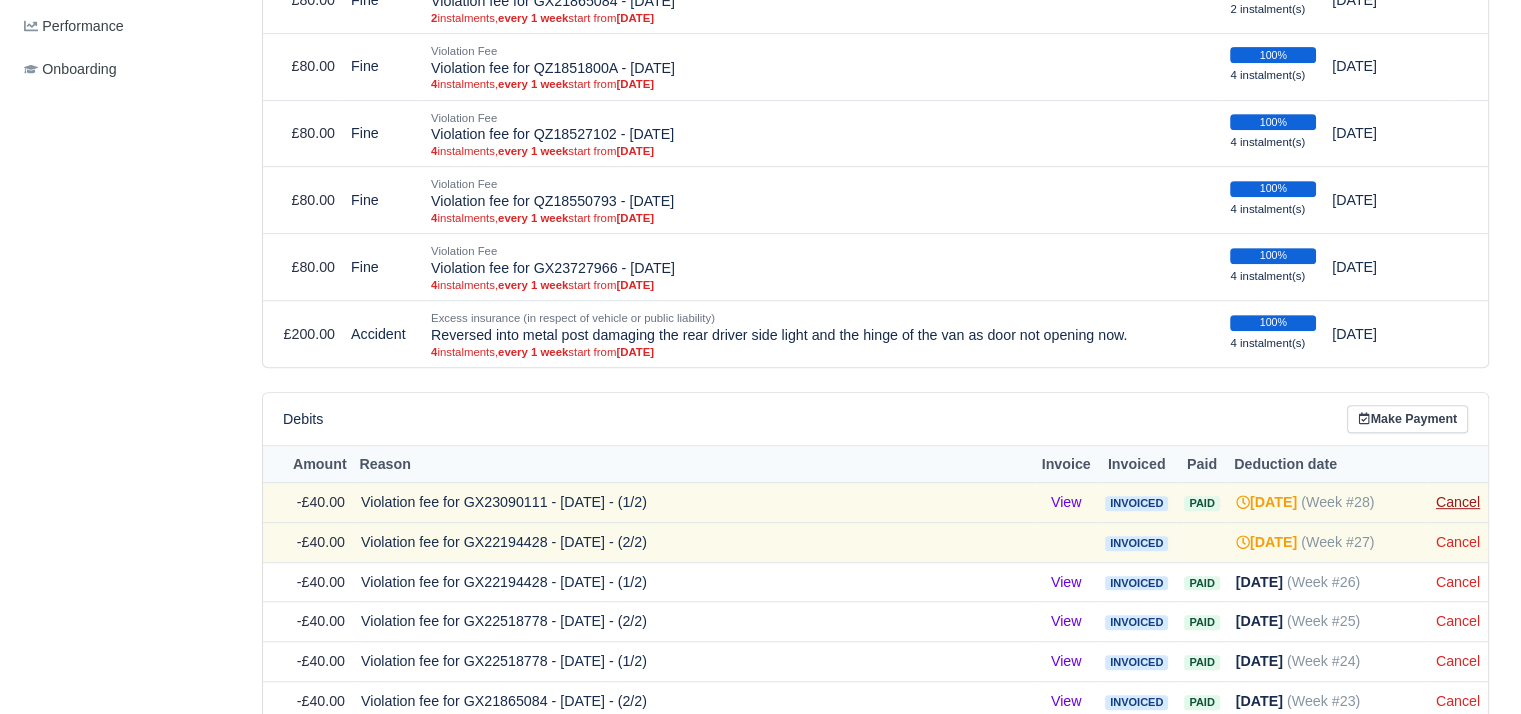 click on "Cancel" at bounding box center [1458, 502] 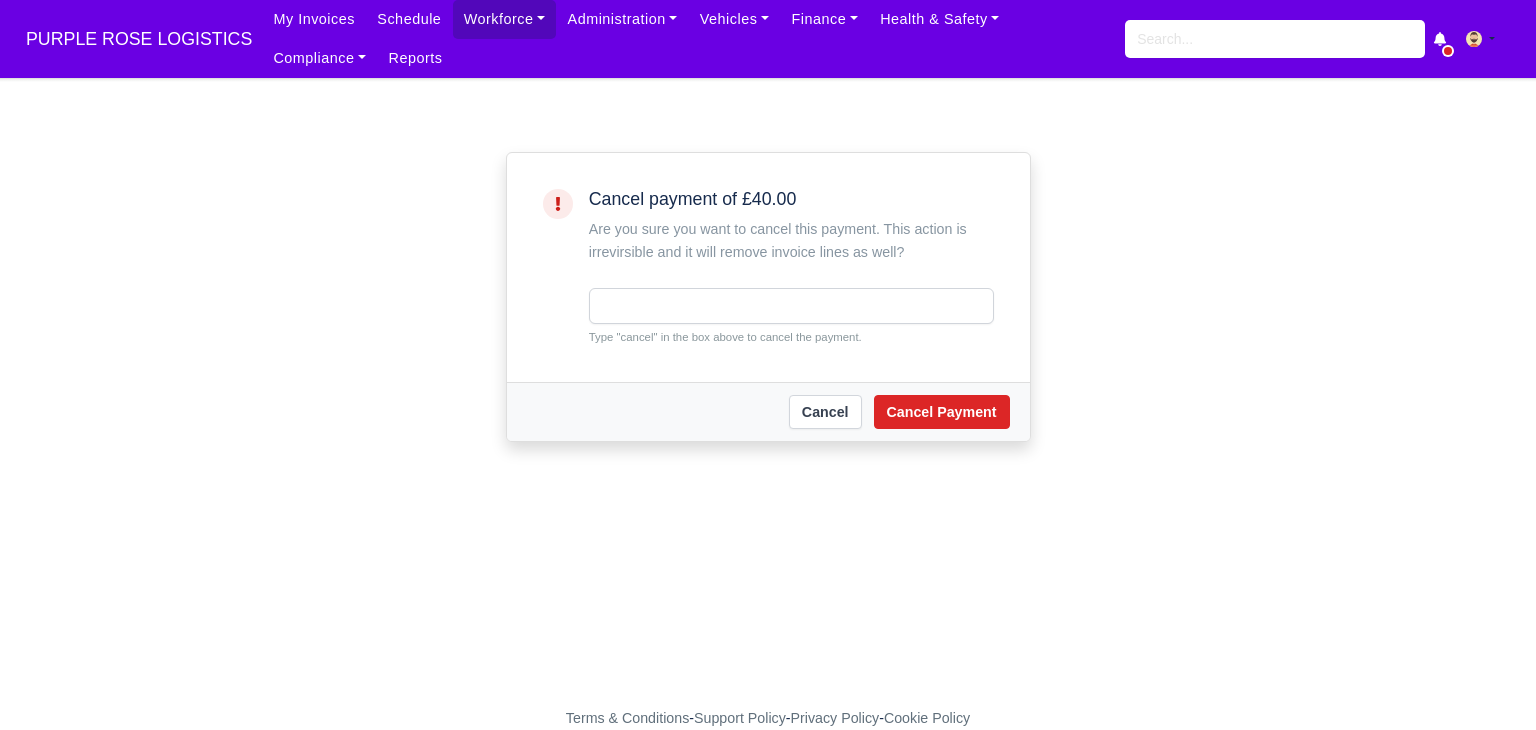 scroll, scrollTop: 0, scrollLeft: 0, axis: both 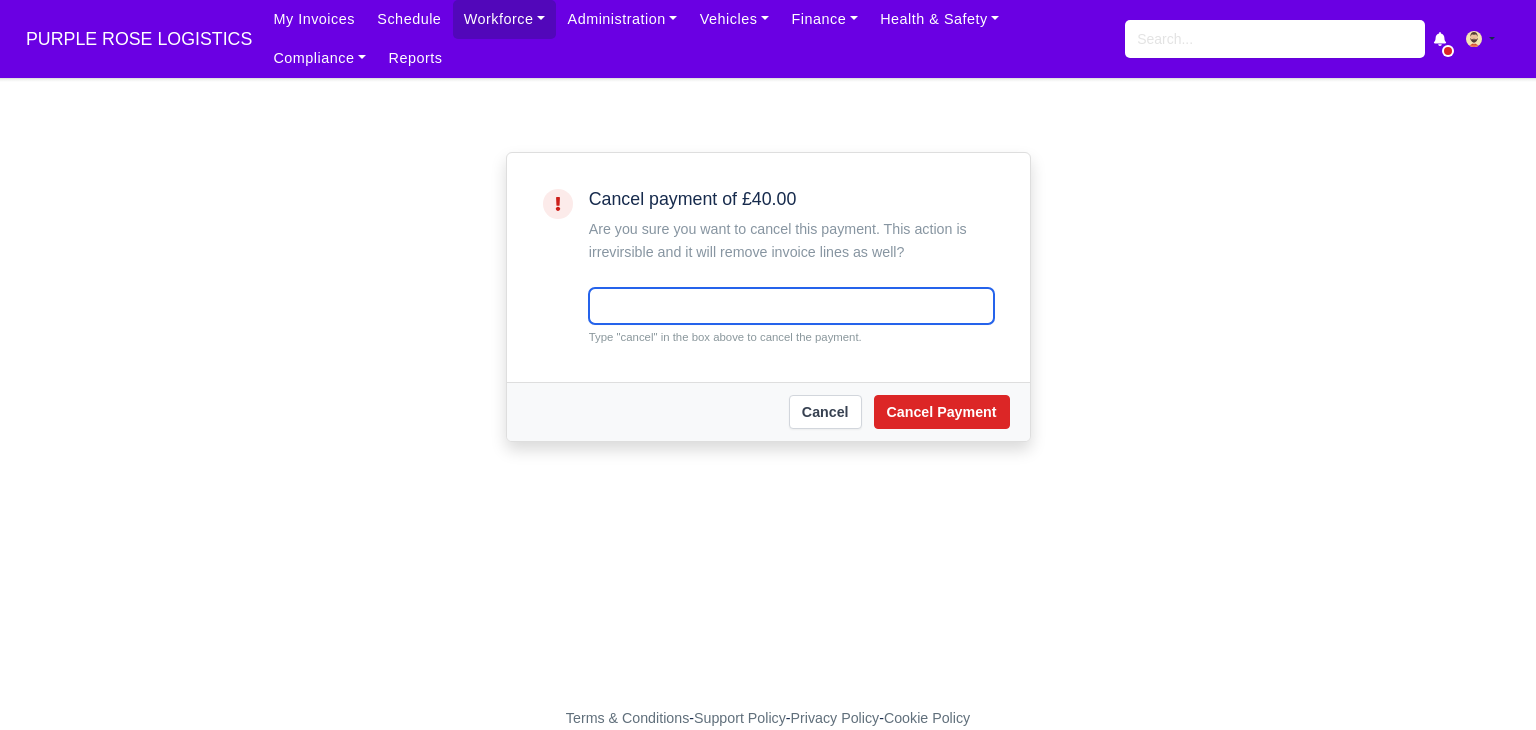 click at bounding box center [791, 306] 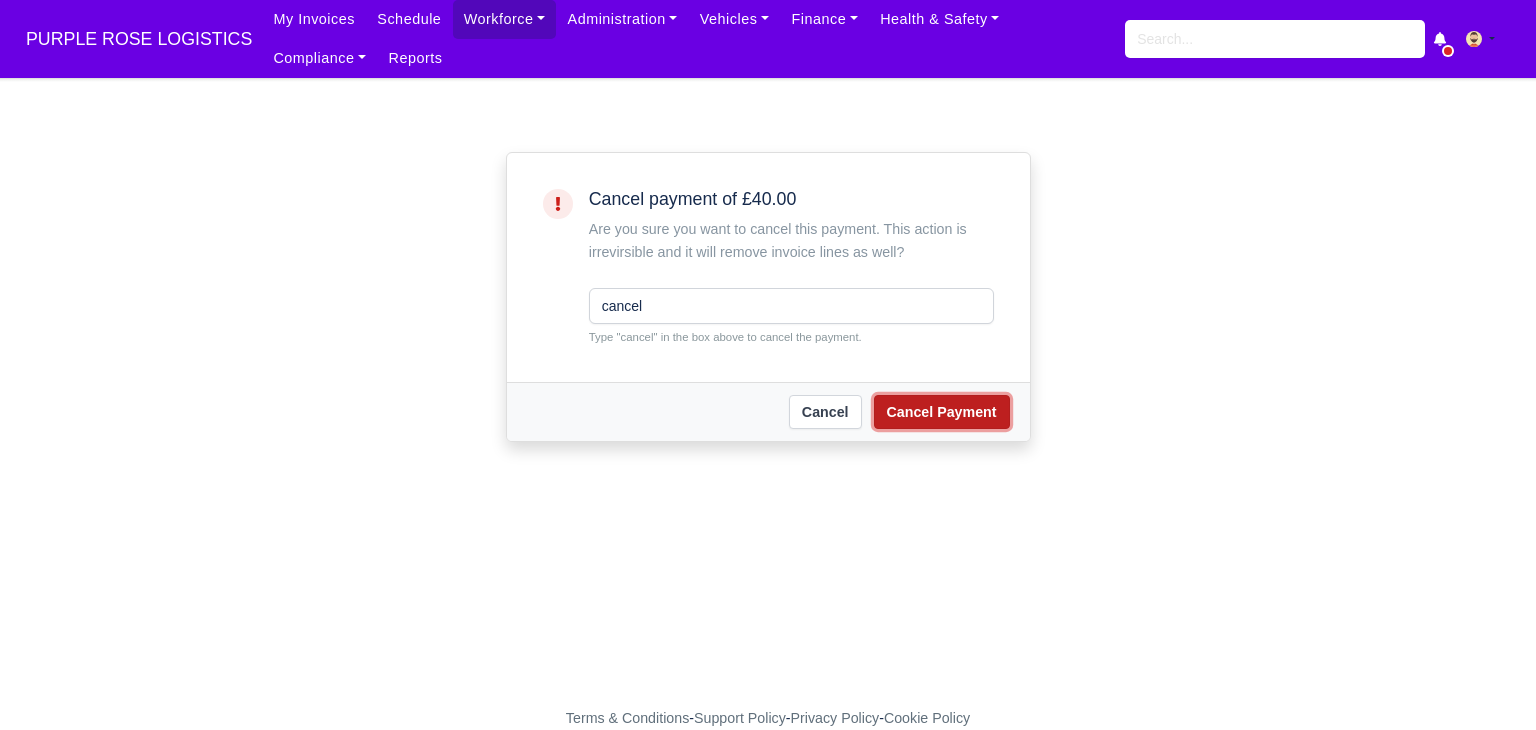 click on "Cancel Payment" at bounding box center (942, 412) 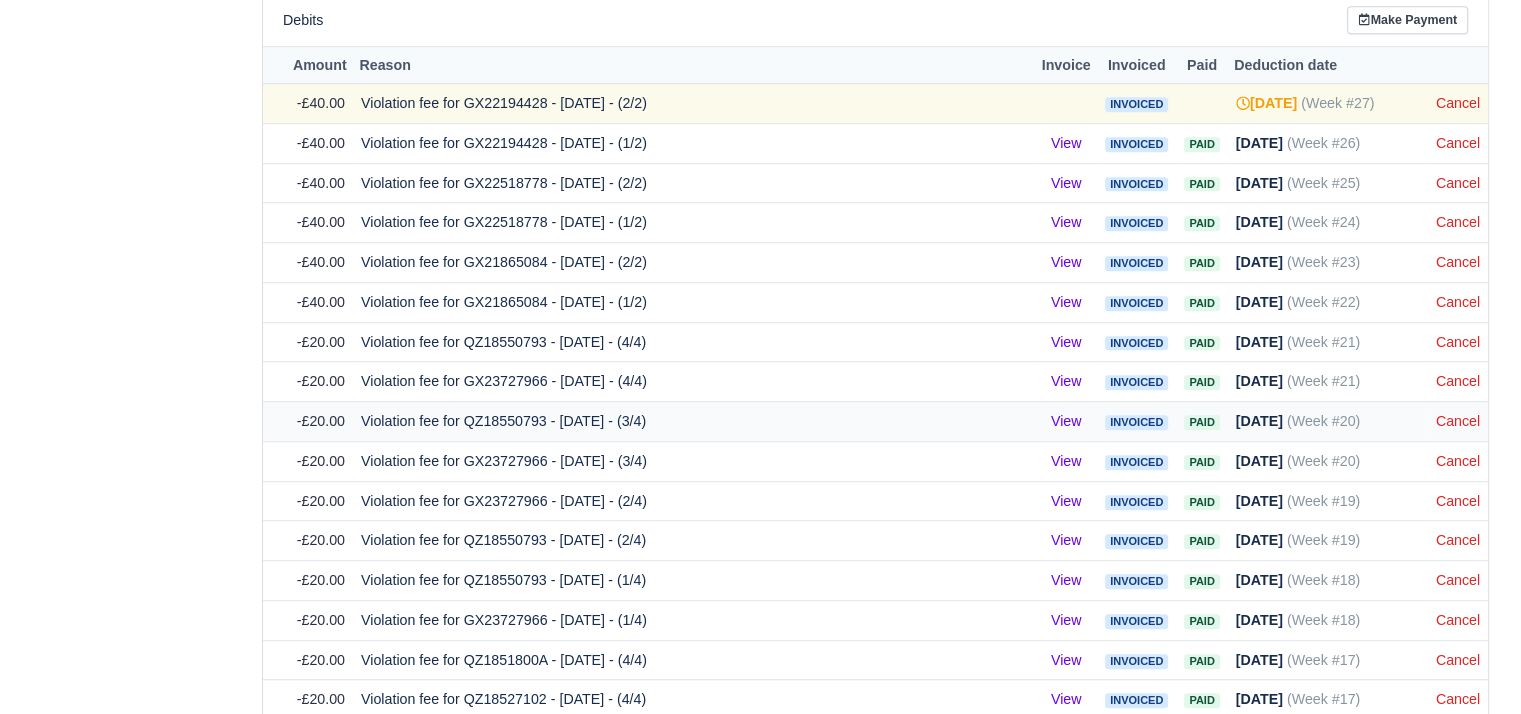 scroll, scrollTop: 1200, scrollLeft: 0, axis: vertical 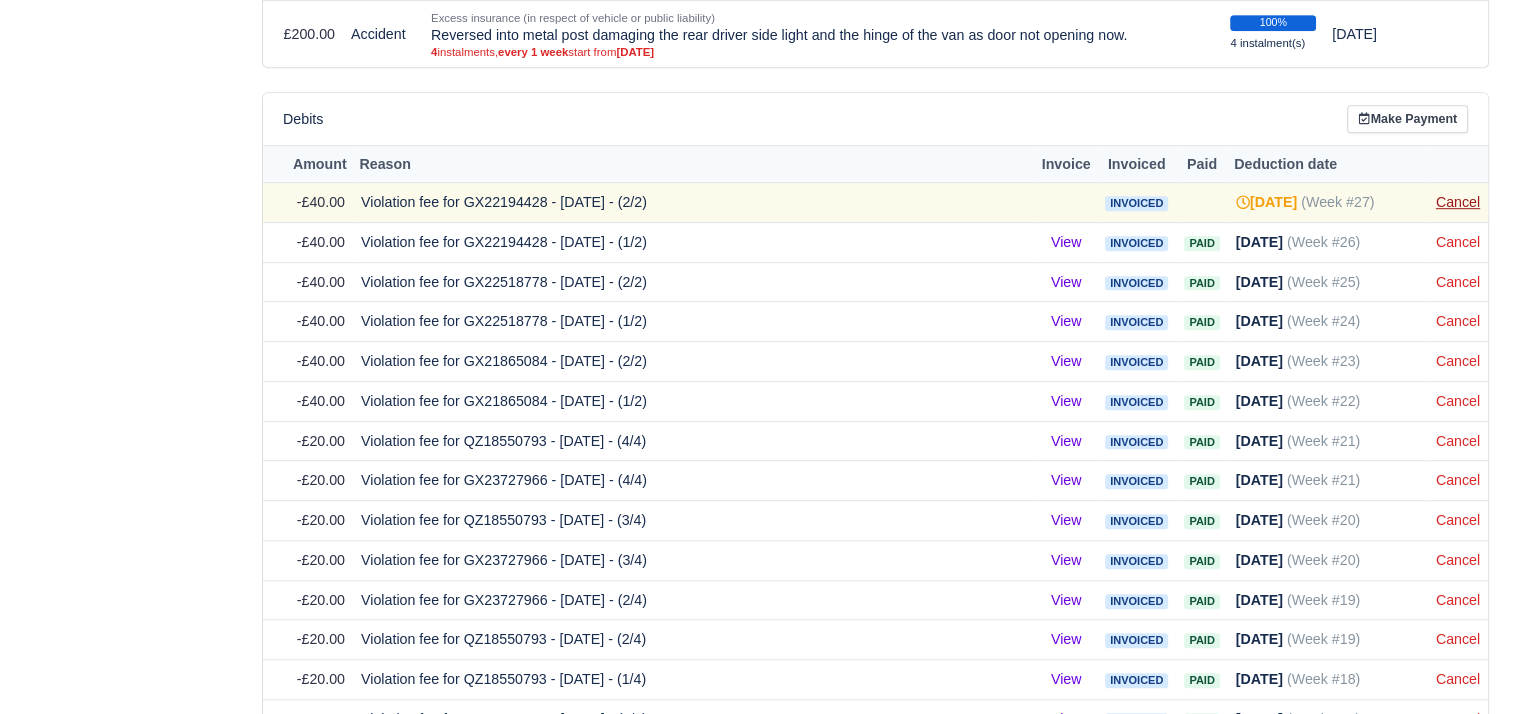 click on "Cancel" at bounding box center [1458, 202] 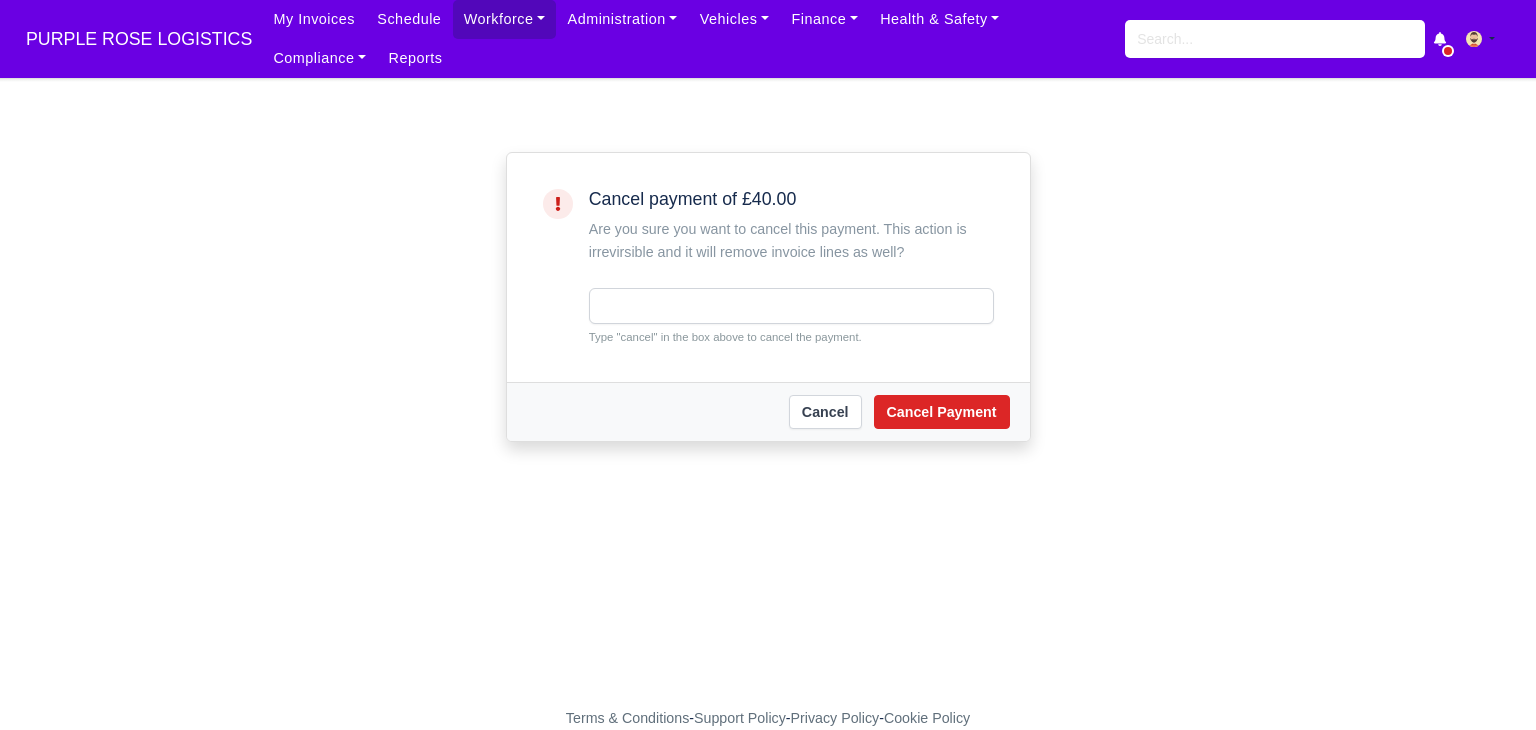 scroll, scrollTop: 0, scrollLeft: 0, axis: both 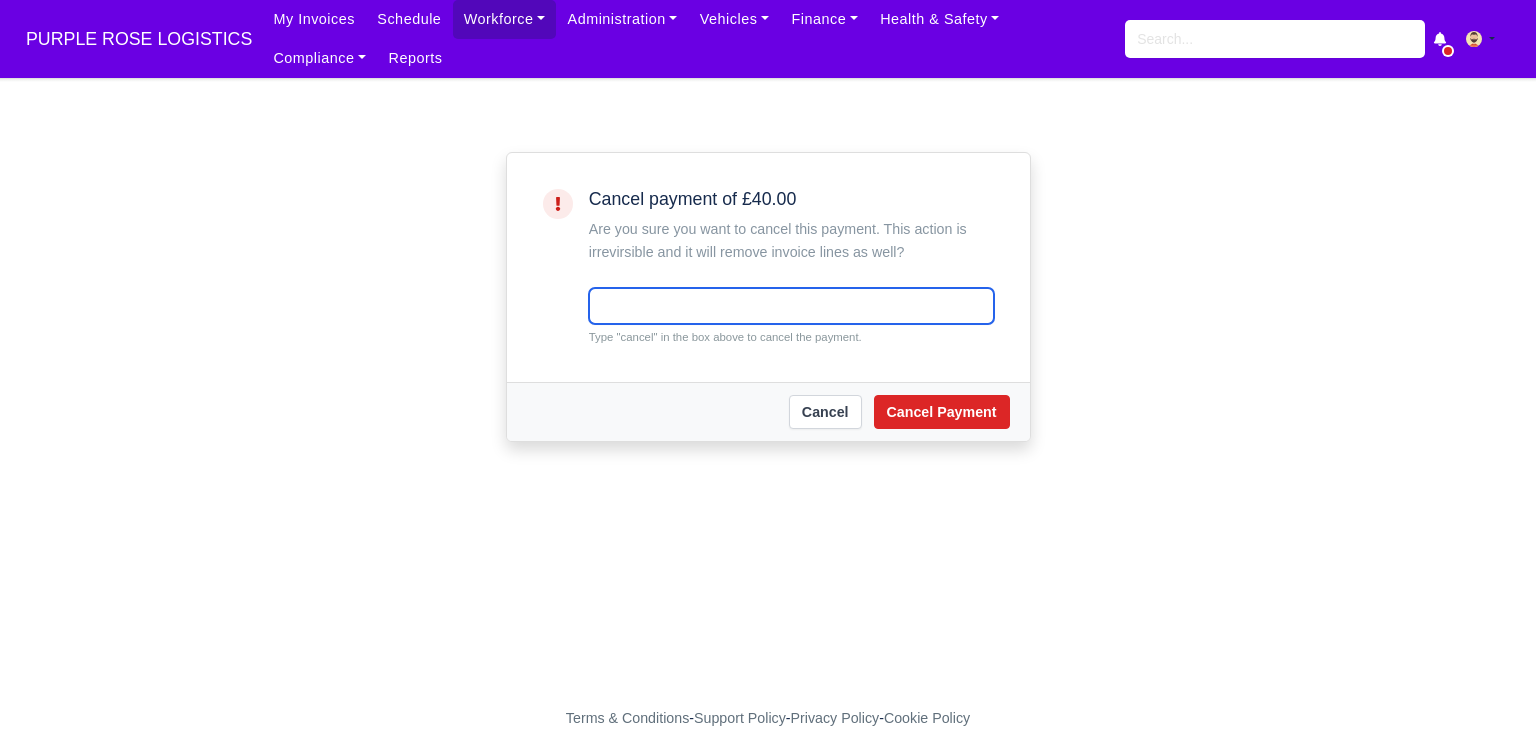 click at bounding box center (791, 306) 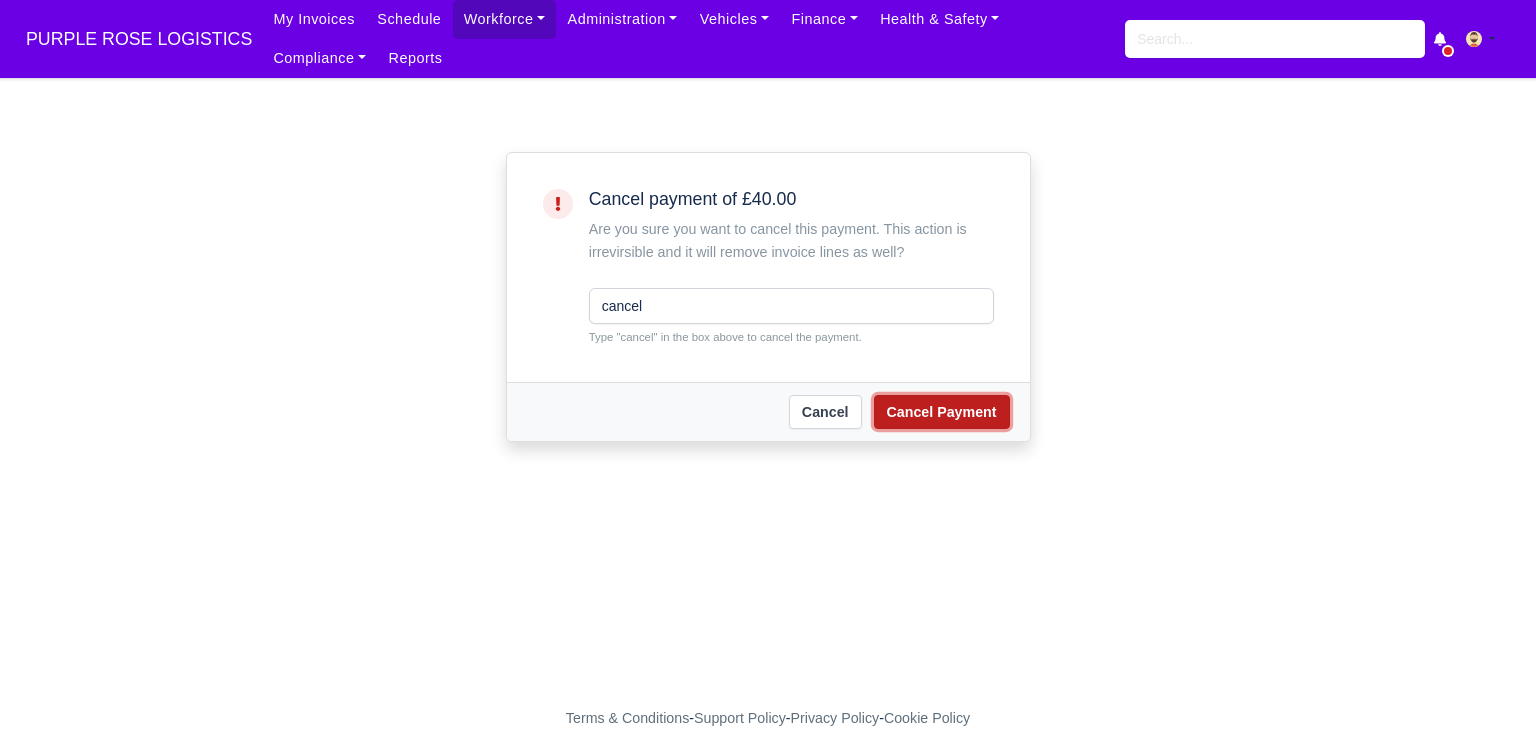 click on "Cancel Payment" at bounding box center (942, 412) 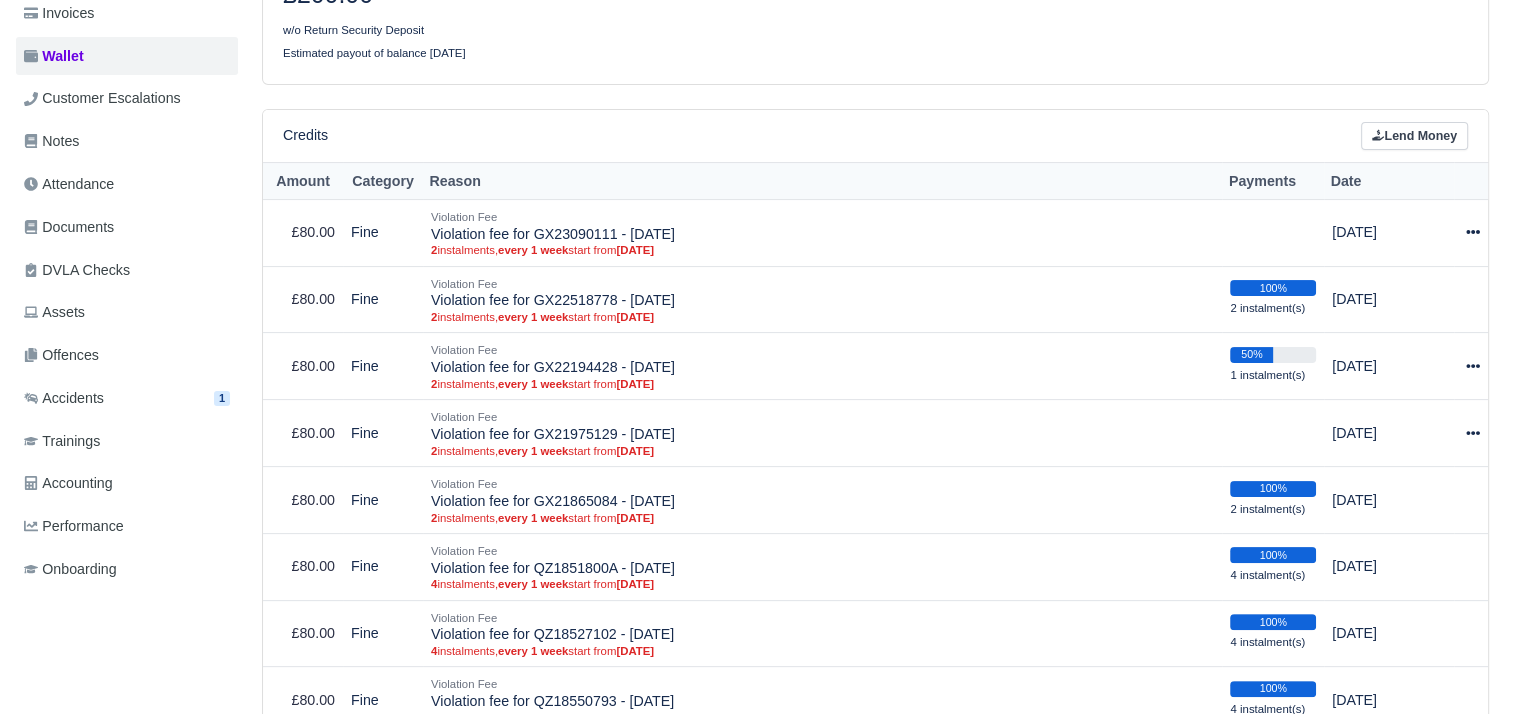 scroll, scrollTop: 1000, scrollLeft: 0, axis: vertical 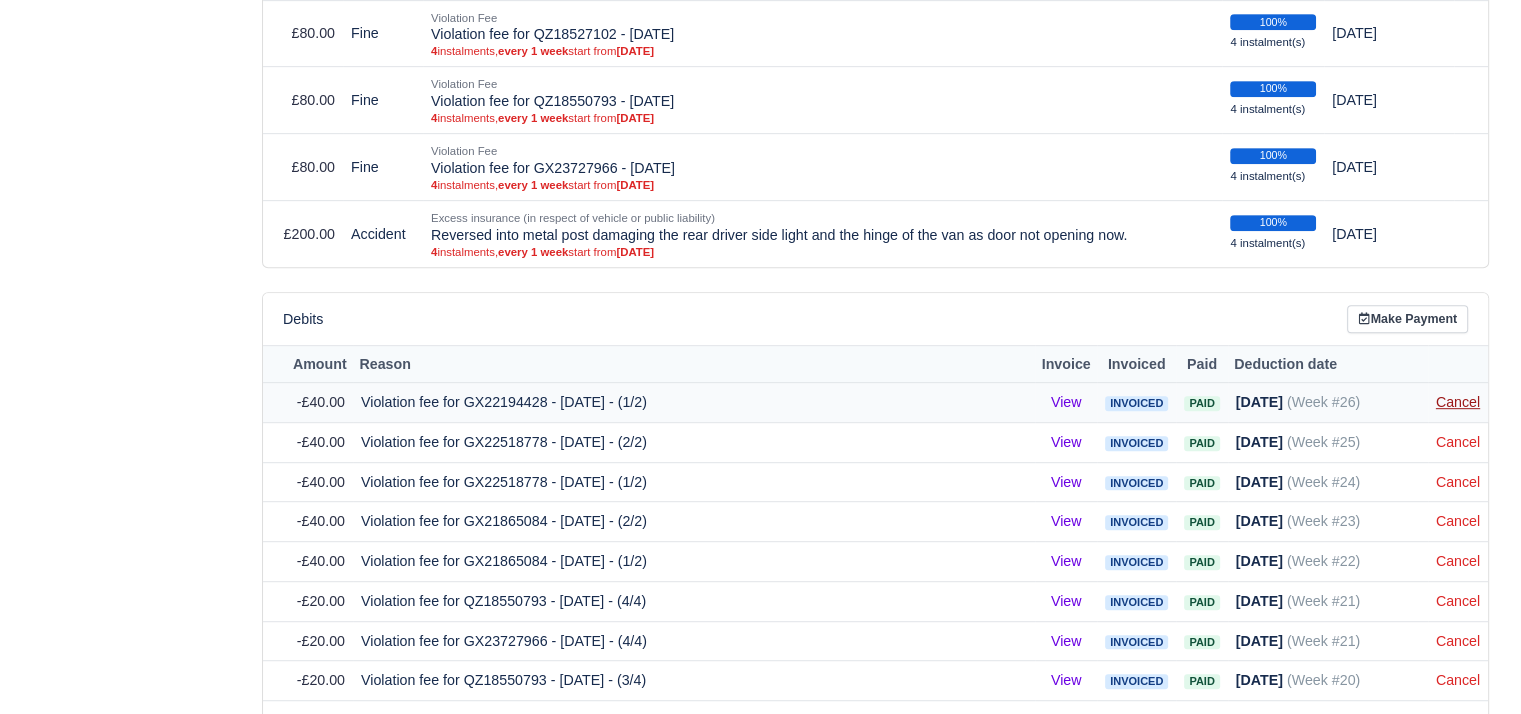 click on "Cancel" at bounding box center (1458, 402) 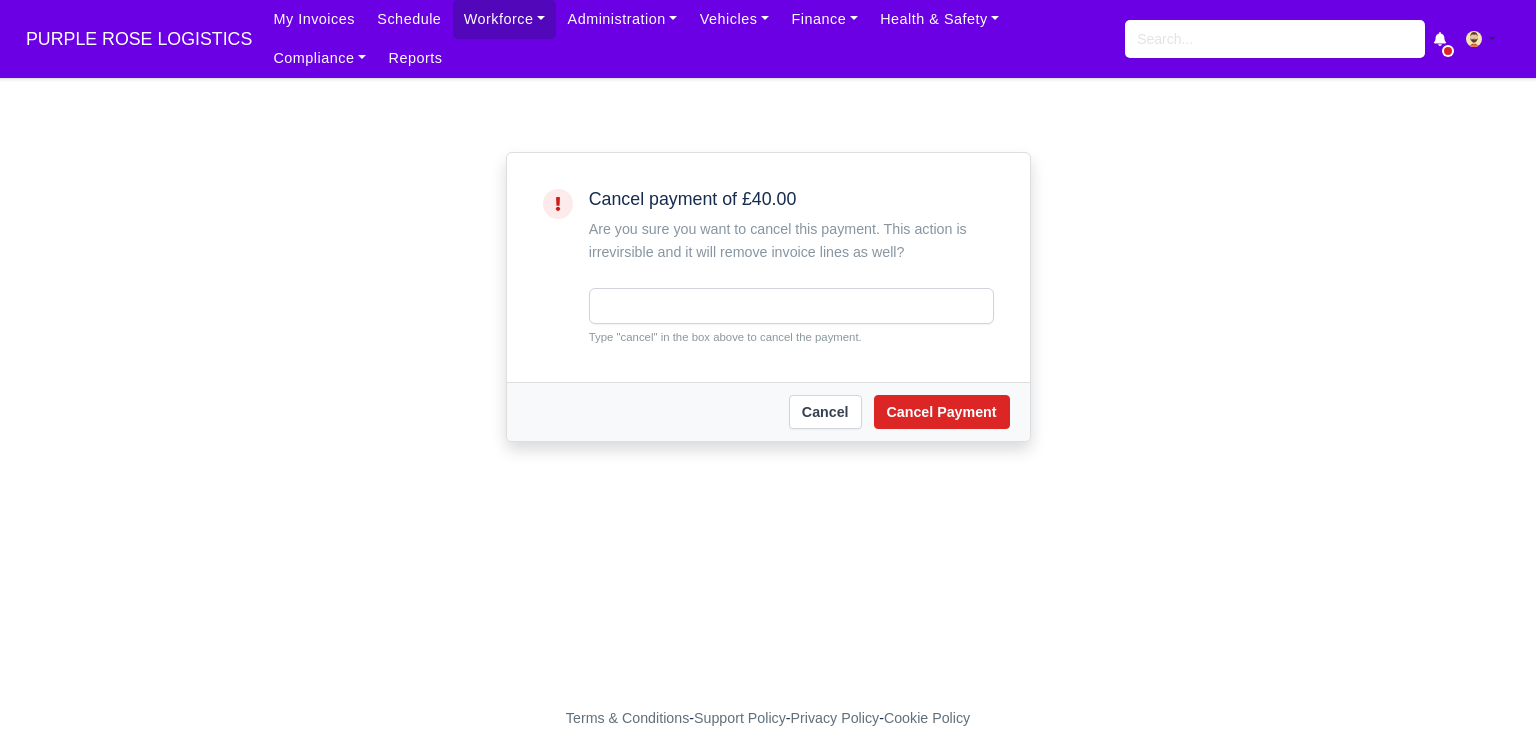 scroll, scrollTop: 0, scrollLeft: 0, axis: both 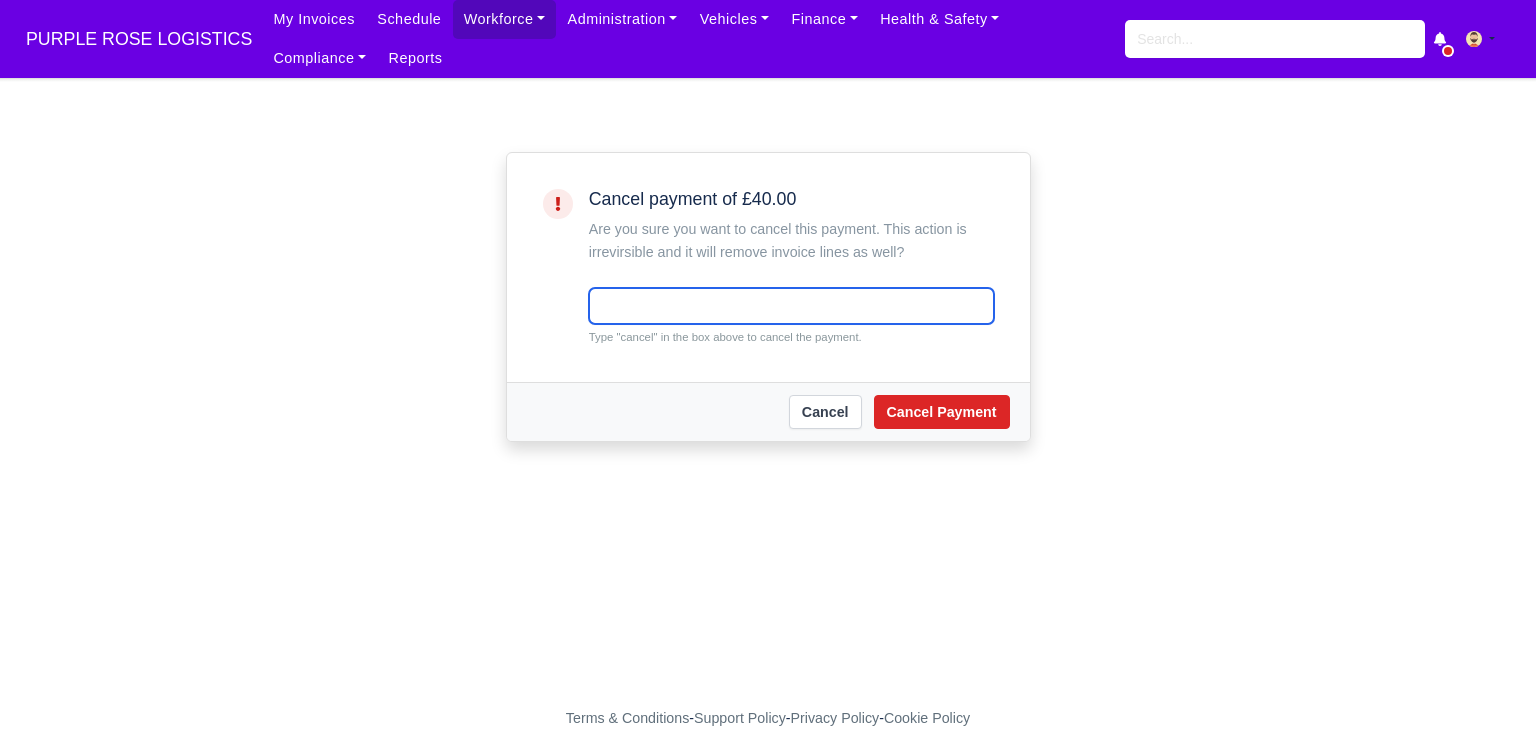 click at bounding box center (791, 306) 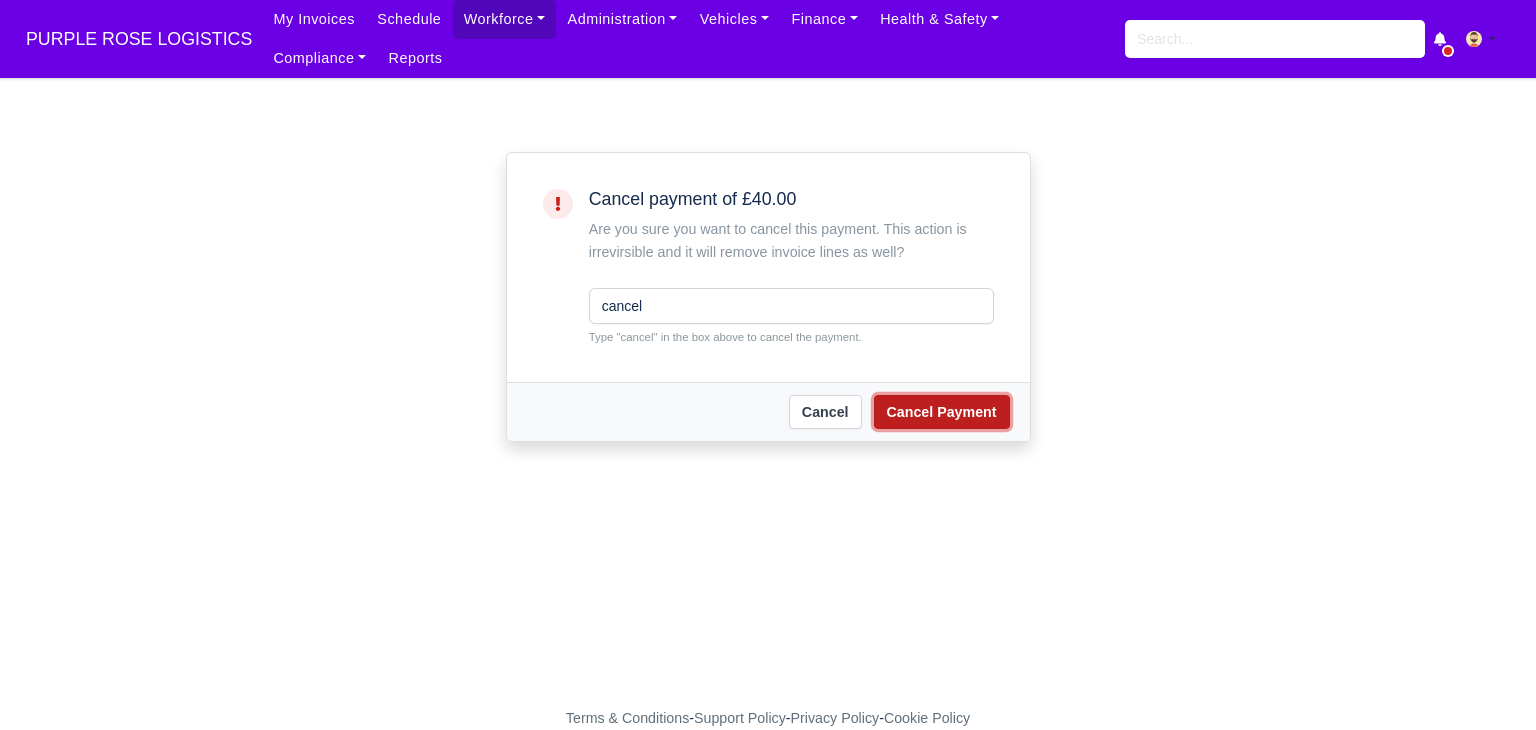 click on "Cancel Payment" at bounding box center (942, 412) 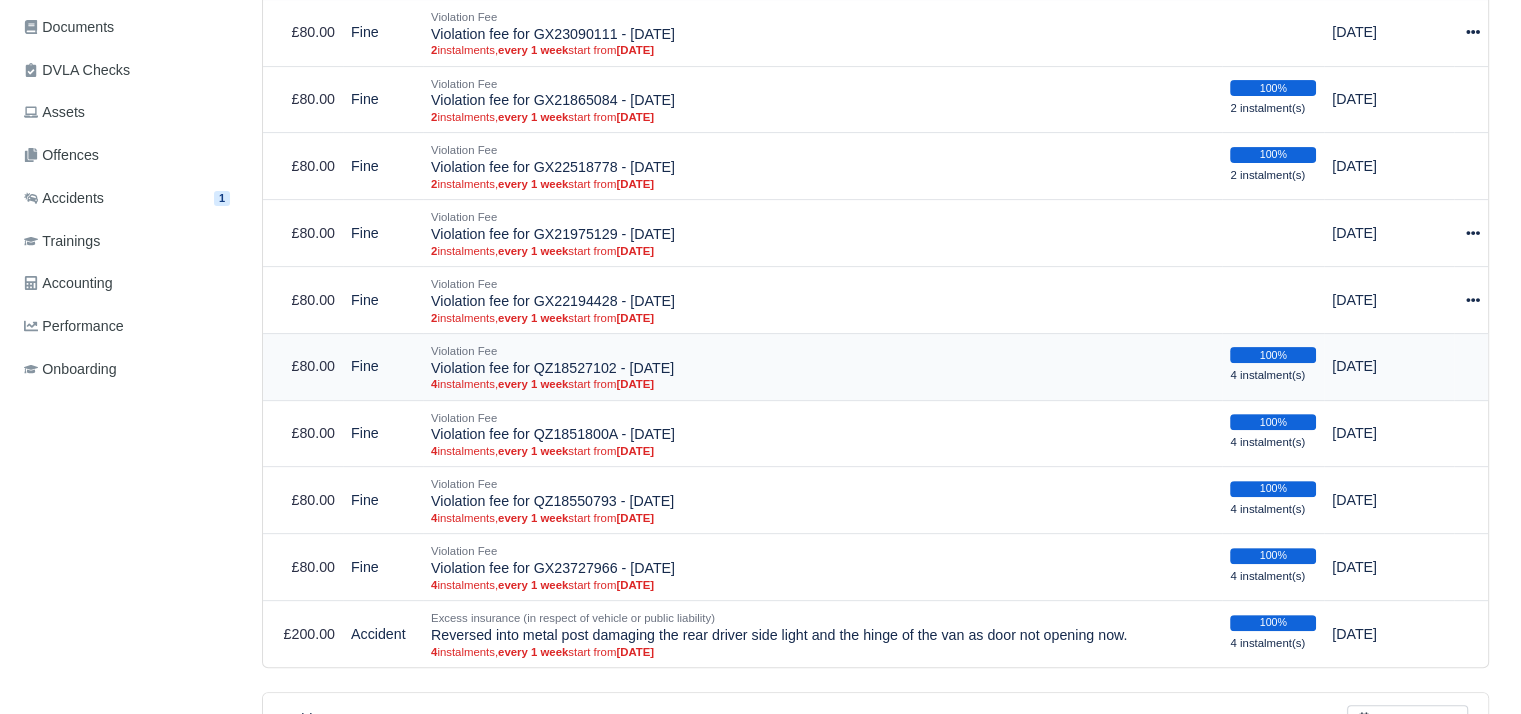 scroll, scrollTop: 1100, scrollLeft: 0, axis: vertical 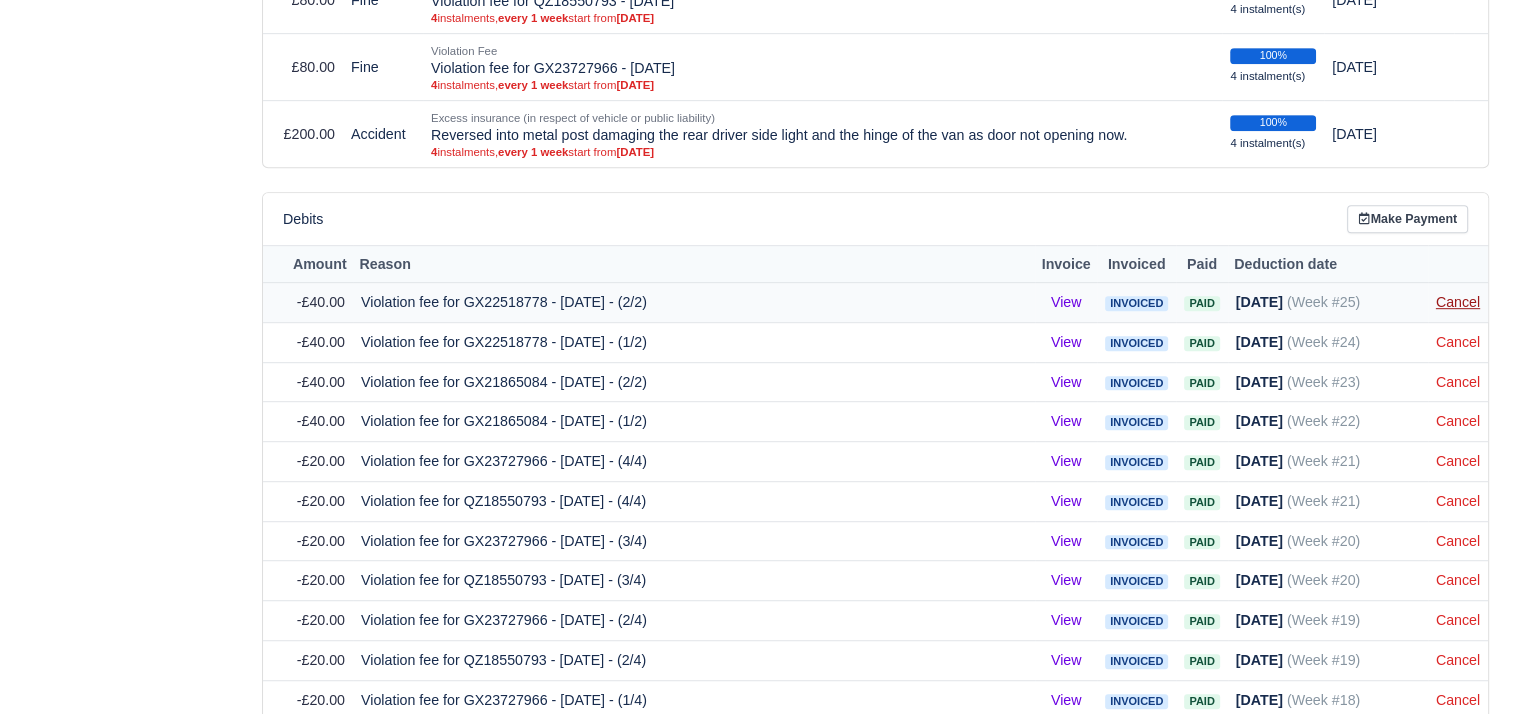 click on "Cancel" at bounding box center (1458, 302) 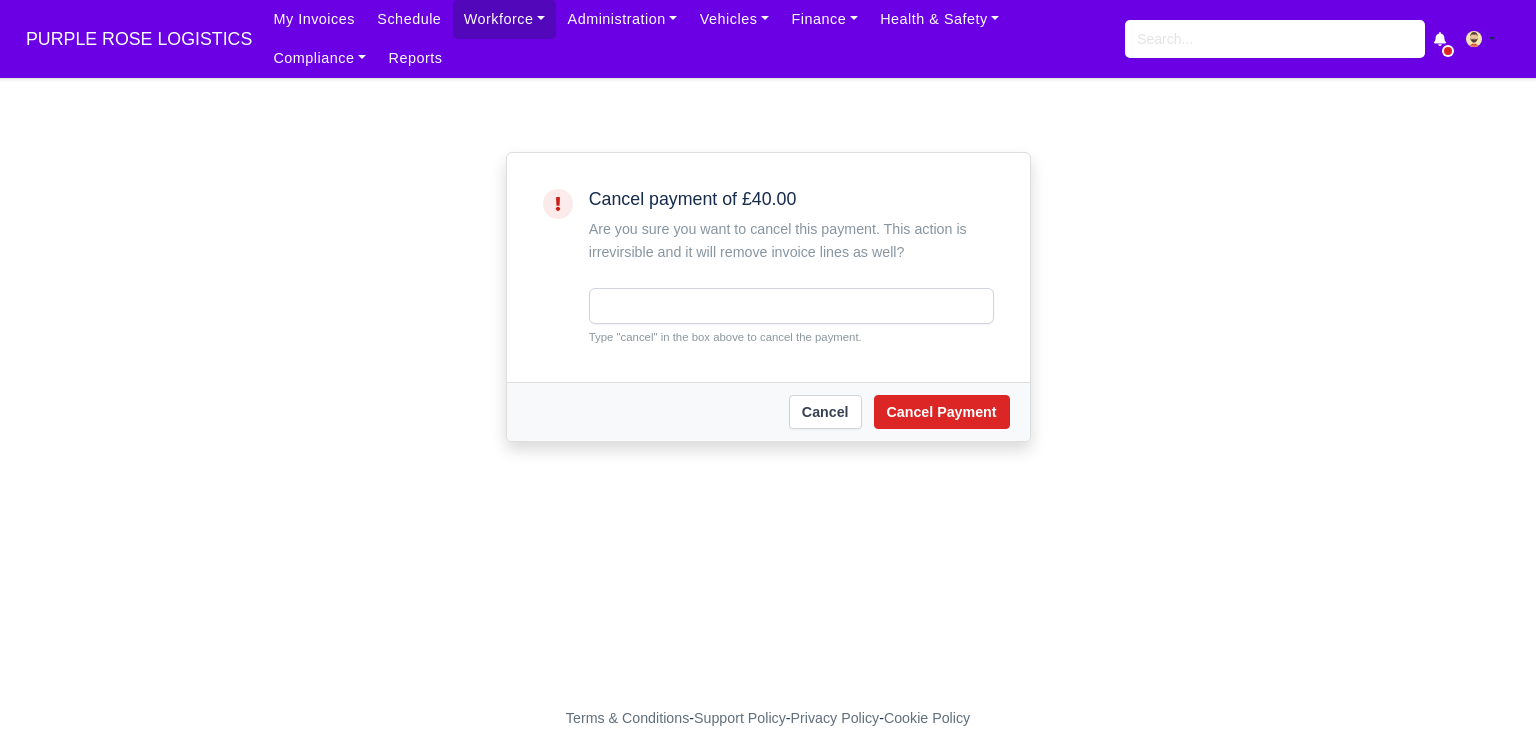 scroll, scrollTop: 0, scrollLeft: 0, axis: both 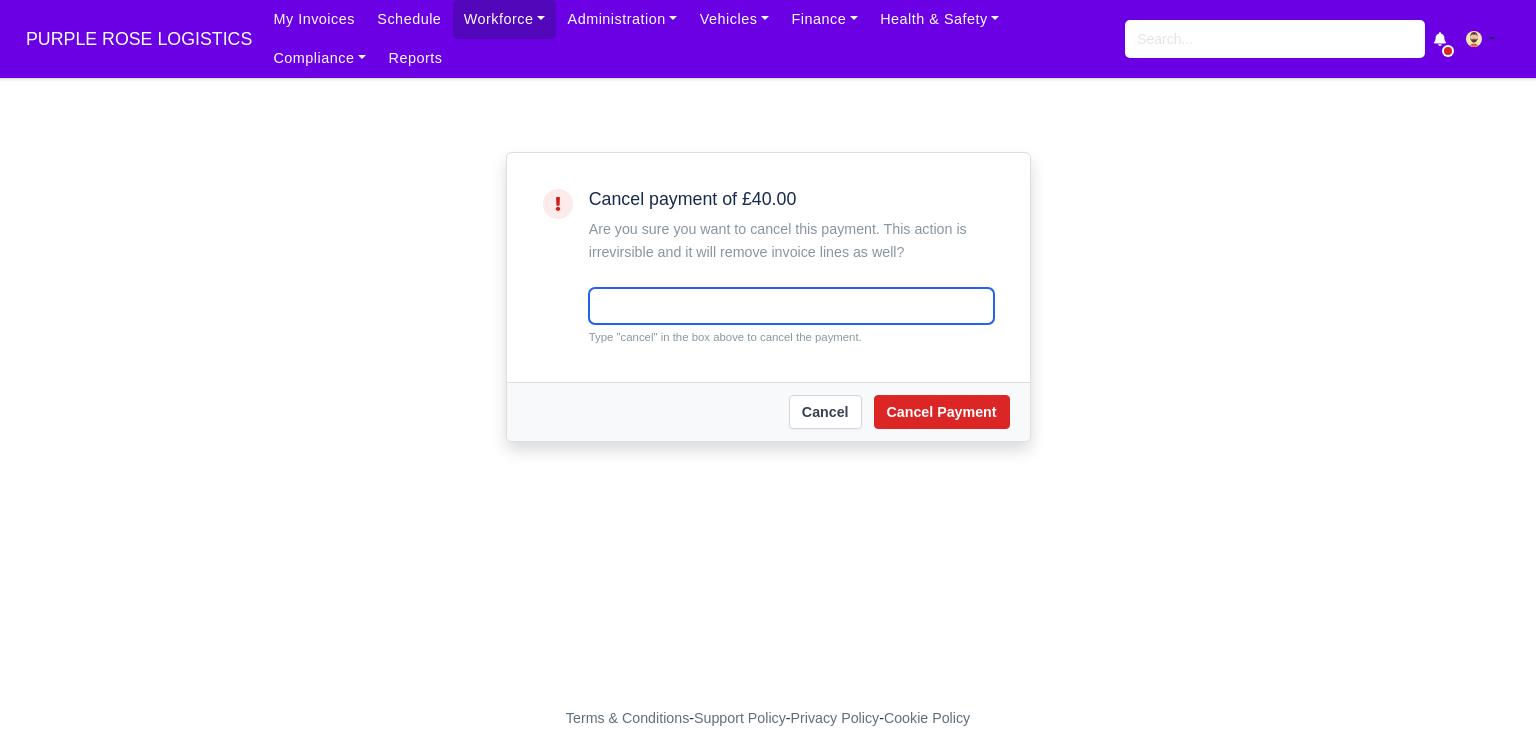 click at bounding box center [791, 306] 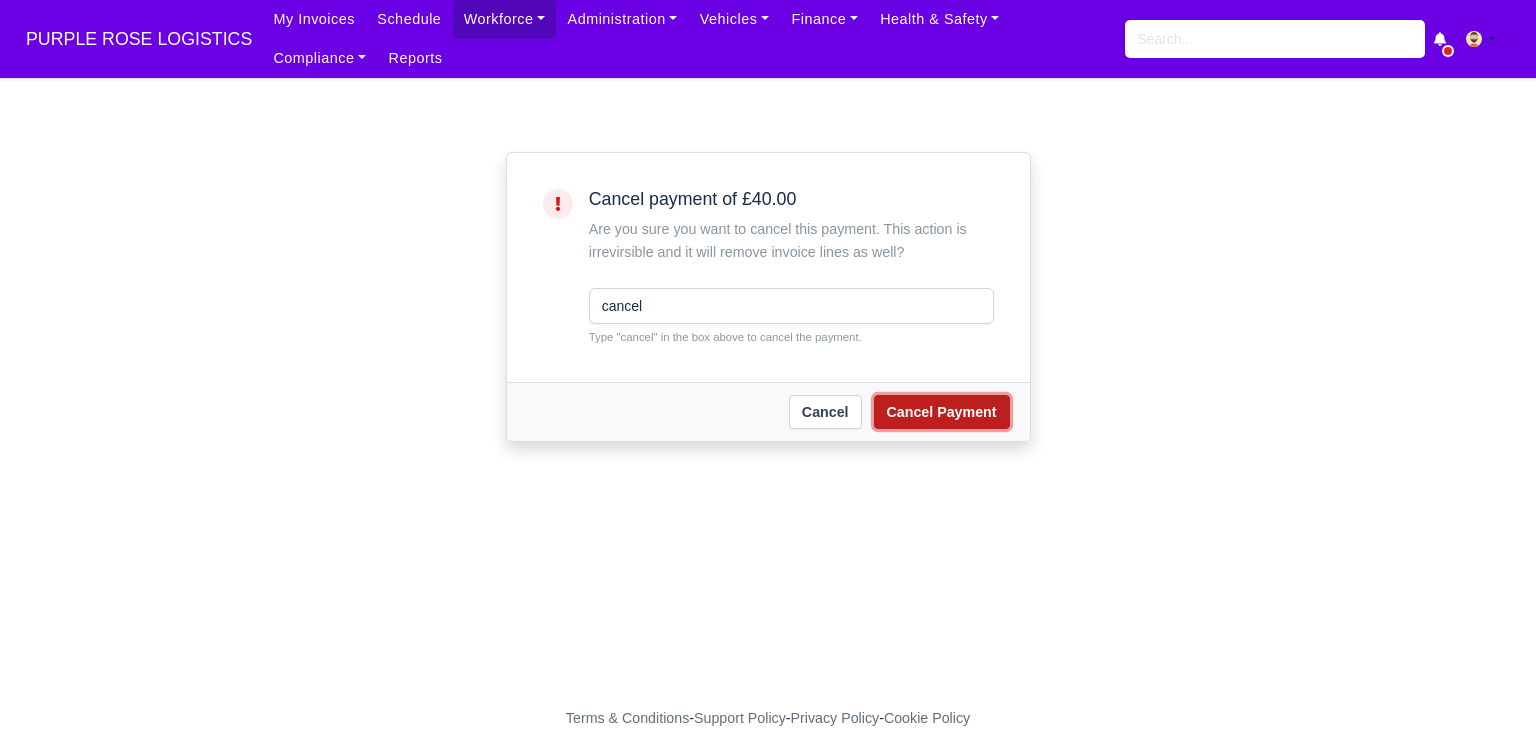 click on "Cancel Payment" at bounding box center (942, 412) 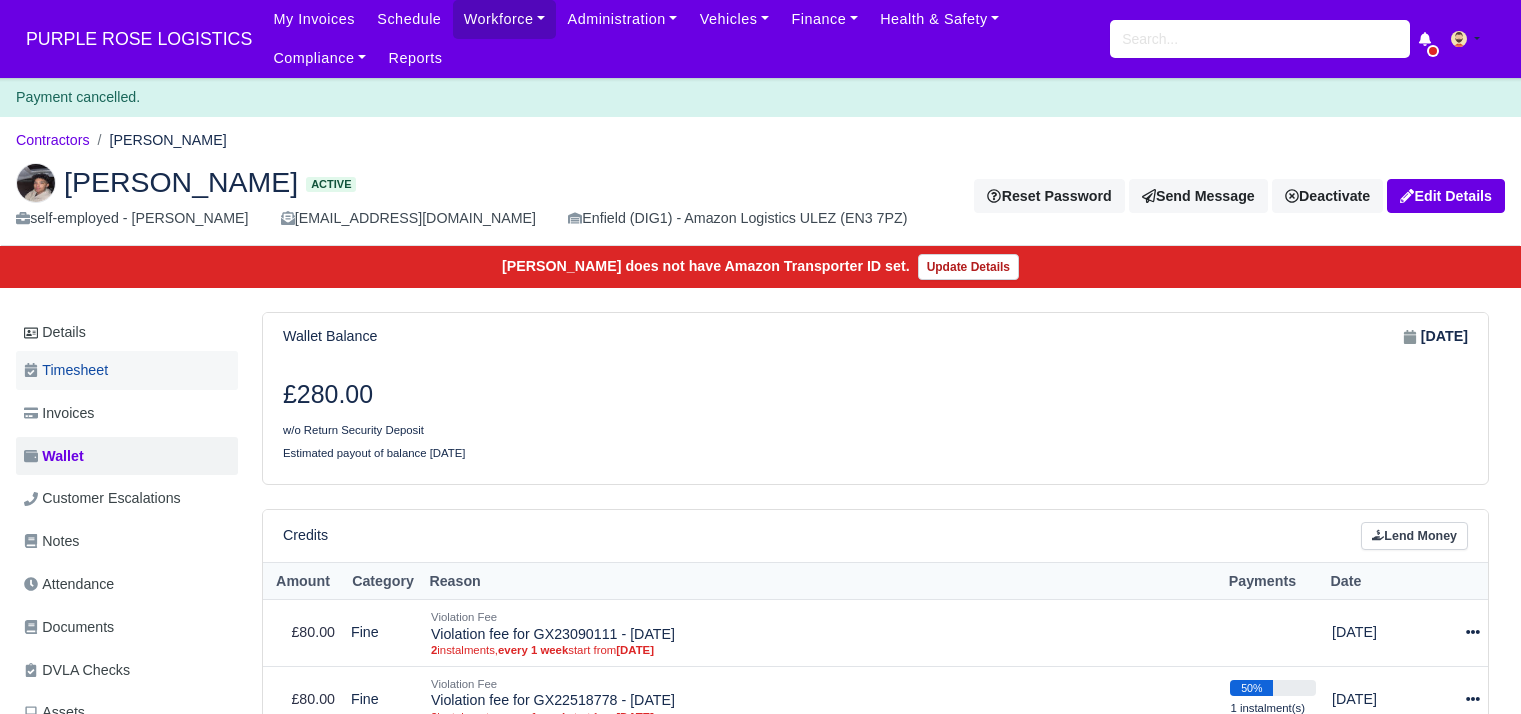 scroll, scrollTop: 0, scrollLeft: 0, axis: both 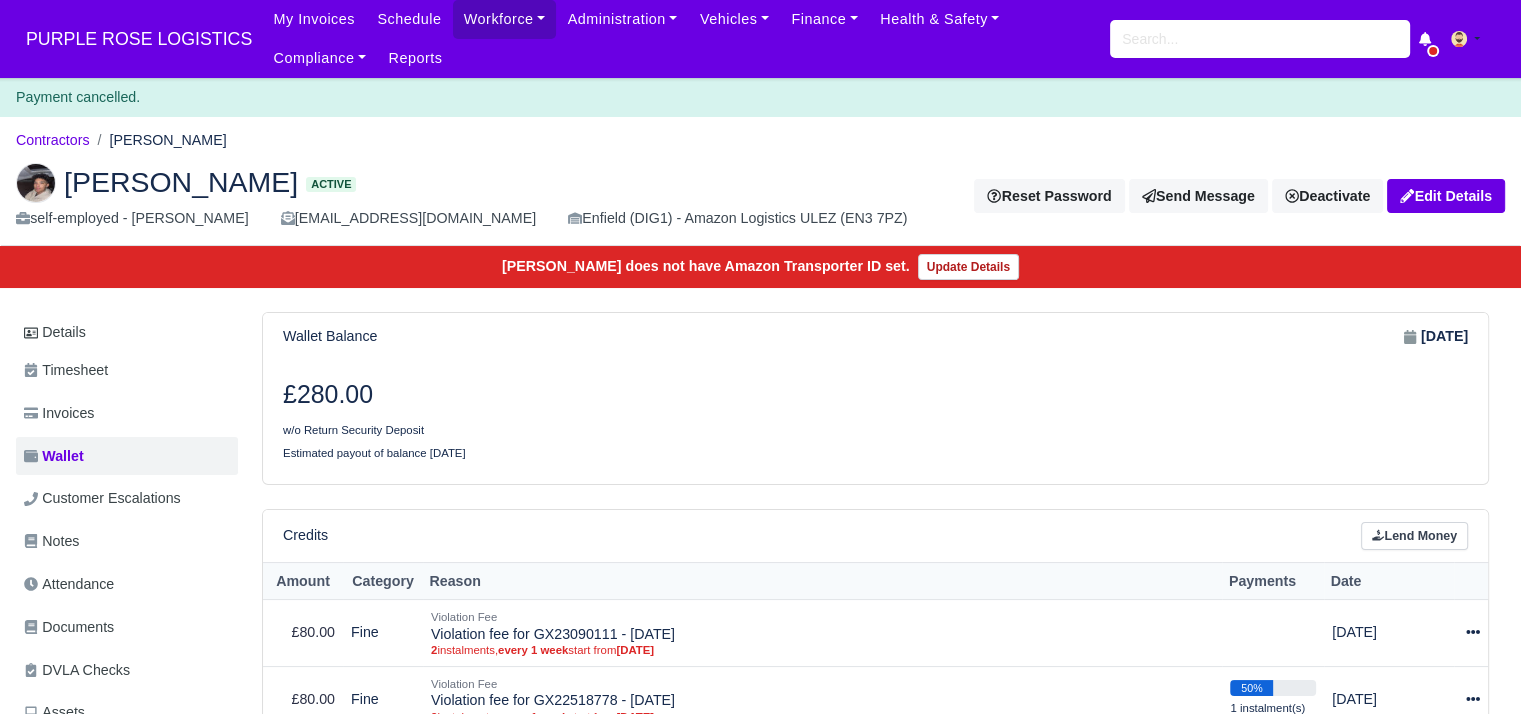 click on "Details
Timesheet
Invoices
Wallet
Customer Escalations
Notes
Attendance
Documents" at bounding box center (127, 653) 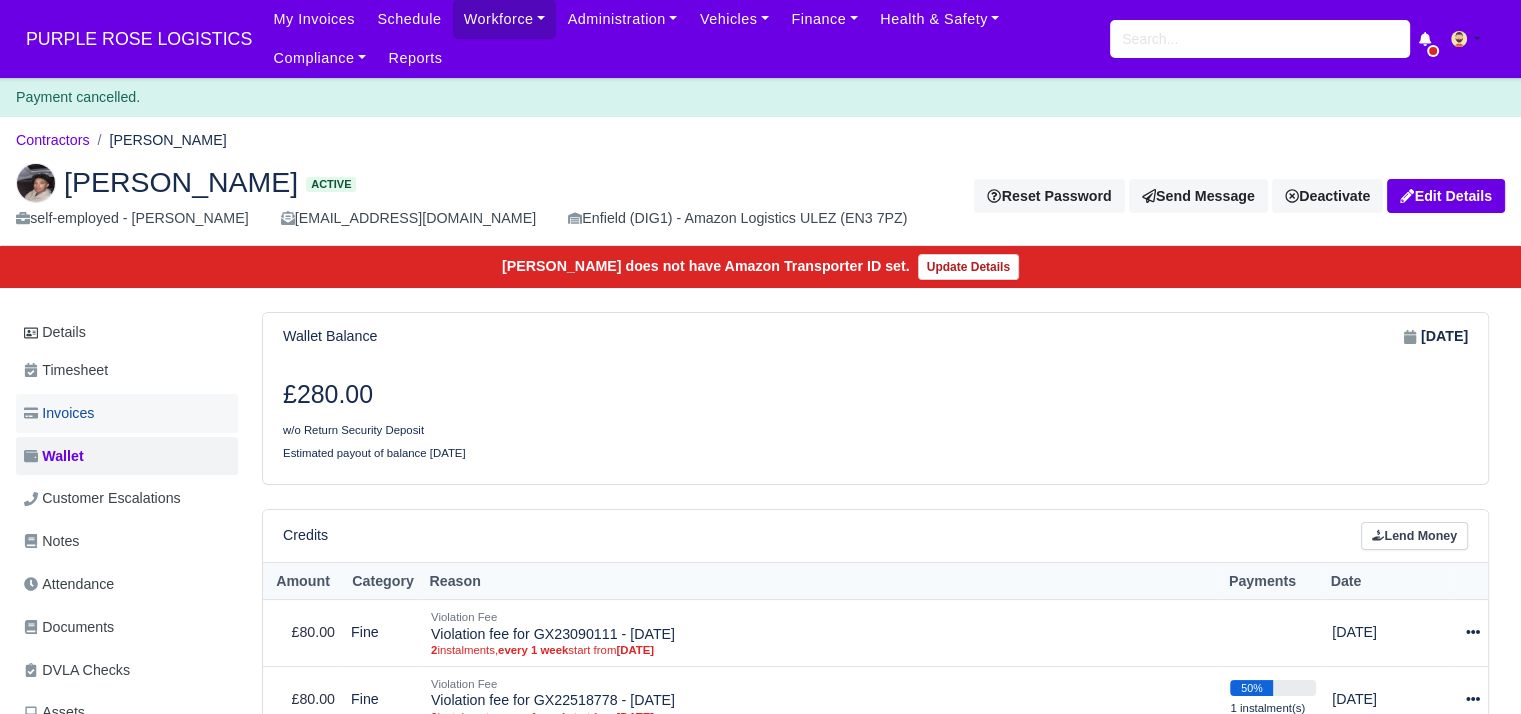 click on "Invoices" at bounding box center [127, 413] 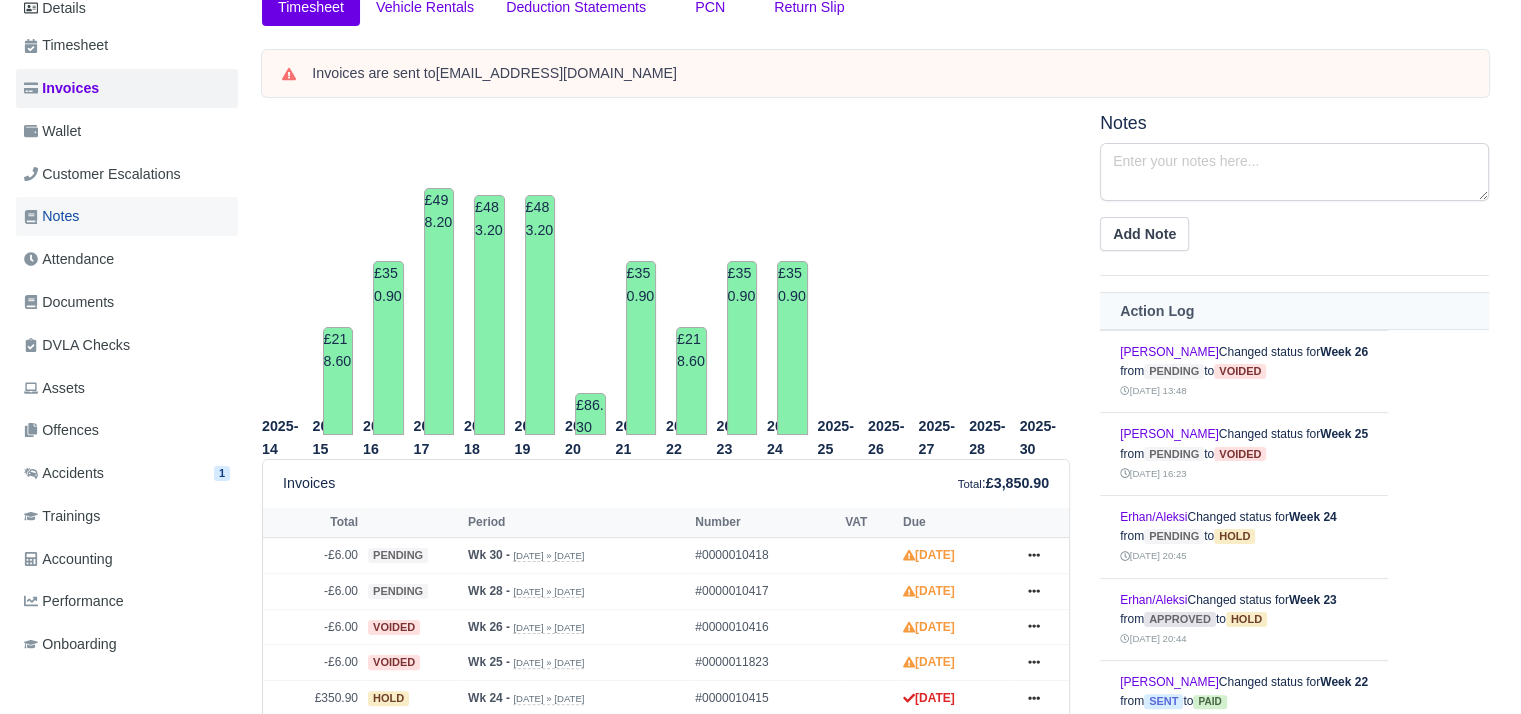 scroll, scrollTop: 200, scrollLeft: 0, axis: vertical 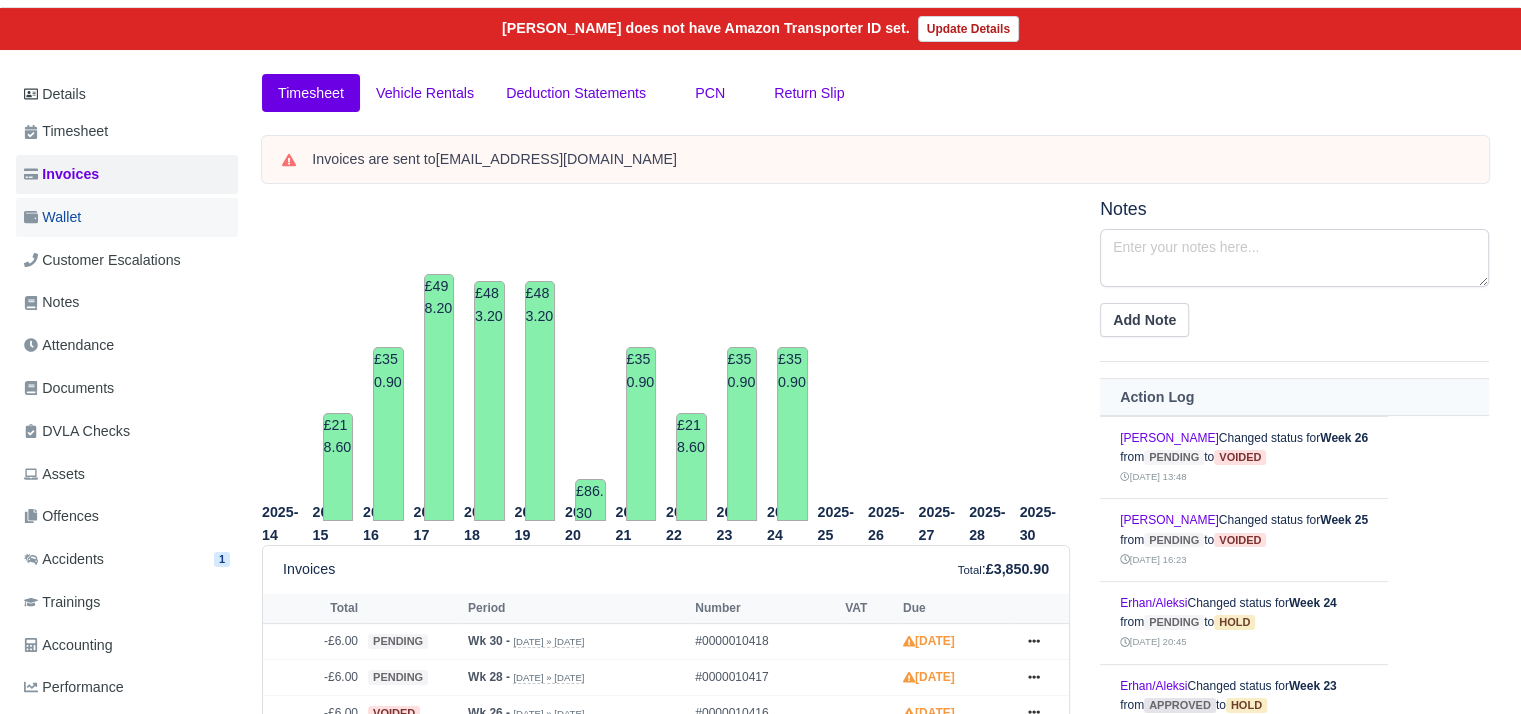 click on "Wallet" at bounding box center (127, 217) 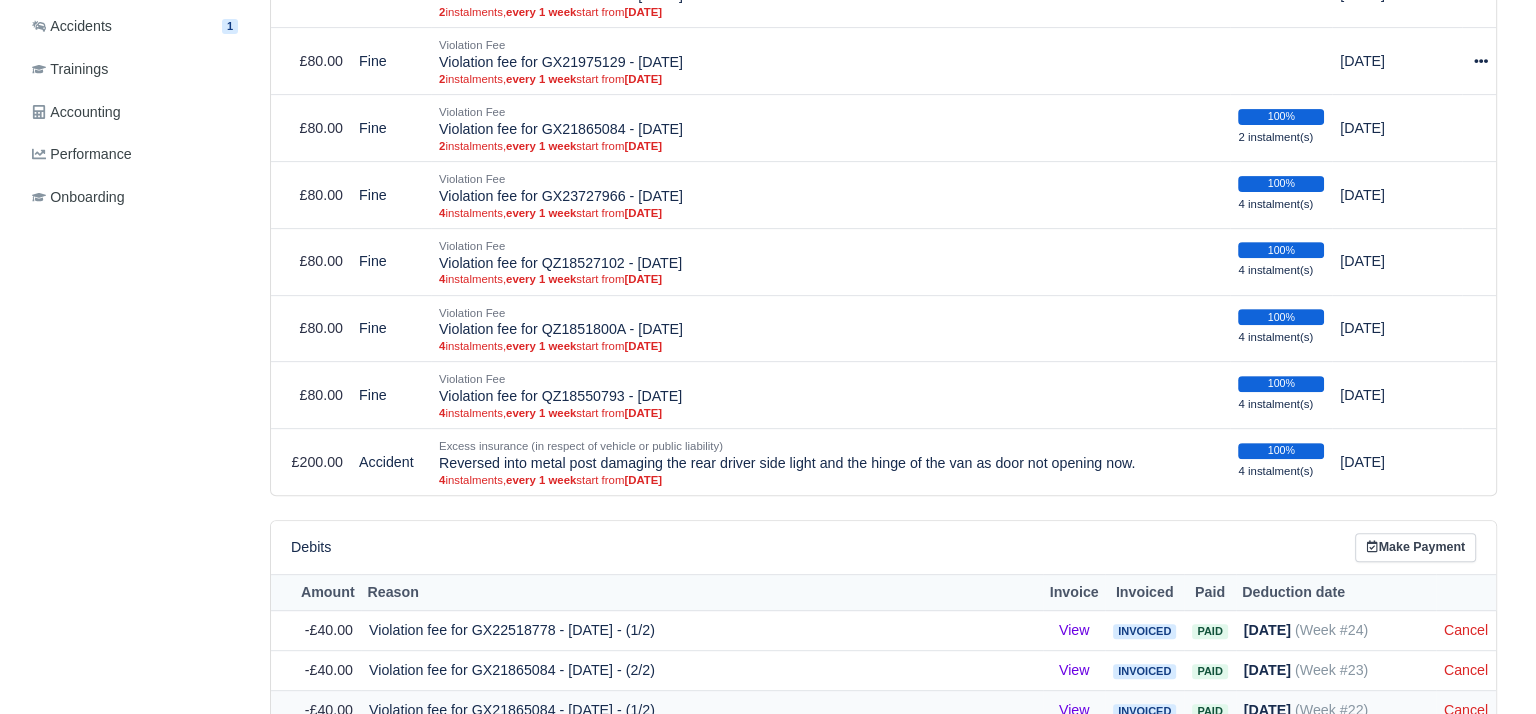 scroll, scrollTop: 600, scrollLeft: 0, axis: vertical 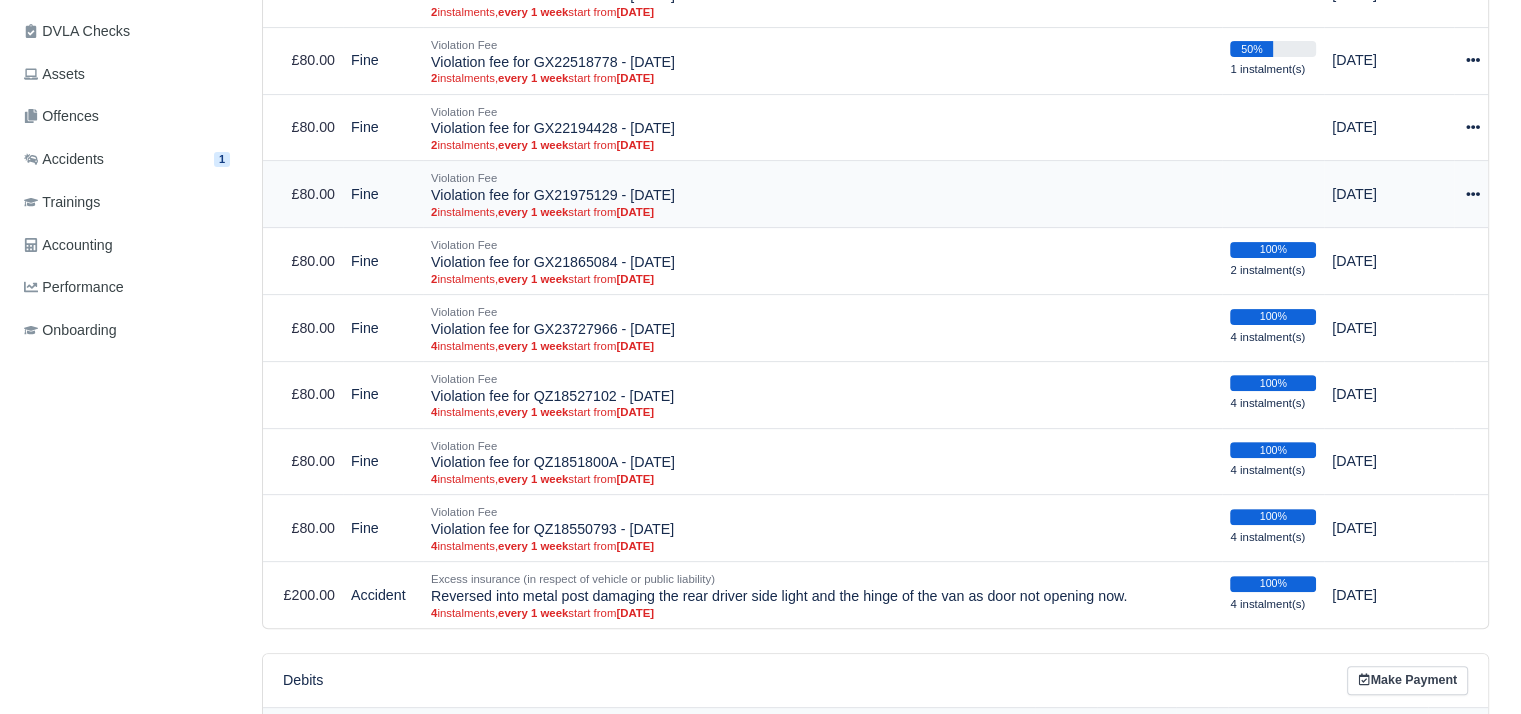 click 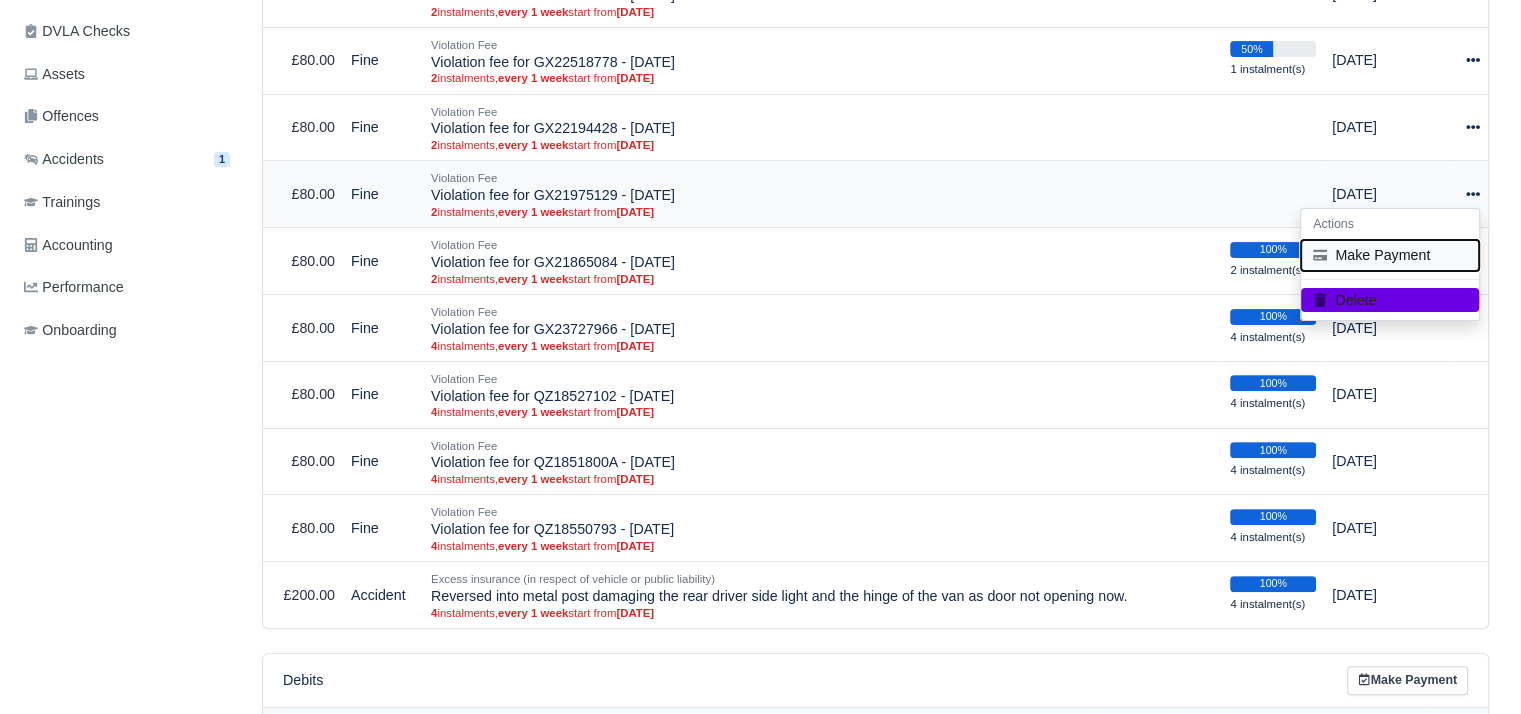 click on "Make Payment" at bounding box center (1390, 255) 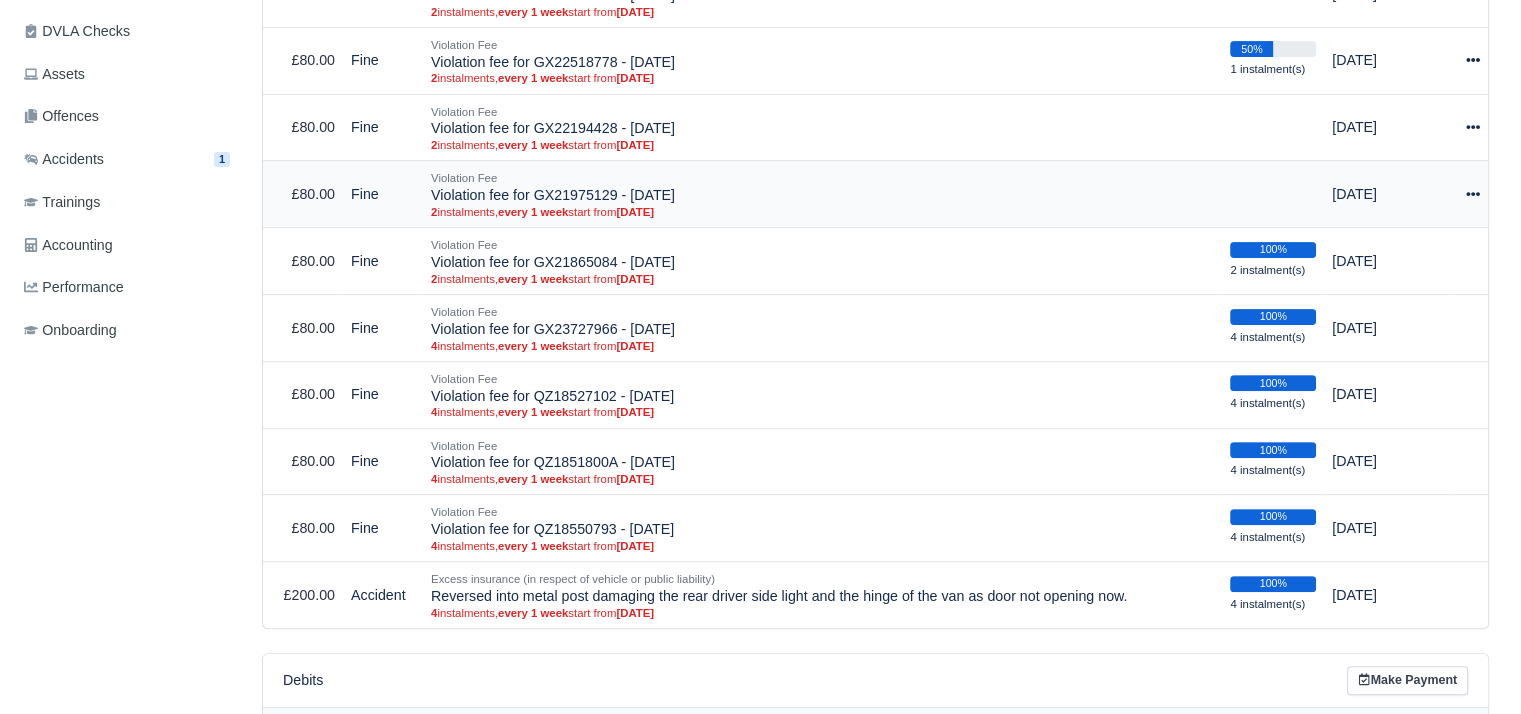 select on "3862" 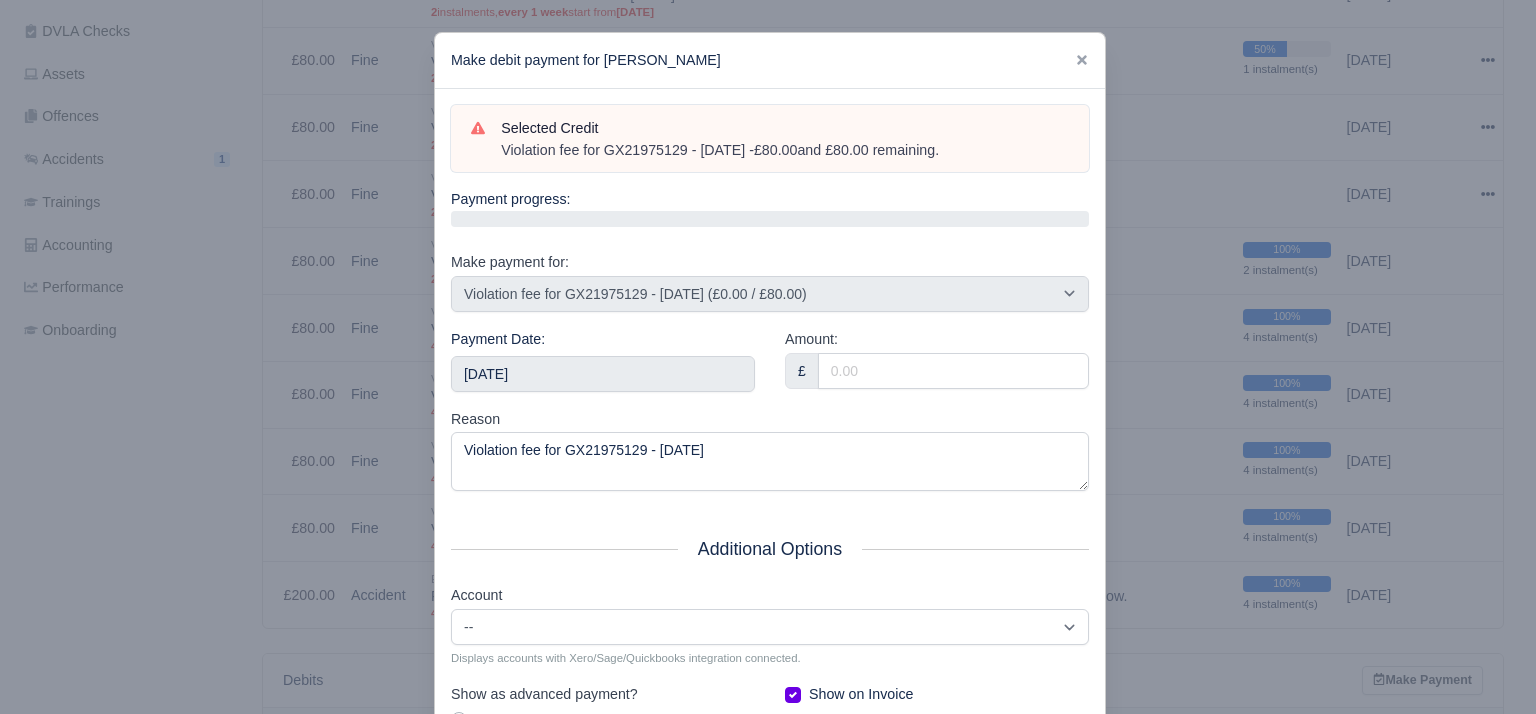 drag, startPoint x: 996, startPoint y: 160, endPoint x: 489, endPoint y: 166, distance: 507.0355 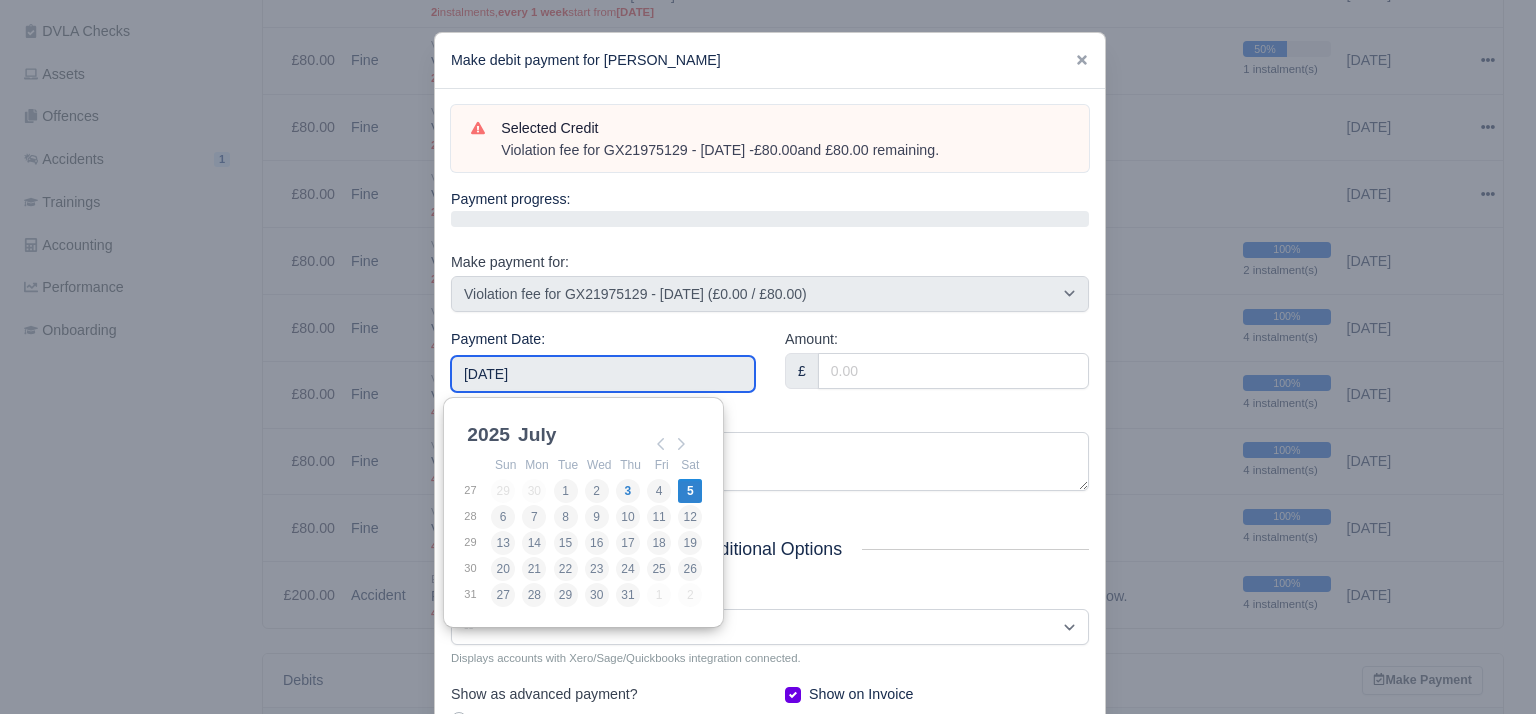 click on "[DATE]" at bounding box center (603, 374) 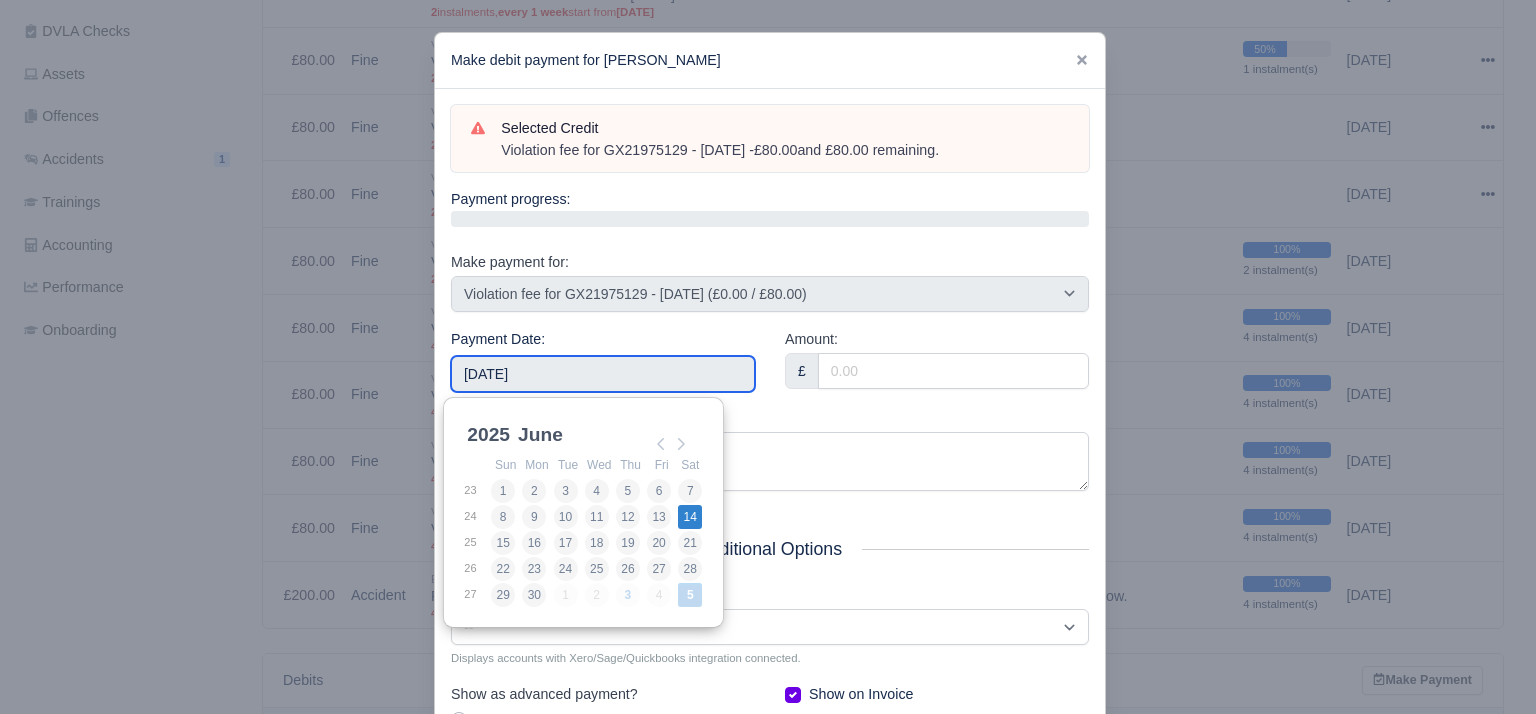 type on "[DATE]" 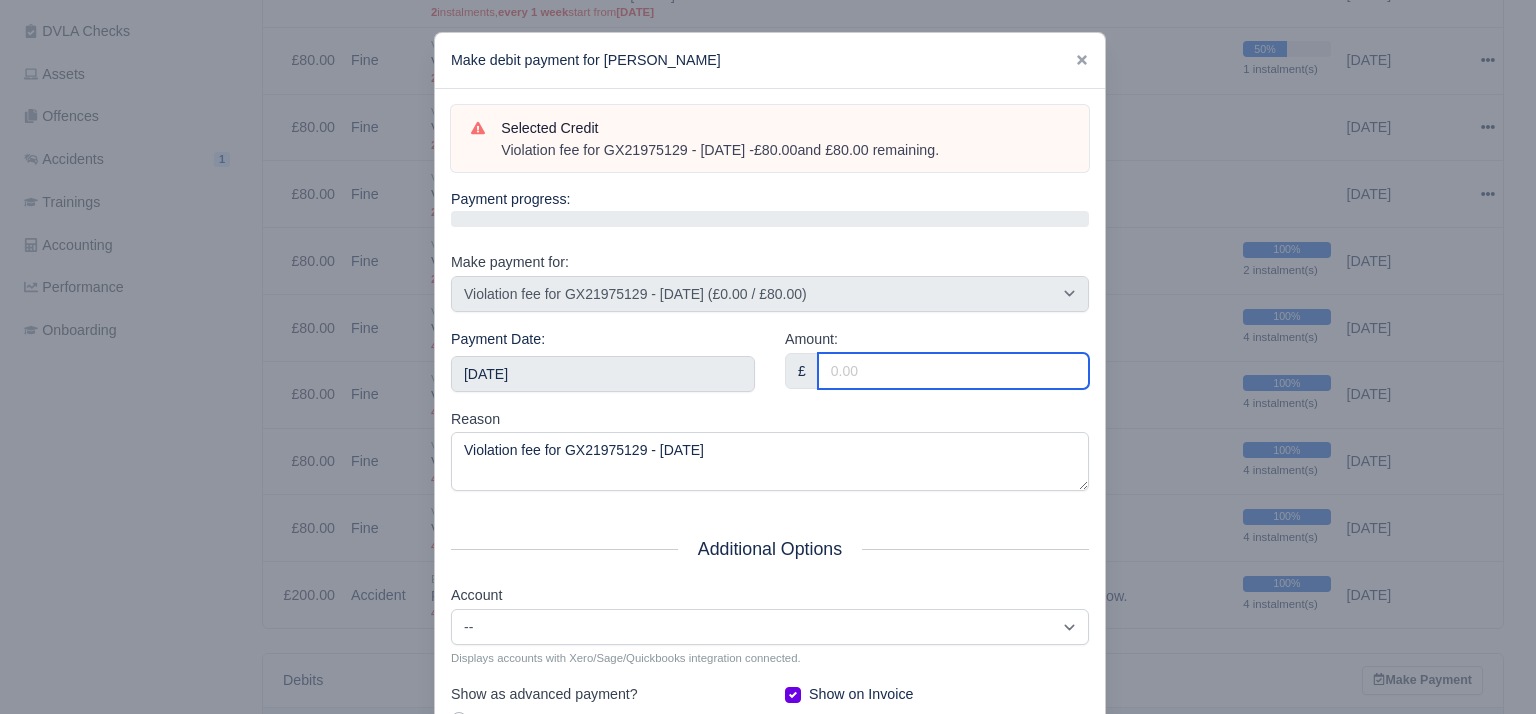 click on "Amount:" at bounding box center [953, 371] 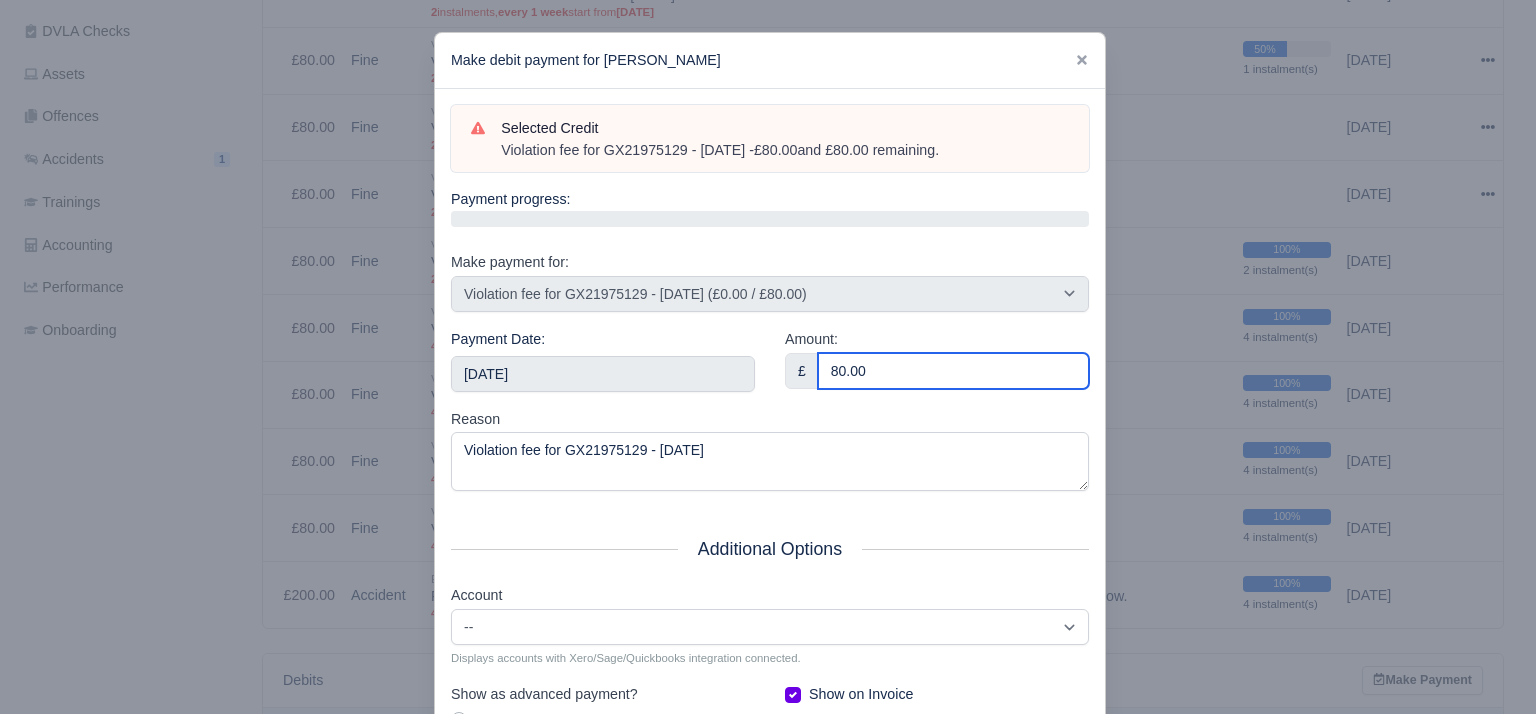 type on "80.00" 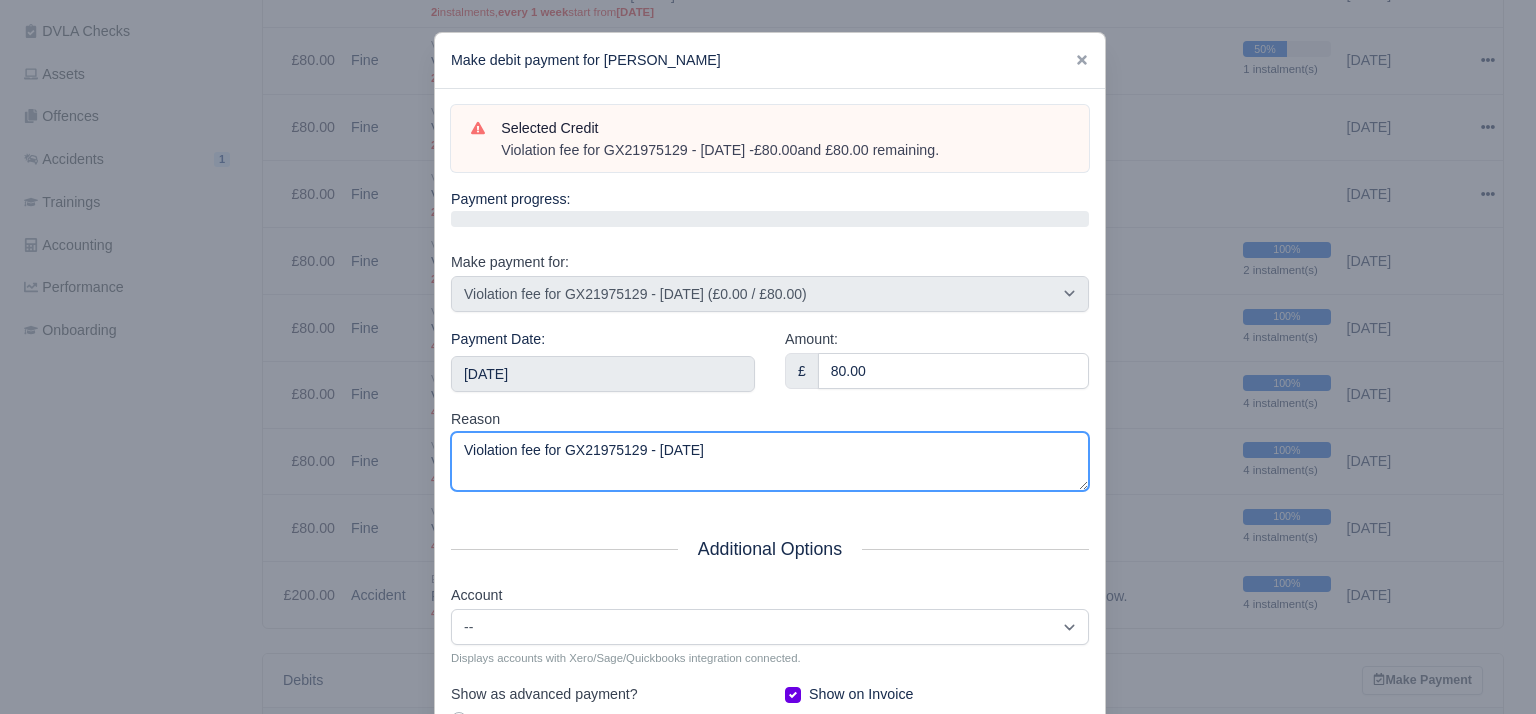 drag, startPoint x: 682, startPoint y: 466, endPoint x: 203, endPoint y: 475, distance: 479.08453 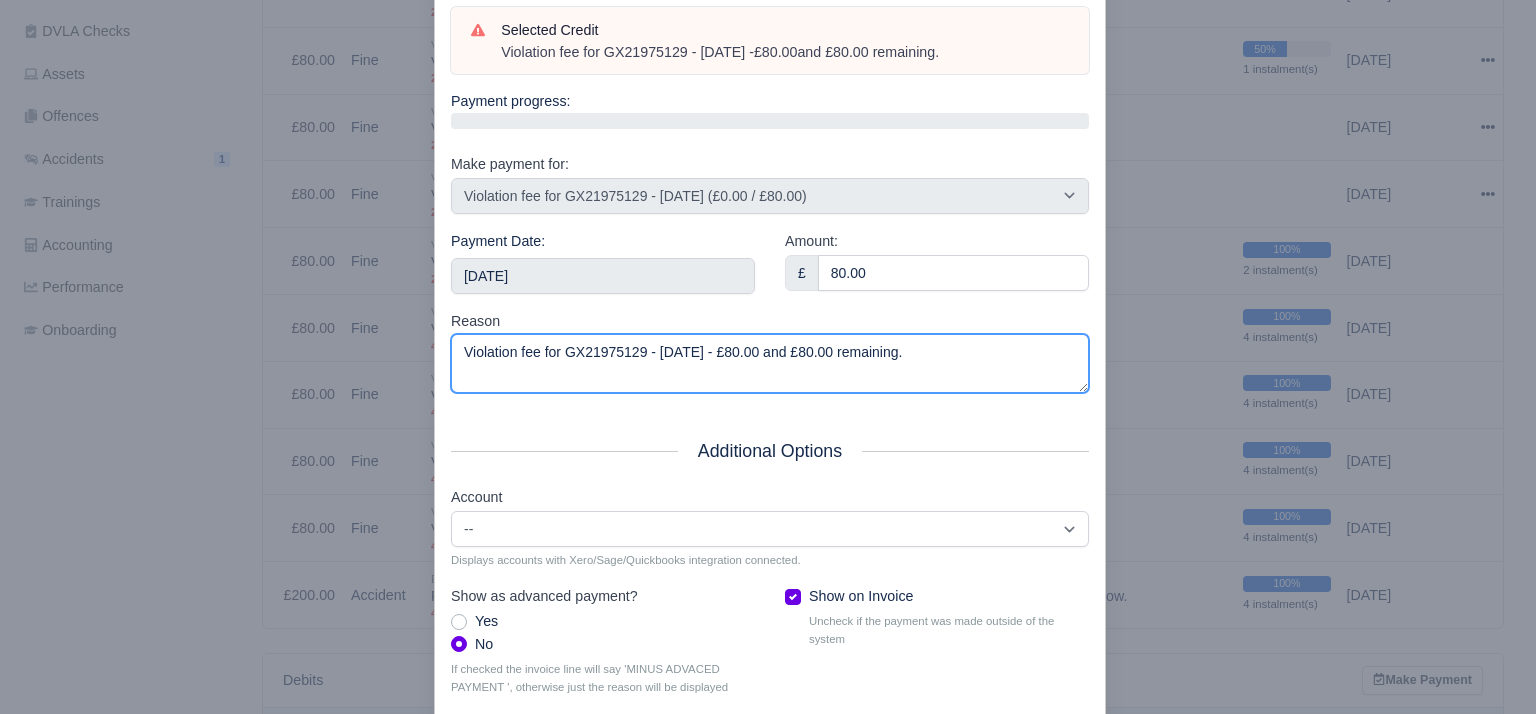 scroll, scrollTop: 212, scrollLeft: 0, axis: vertical 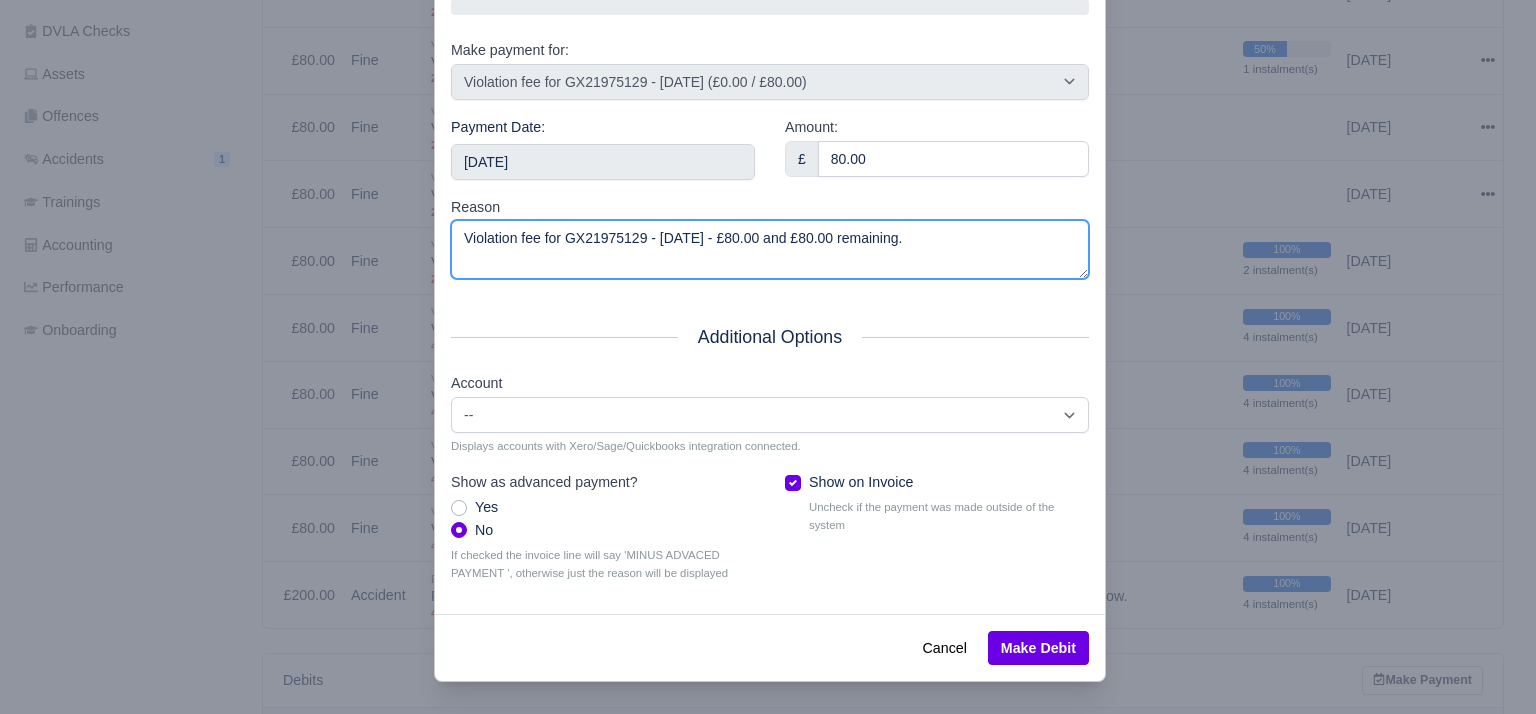 type on "Violation fee for GX21975129 - [DATE] - £80.00 and £80.00 remaining." 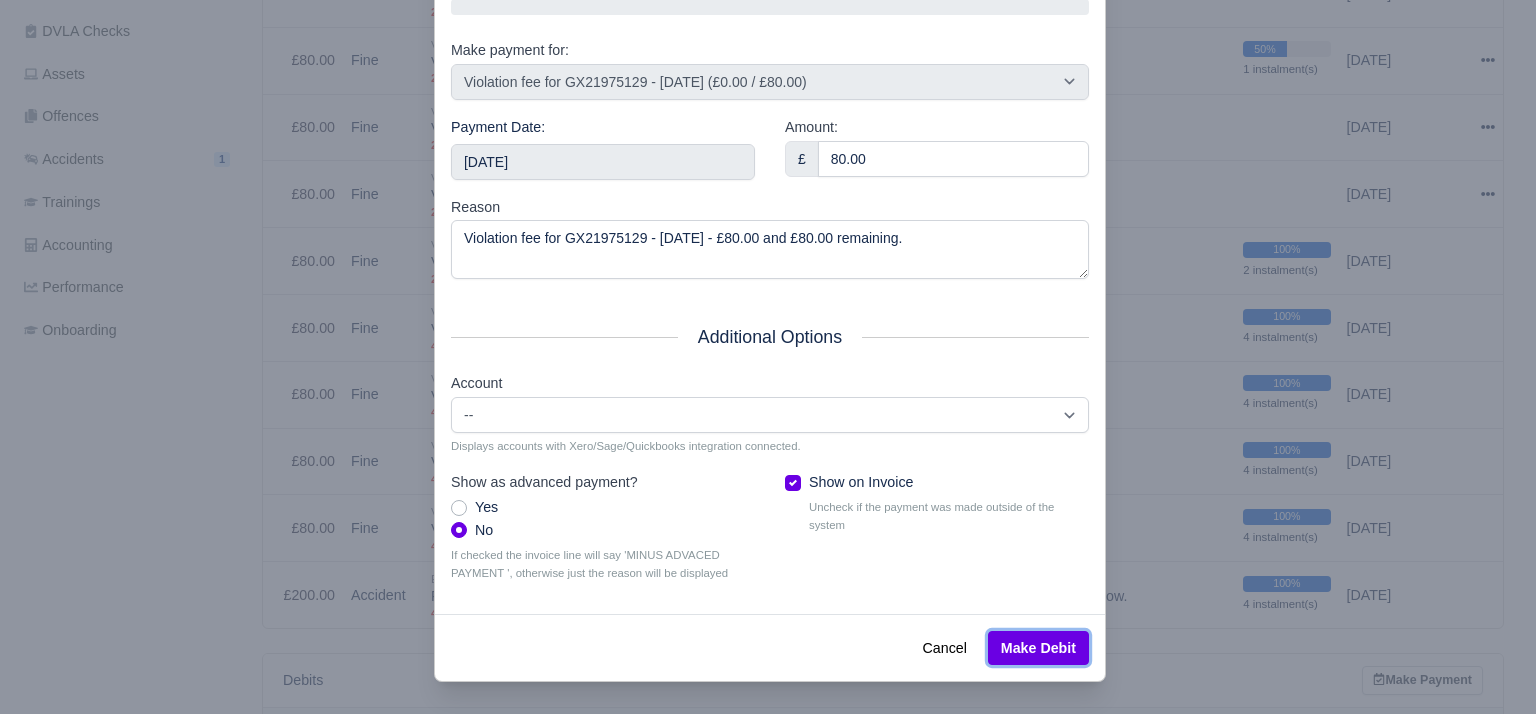 click on "Make Debit" at bounding box center [1038, 648] 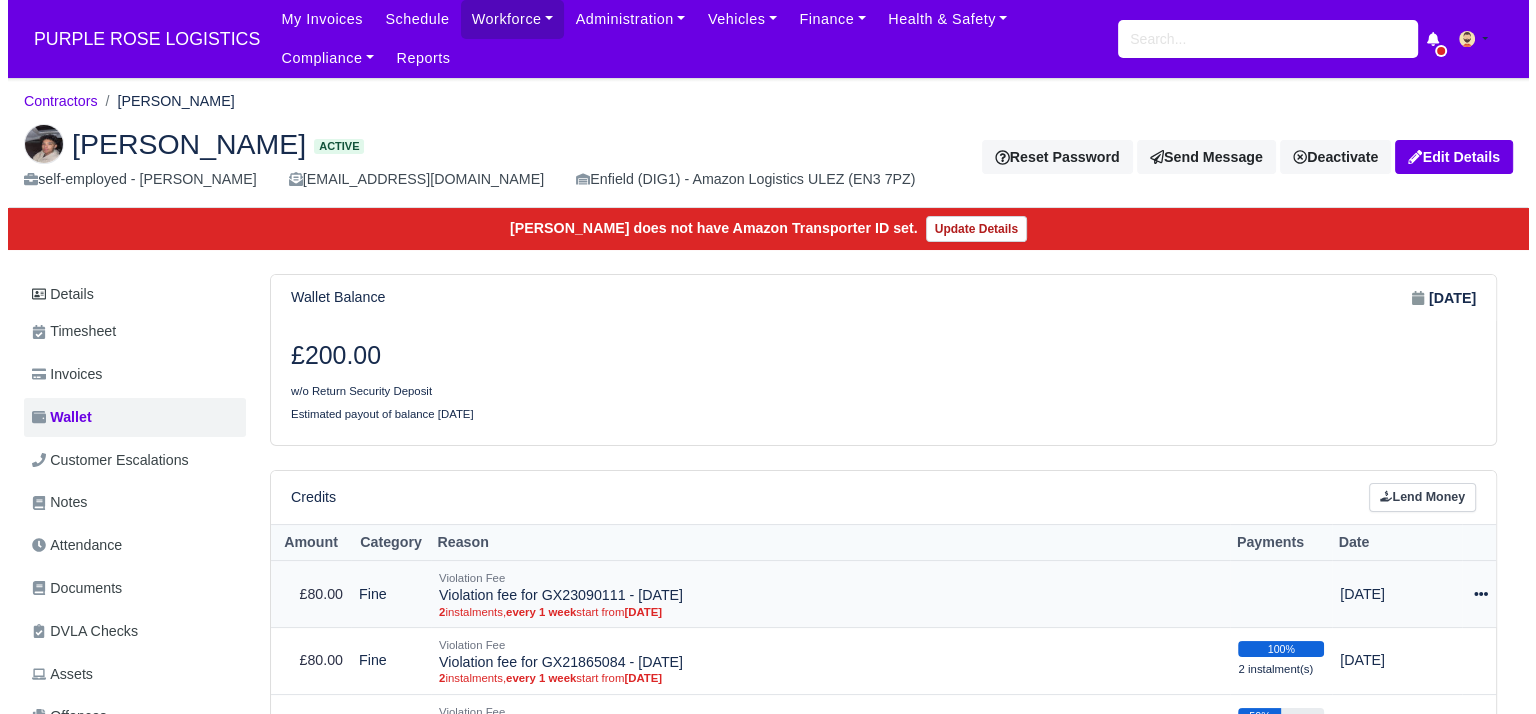 scroll, scrollTop: 600, scrollLeft: 0, axis: vertical 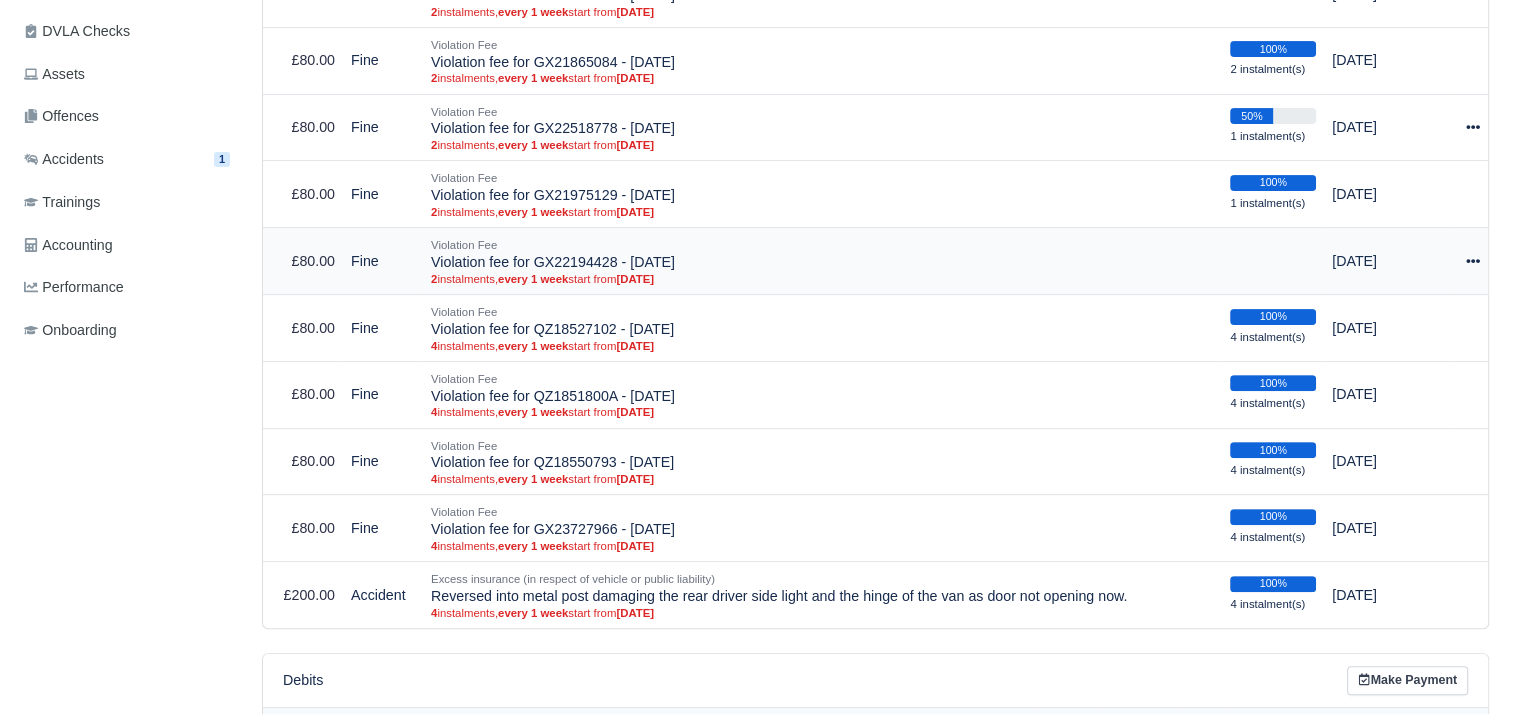 click 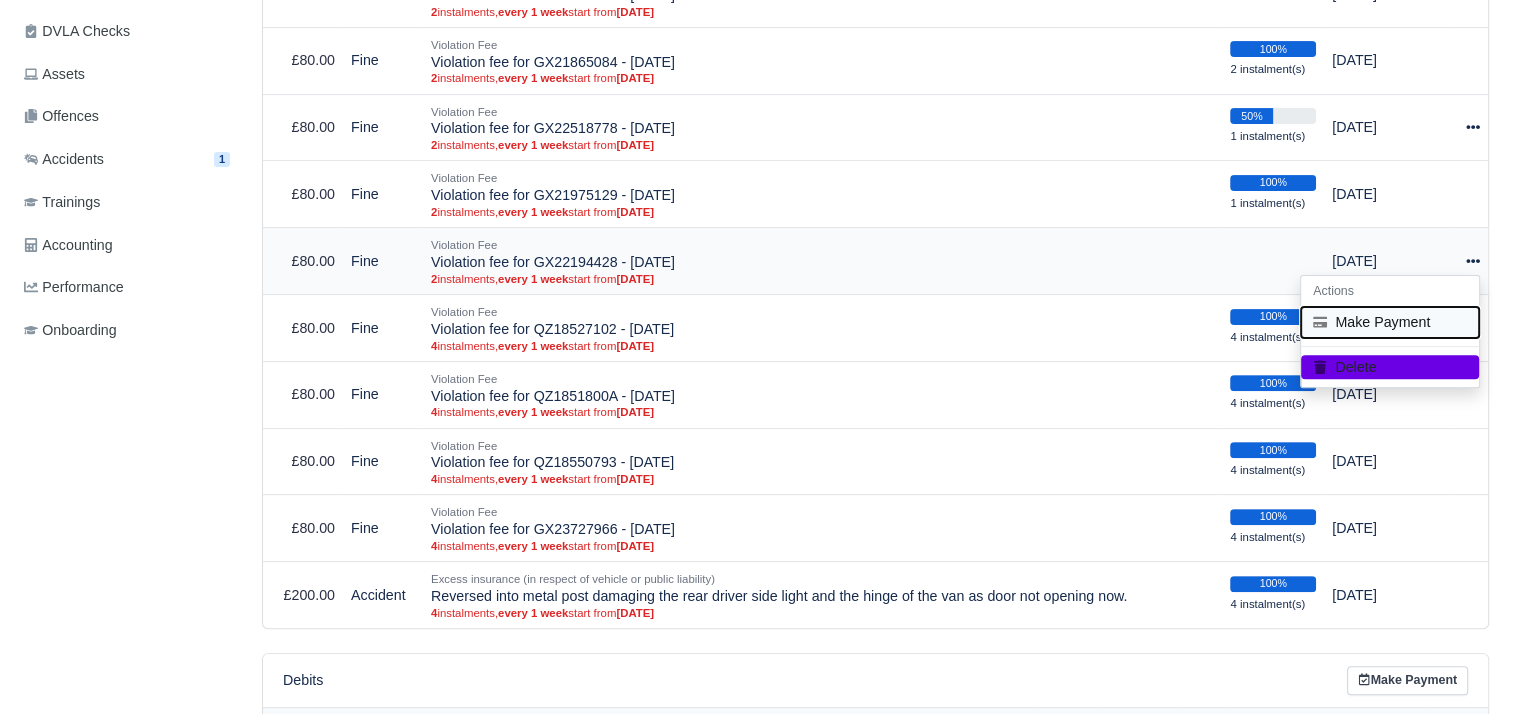 click on "Make Payment" at bounding box center (1390, 322) 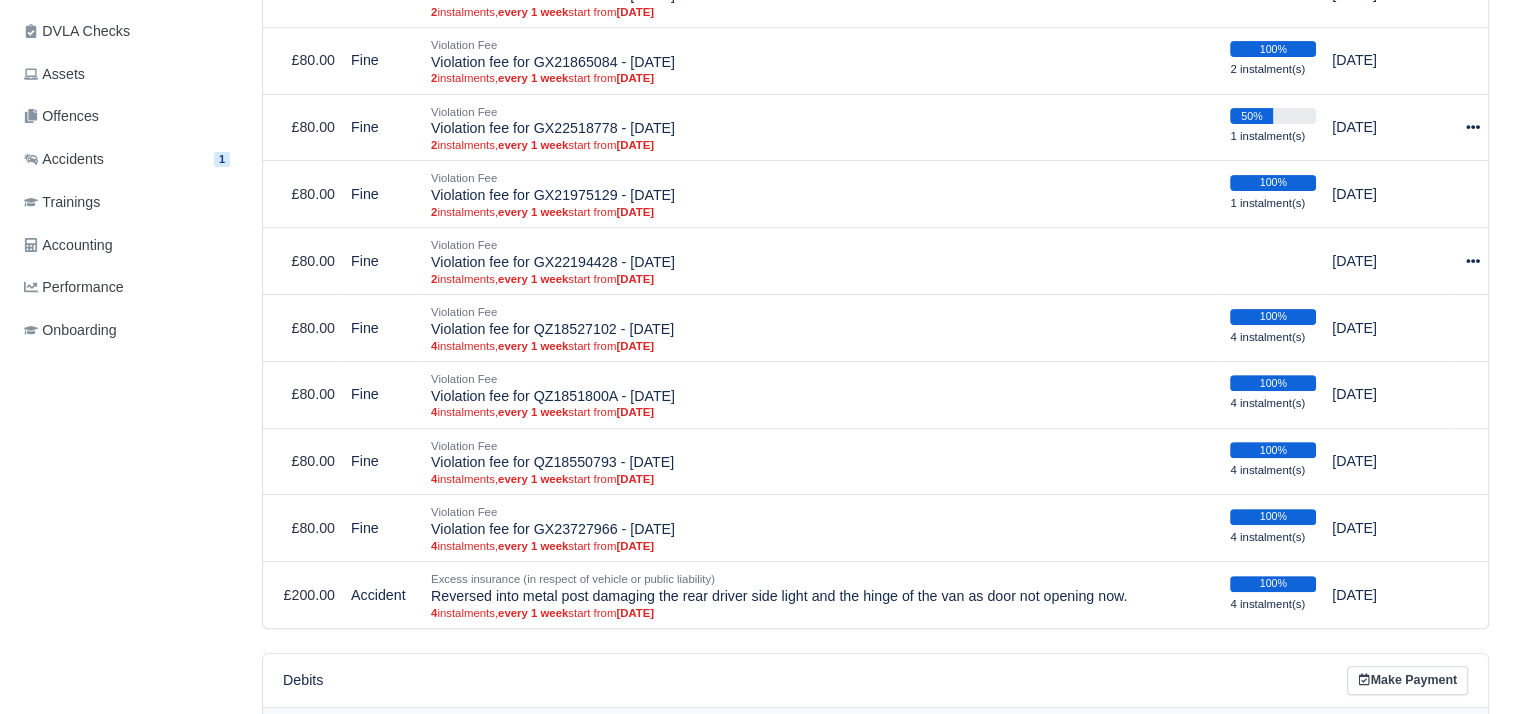 select on "3876" 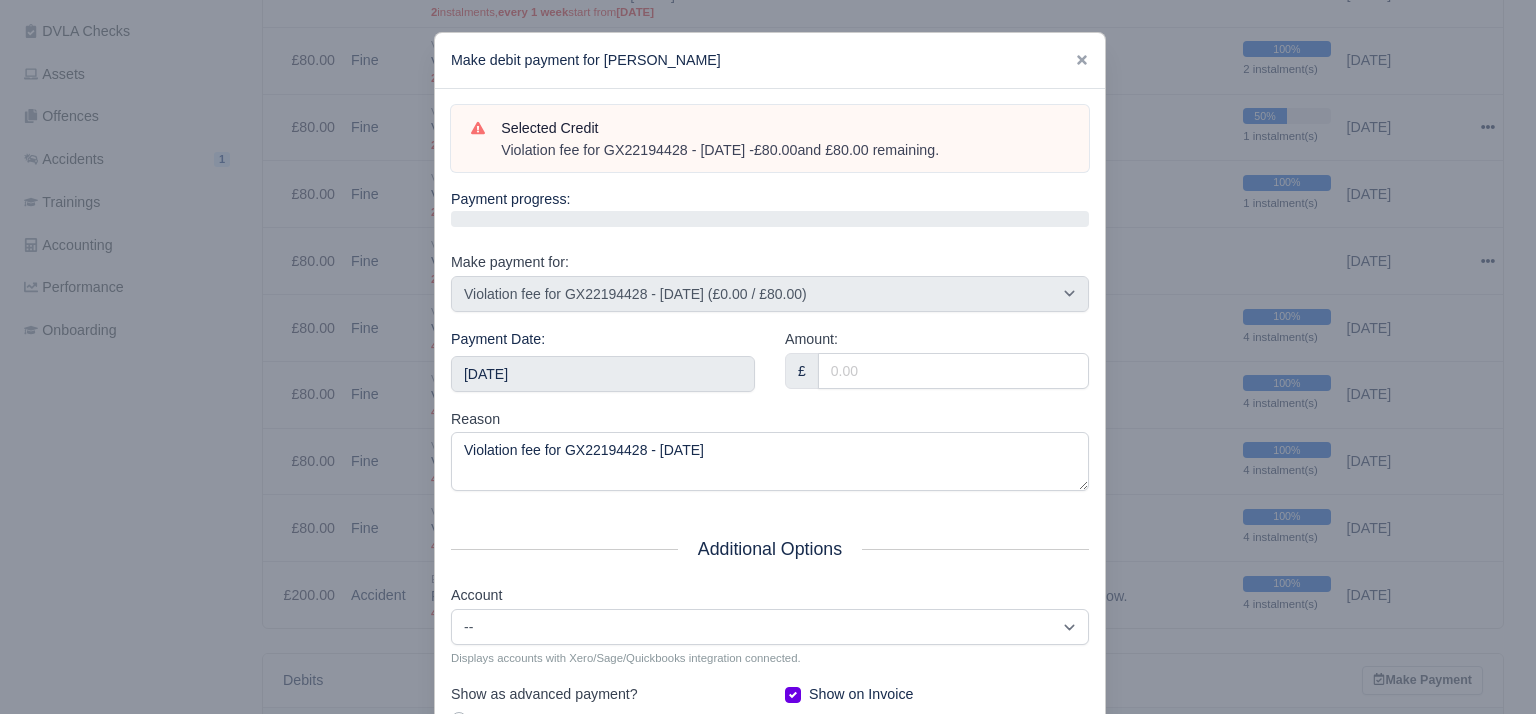 click on "Selected Credit
Violation fee for GX22194428 - 20/01/2025 -  £80.00  and £80.00 remaining." at bounding box center (770, 139) 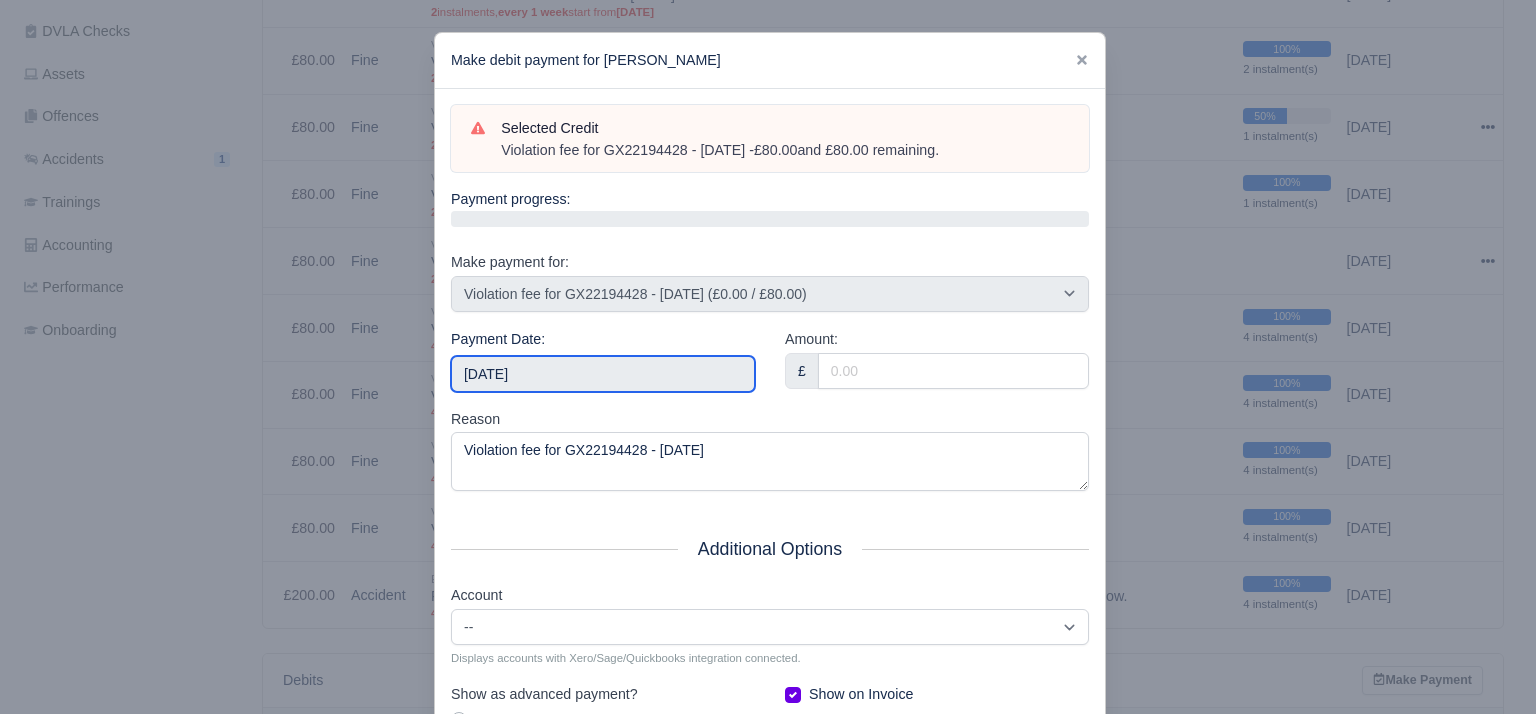click on "[DATE]" at bounding box center (603, 374) 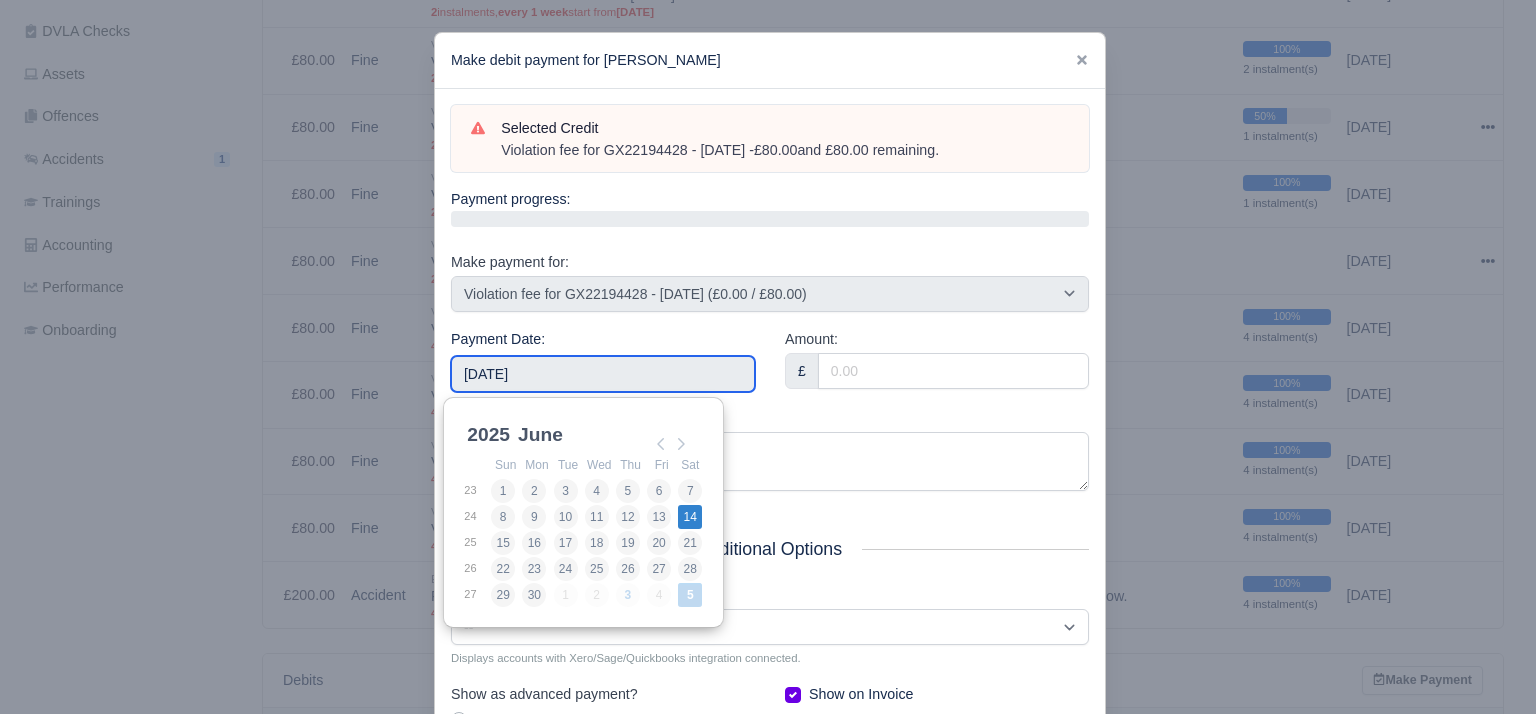 type on "[DATE]" 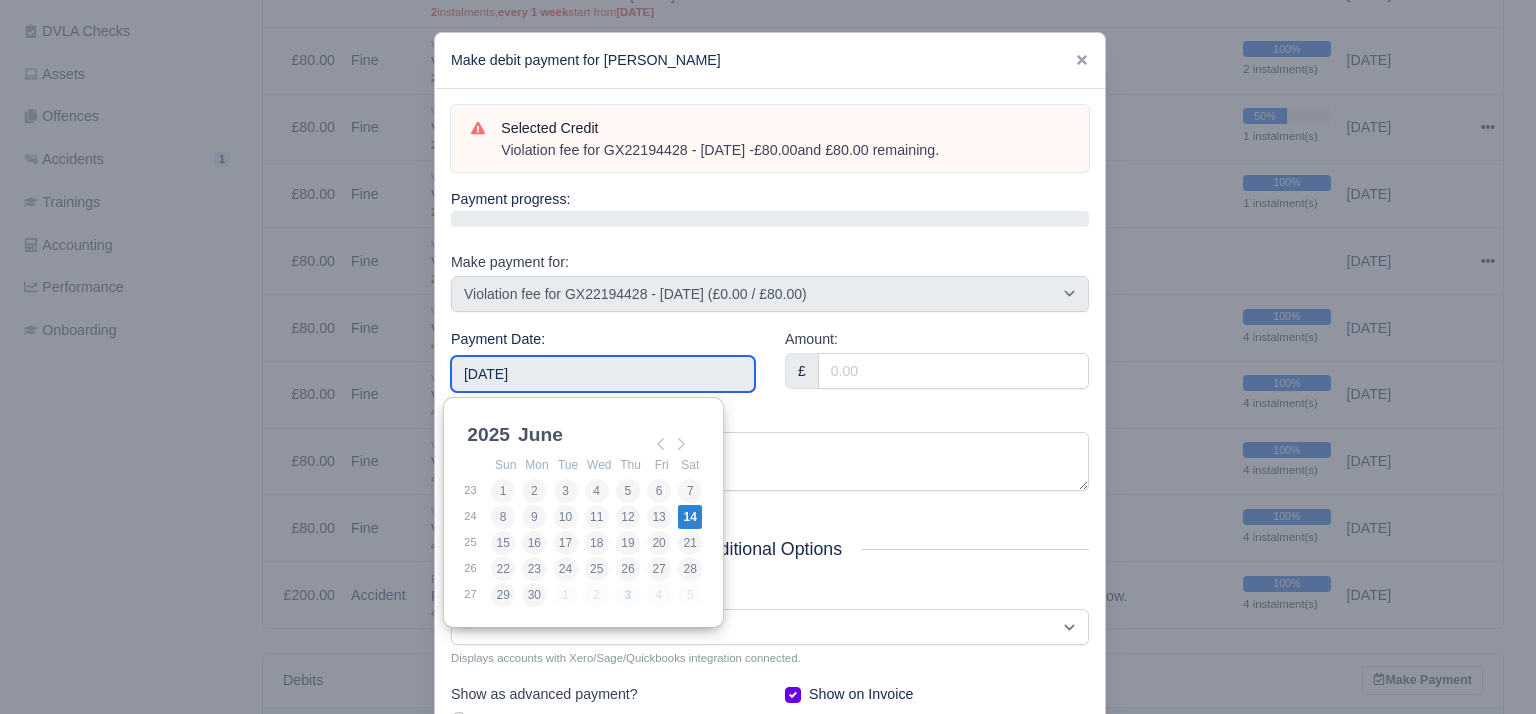 drag, startPoint x: 693, startPoint y: 513, endPoint x: 752, endPoint y: 461, distance: 78.64477 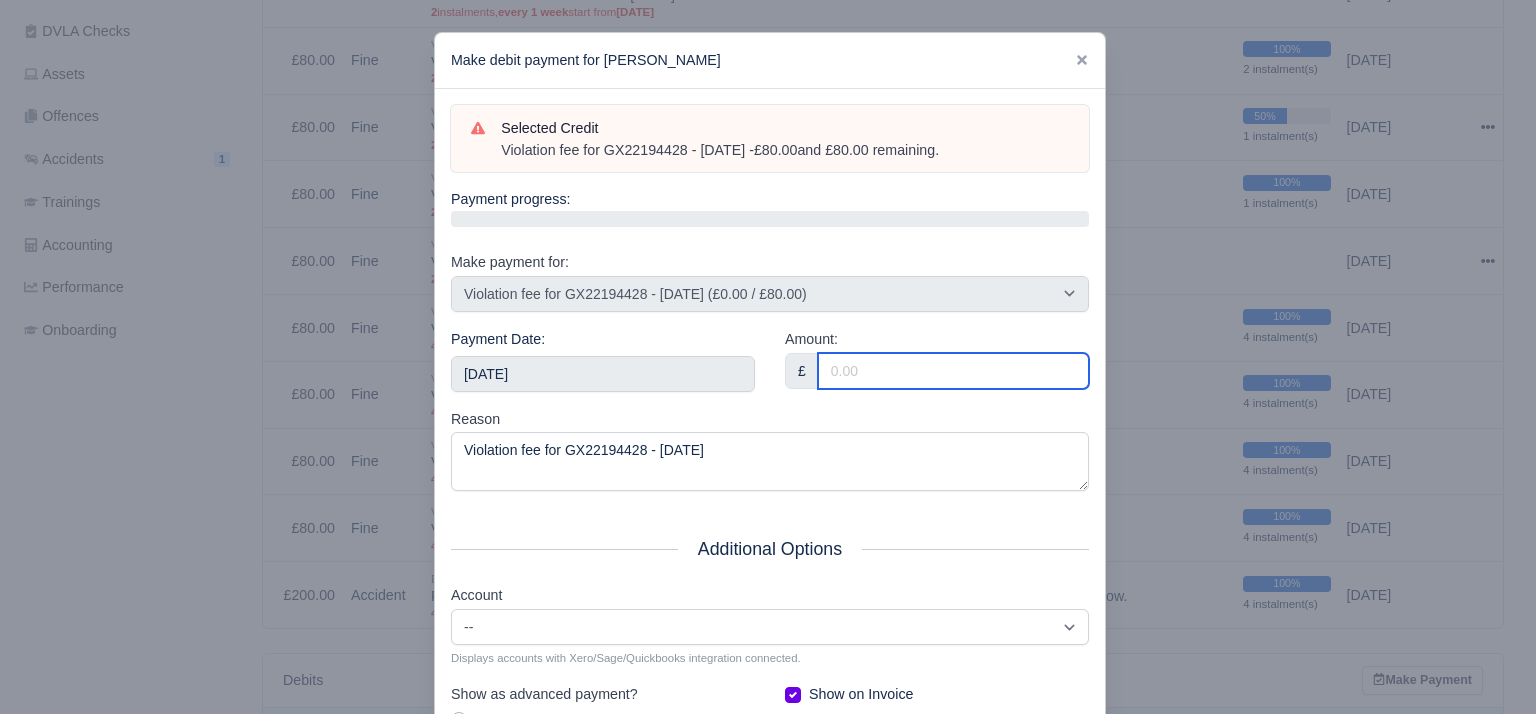 click on "Amount:" at bounding box center (953, 371) 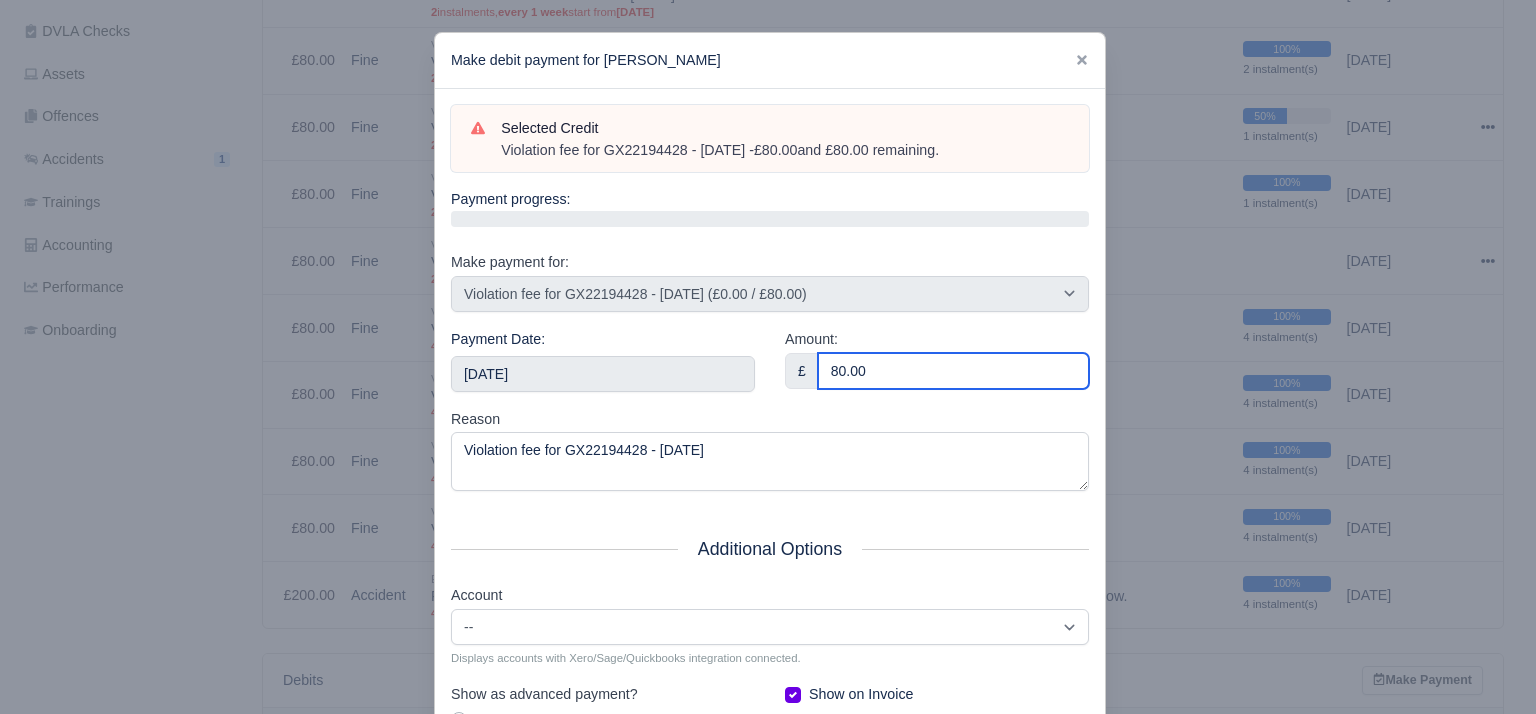 type on "80.00" 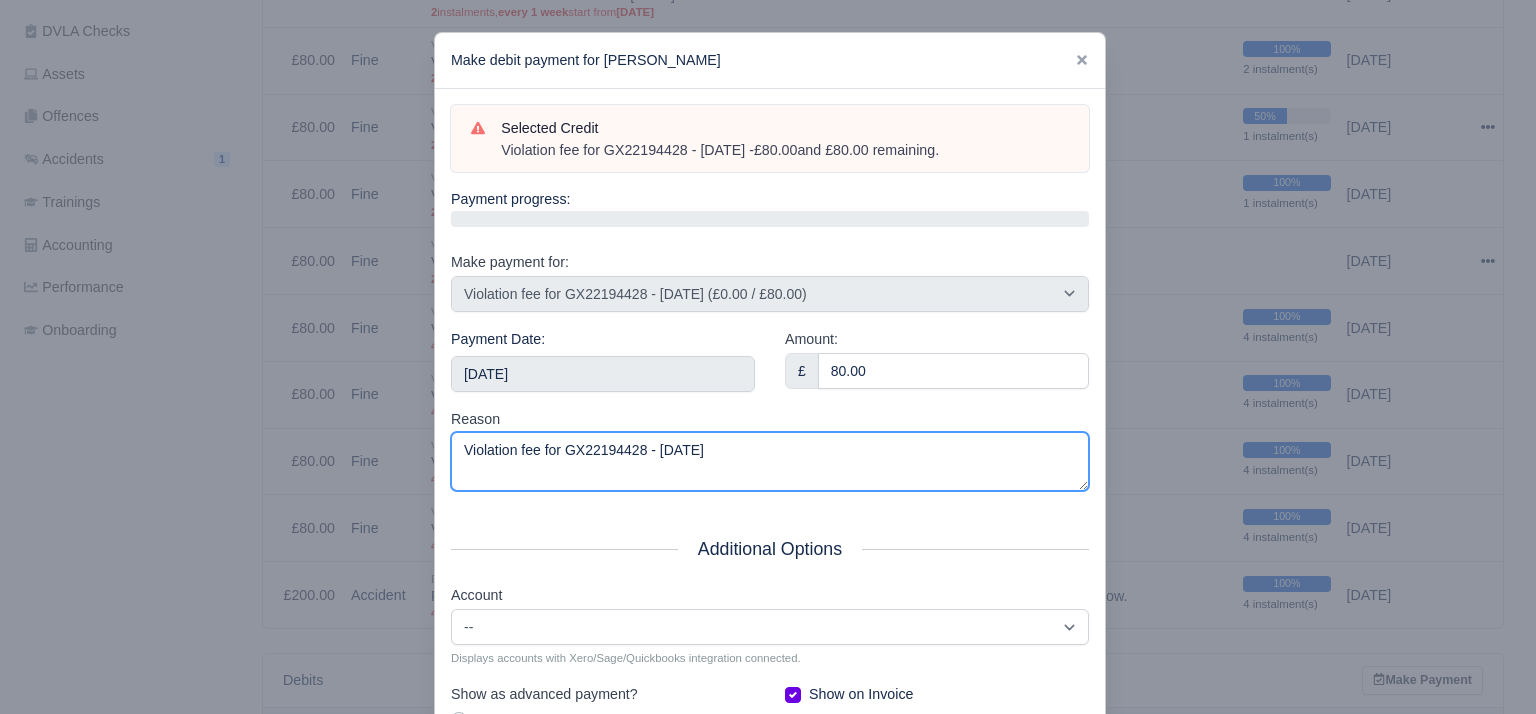 drag, startPoint x: 749, startPoint y: 441, endPoint x: 303, endPoint y: 413, distance: 446.87805 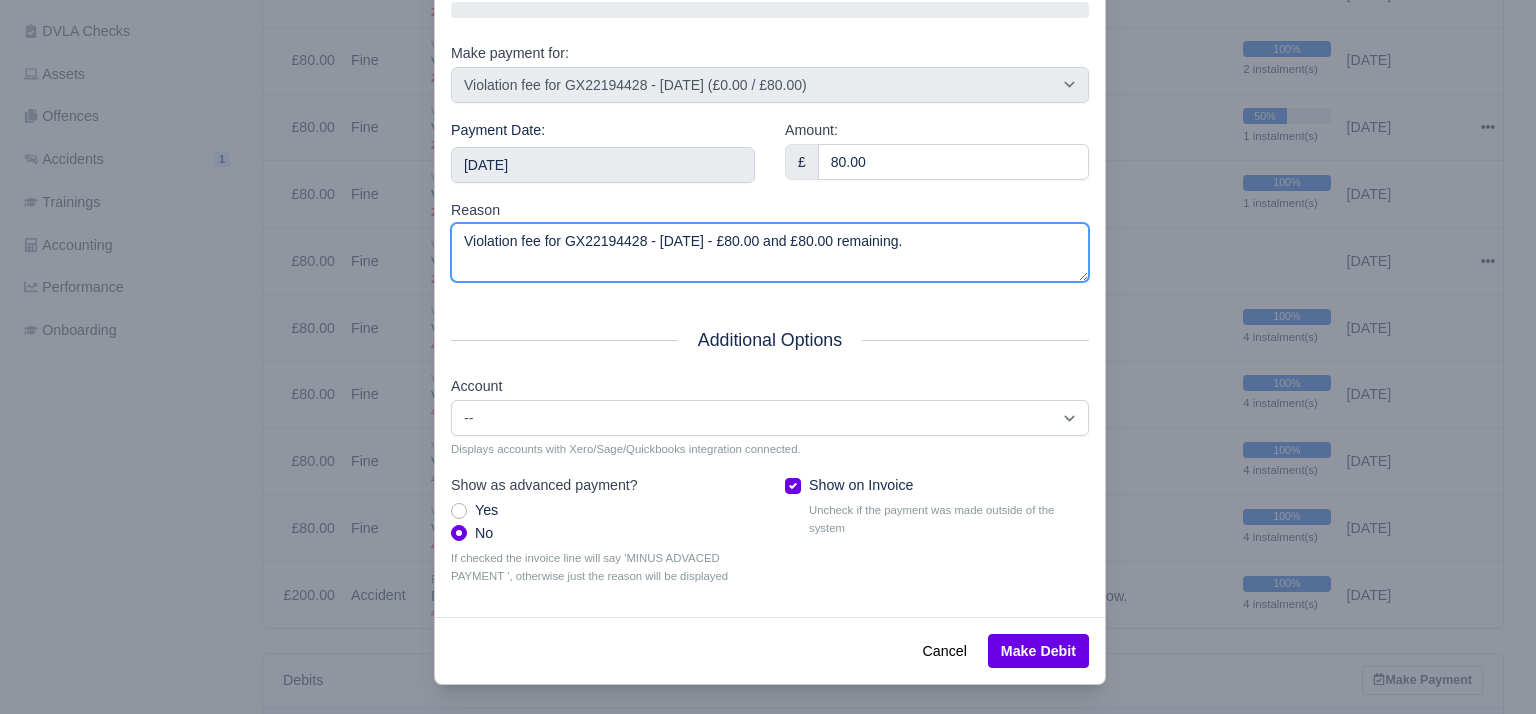 scroll, scrollTop: 212, scrollLeft: 0, axis: vertical 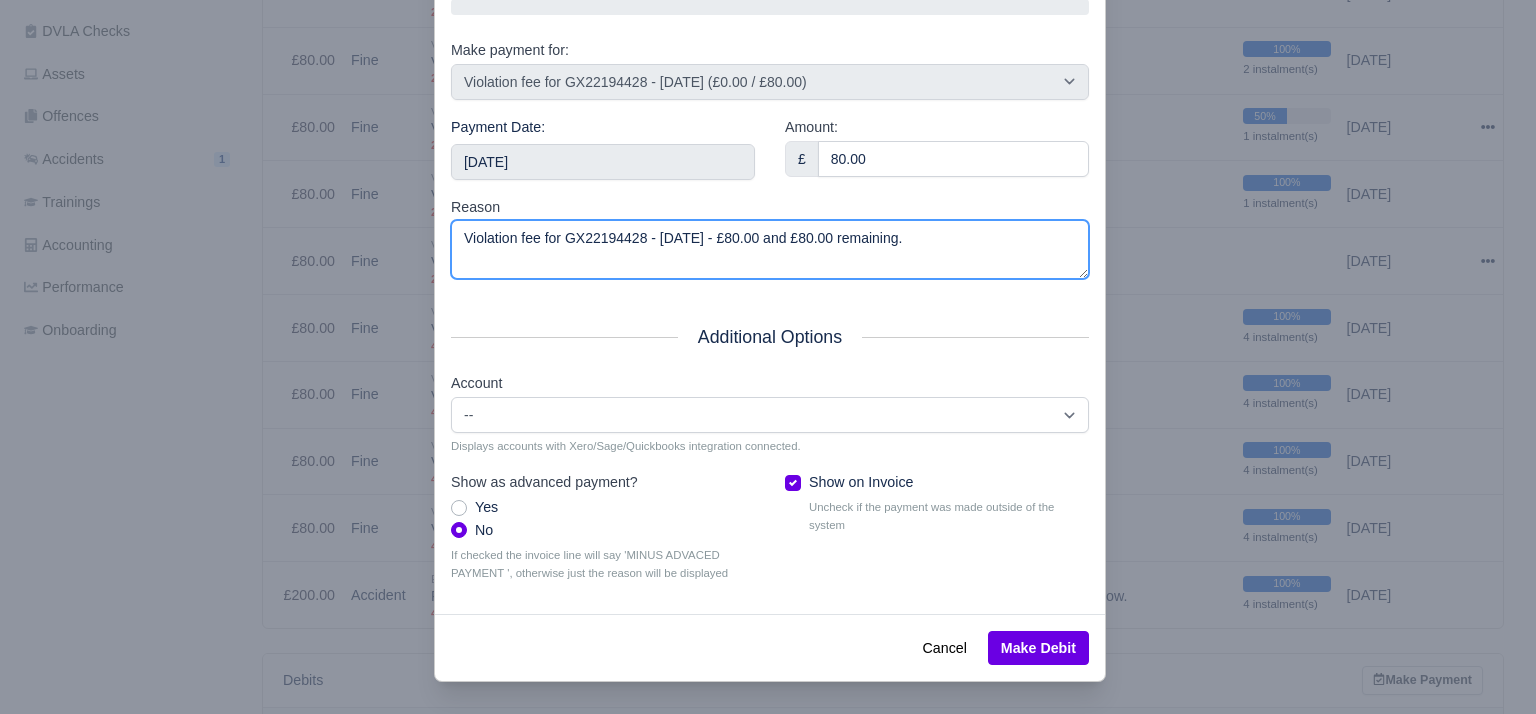 type on "Violation fee for GX22194428 - [DATE] - £80.00 and £80.00 remaining." 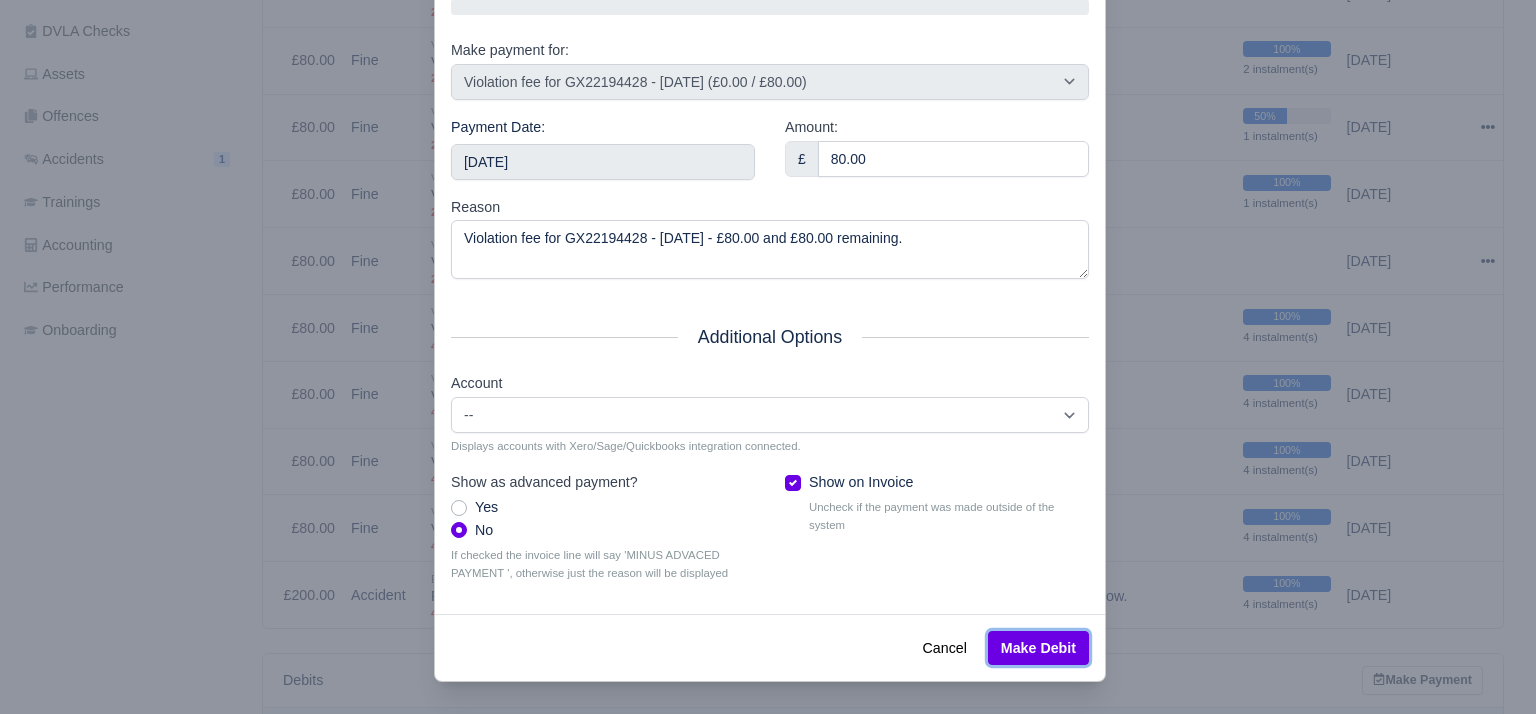 click on "Make Debit" at bounding box center [1038, 648] 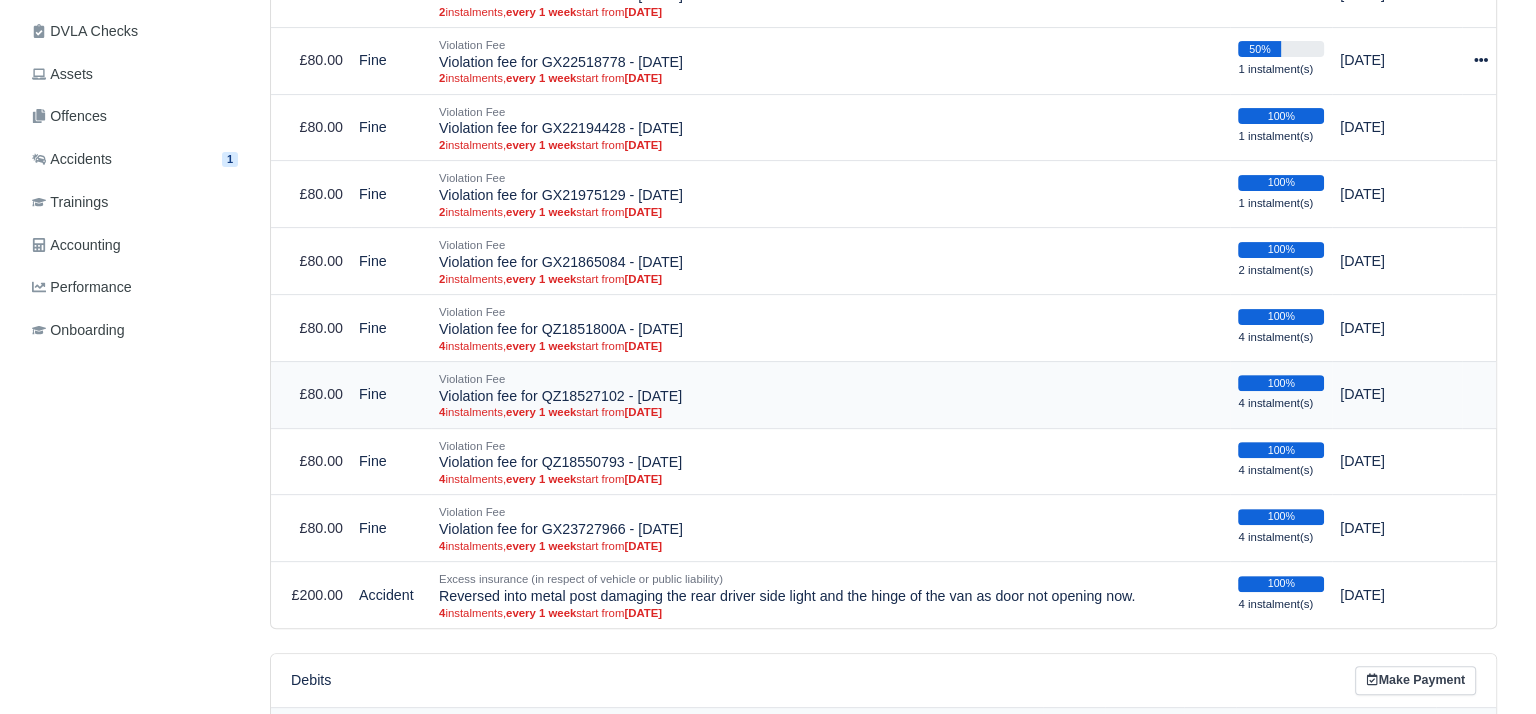 scroll, scrollTop: 400, scrollLeft: 0, axis: vertical 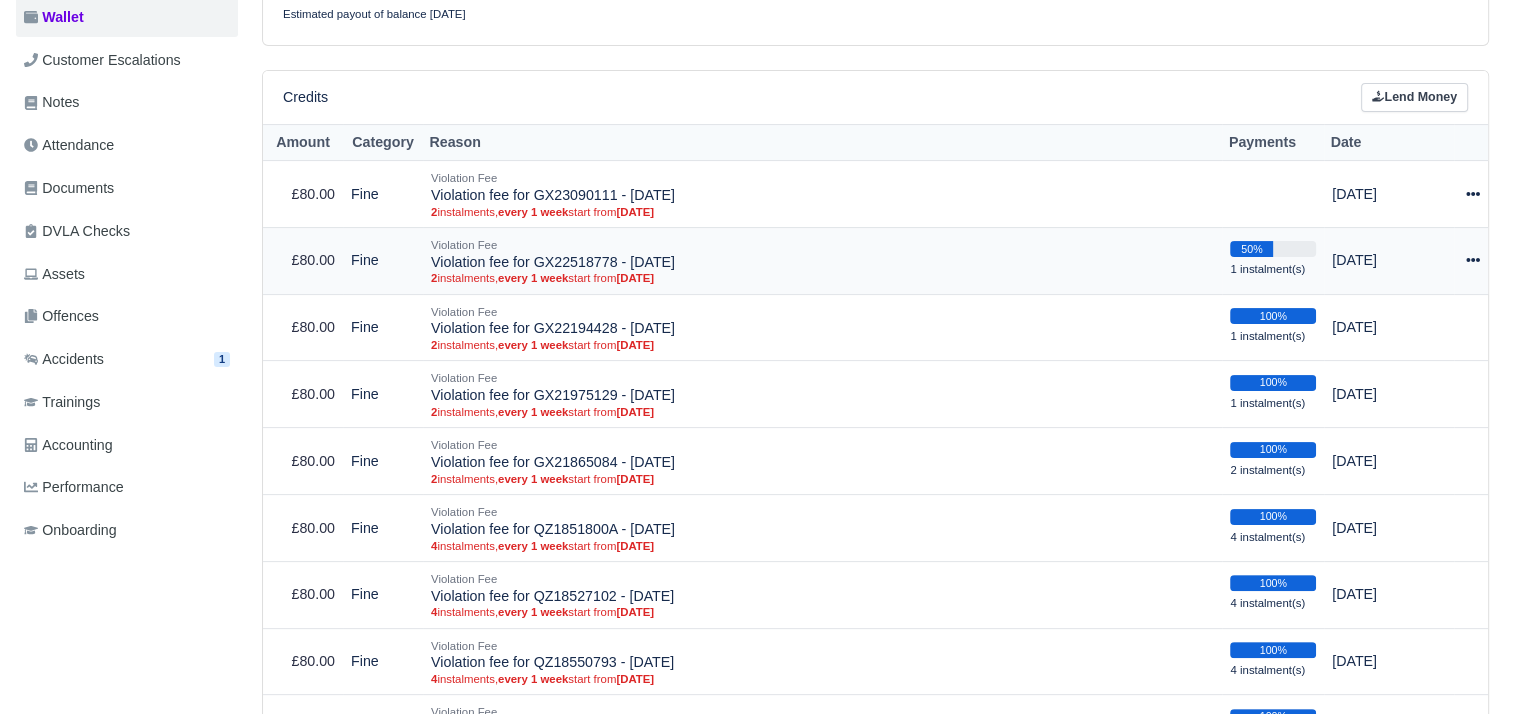 click 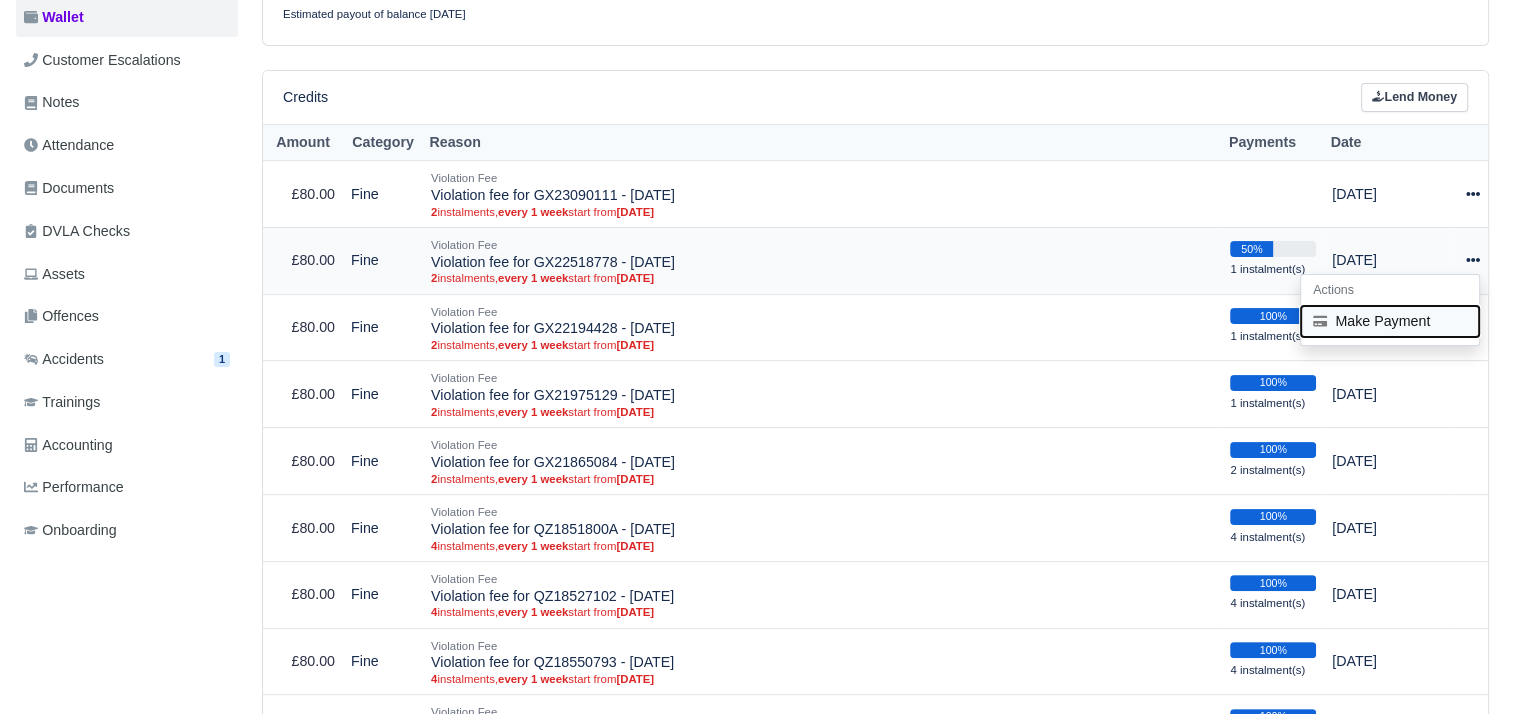 click on "Make Payment" at bounding box center (1390, 321) 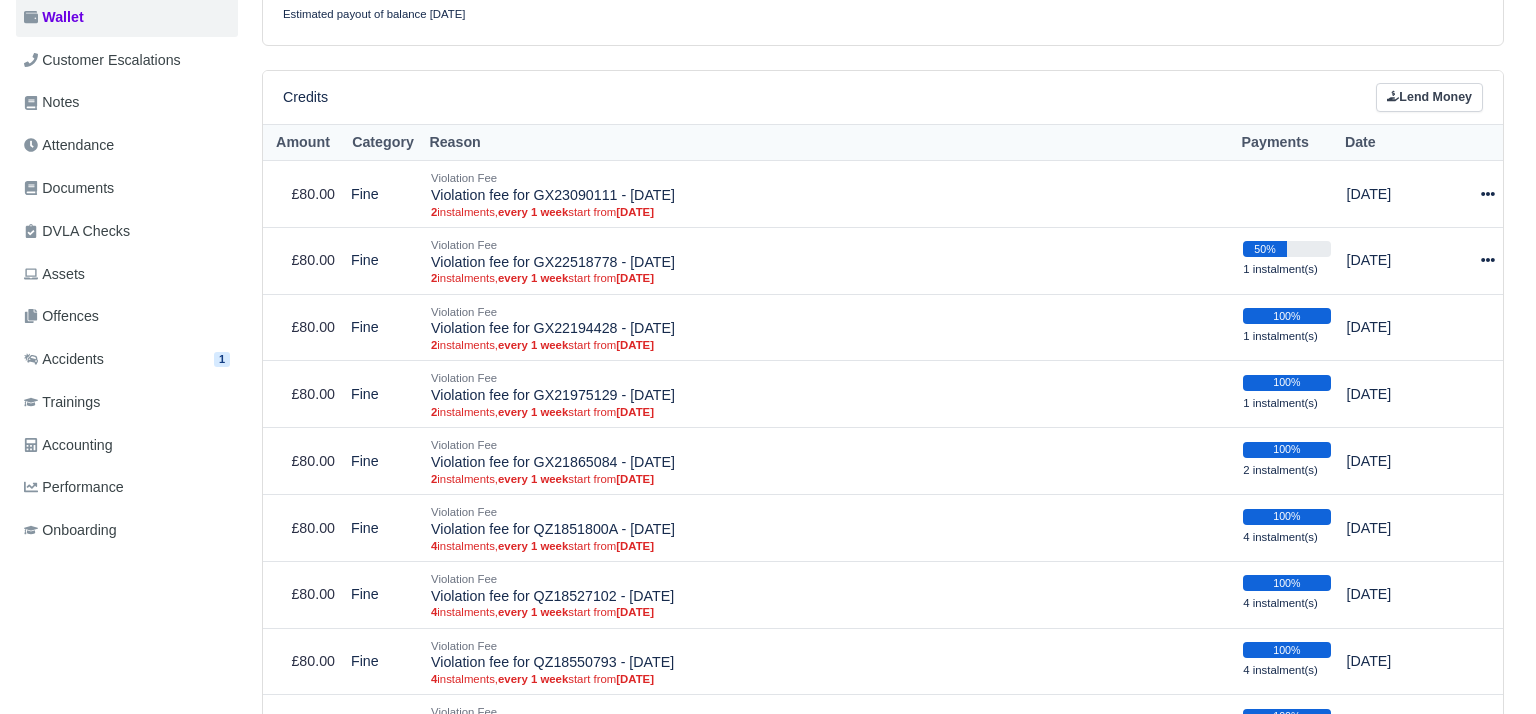 select on "3889" 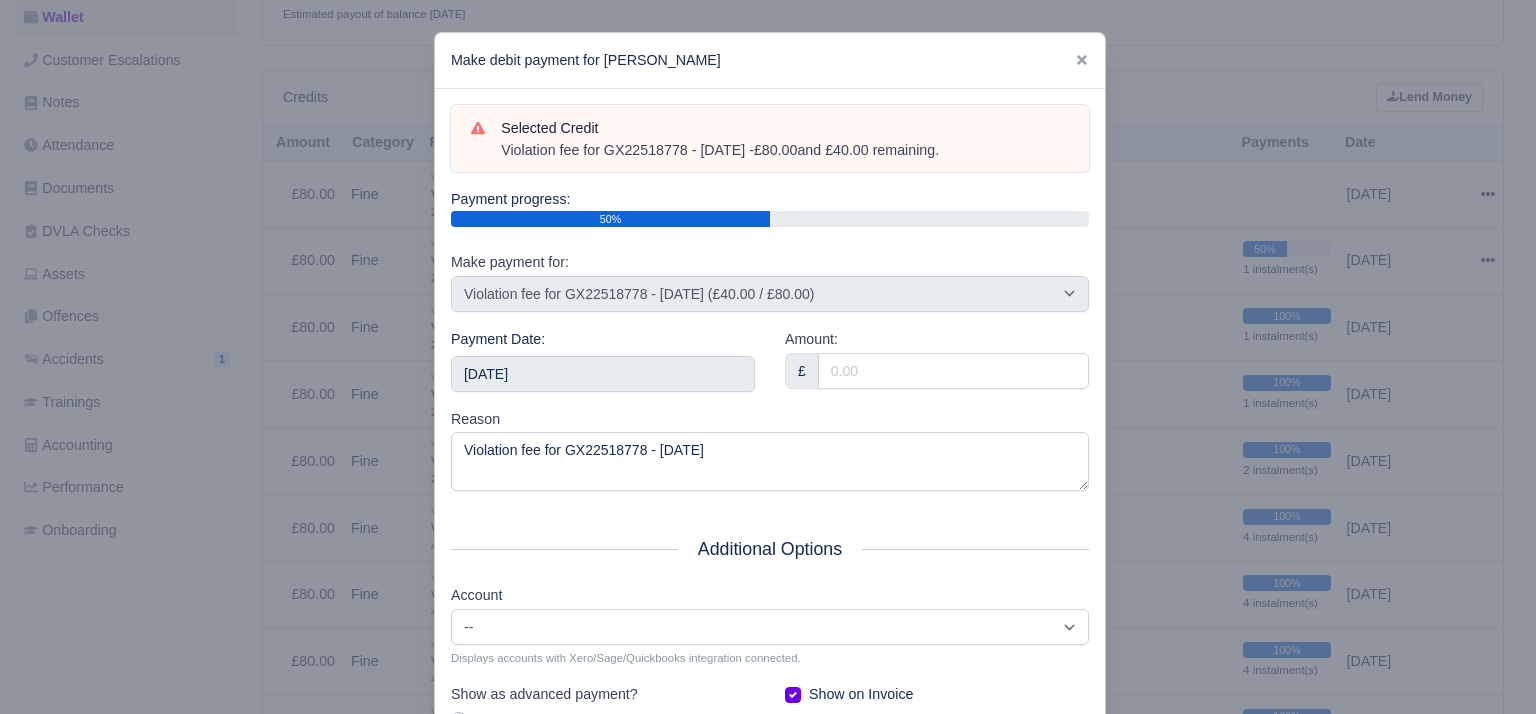 drag, startPoint x: 971, startPoint y: 154, endPoint x: 484, endPoint y: 159, distance: 487.02567 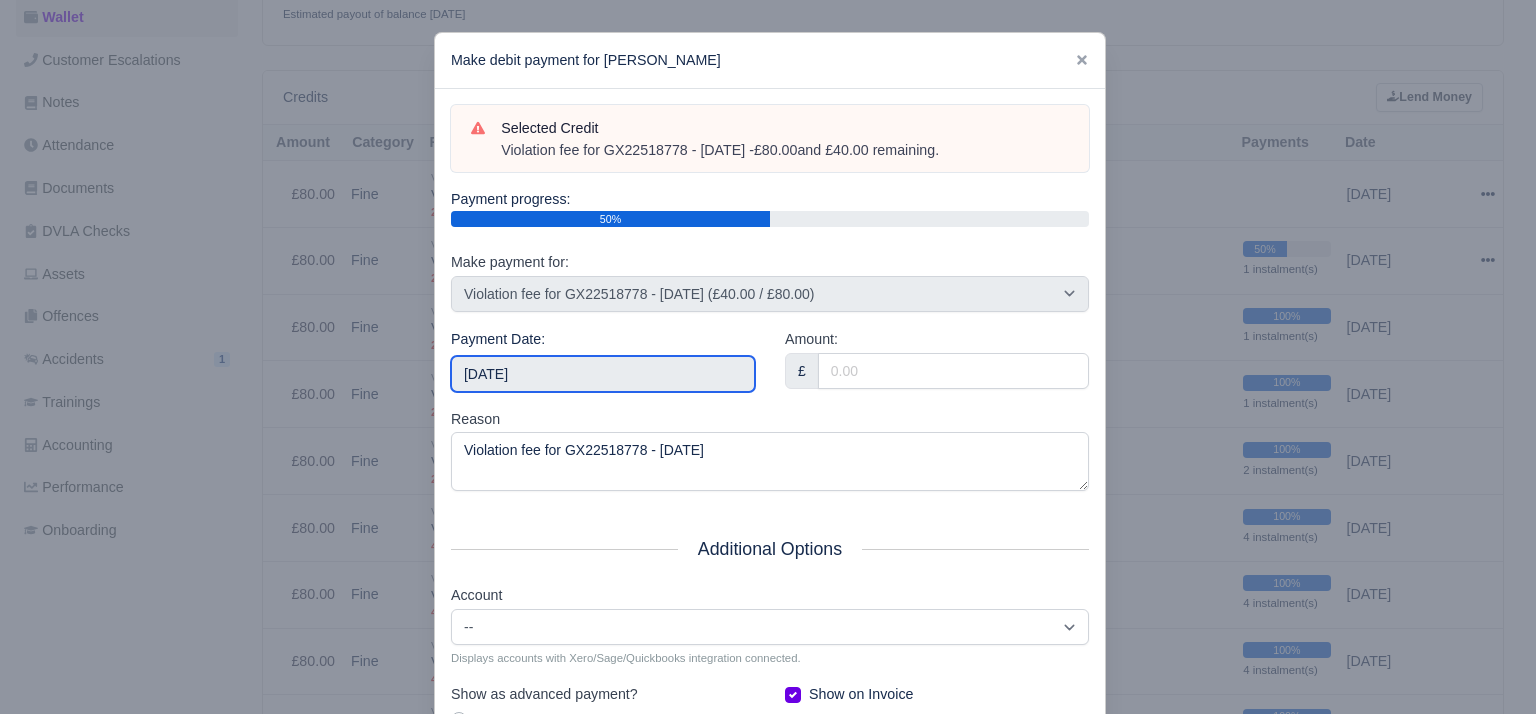 click on "2025-07-05" at bounding box center (603, 374) 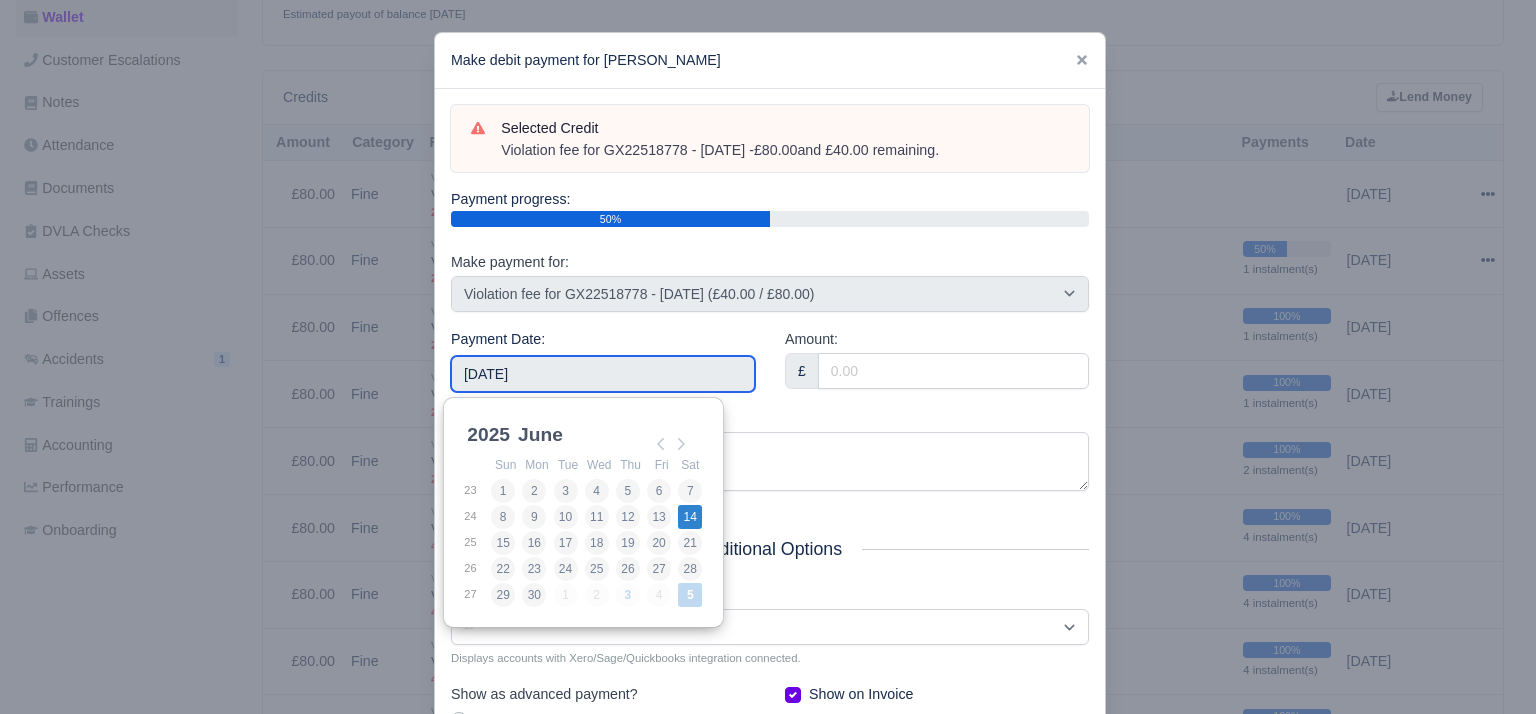 type on "2025-06-14" 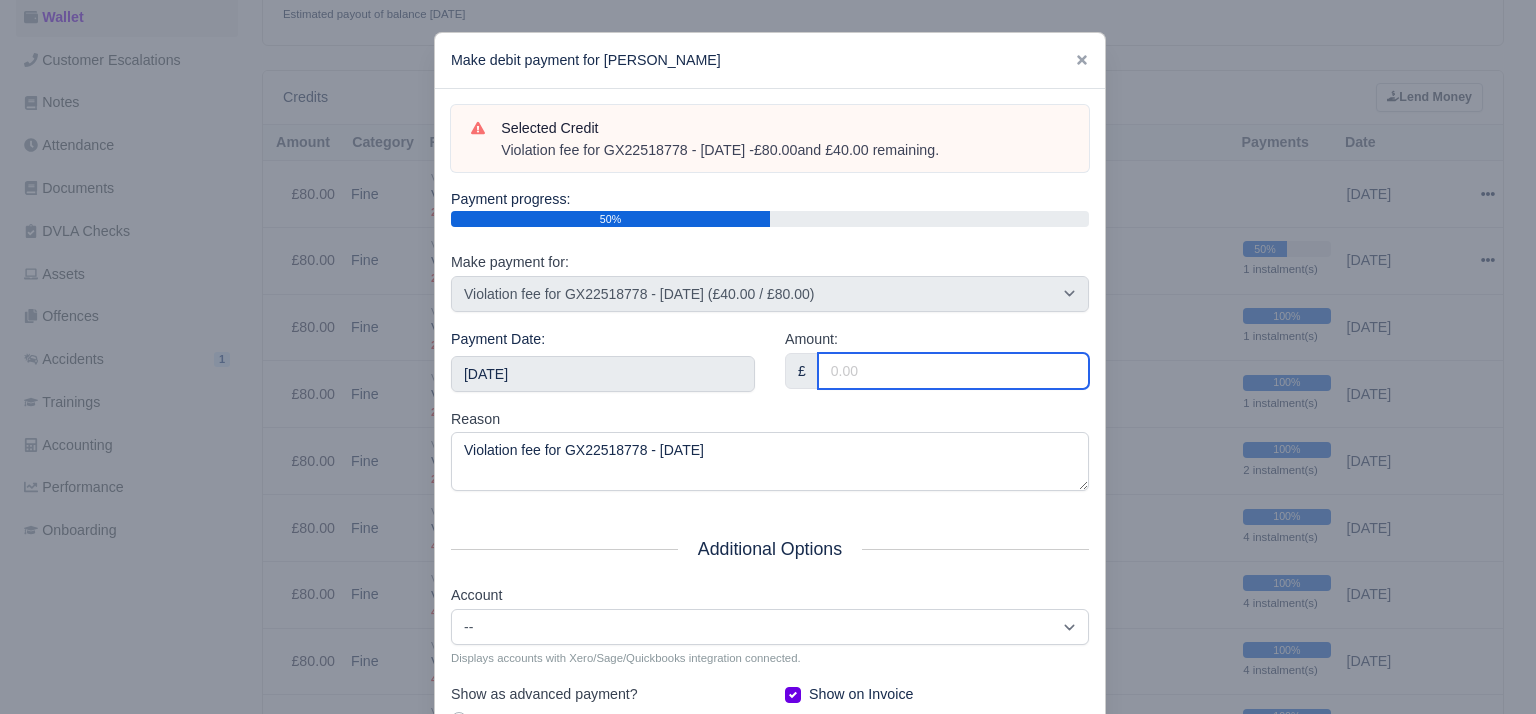 click on "Amount:" at bounding box center [953, 371] 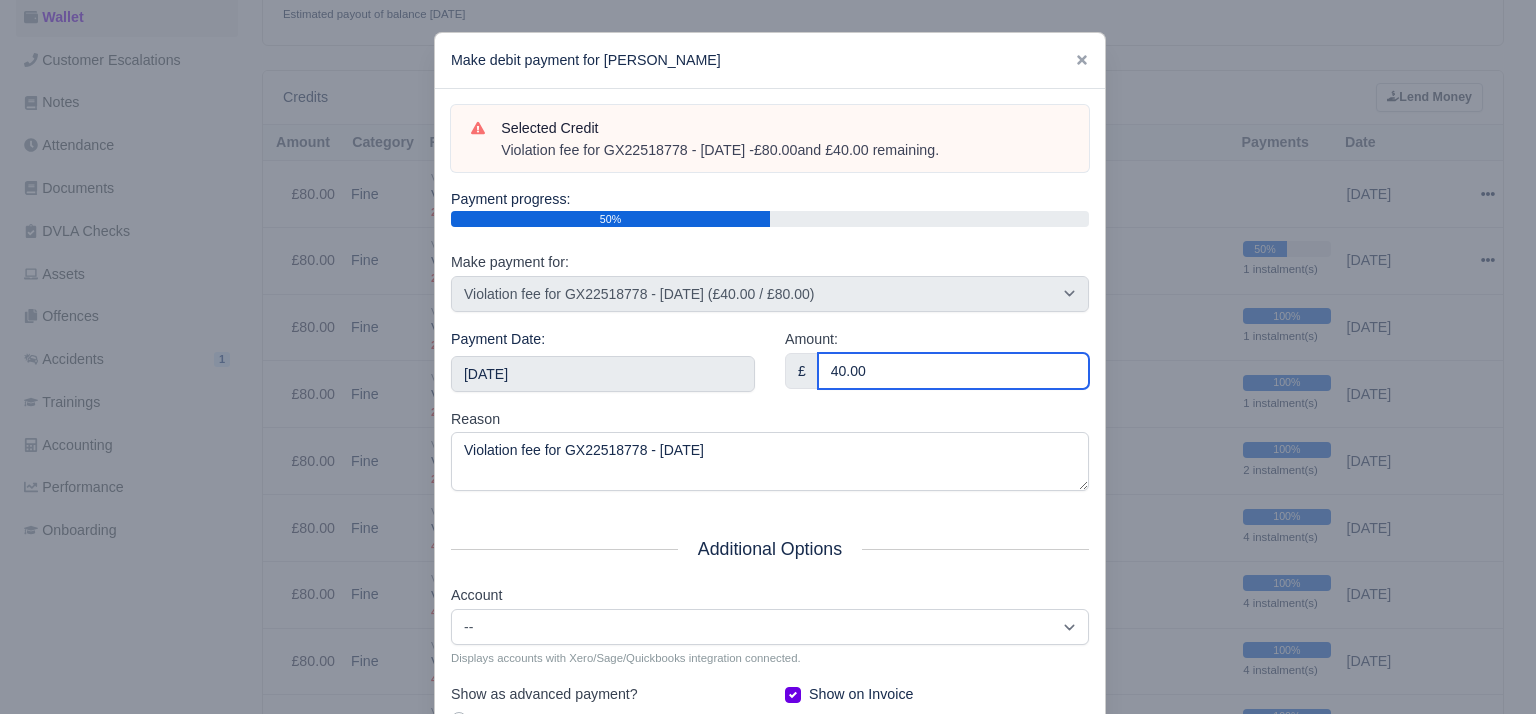type on "40.00" 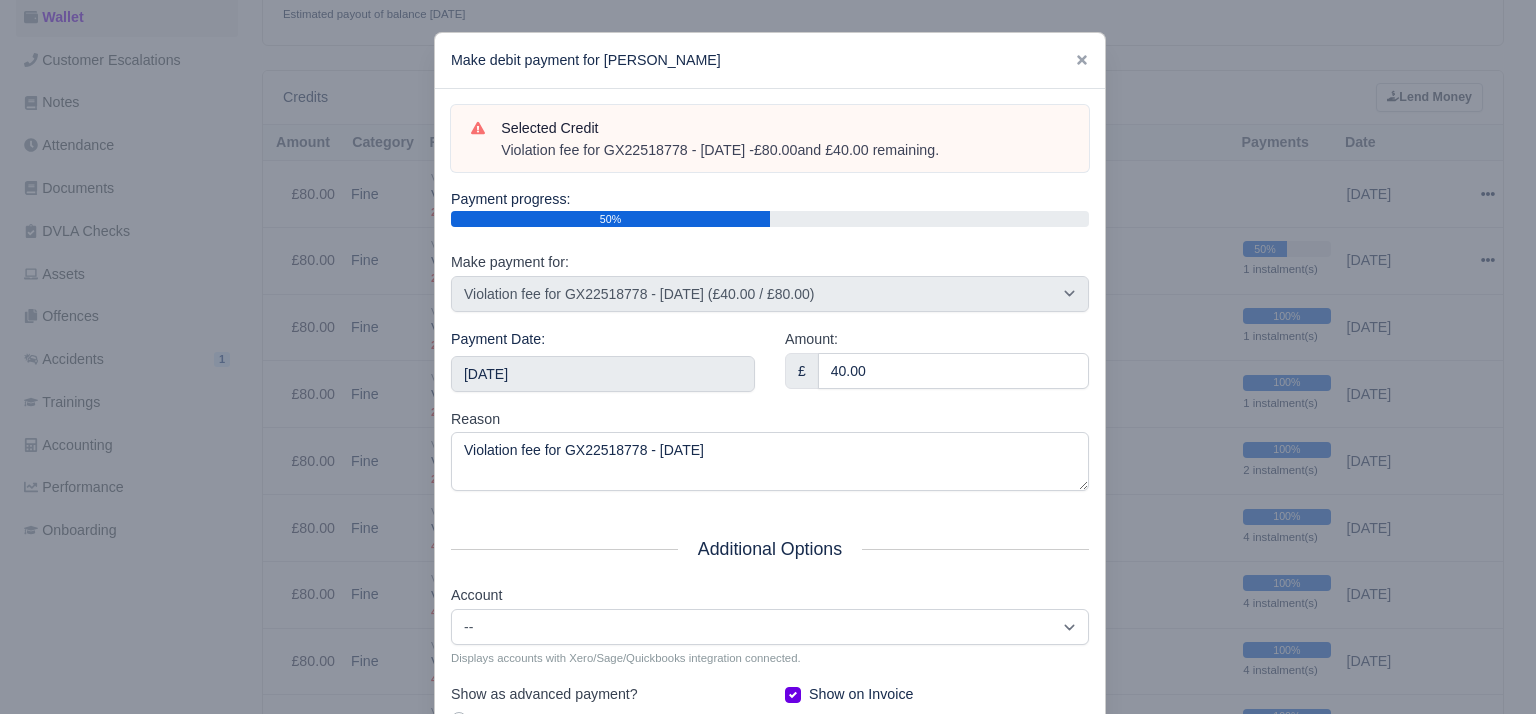 drag, startPoint x: 796, startPoint y: 429, endPoint x: 483, endPoint y: 436, distance: 313.07828 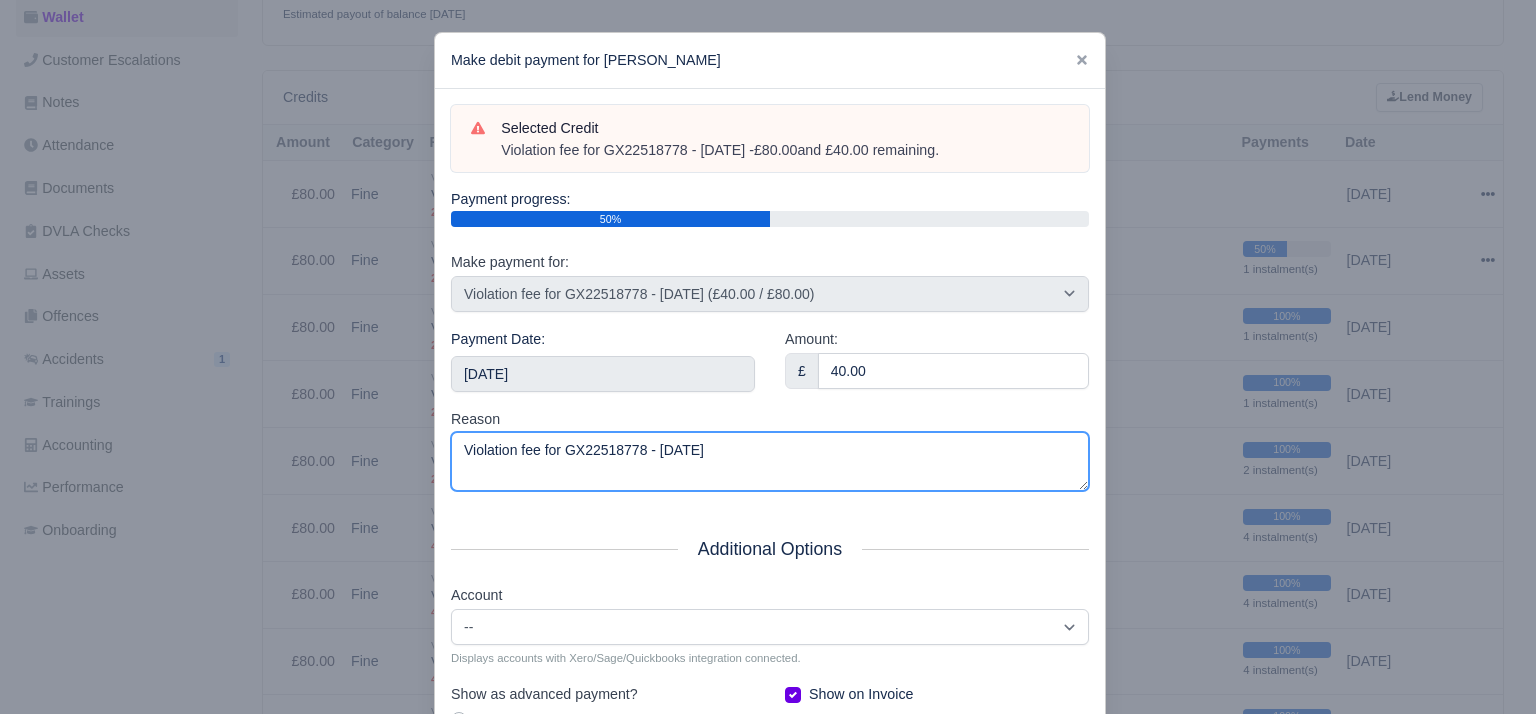 drag, startPoint x: 759, startPoint y: 437, endPoint x: 311, endPoint y: 431, distance: 448.0402 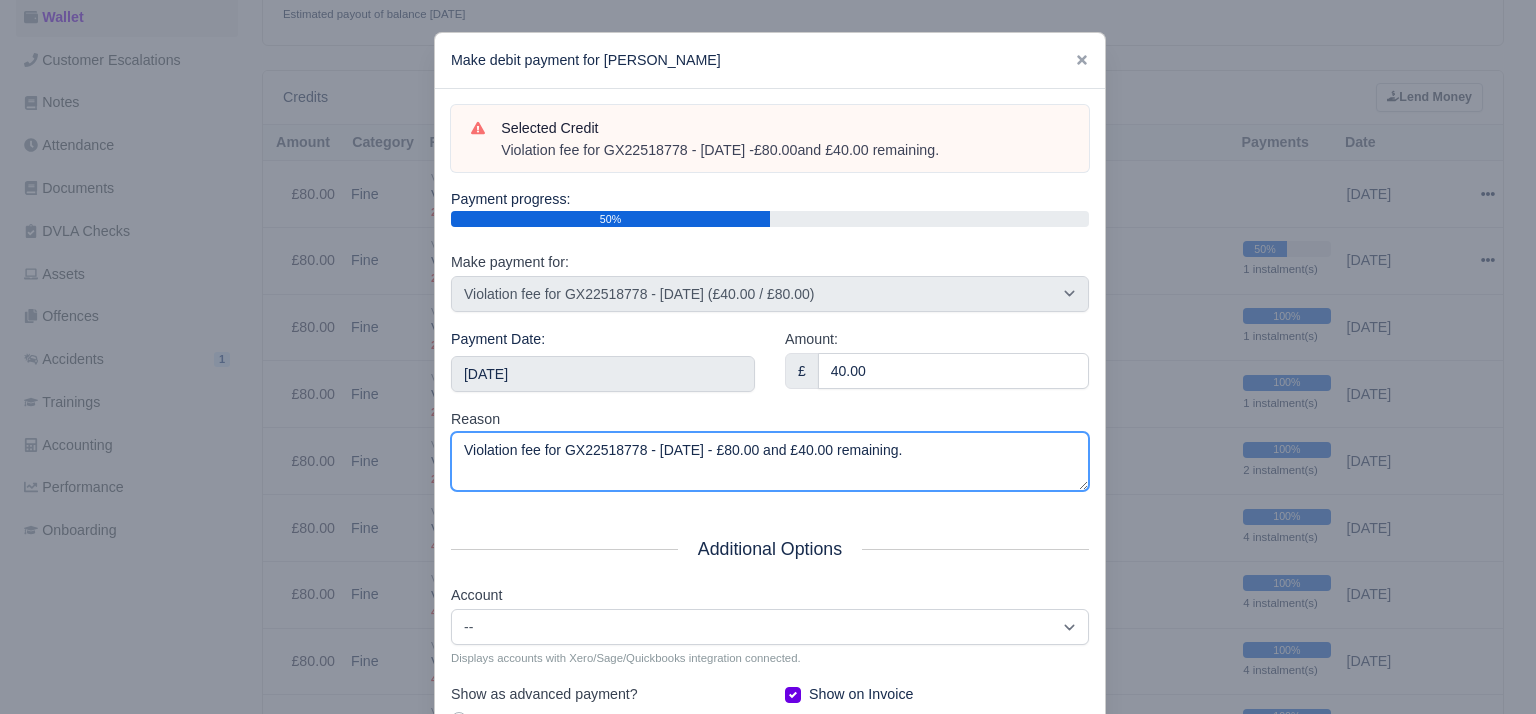 scroll, scrollTop: 212, scrollLeft: 0, axis: vertical 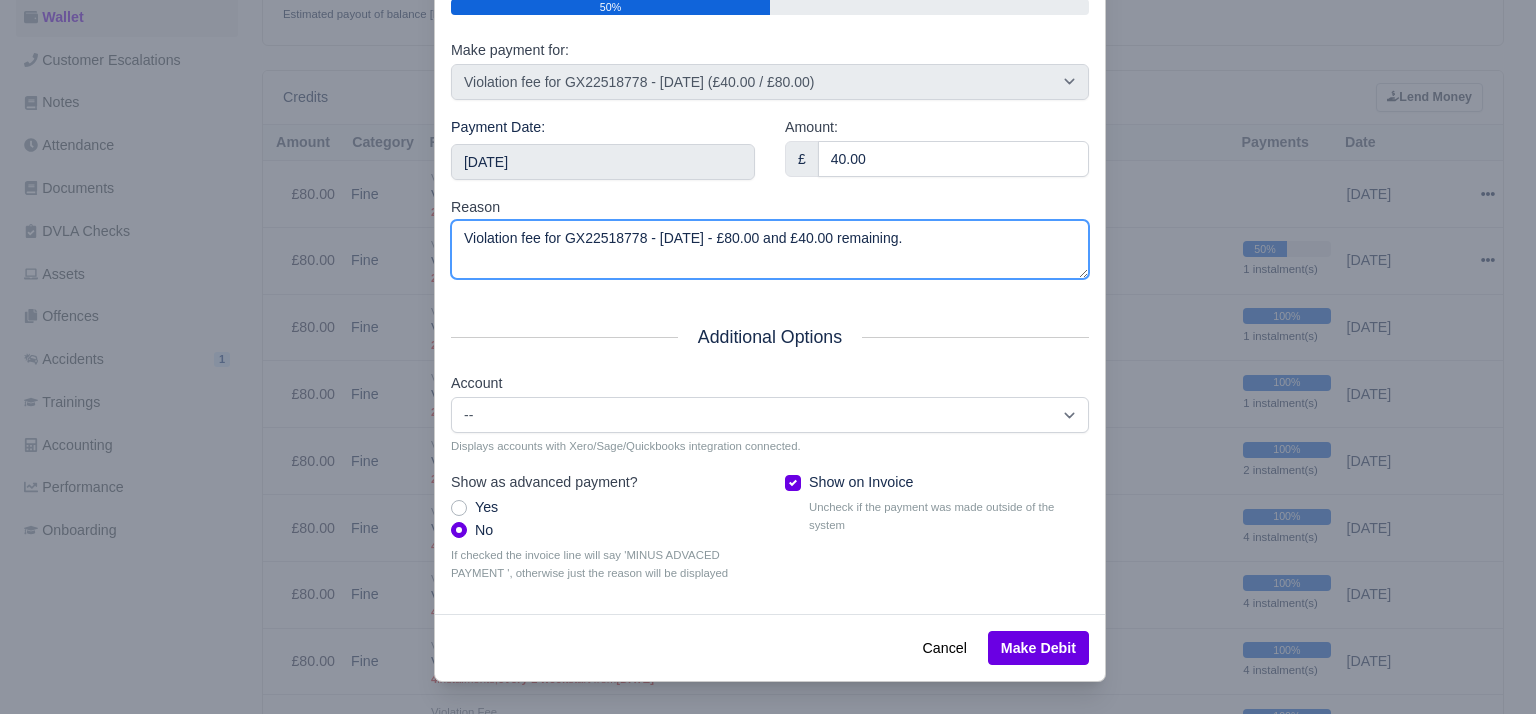 type on "Violation fee for GX22518778 - 30/01/2025 - £80.00 and £40.00 remaining." 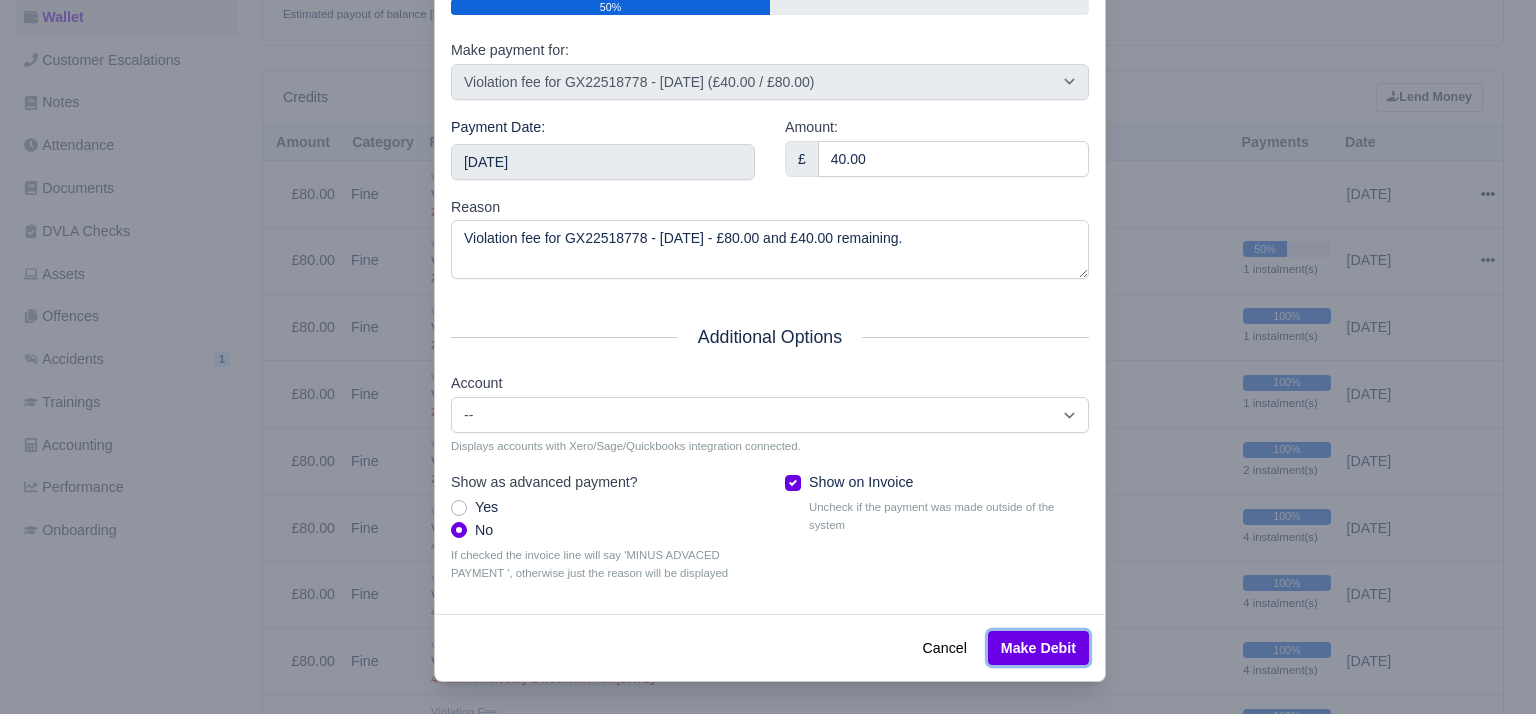 click on "Make Debit" at bounding box center [1038, 648] 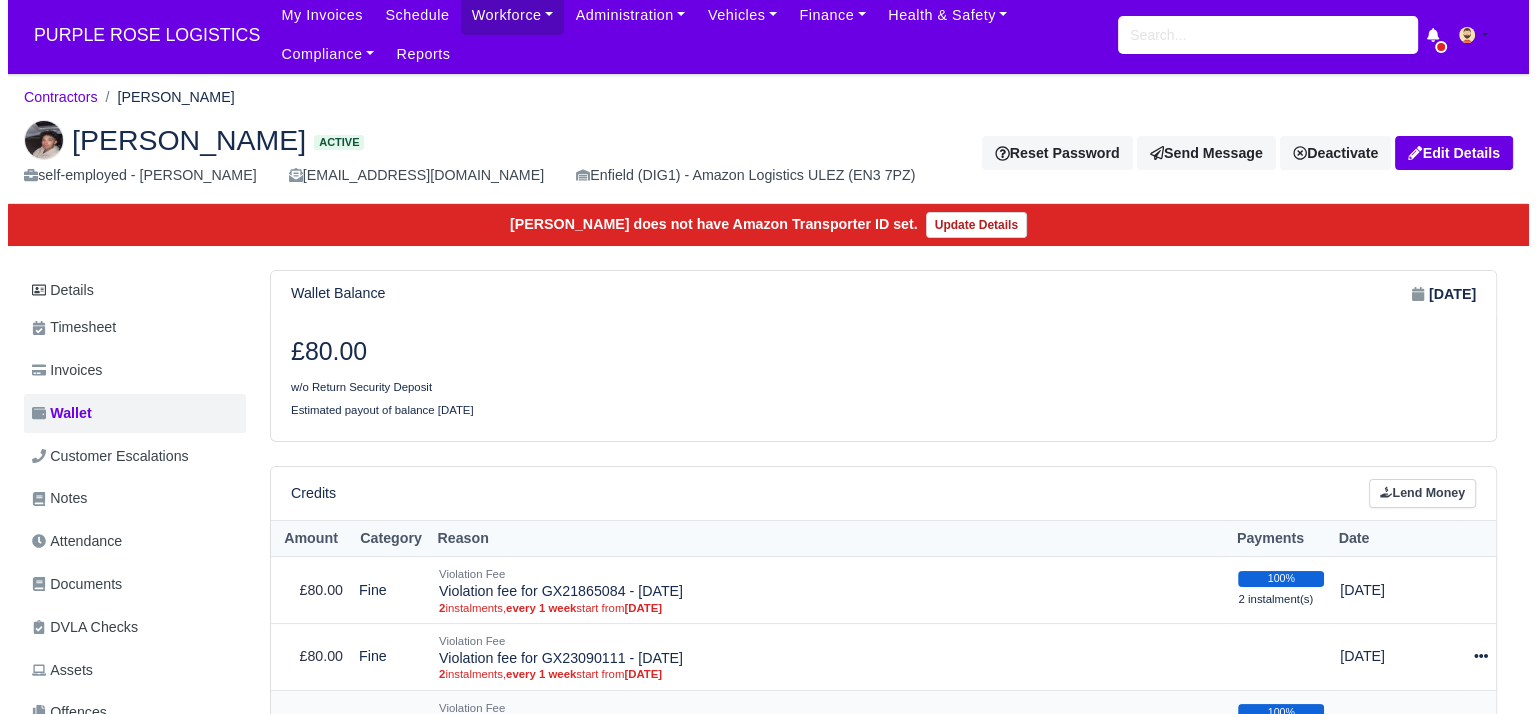 scroll, scrollTop: 200, scrollLeft: 0, axis: vertical 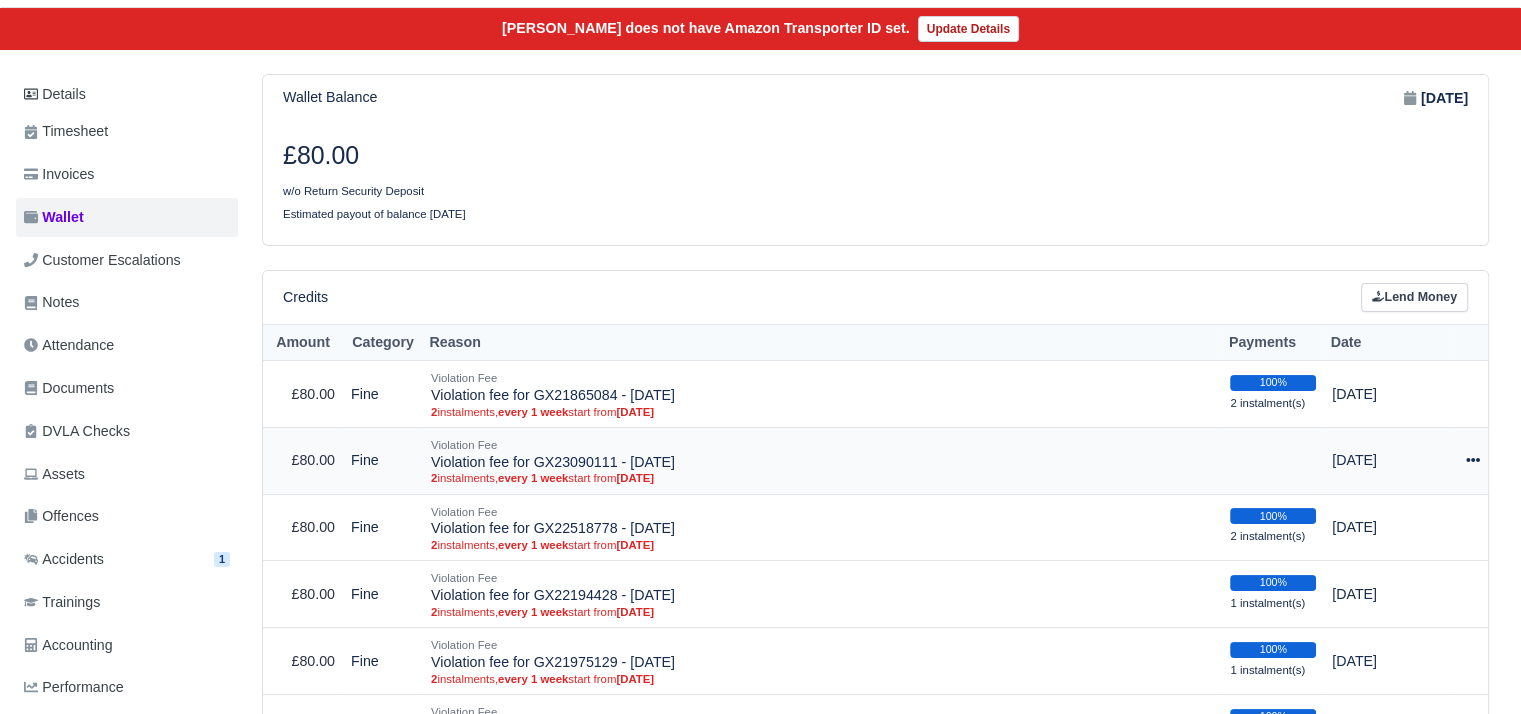 click 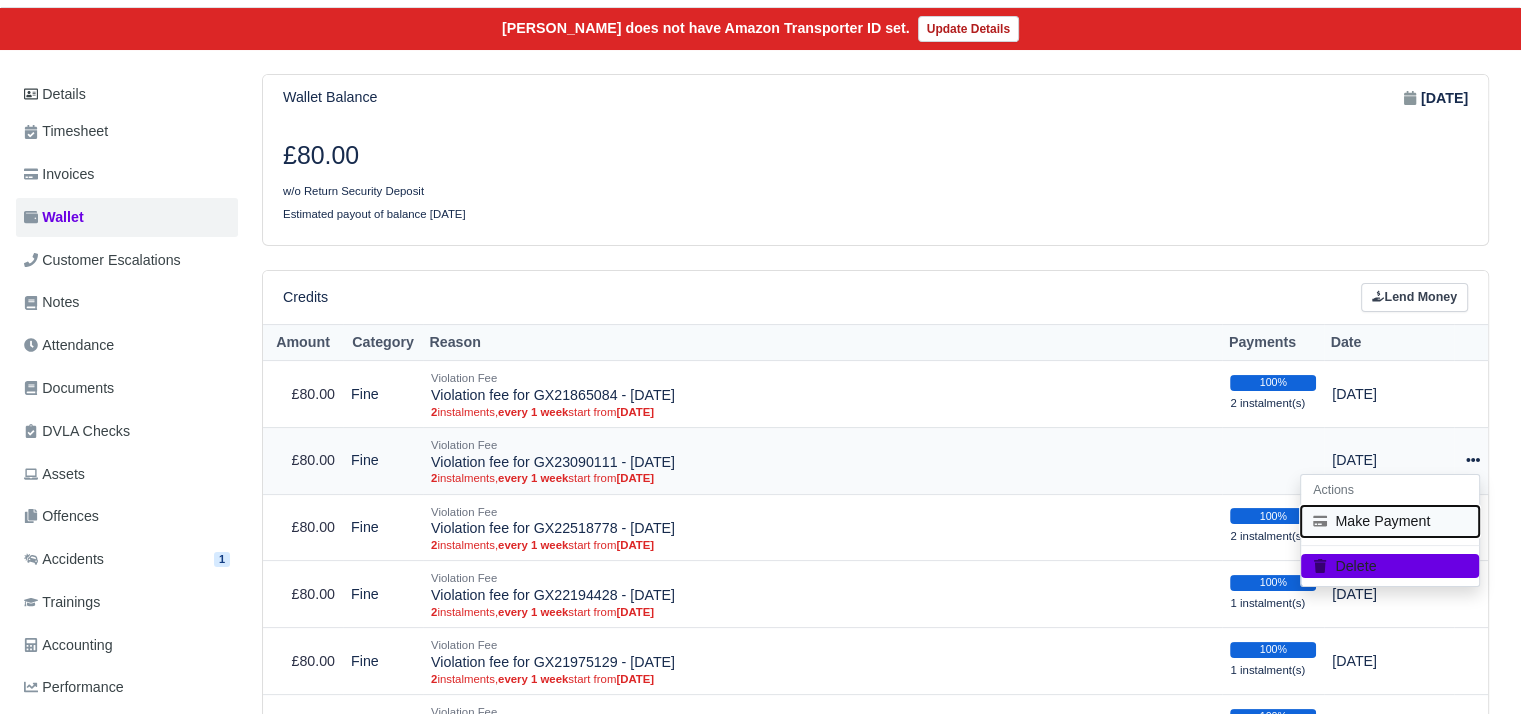 click on "Make Payment" at bounding box center [1390, 521] 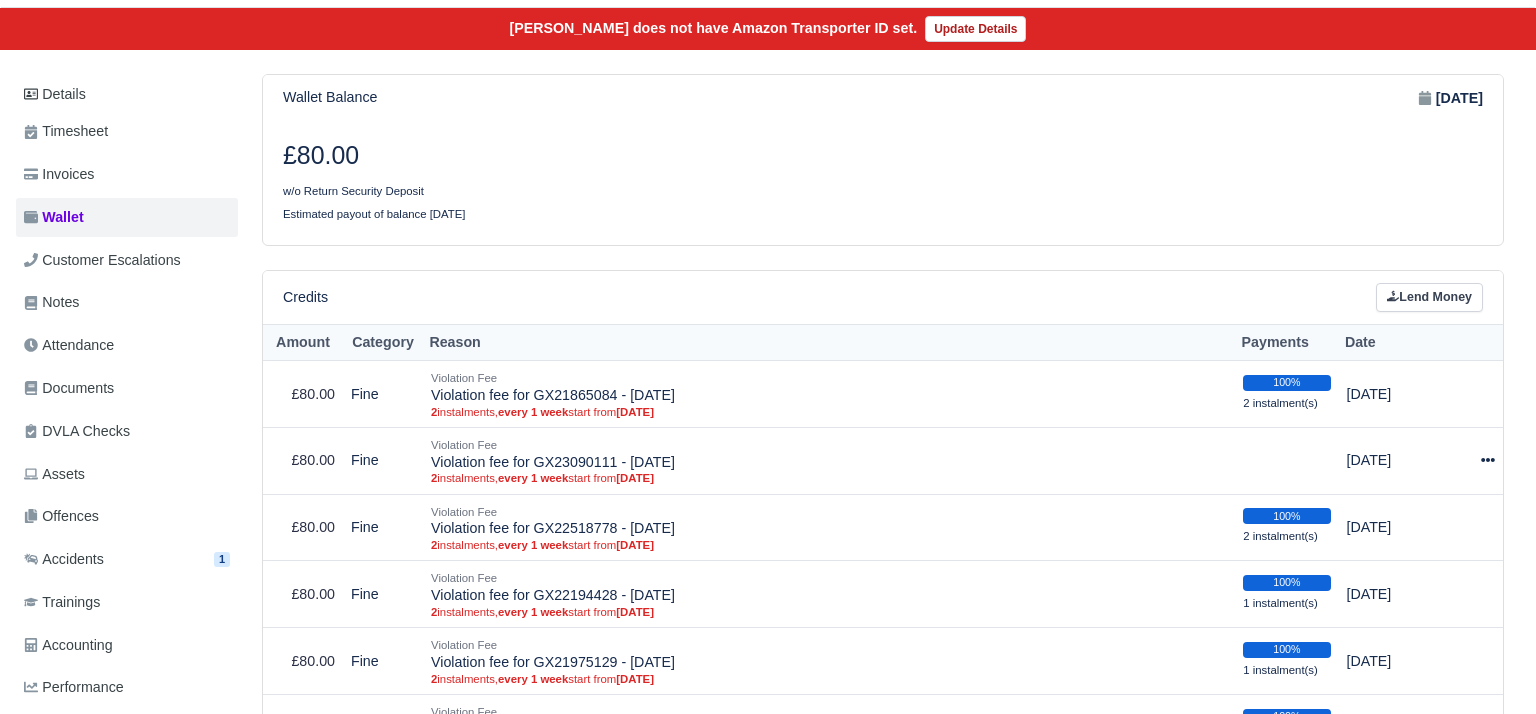 select on "3983" 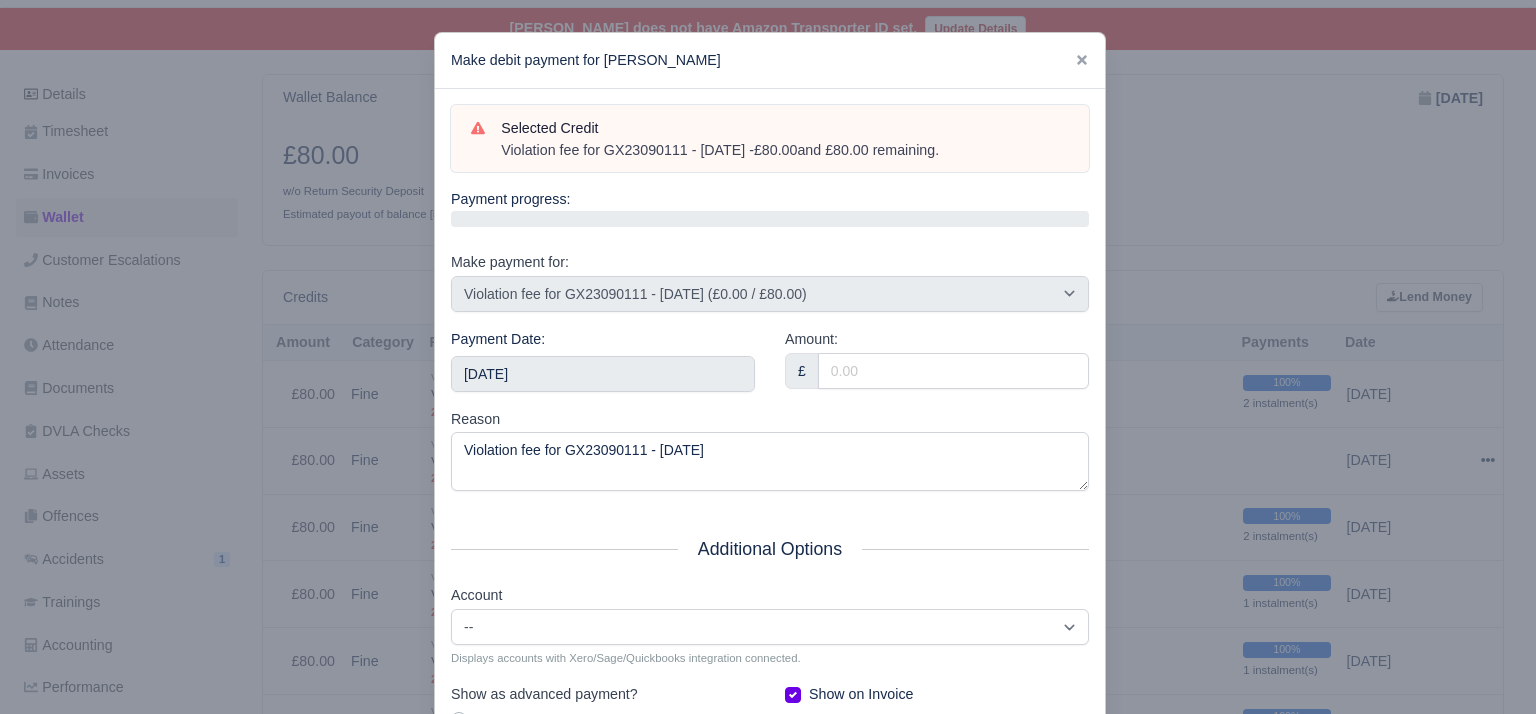 click on "Selected Credit
Violation fee for GX23090111 - 19/02/2025 -  £80.00  and £80.00 remaining." at bounding box center [770, 139] 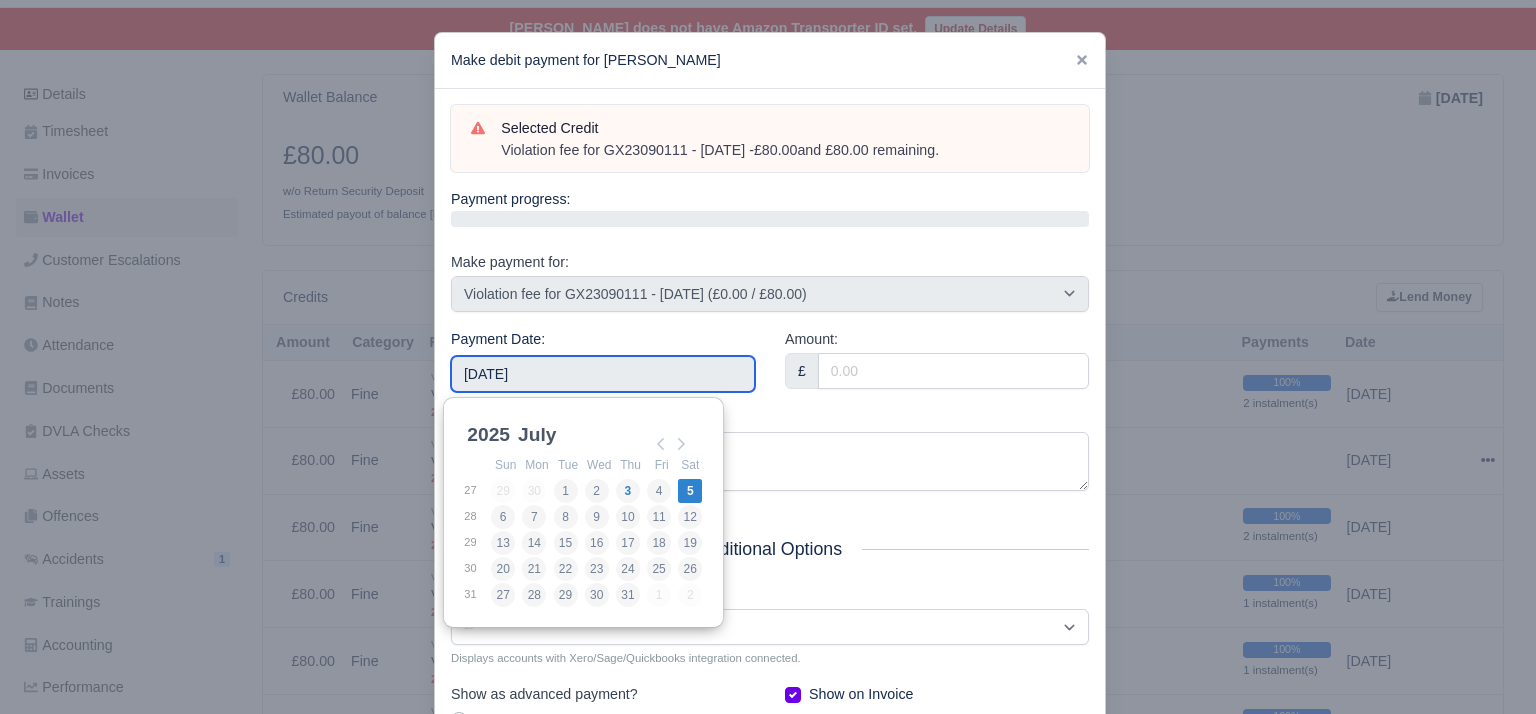 click on "2025-07-05" at bounding box center [603, 374] 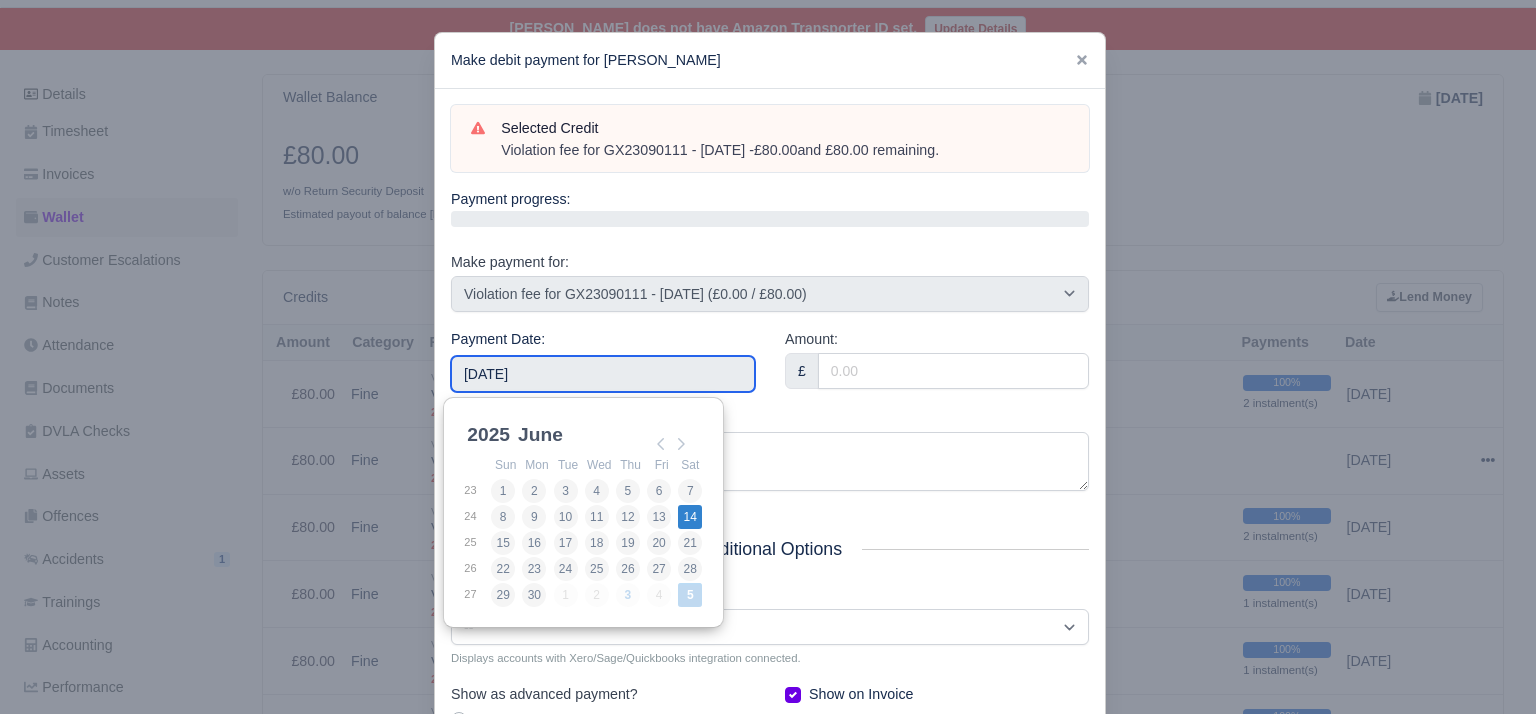 type on "2025-06-14" 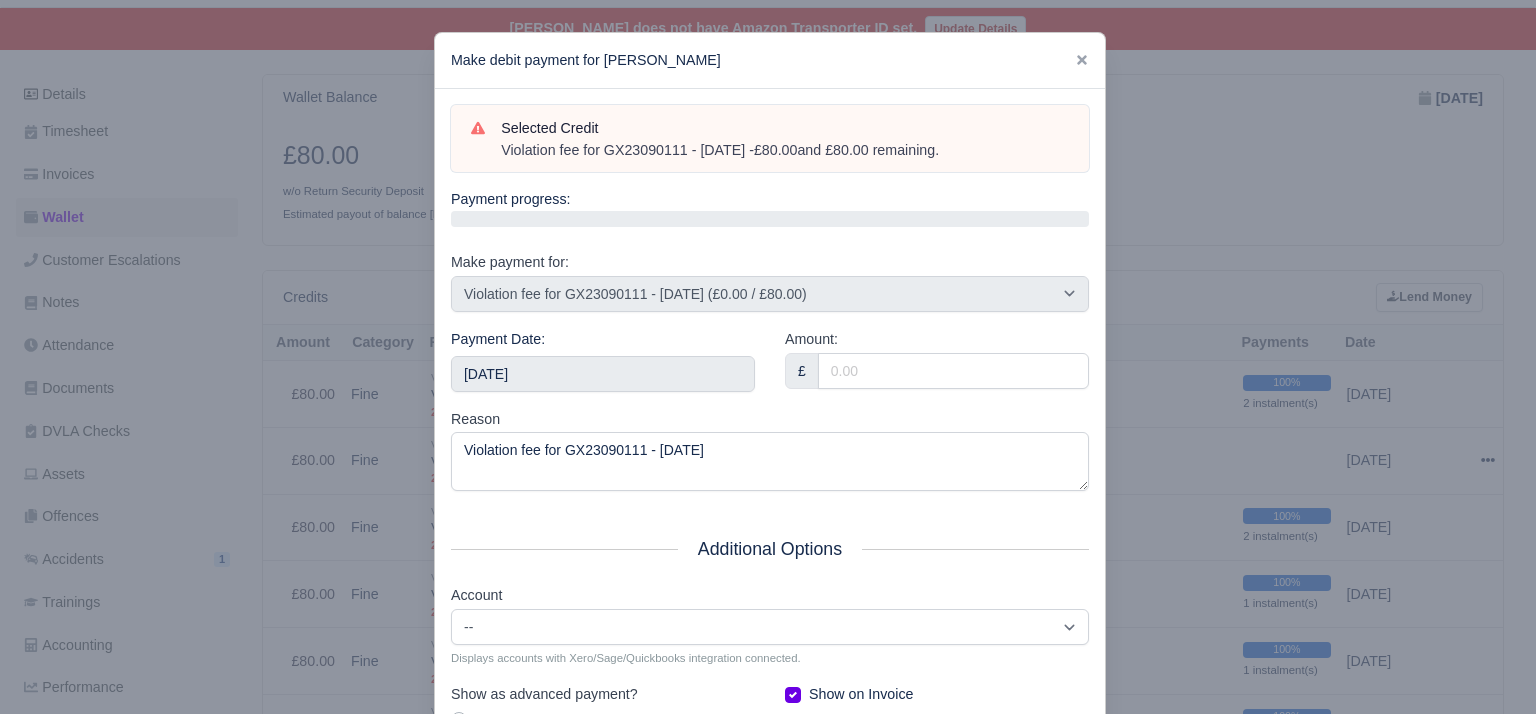 click on "Reason
Violation fee for GX23090111 - 19/02/2025" at bounding box center (770, 450) 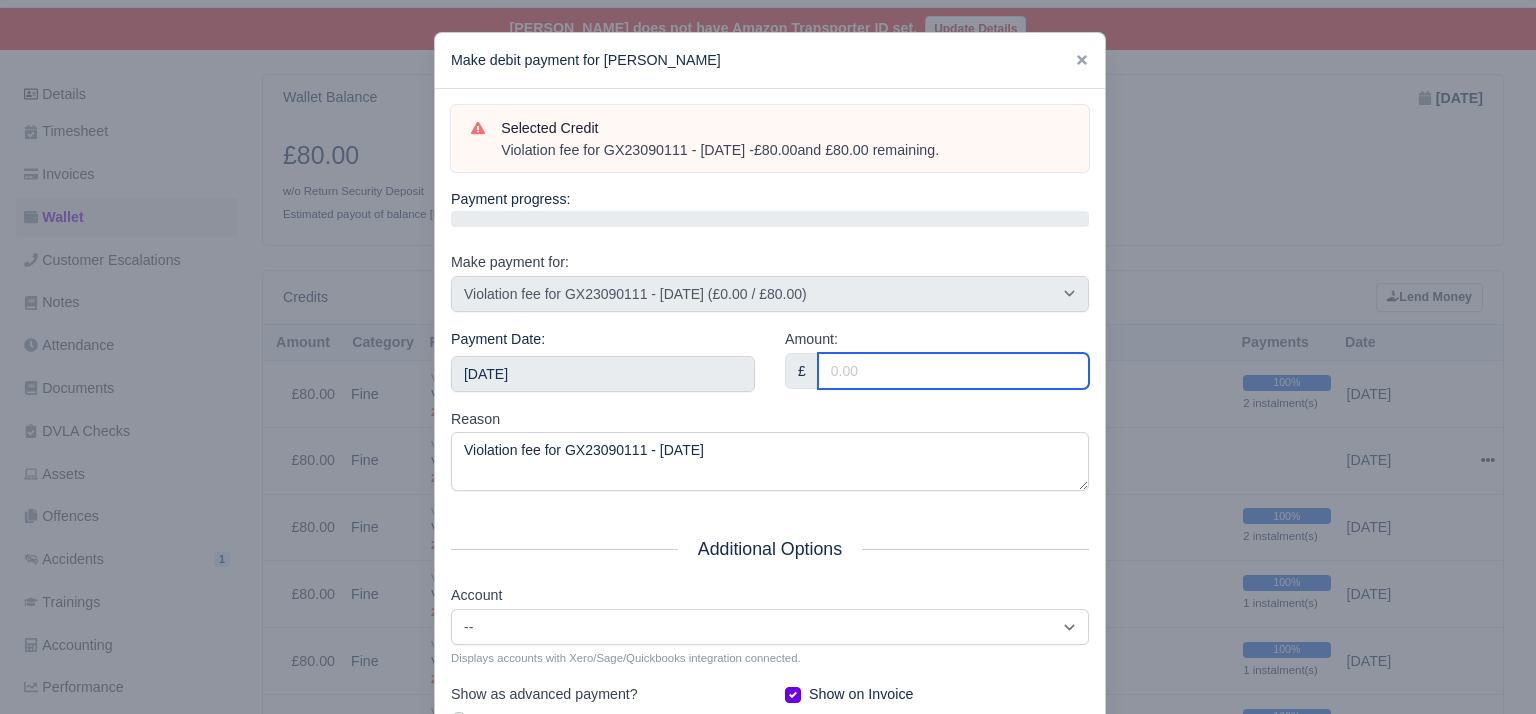 click on "Amount:" at bounding box center [953, 371] 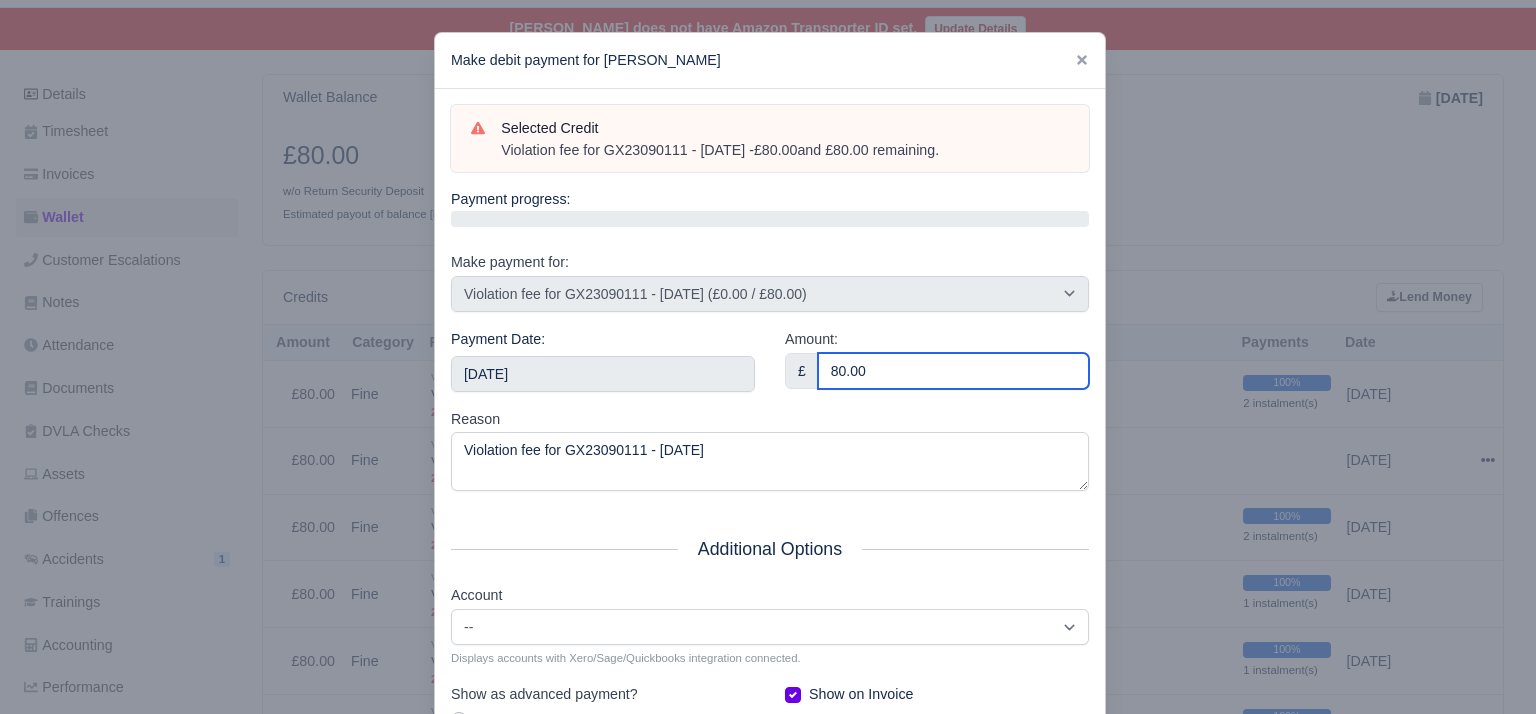 type on "80.00" 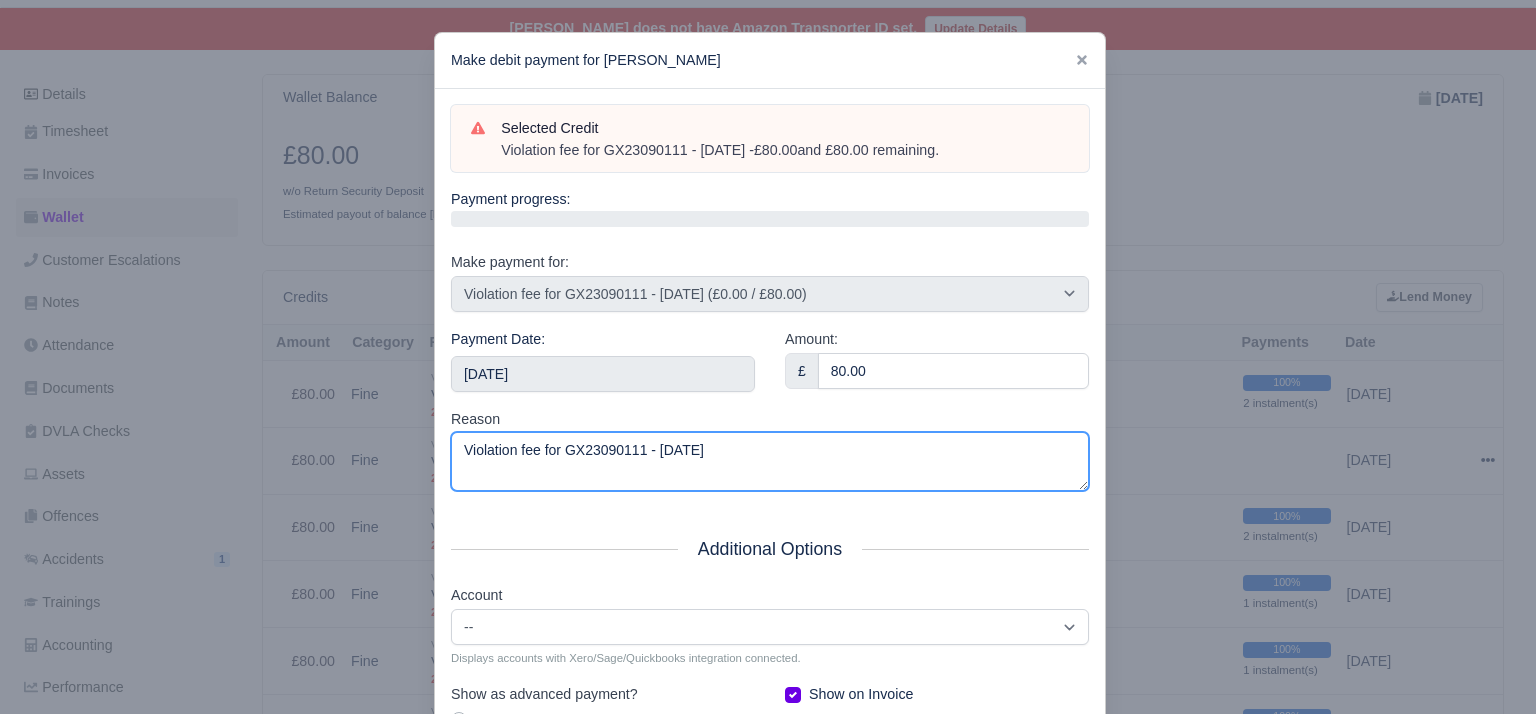 drag, startPoint x: 811, startPoint y: 452, endPoint x: 232, endPoint y: 415, distance: 580.181 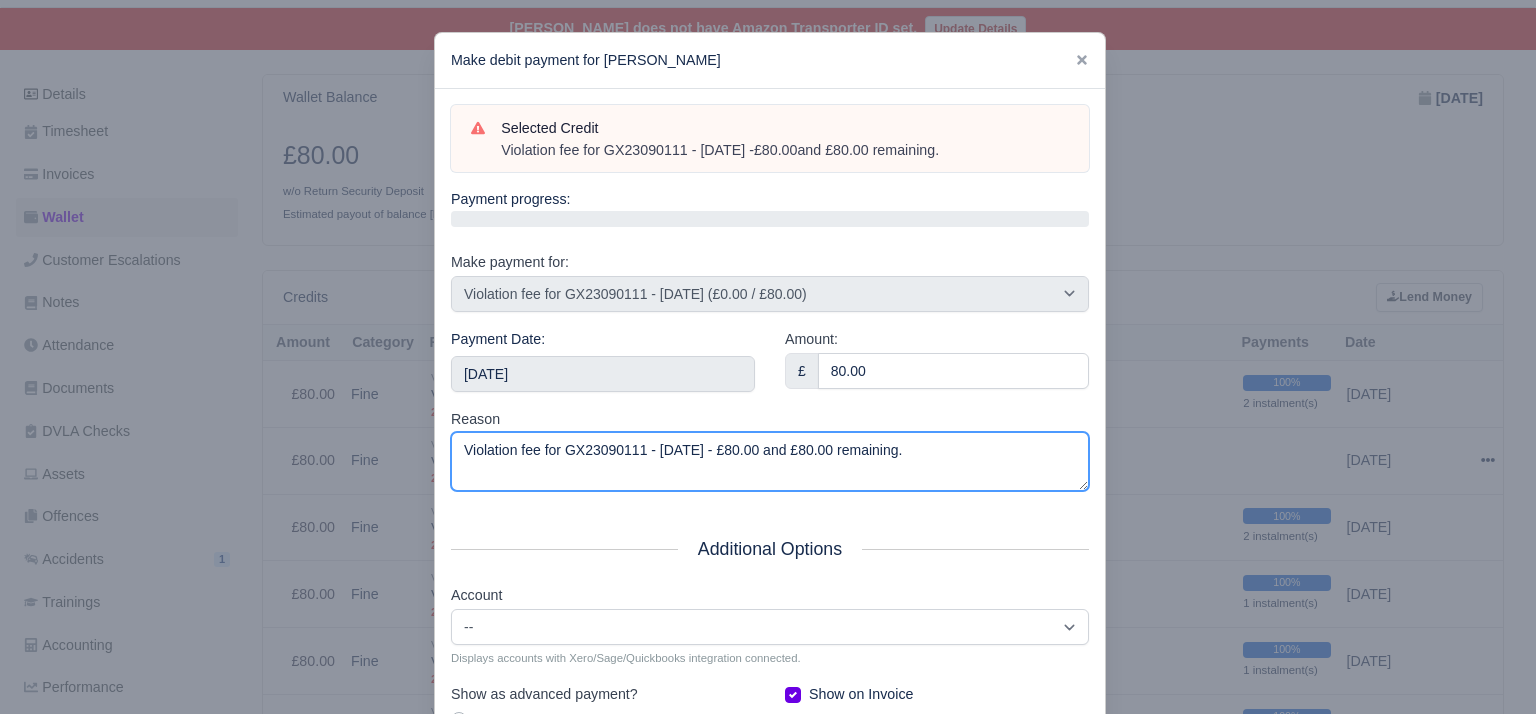 scroll, scrollTop: 212, scrollLeft: 0, axis: vertical 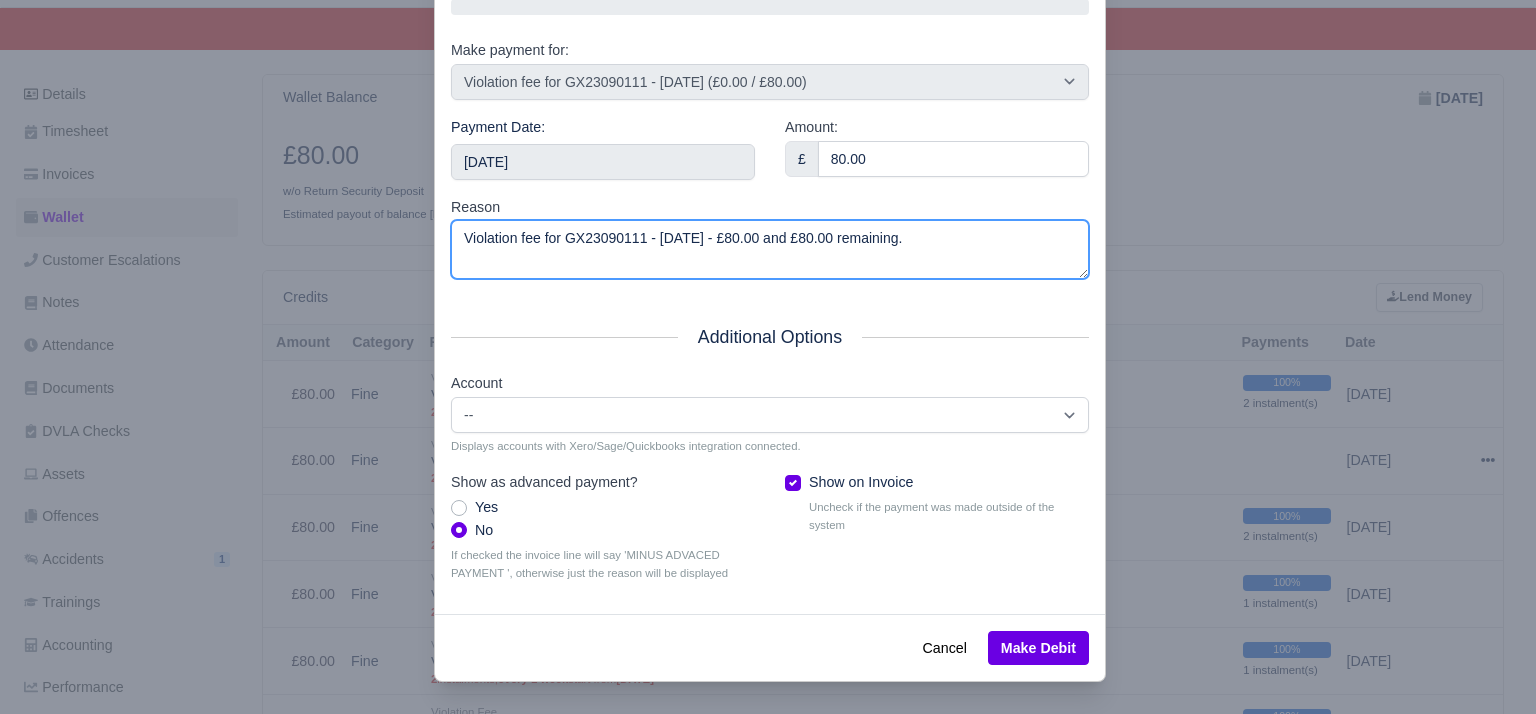 type on "Violation fee for GX23090111 - 19/02/2025 - £80.00 and £80.00 remaining." 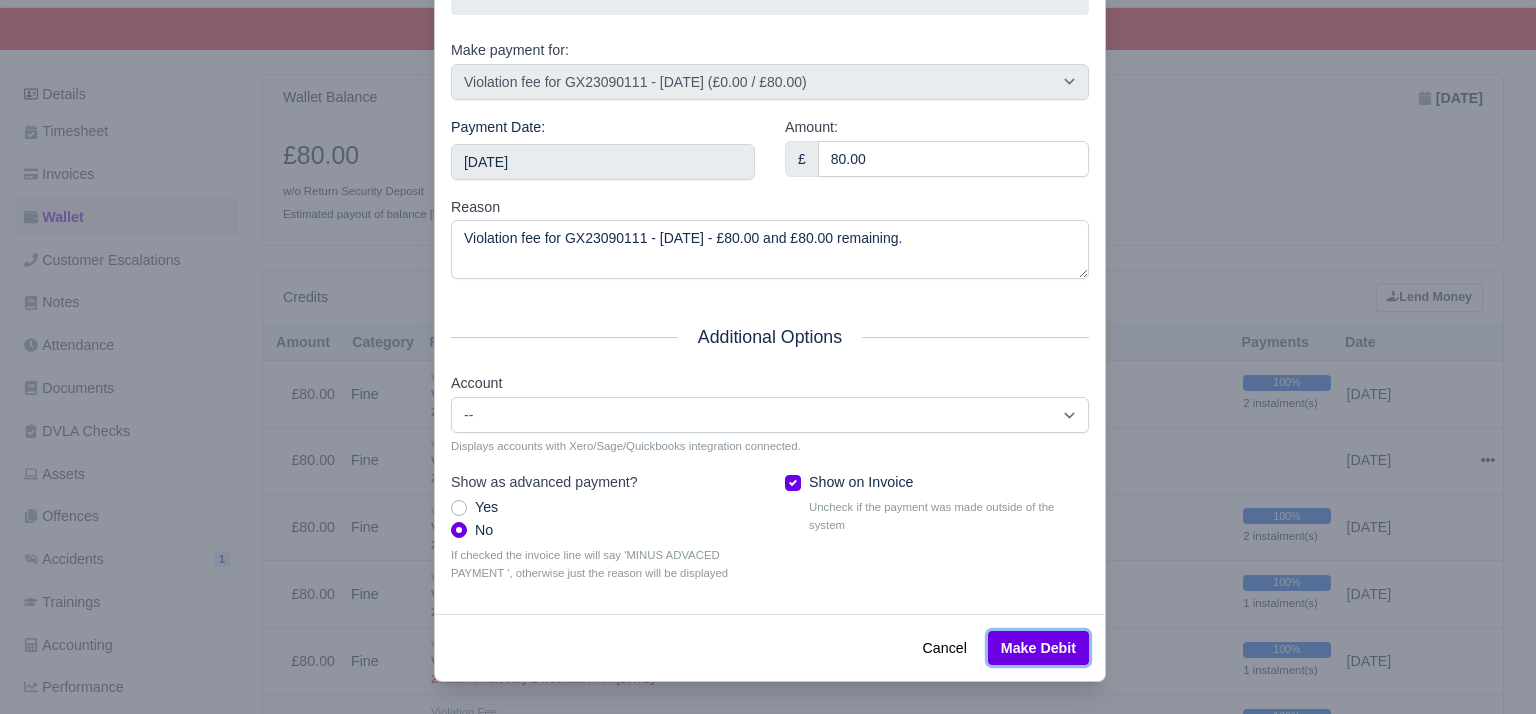 click on "Make Debit" at bounding box center (1038, 648) 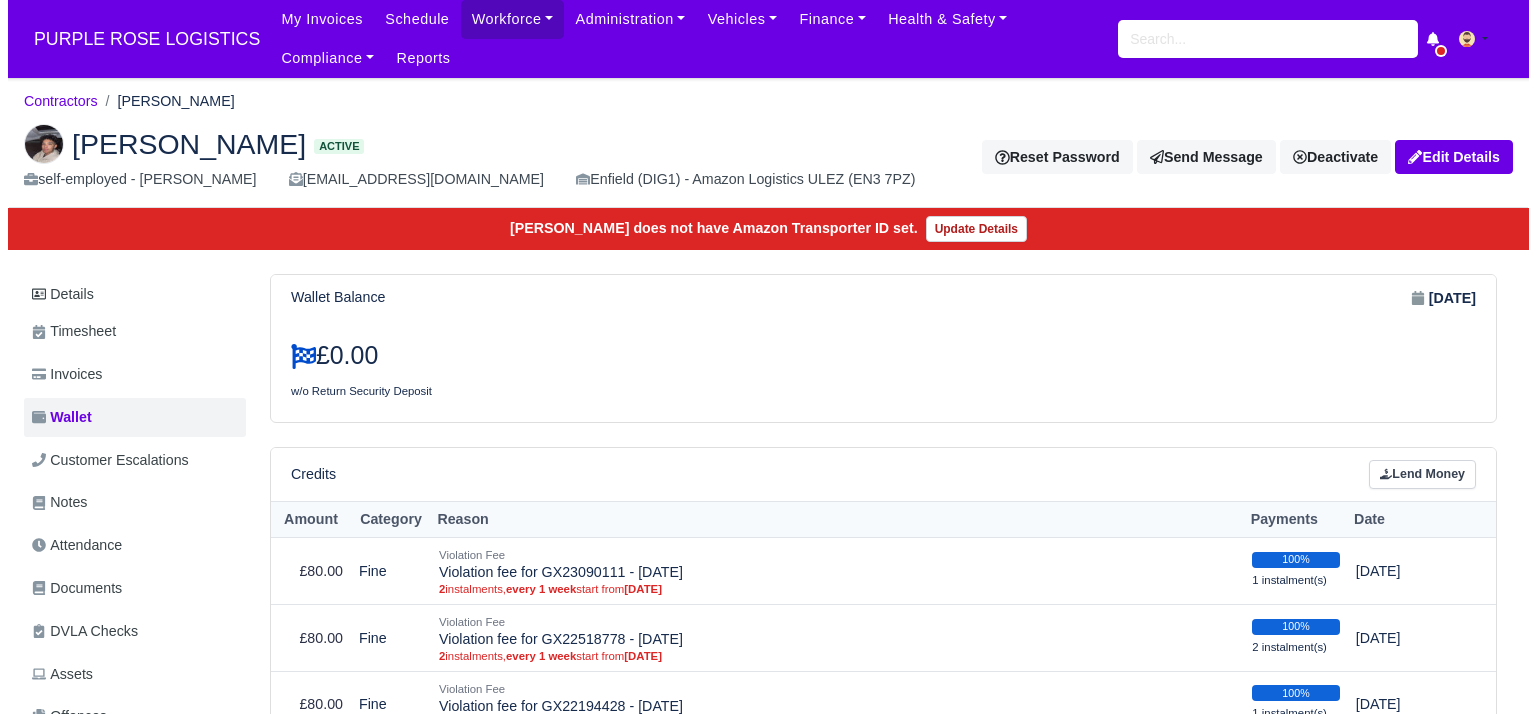 scroll, scrollTop: 0, scrollLeft: 0, axis: both 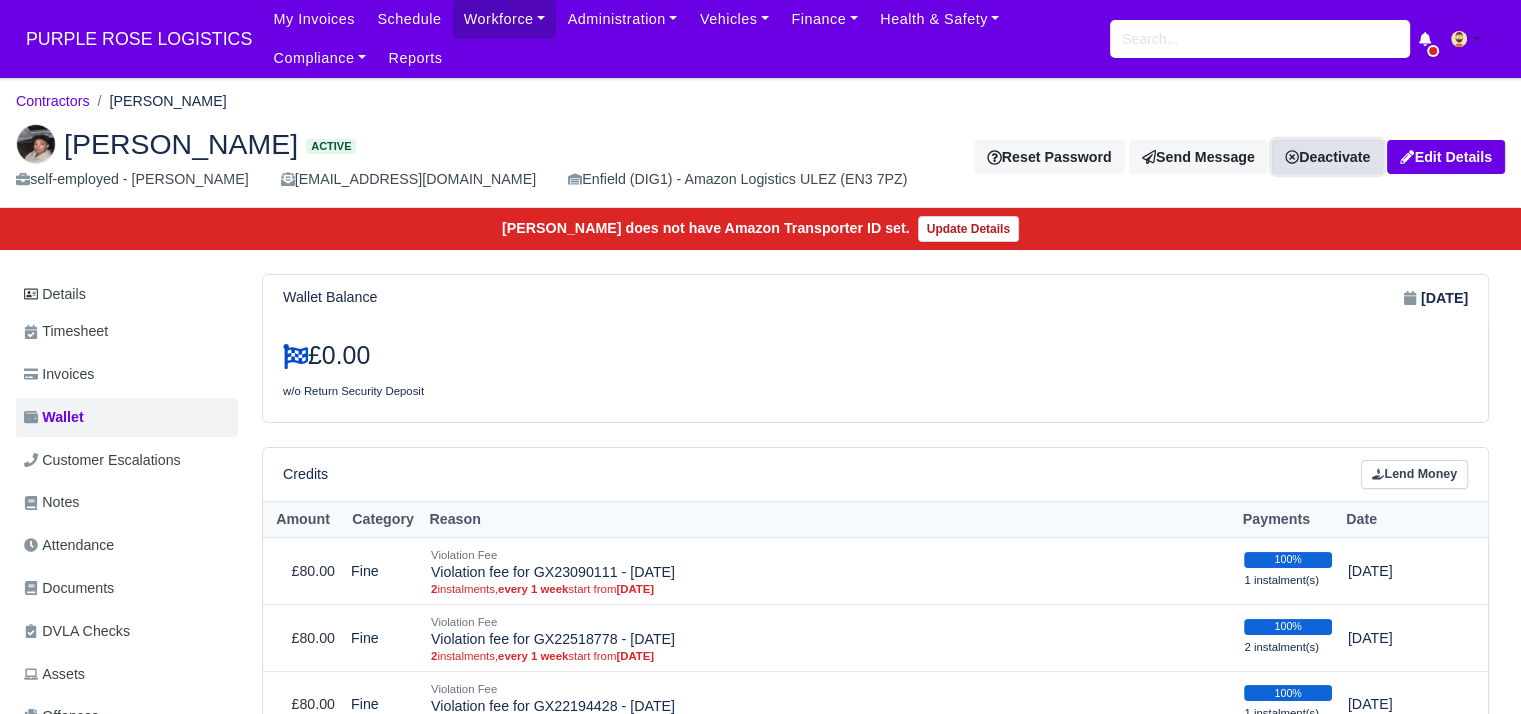 click on "Deactivate" at bounding box center (1327, 157) 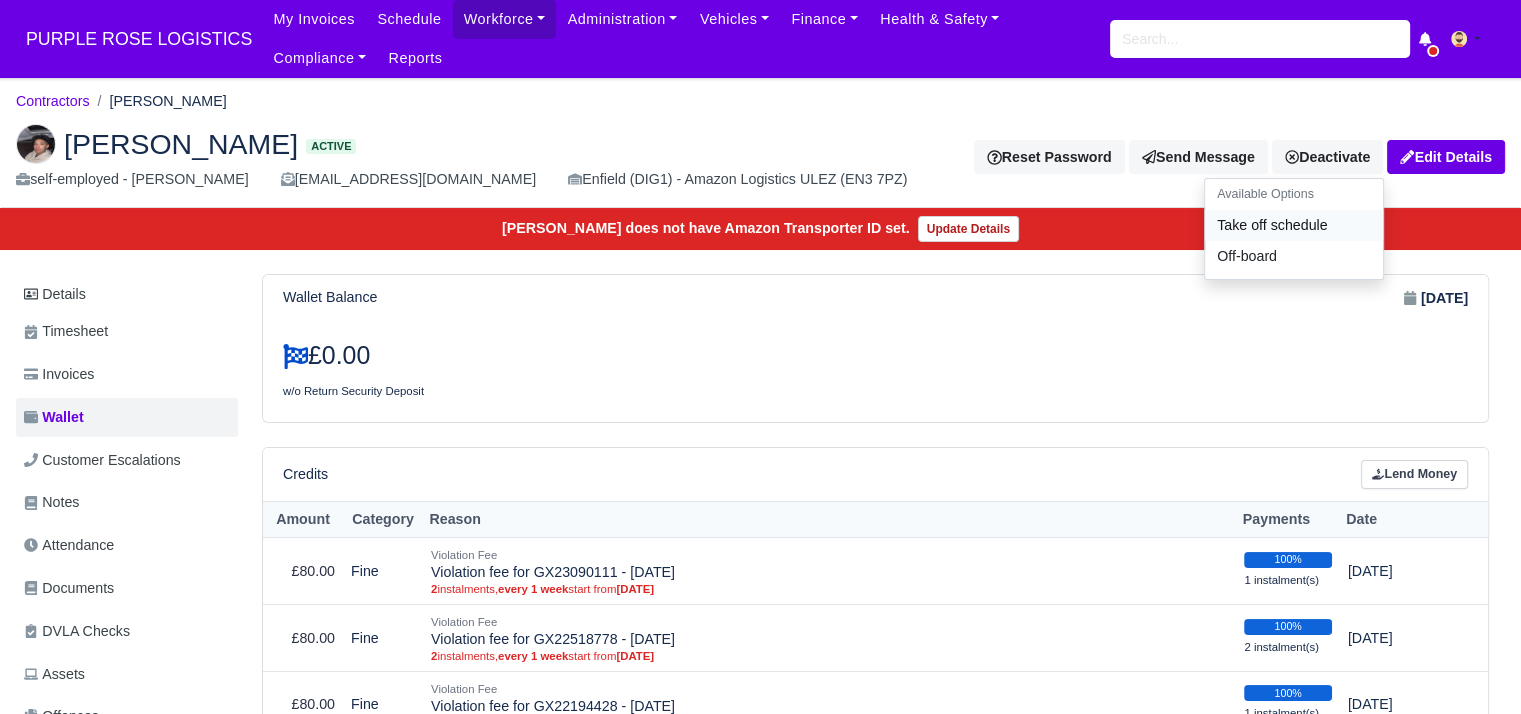click on "Take off schedule" at bounding box center [1294, 225] 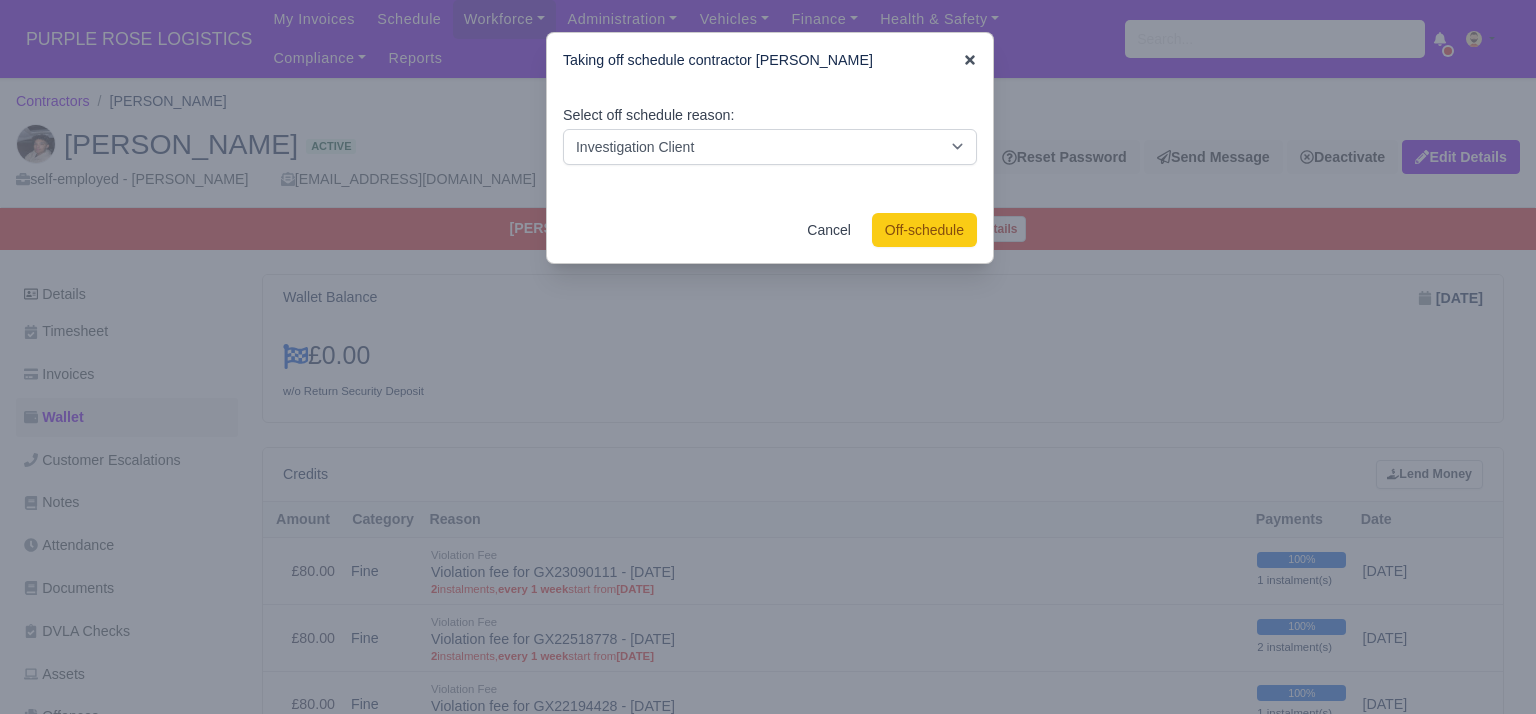 click 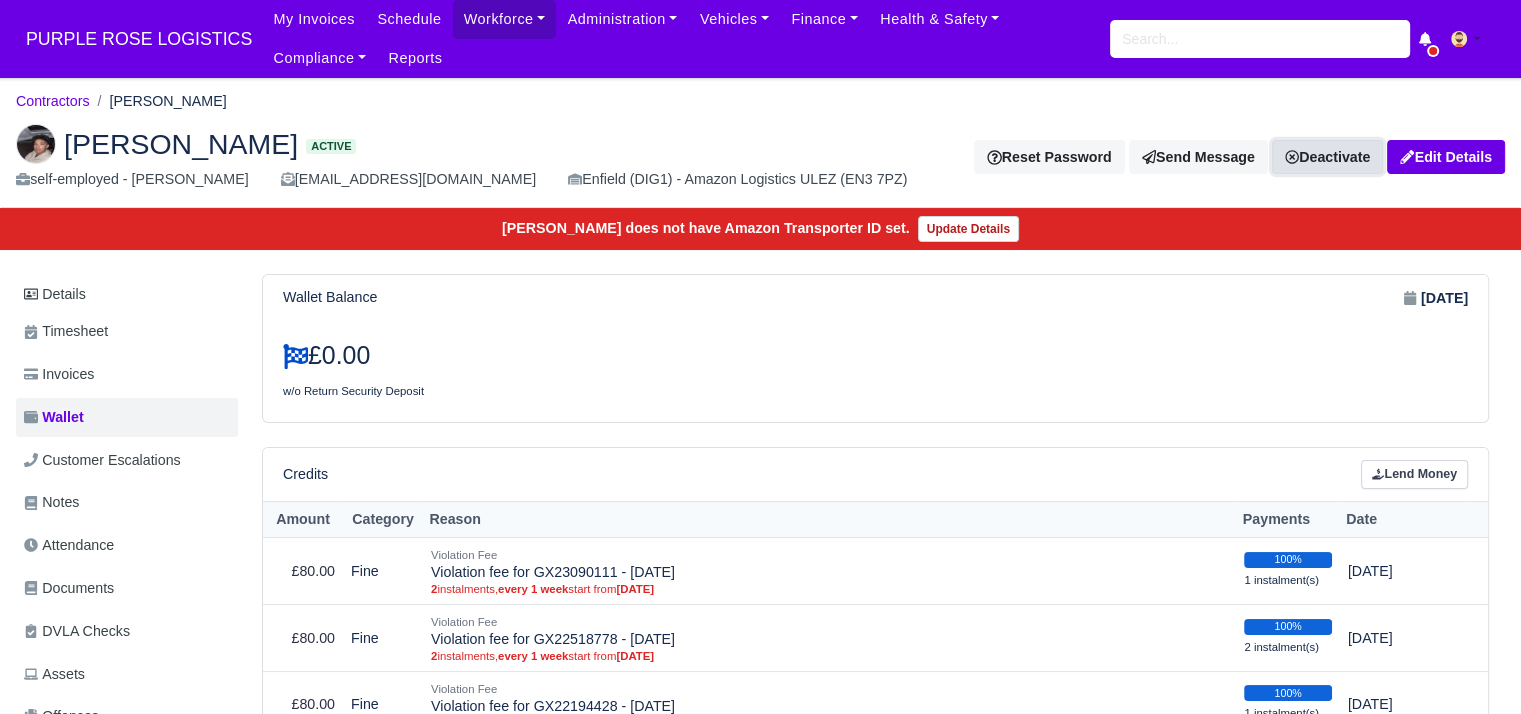 click 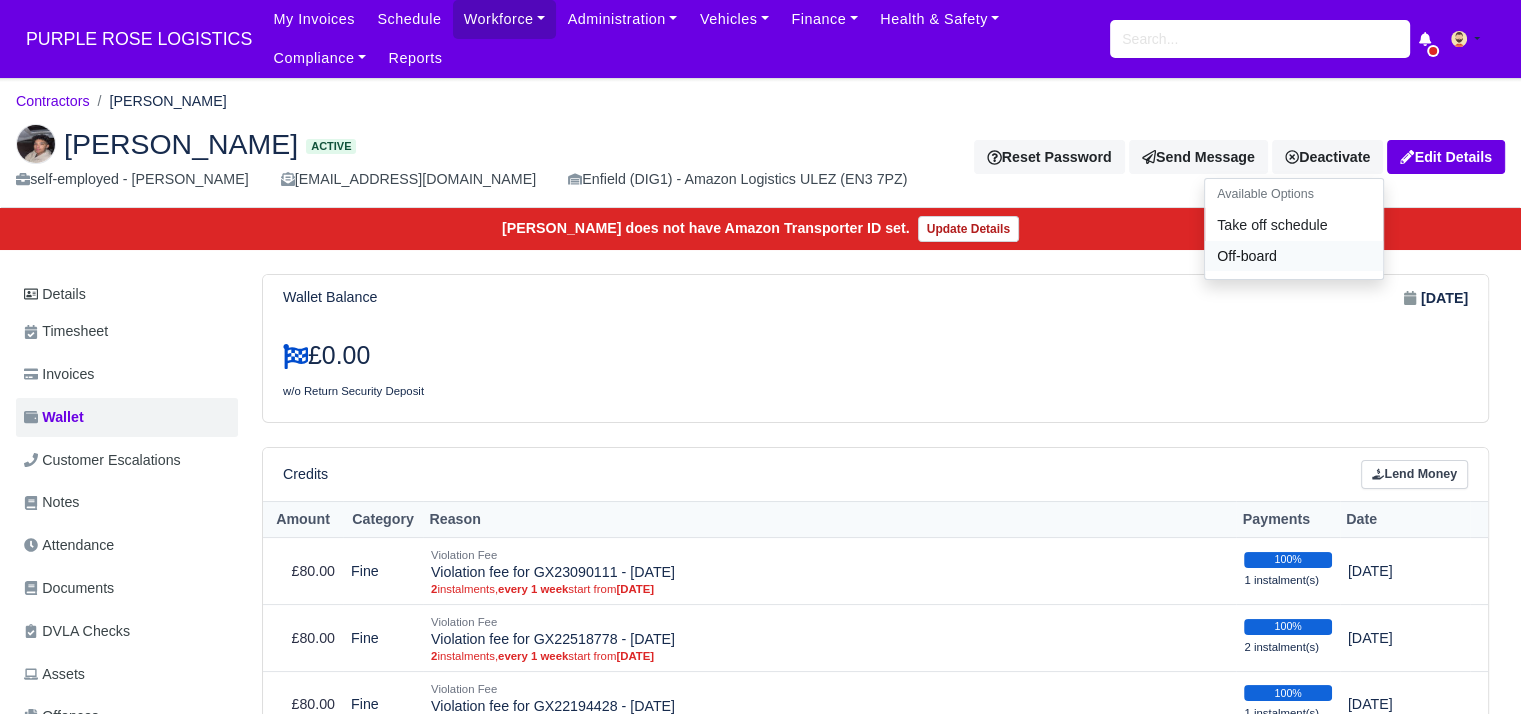 click on "Off-board" at bounding box center (1294, 256) 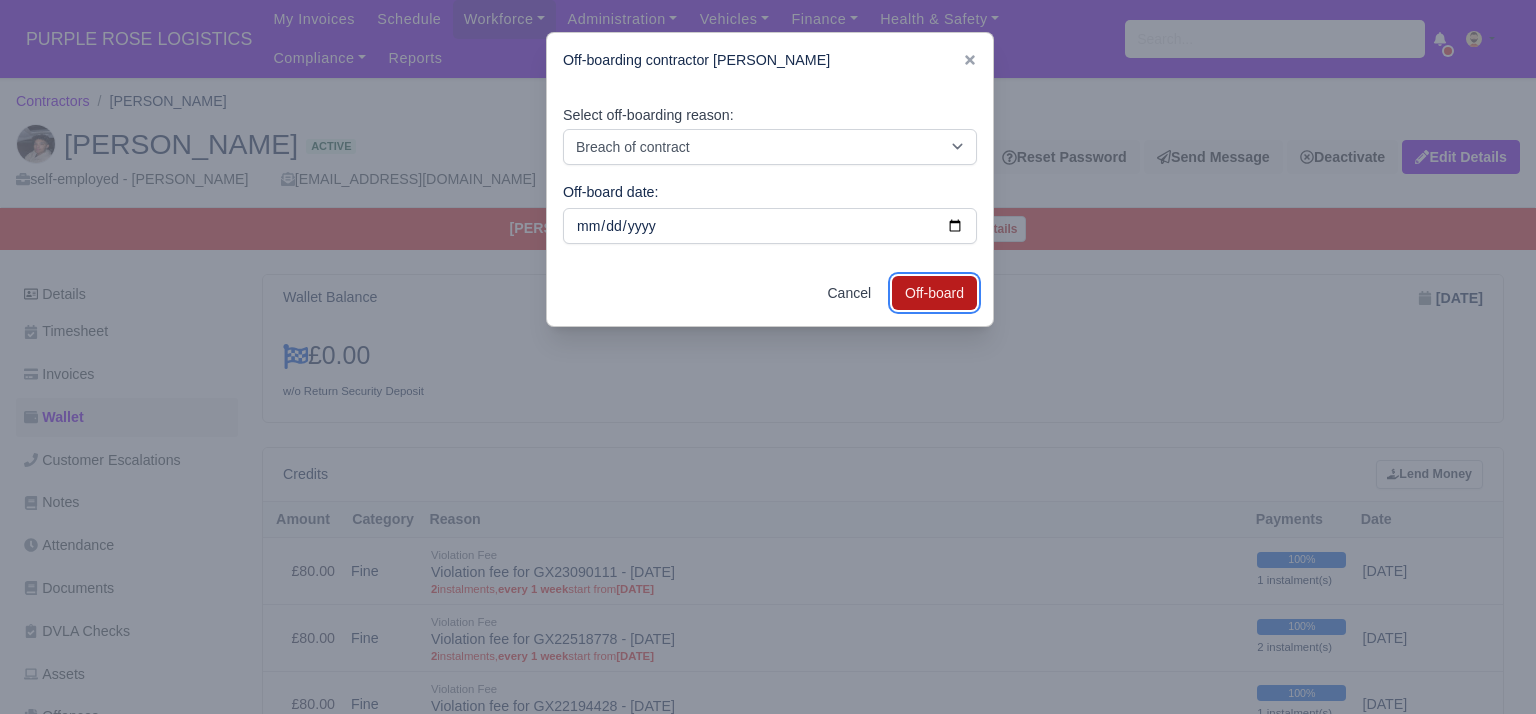 click on "Off-board" at bounding box center [934, 293] 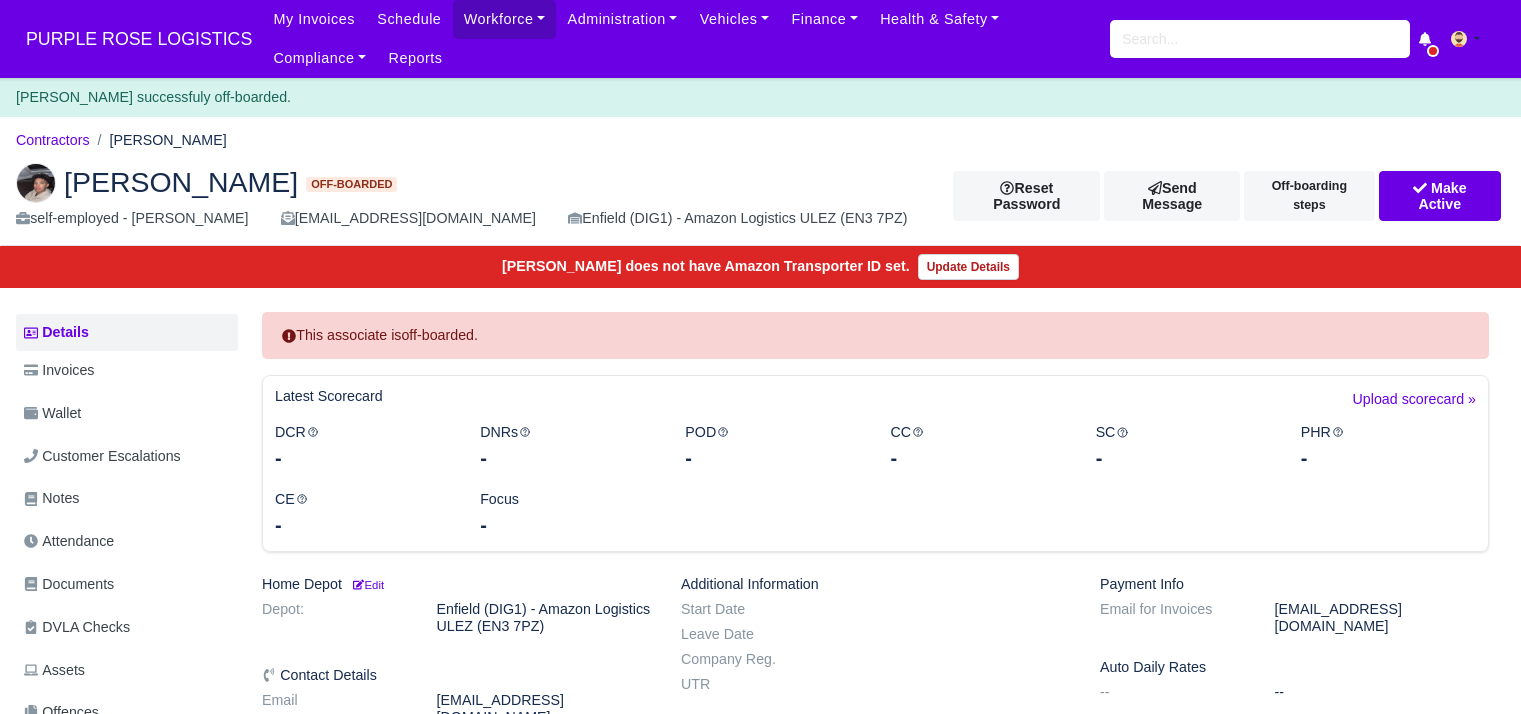 scroll, scrollTop: 0, scrollLeft: 0, axis: both 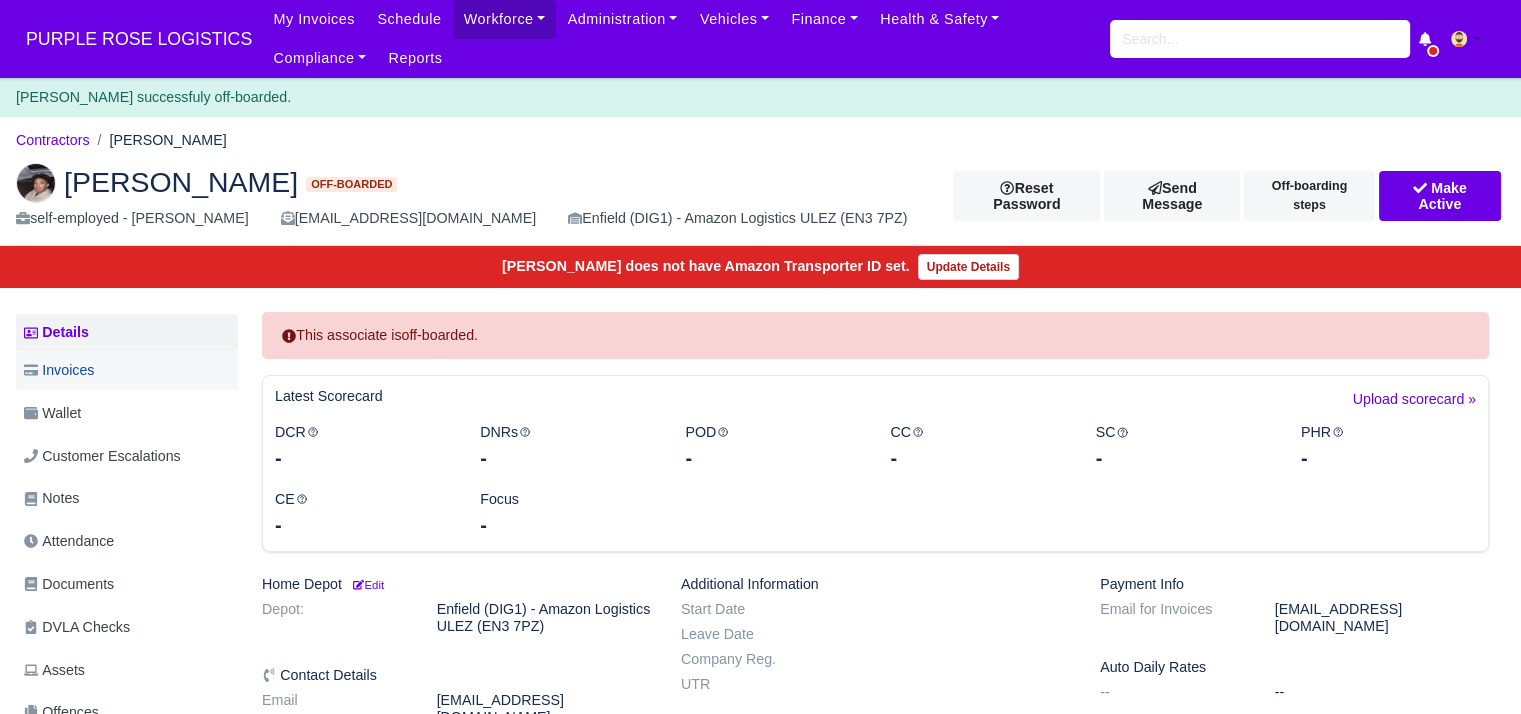 click on "Invoices" at bounding box center (127, 370) 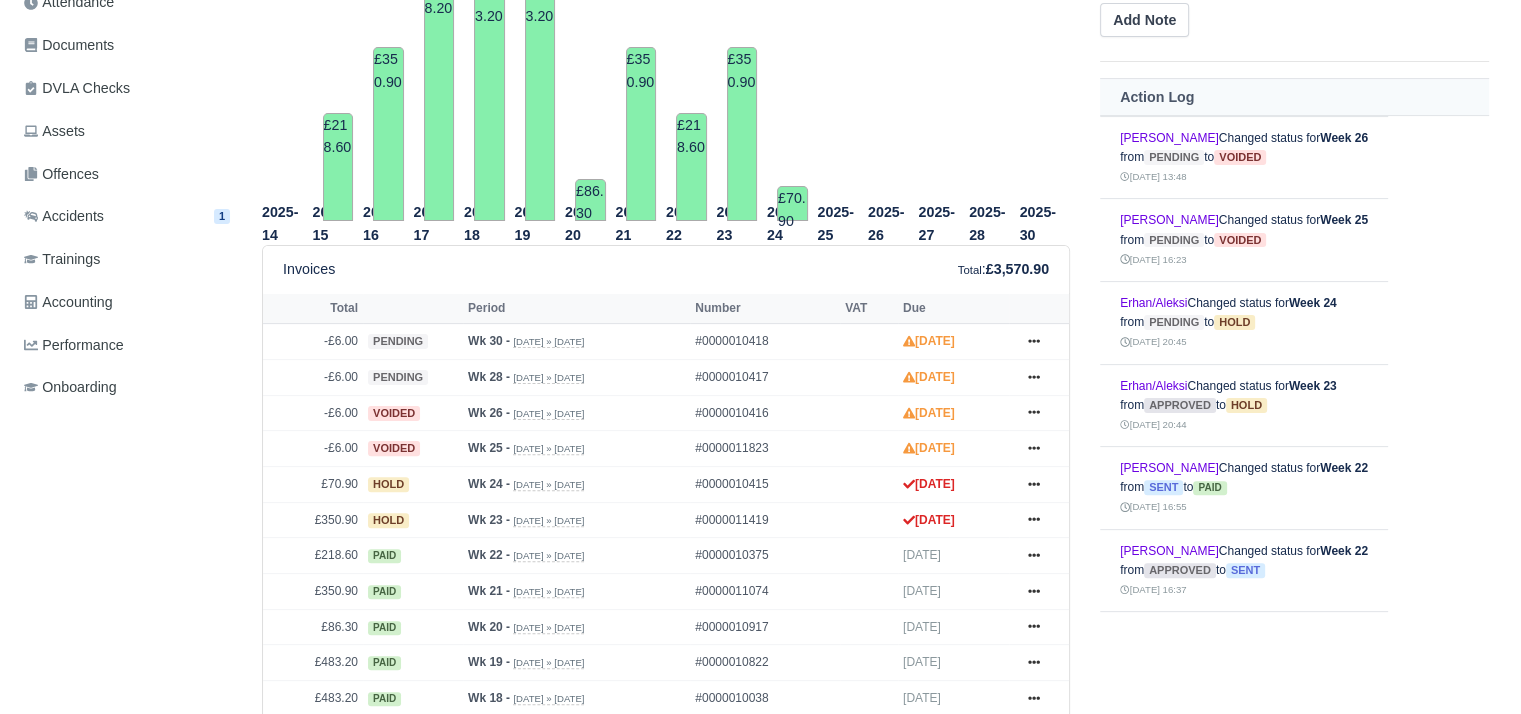 scroll, scrollTop: 0, scrollLeft: 0, axis: both 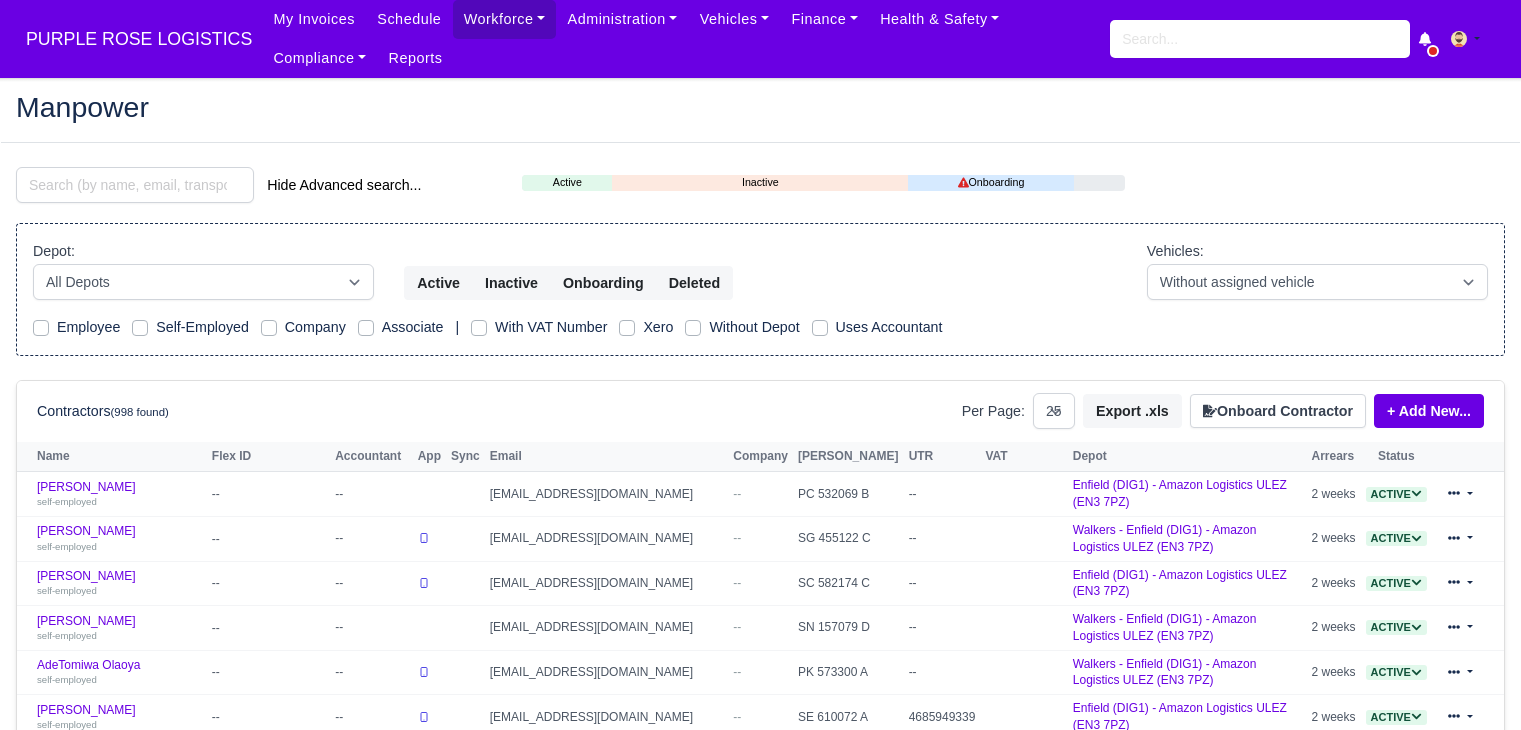 select on "25" 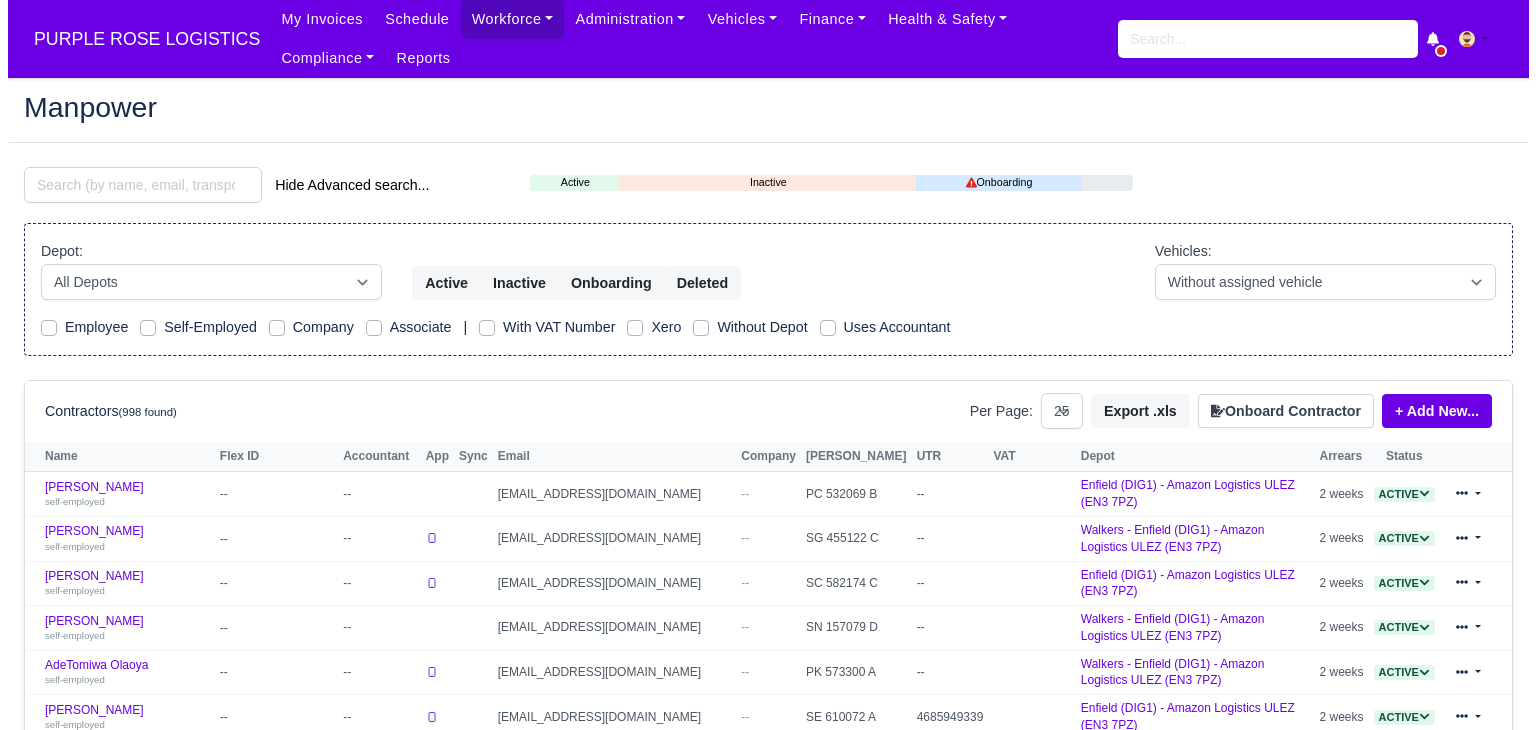 scroll, scrollTop: 0, scrollLeft: 0, axis: both 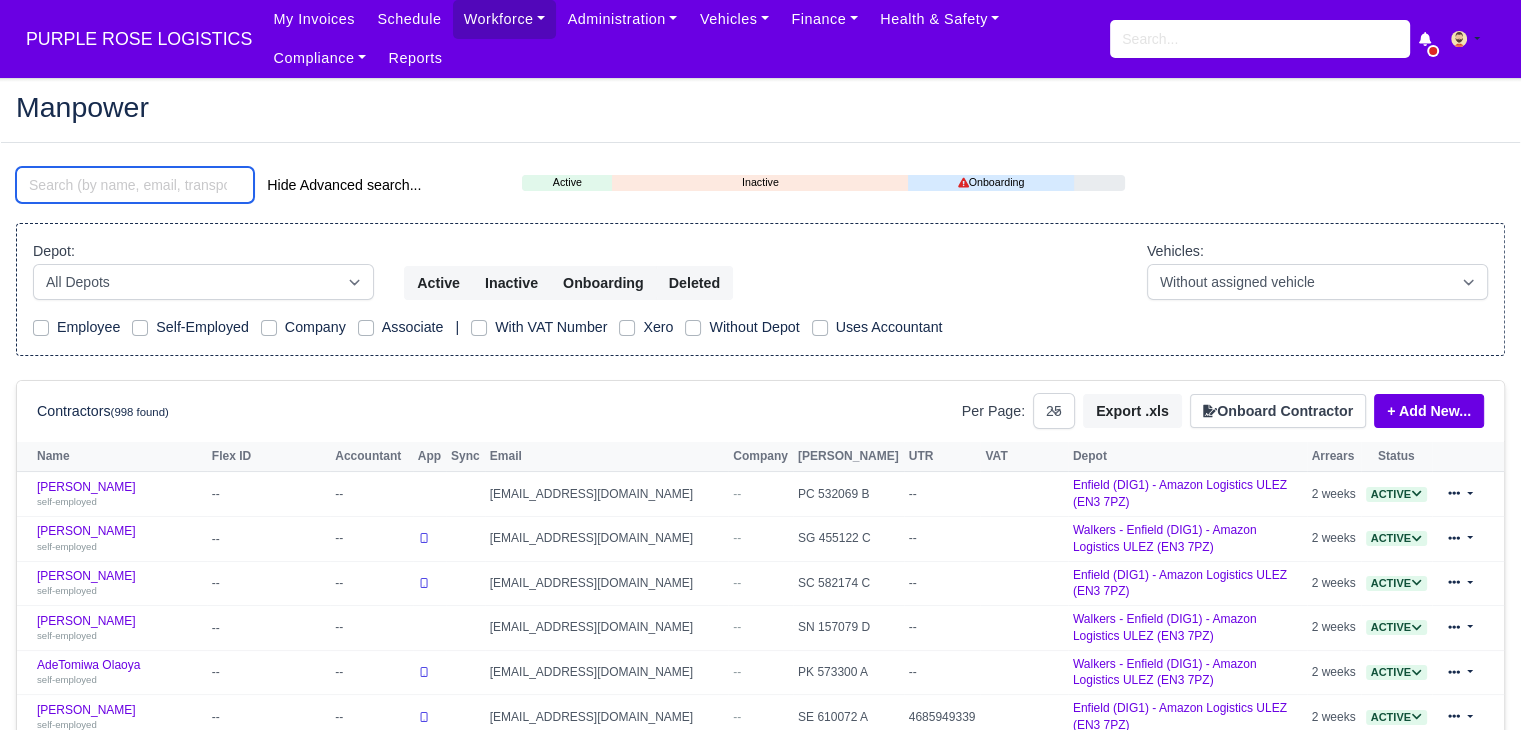 click at bounding box center (135, 185) 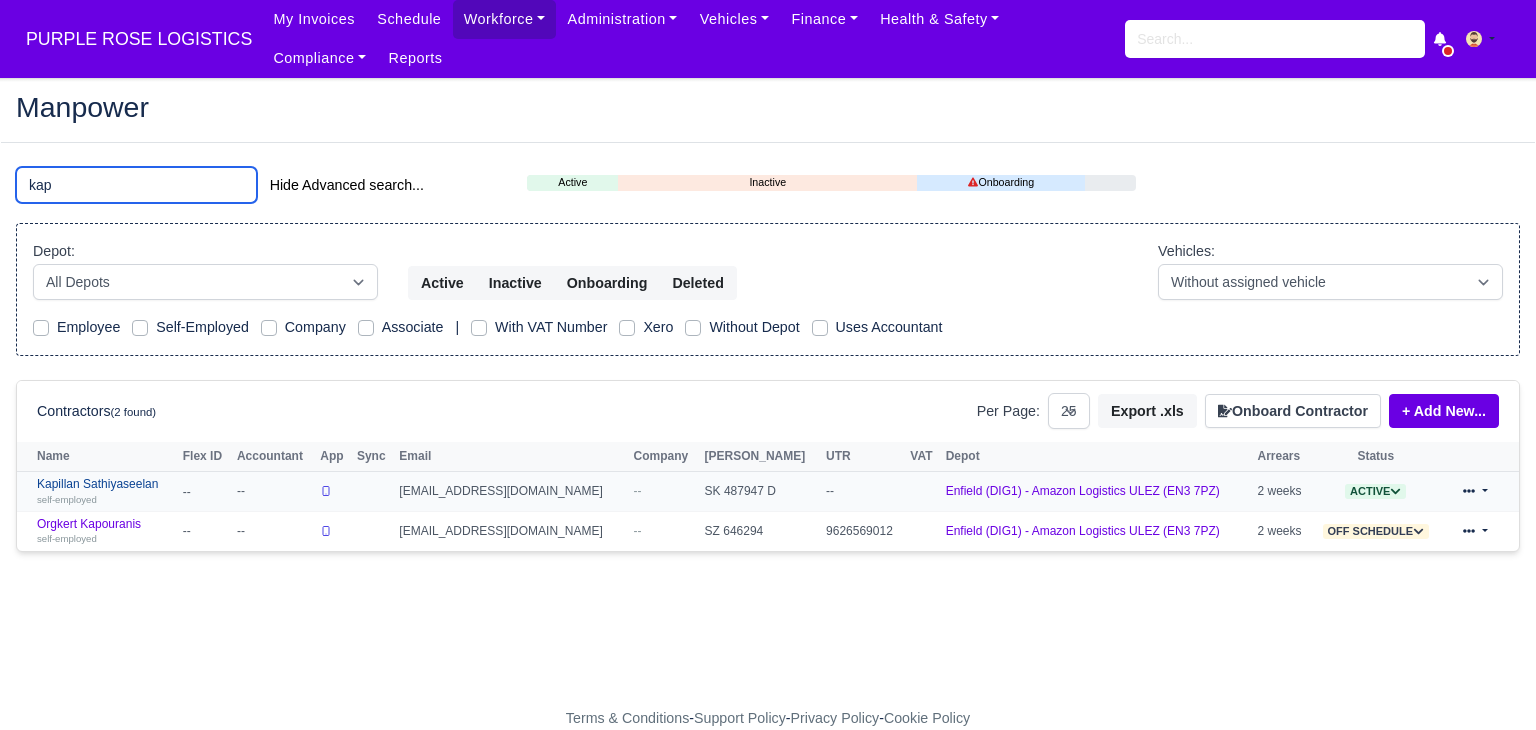 type on "kap" 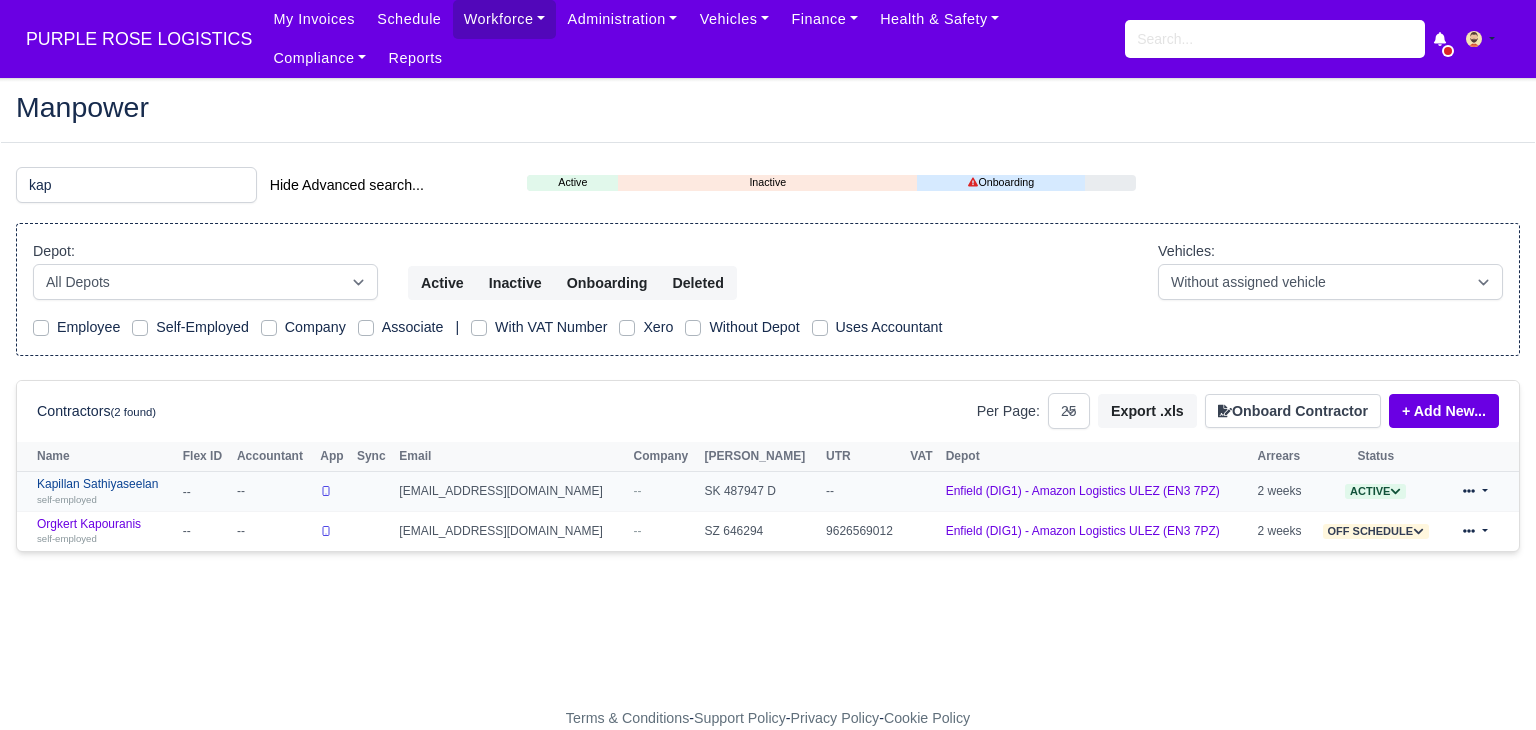 click on "Kapillan Sathiyaseelan
self-employed" at bounding box center (105, 491) 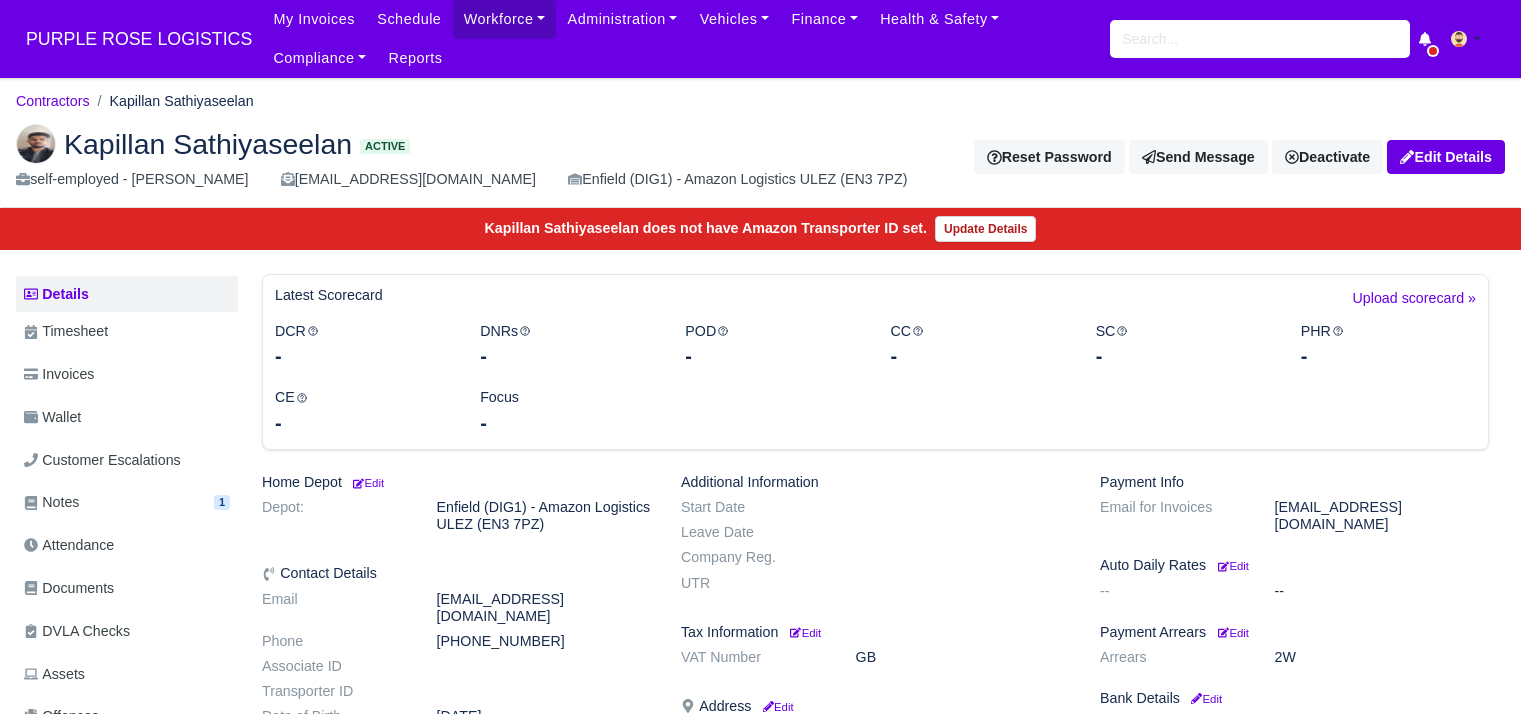scroll, scrollTop: 0, scrollLeft: 0, axis: both 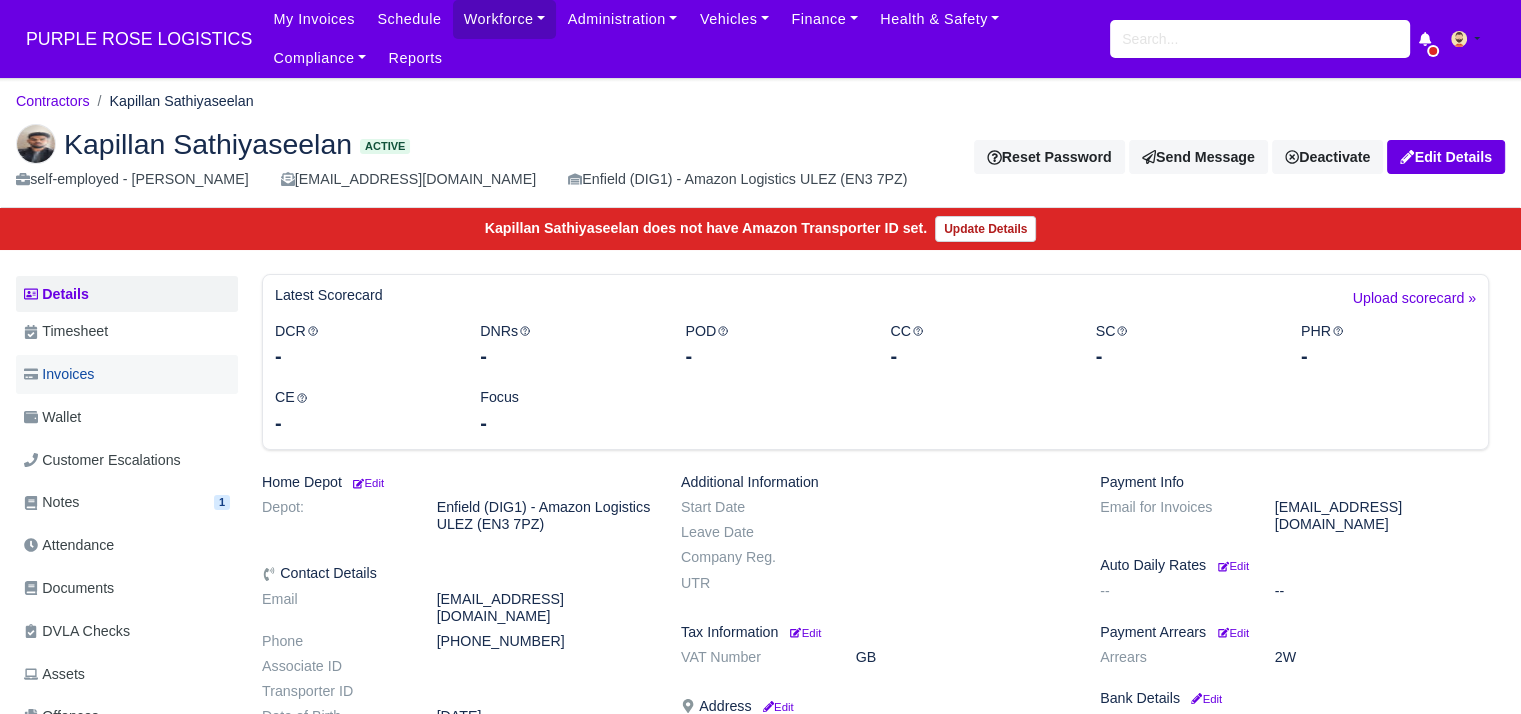 click on "Invoices" at bounding box center [127, 374] 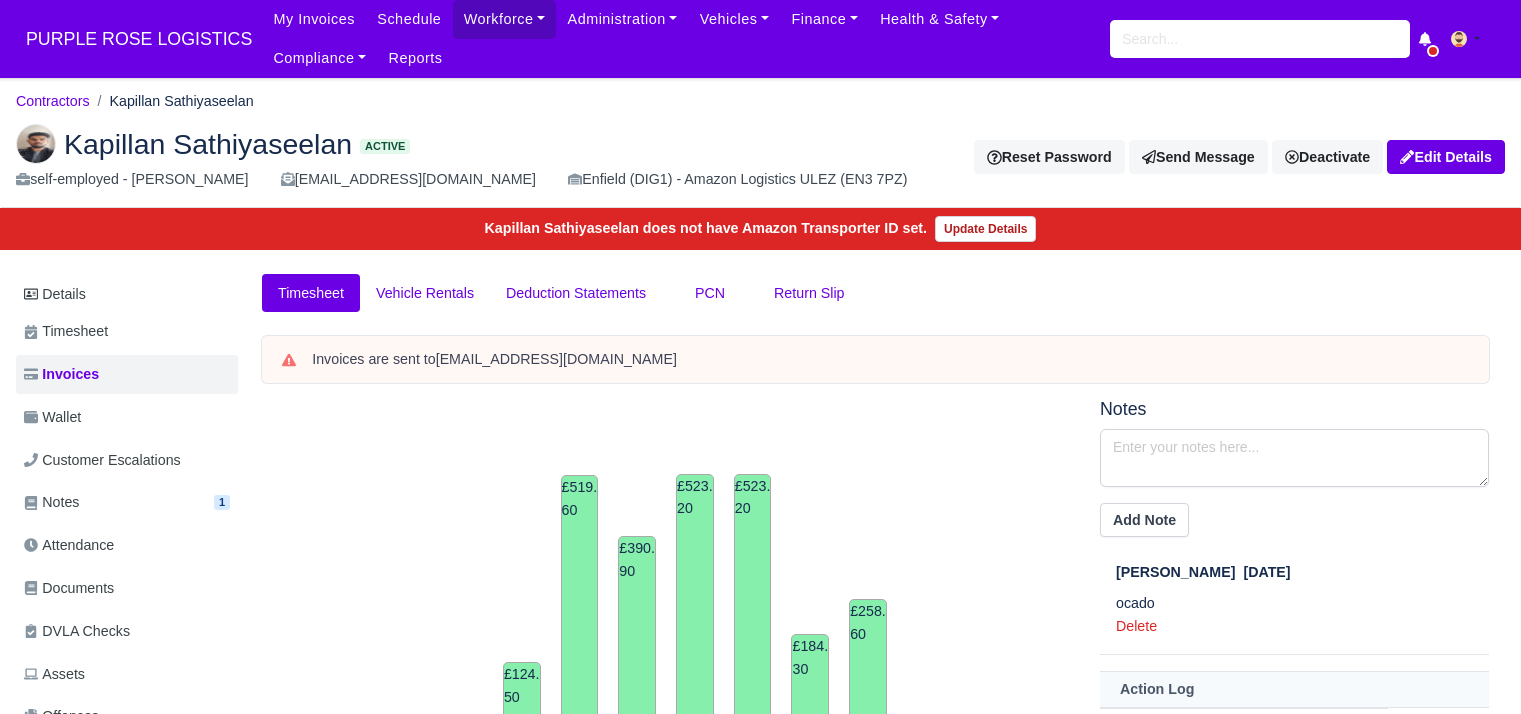 scroll, scrollTop: 0, scrollLeft: 0, axis: both 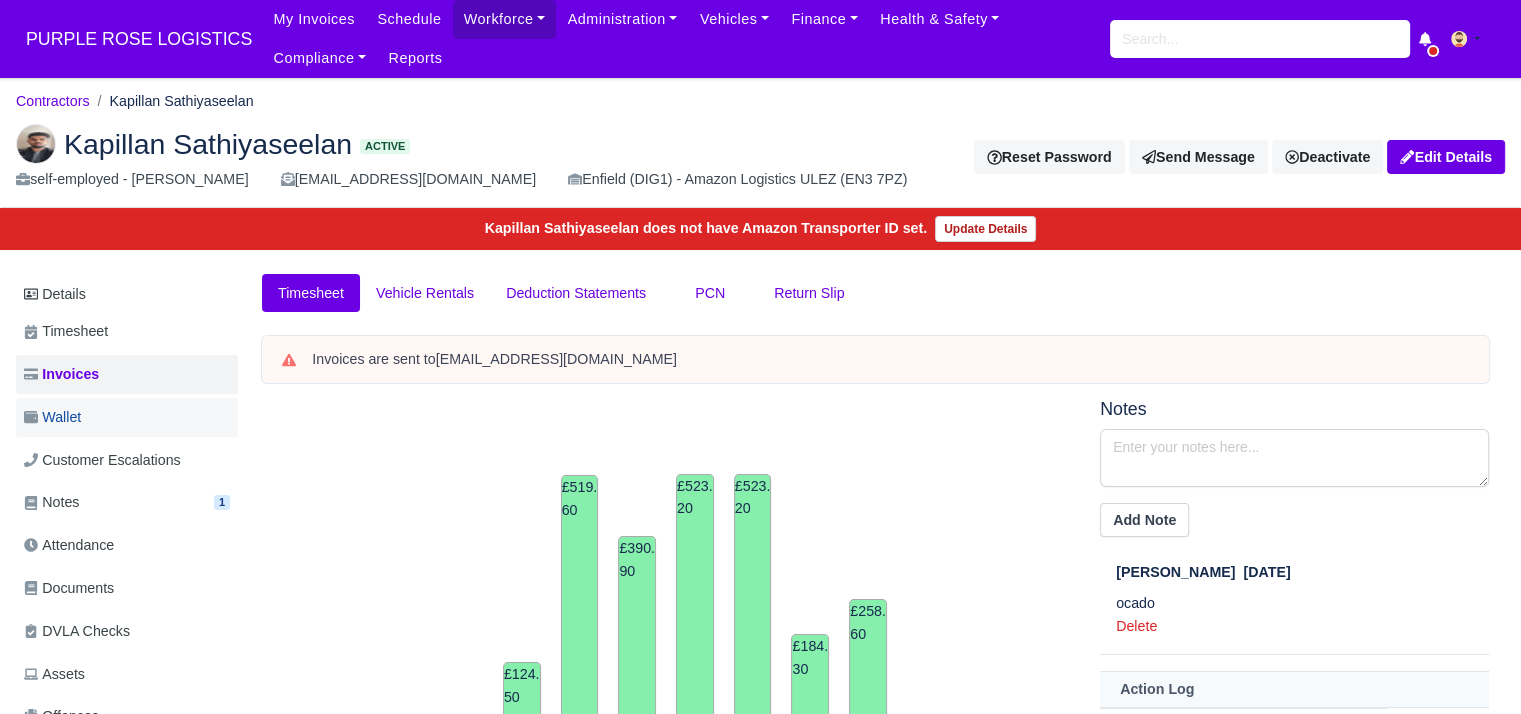 click on "Wallet" at bounding box center (52, 417) 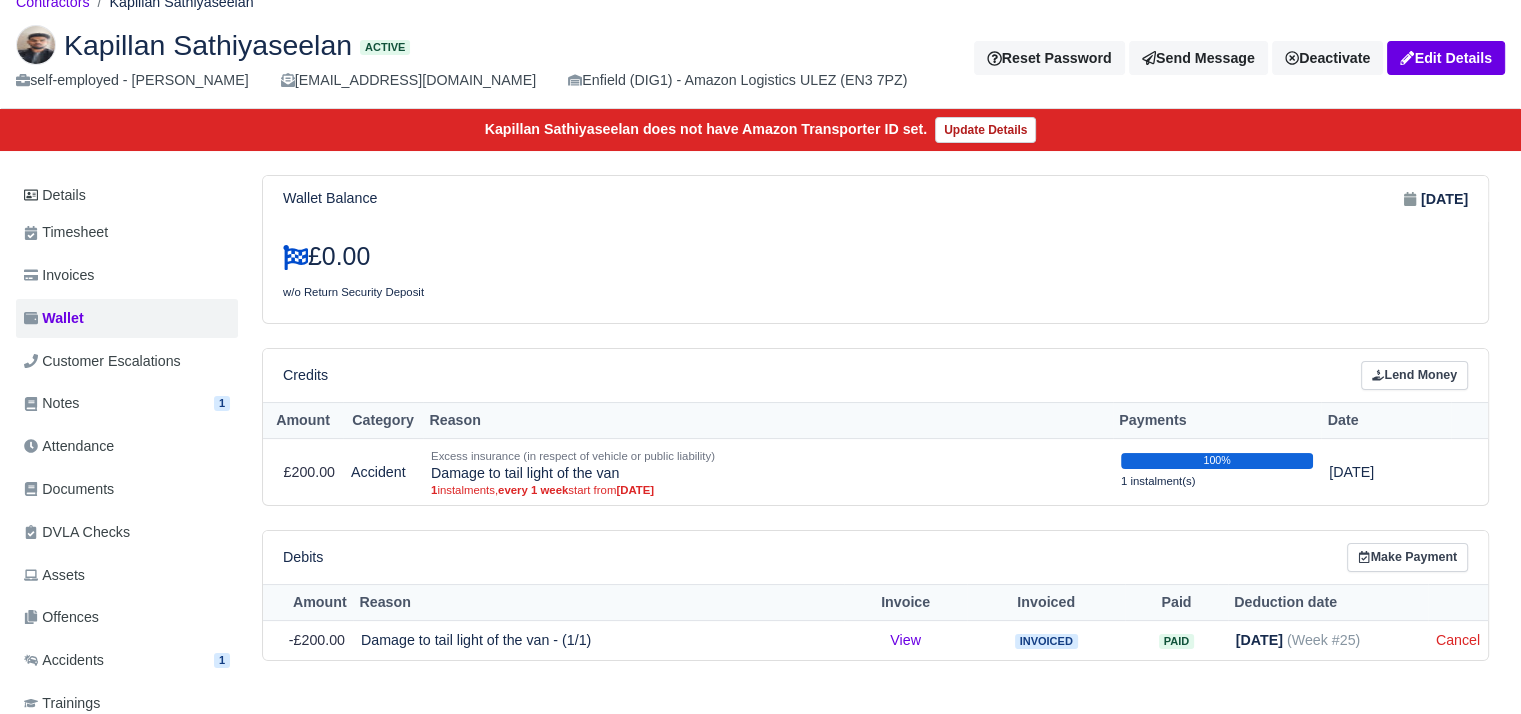 scroll, scrollTop: 297, scrollLeft: 0, axis: vertical 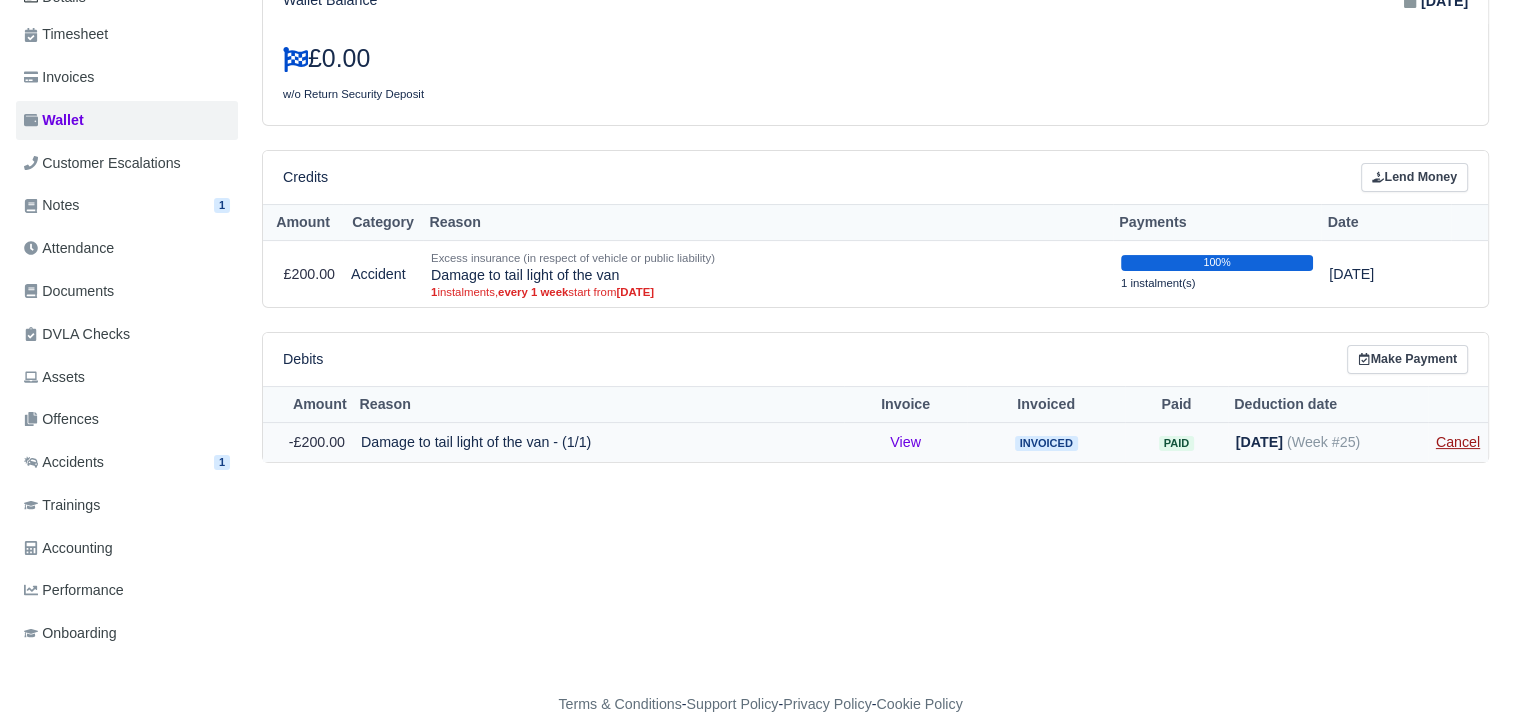 click on "Cancel" at bounding box center (1458, 442) 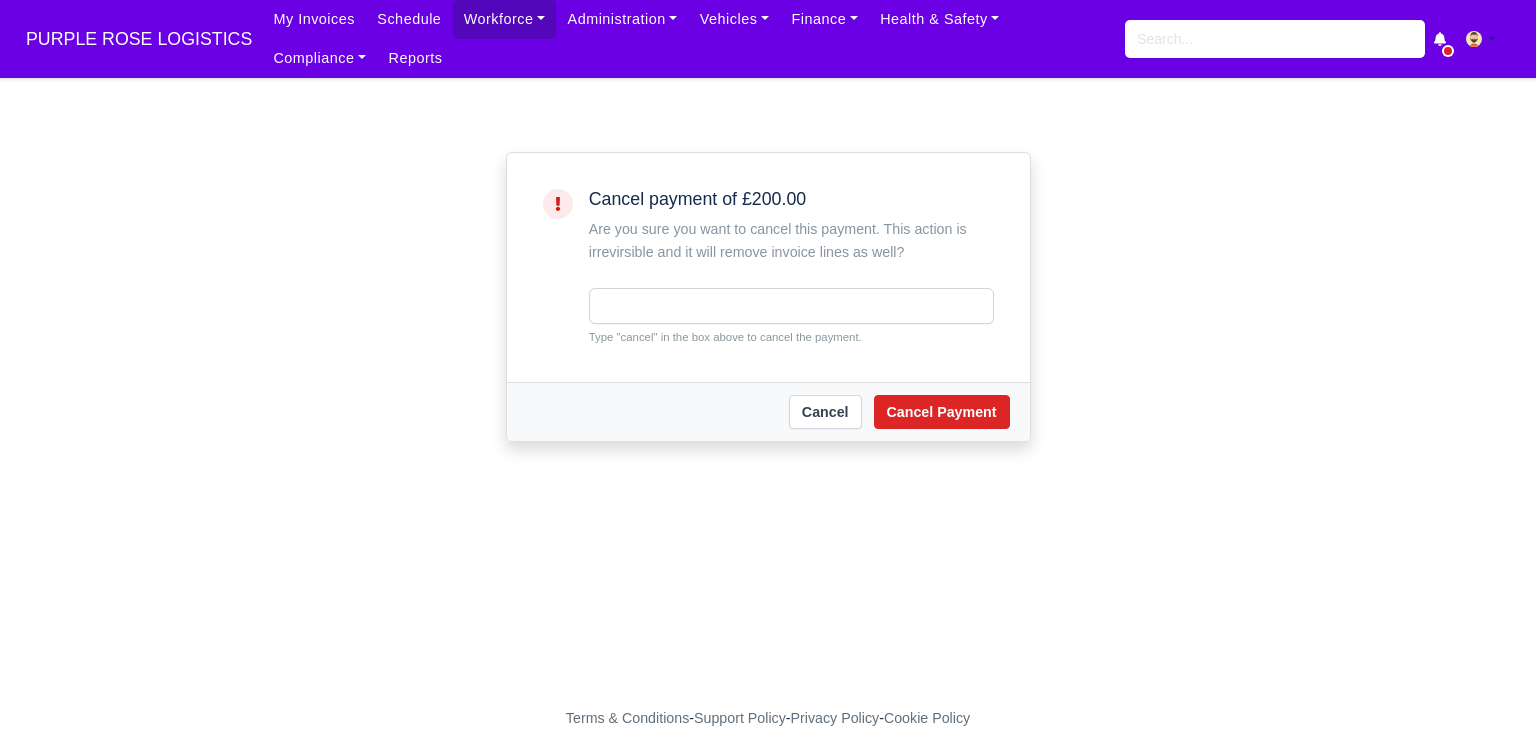 scroll, scrollTop: 0, scrollLeft: 0, axis: both 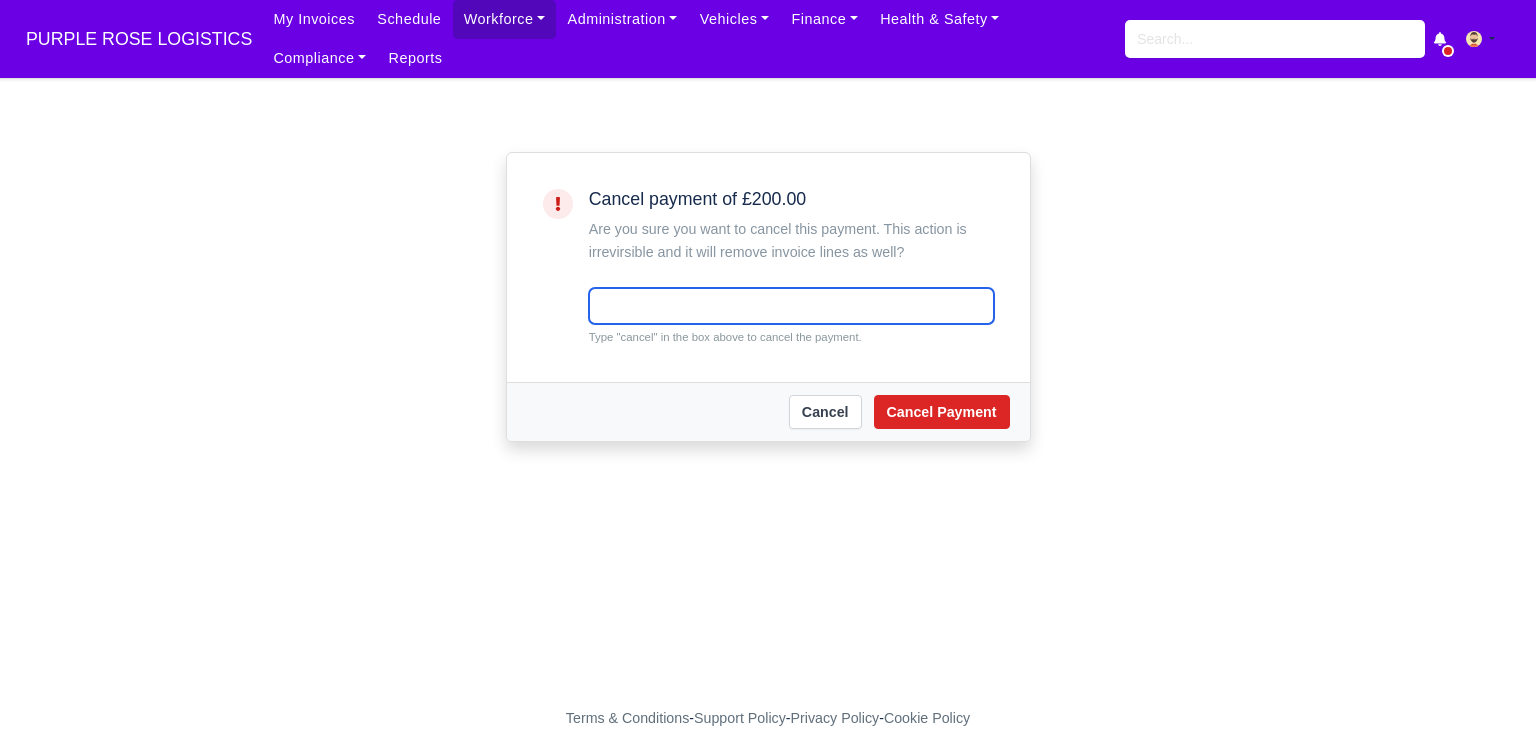 click at bounding box center (791, 306) 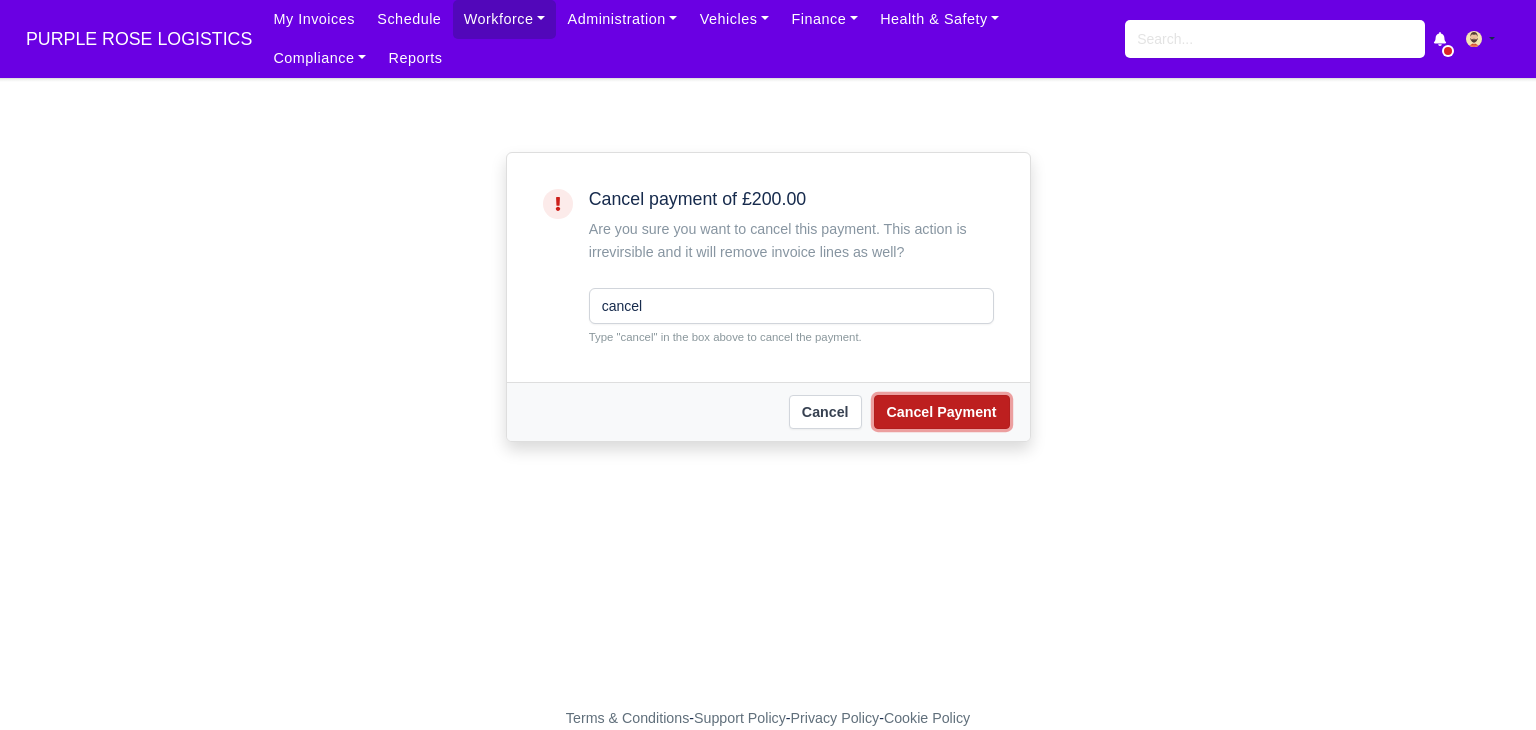 click on "Cancel Payment" at bounding box center (942, 412) 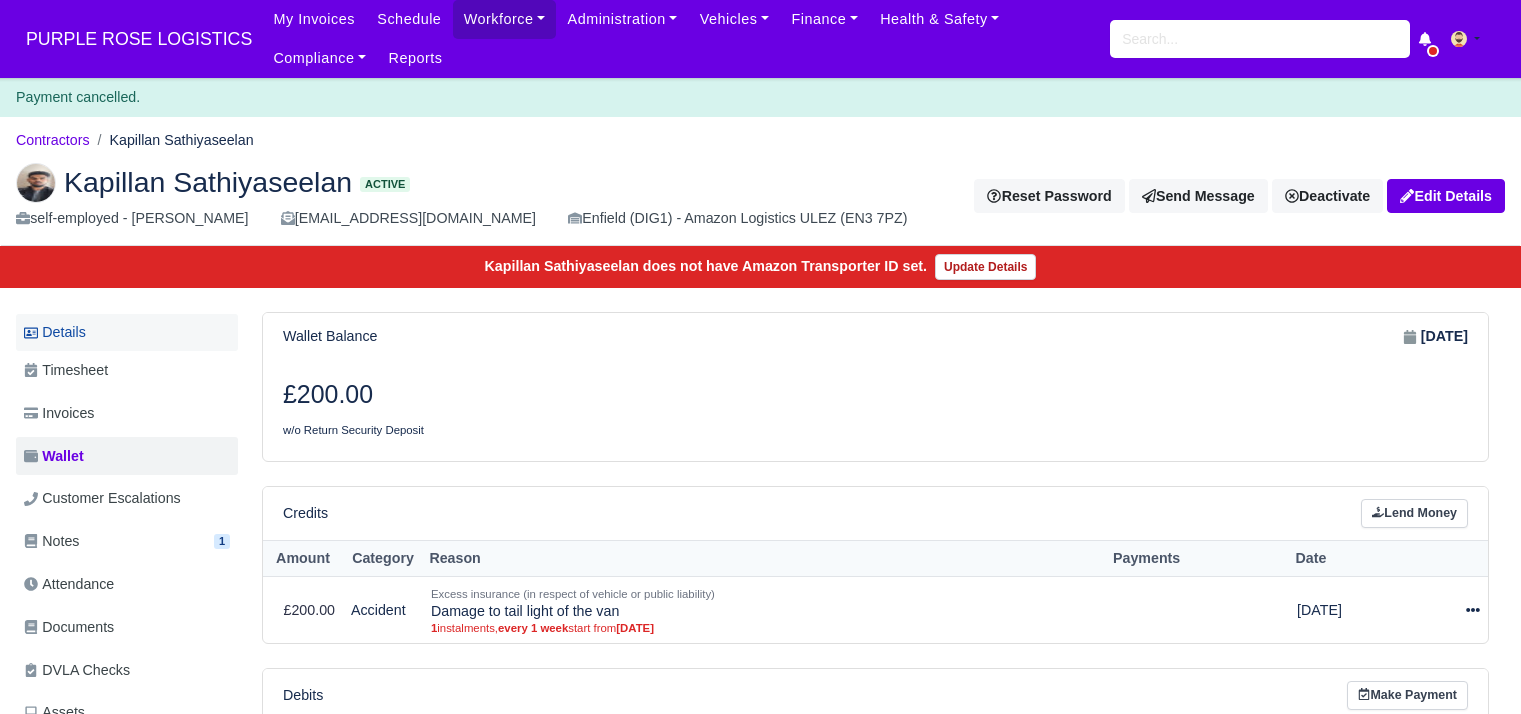 scroll, scrollTop: 0, scrollLeft: 0, axis: both 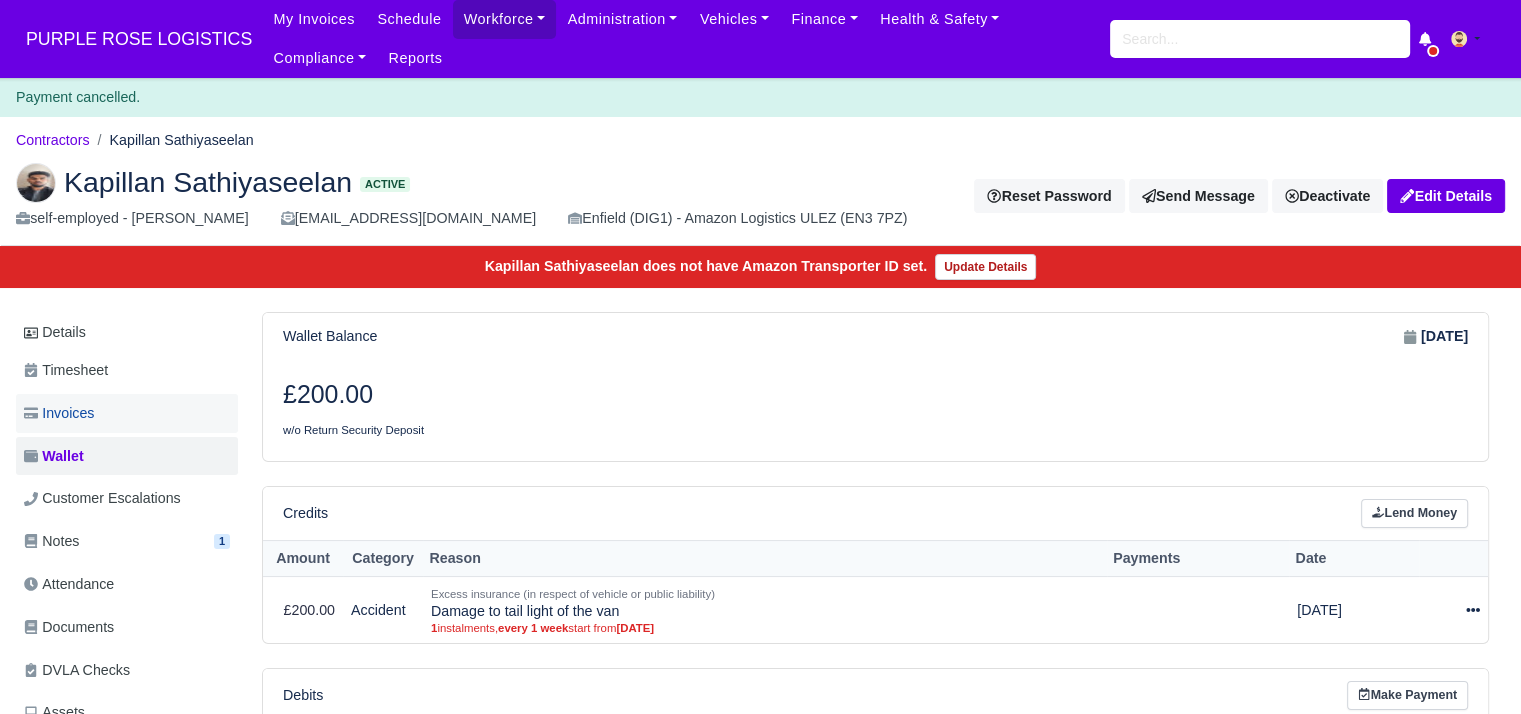 click on "Invoices" at bounding box center [127, 413] 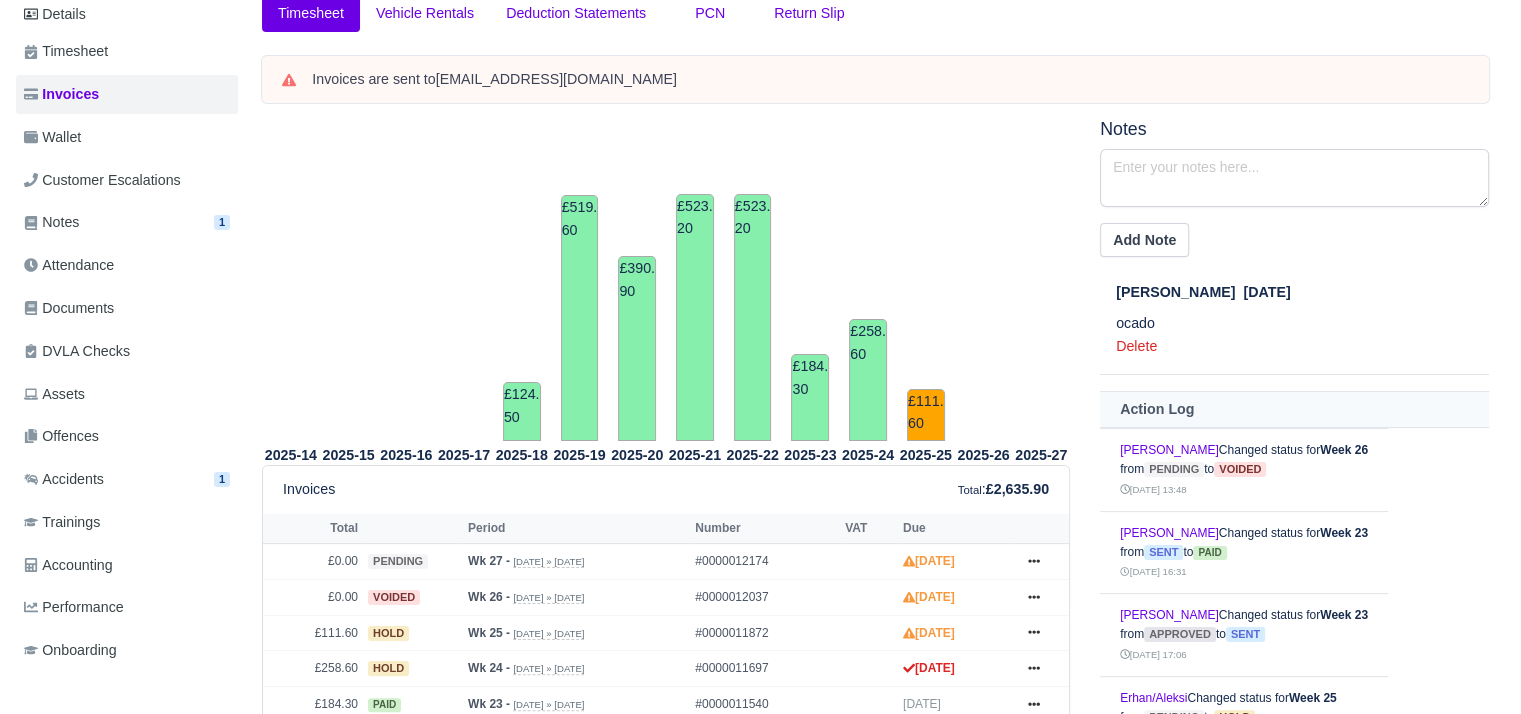 scroll, scrollTop: 200, scrollLeft: 0, axis: vertical 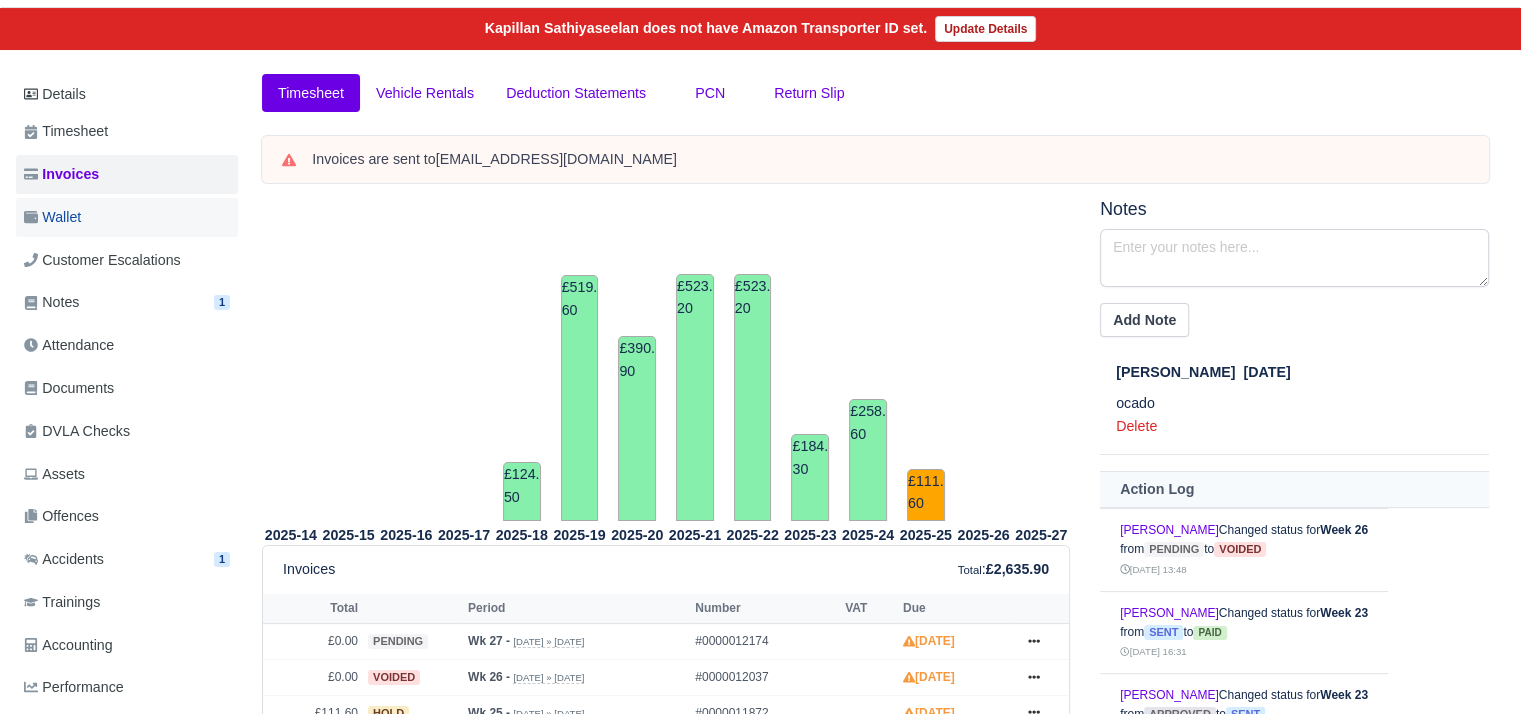 click on "Wallet" at bounding box center [127, 217] 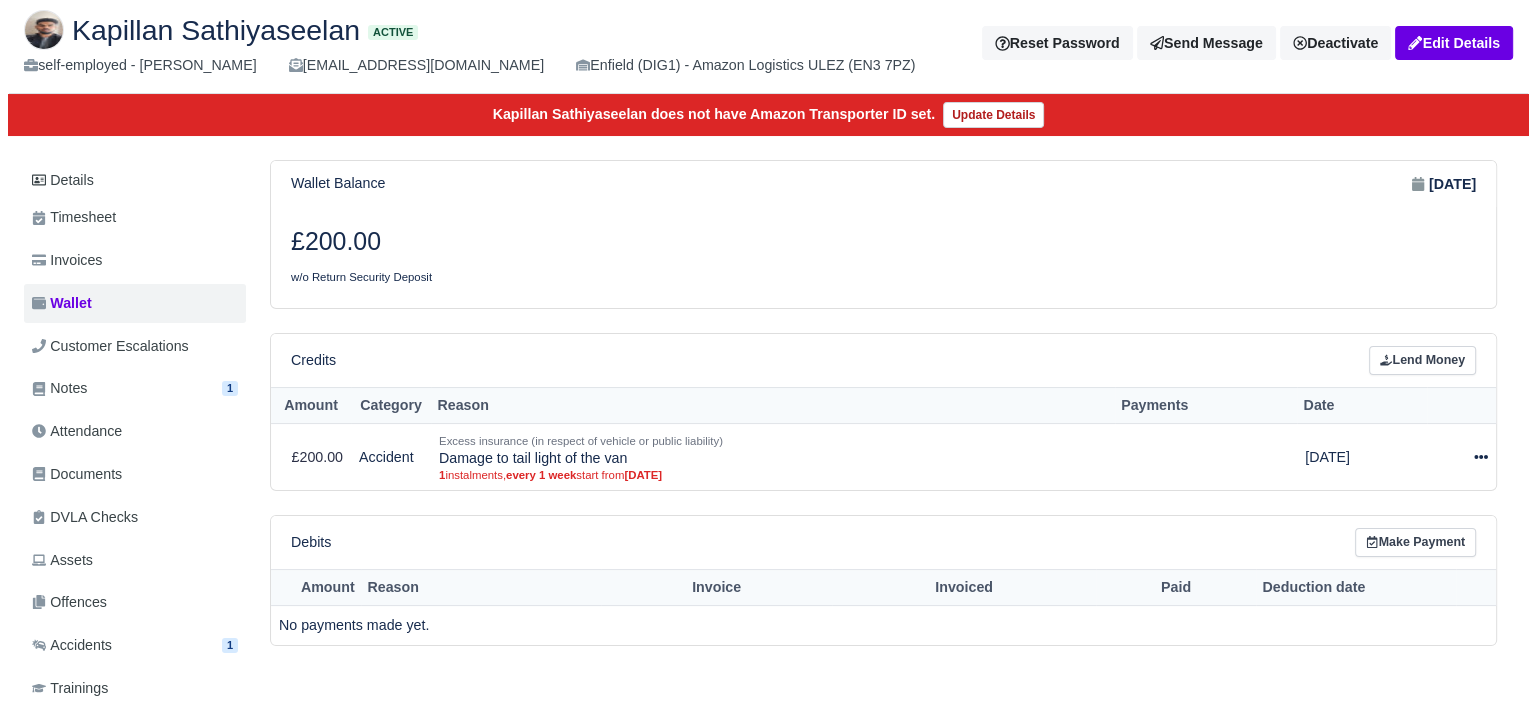 scroll, scrollTop: 297, scrollLeft: 0, axis: vertical 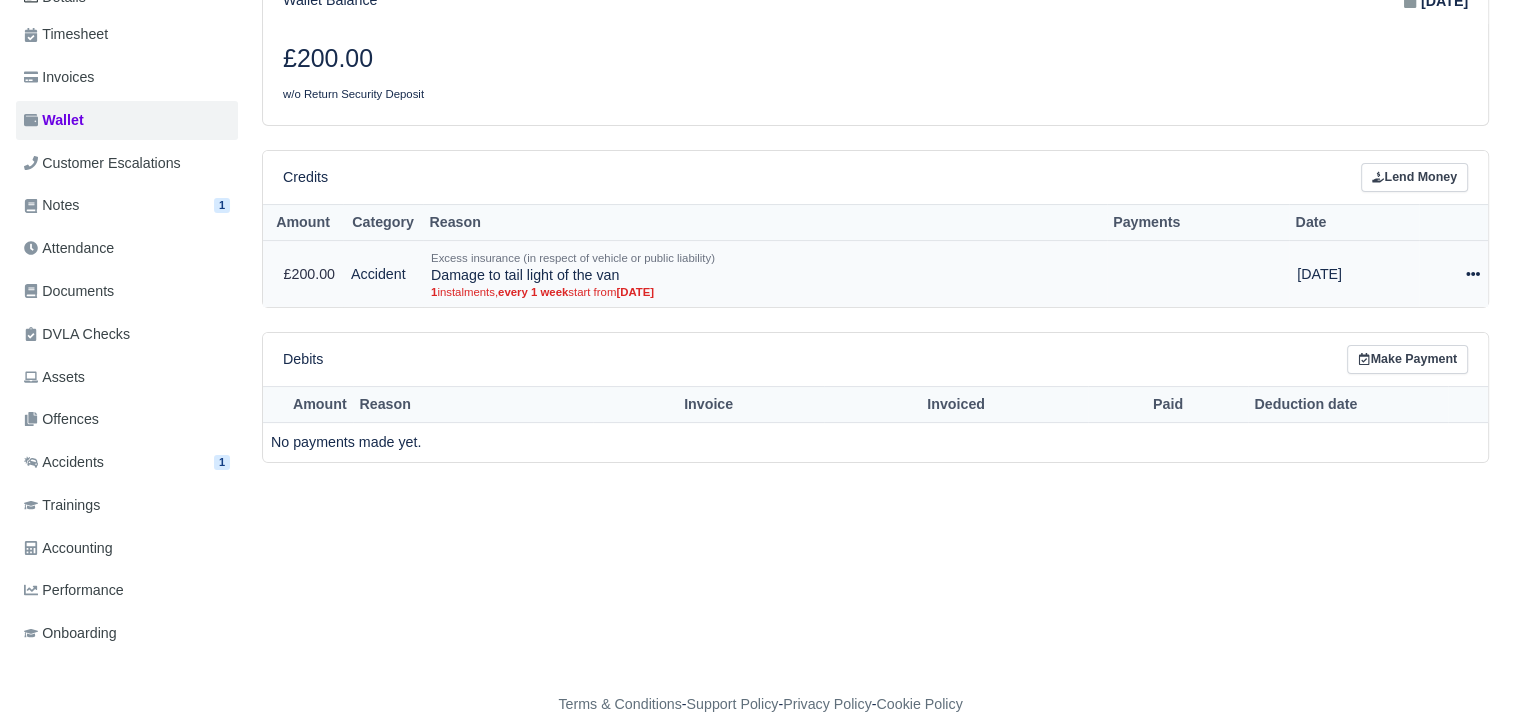 click on "Actions
Make Payment
Delete" at bounding box center (1453, 274) 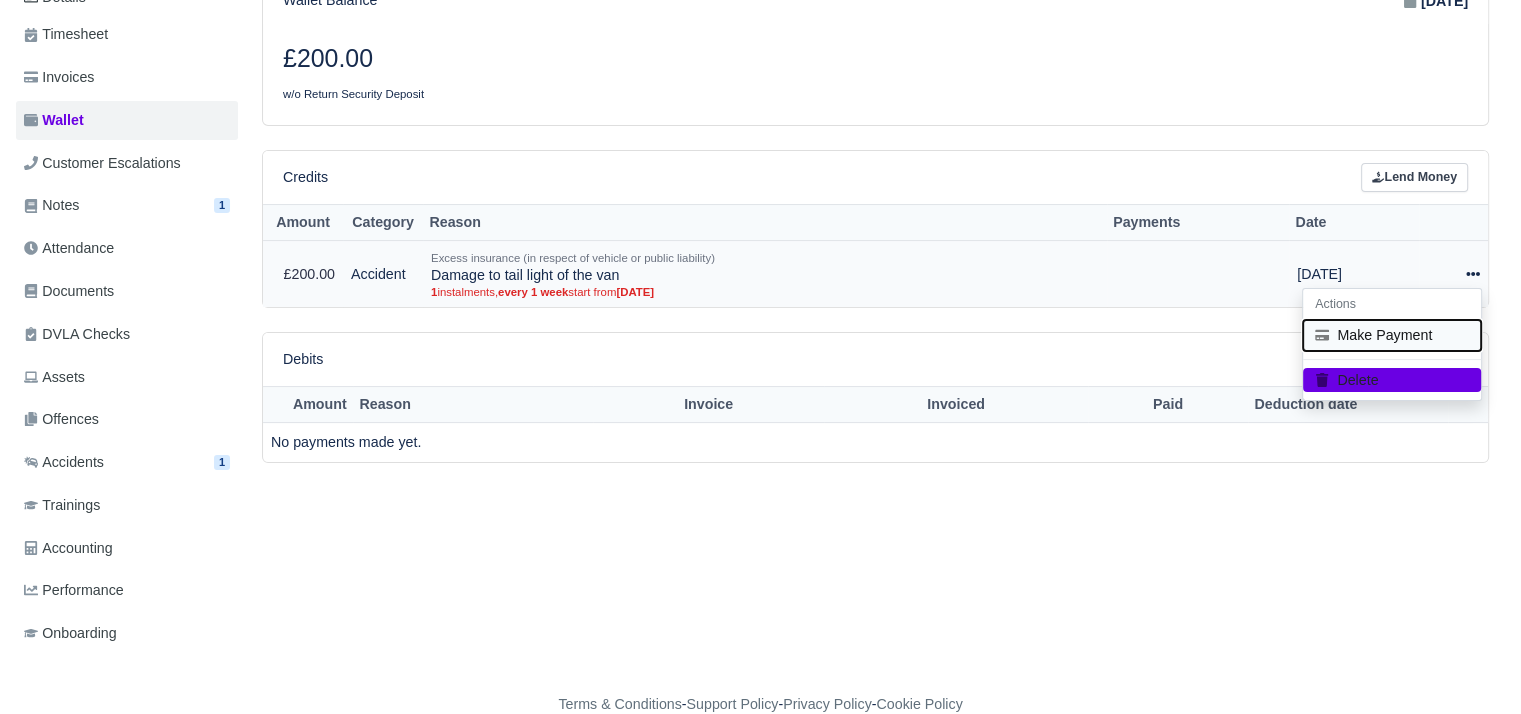 click on "Make Payment" at bounding box center (1392, 335) 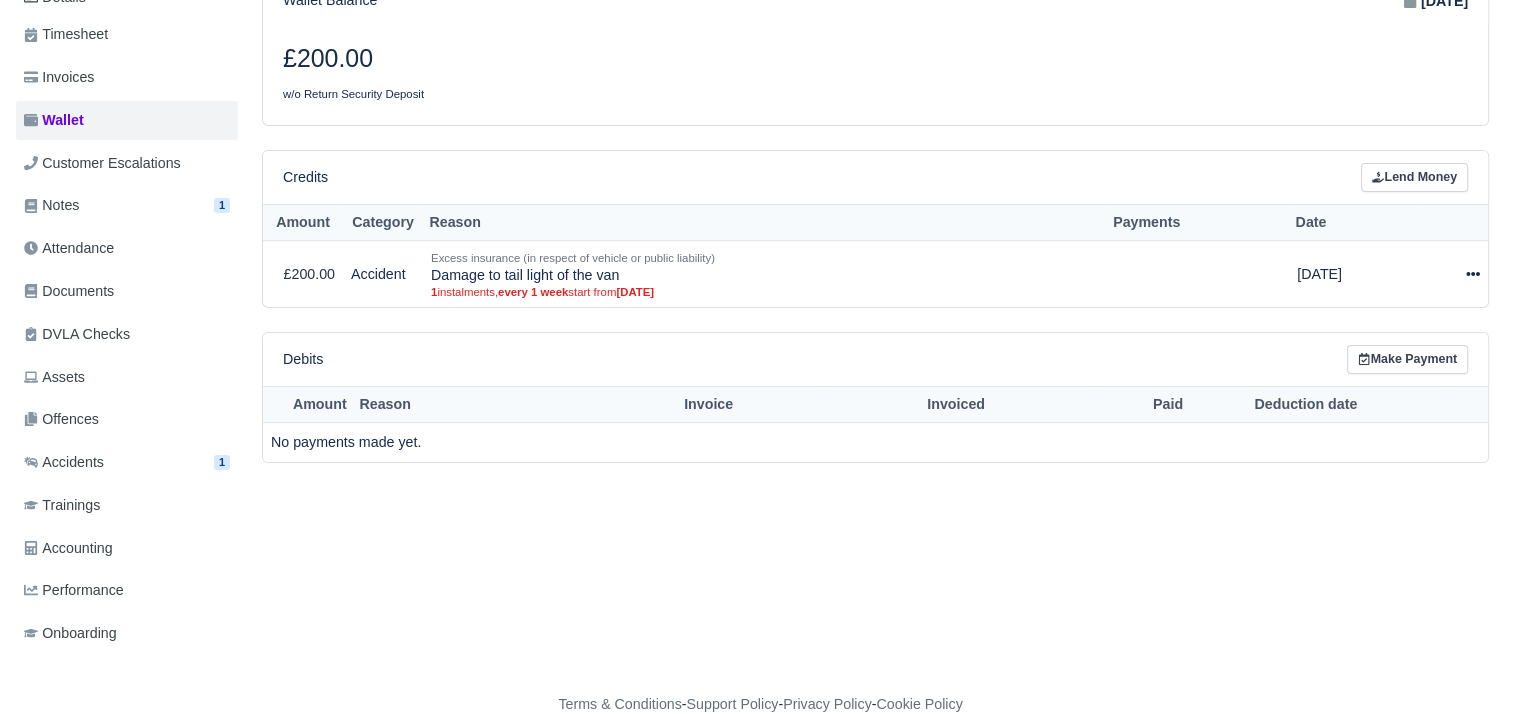 select on "4624" 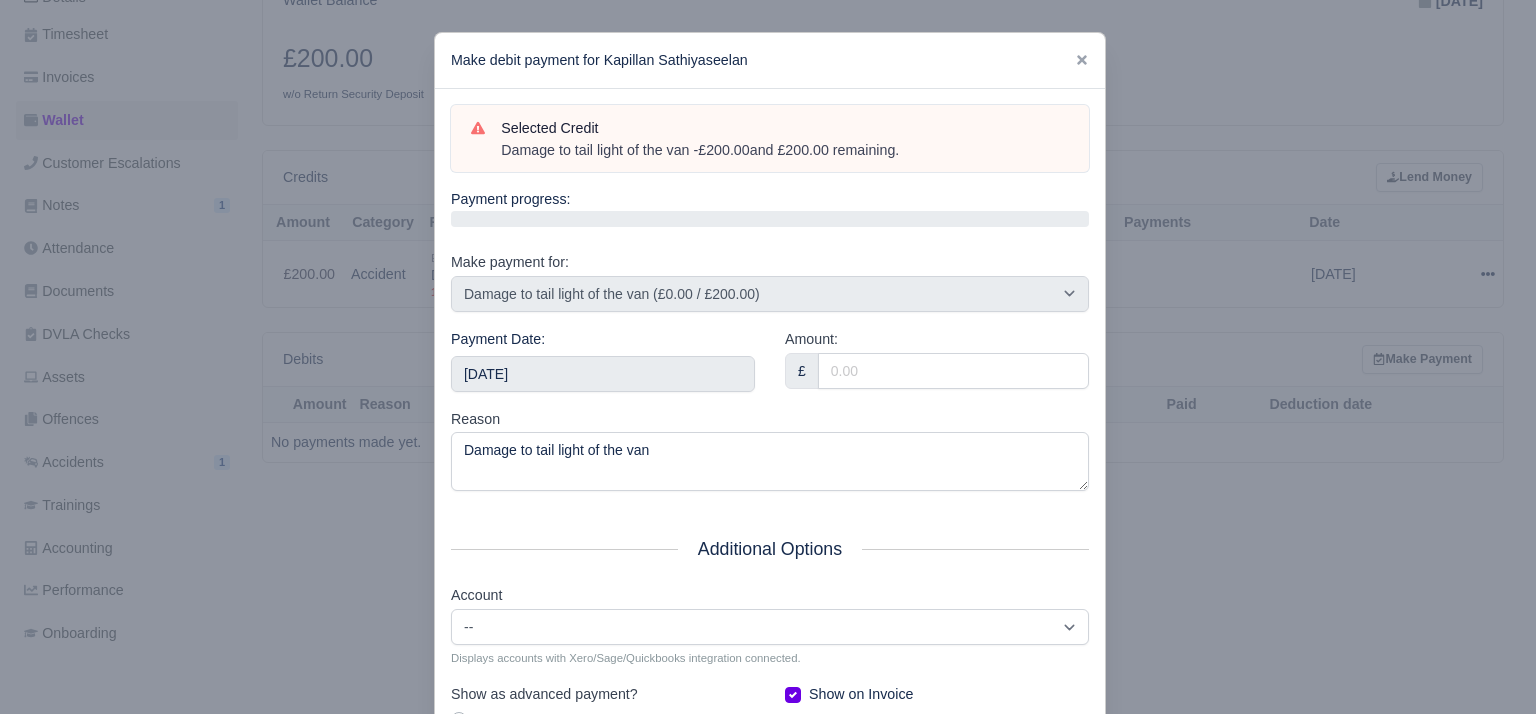 drag, startPoint x: 957, startPoint y: 146, endPoint x: 475, endPoint y: 152, distance: 482.03735 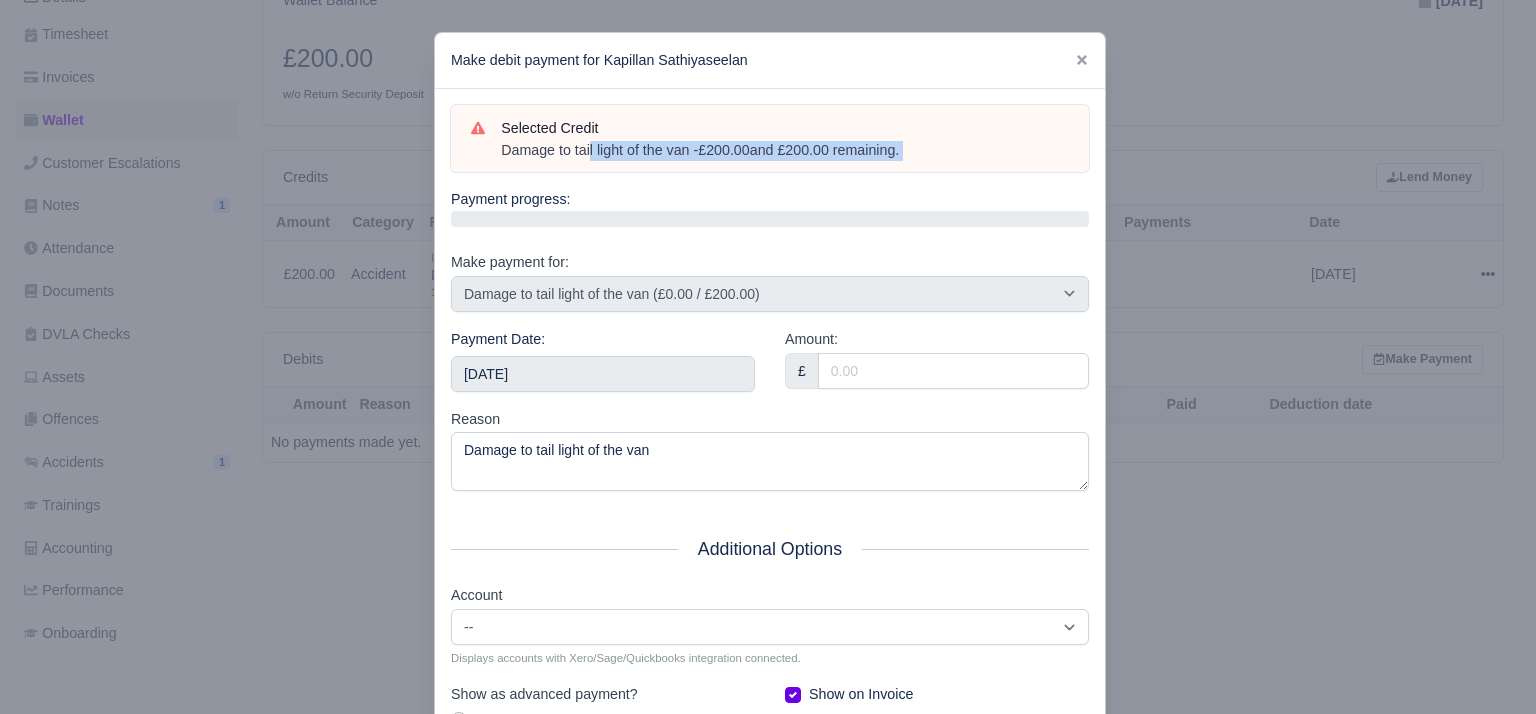 drag, startPoint x: 928, startPoint y: 152, endPoint x: 495, endPoint y: 157, distance: 433.02887 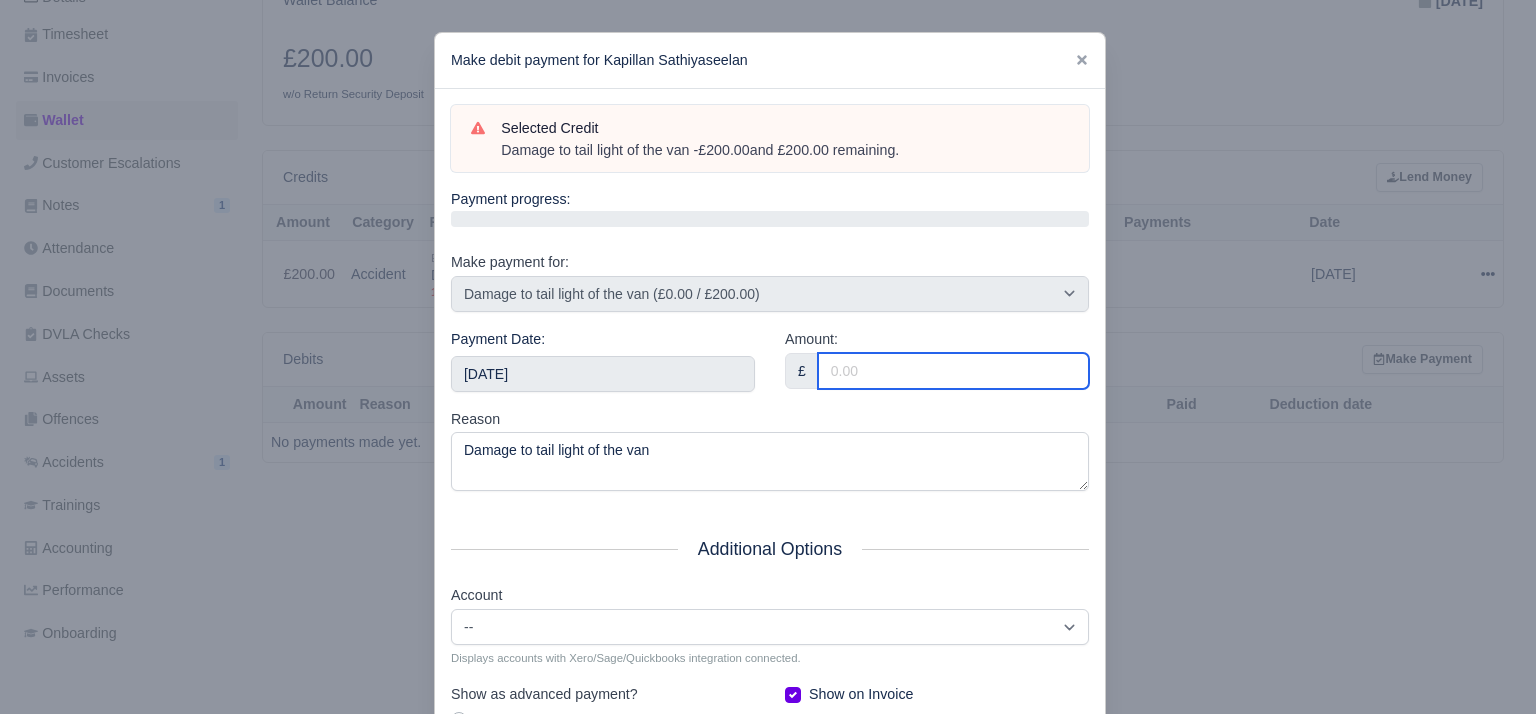 click on "Amount:" at bounding box center (953, 371) 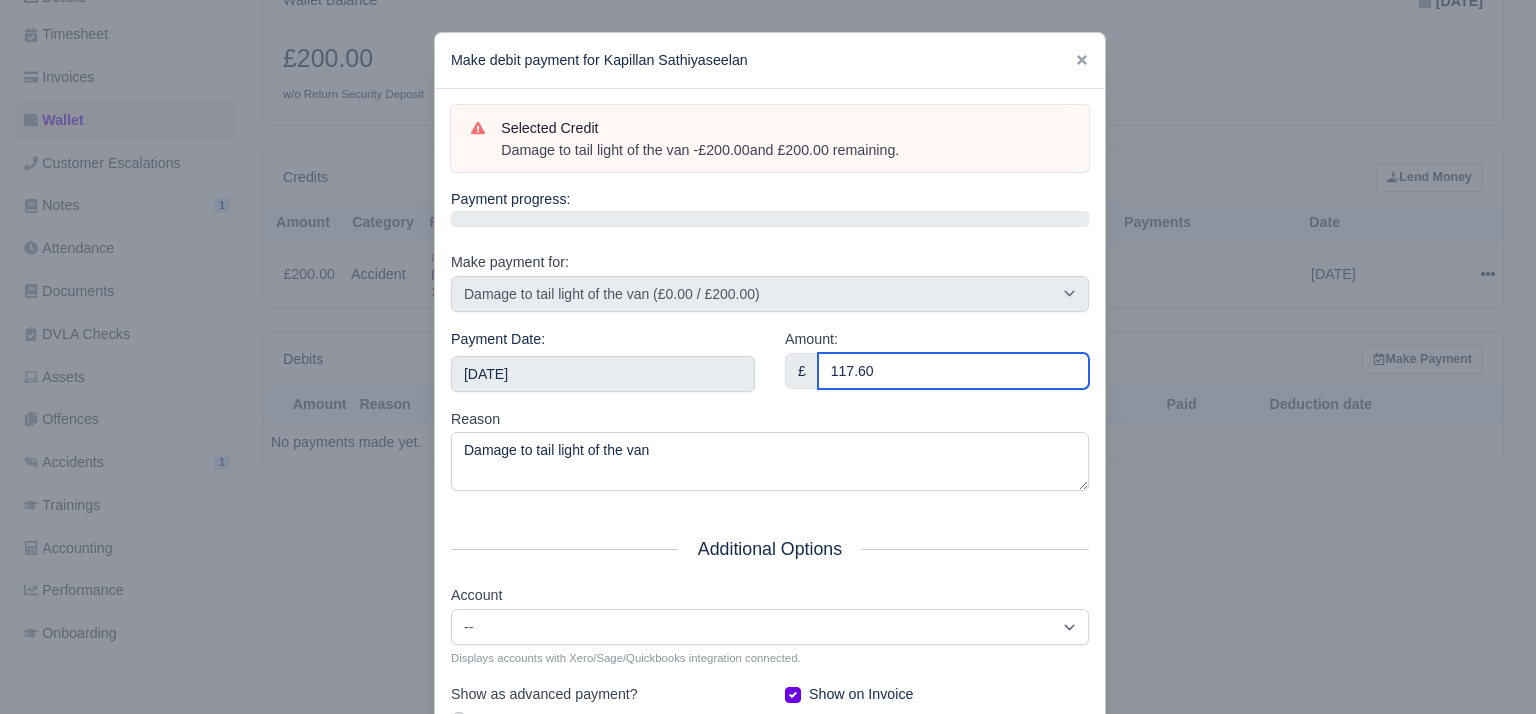 type on "117.60" 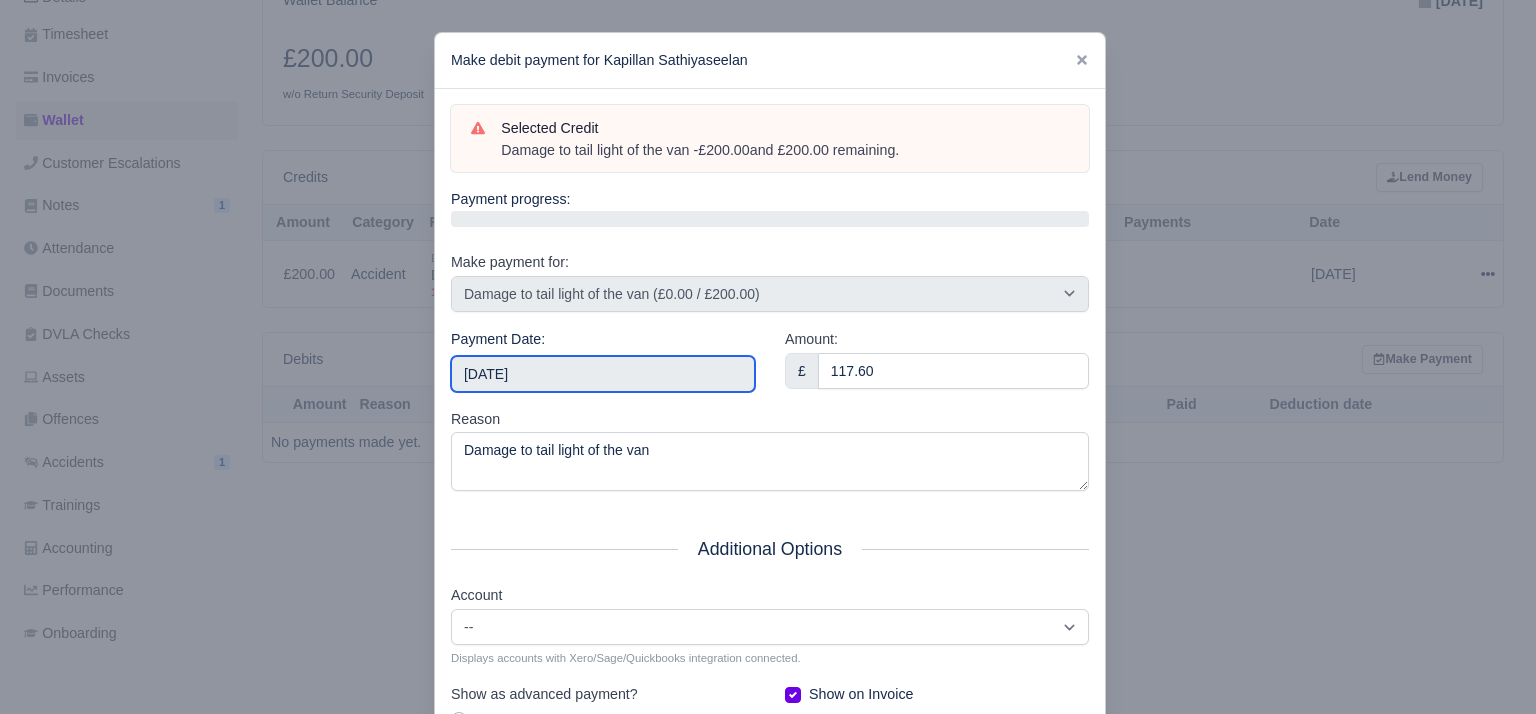 click on "2025-07-05" at bounding box center [603, 374] 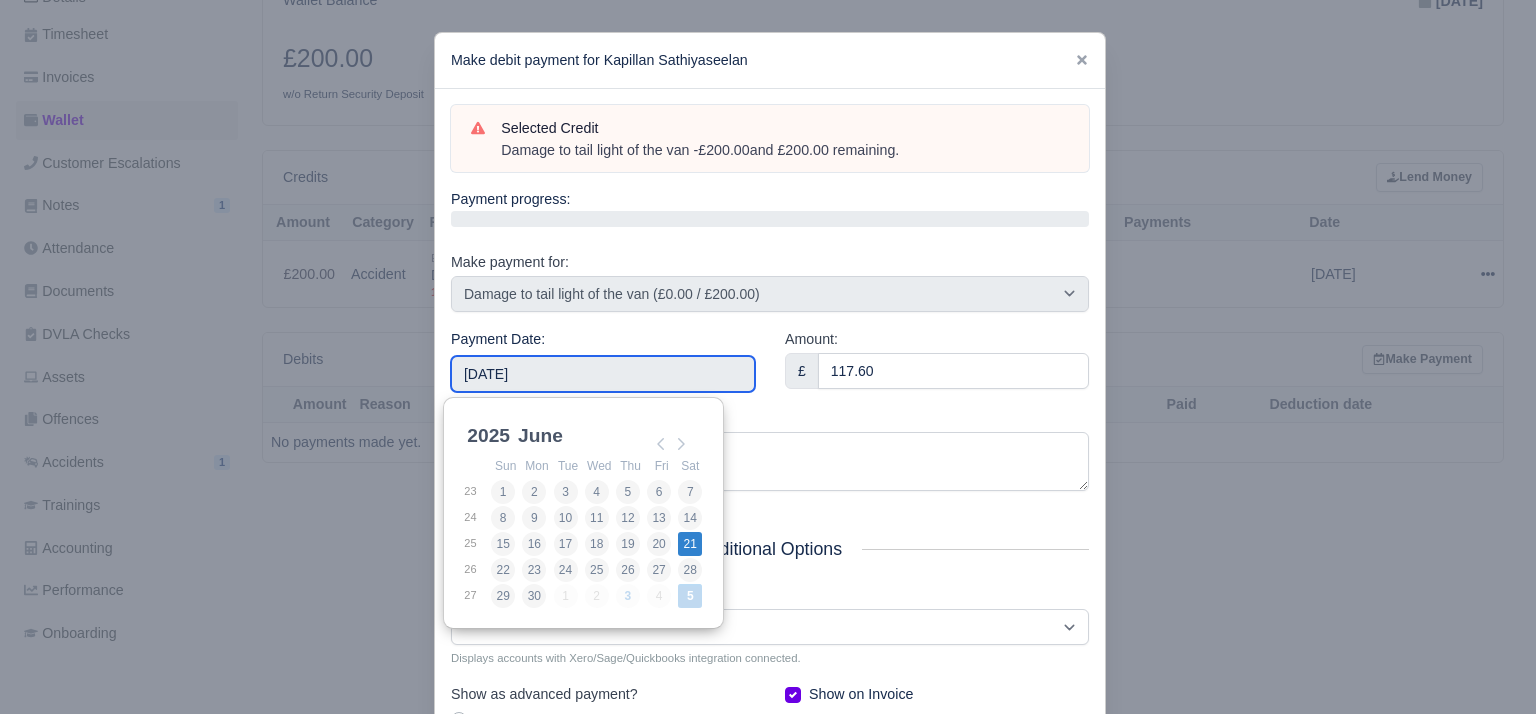 type on "2025-06-21" 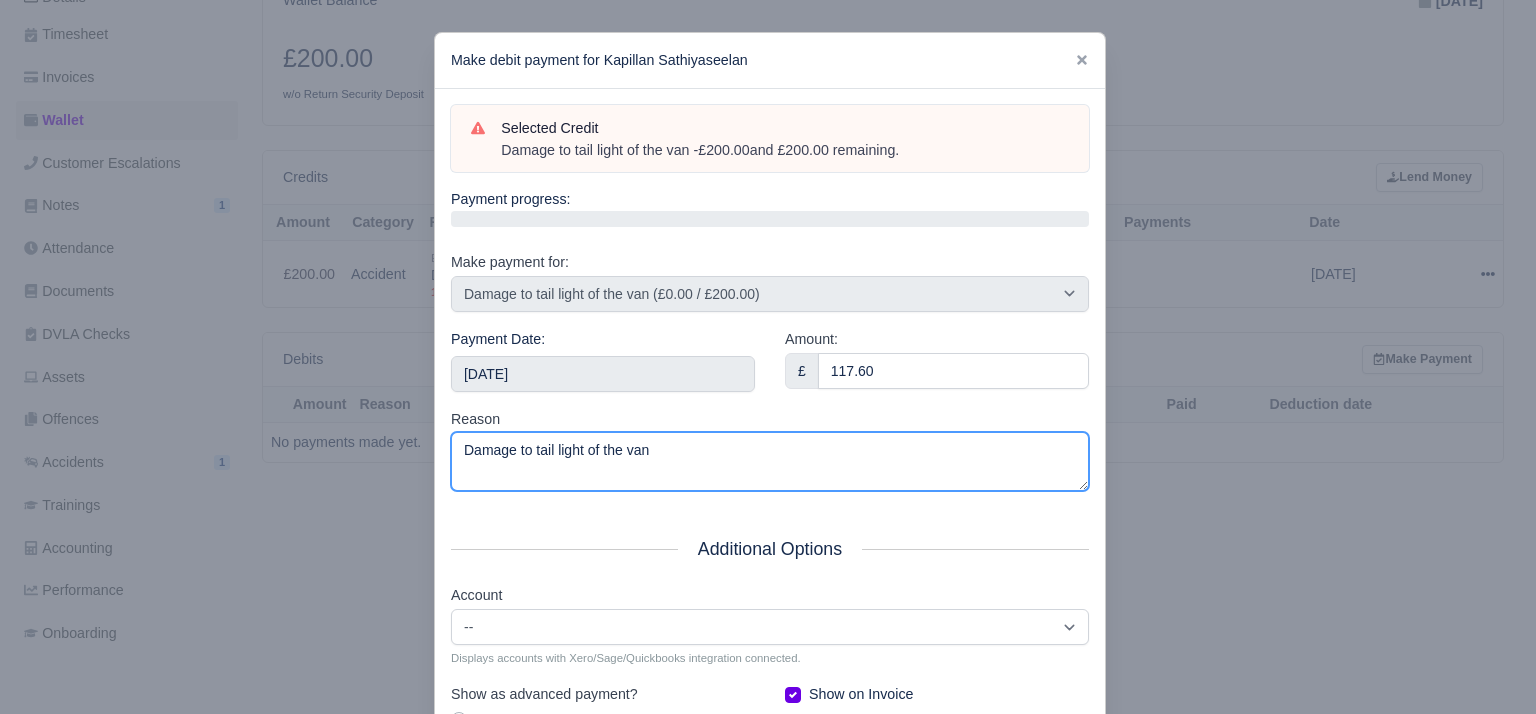 drag, startPoint x: 713, startPoint y: 450, endPoint x: 275, endPoint y: 432, distance: 438.36972 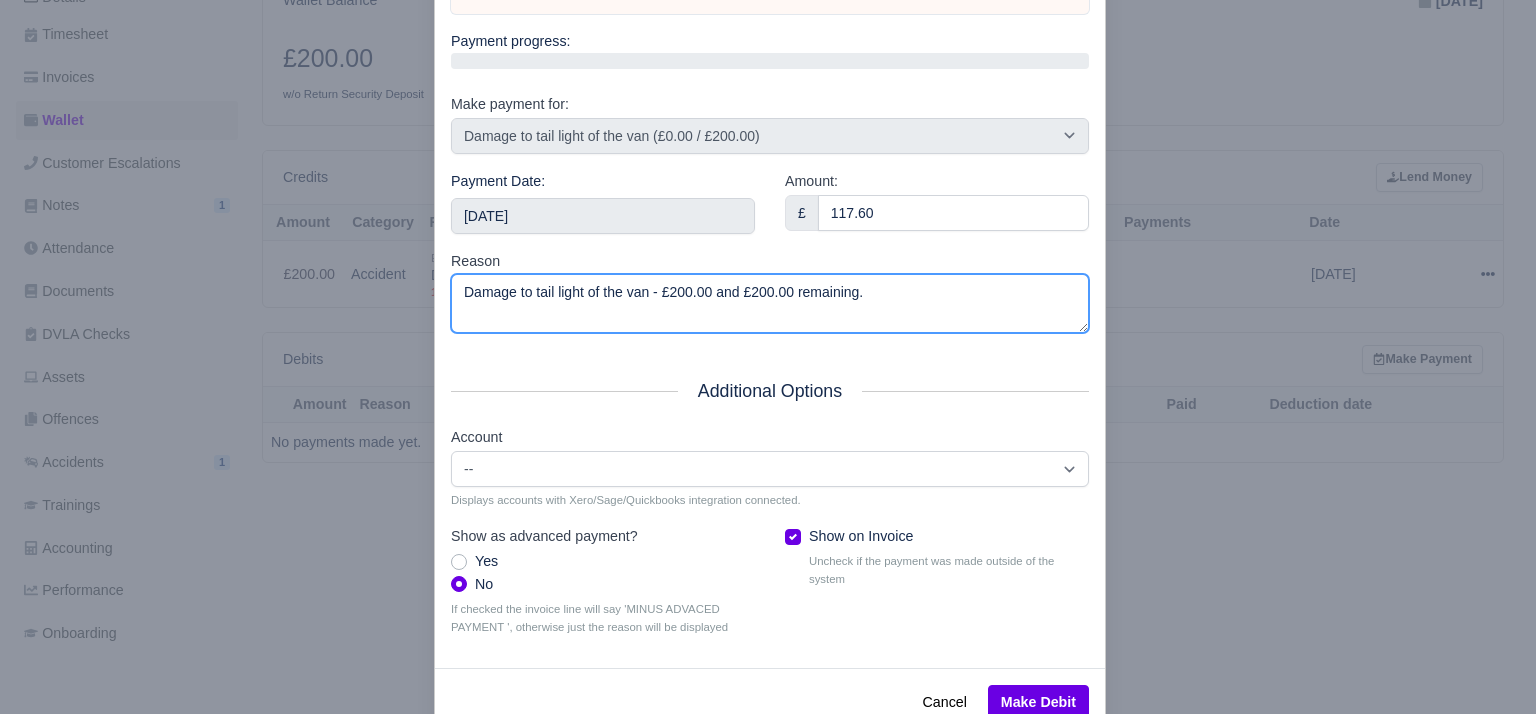 scroll, scrollTop: 212, scrollLeft: 0, axis: vertical 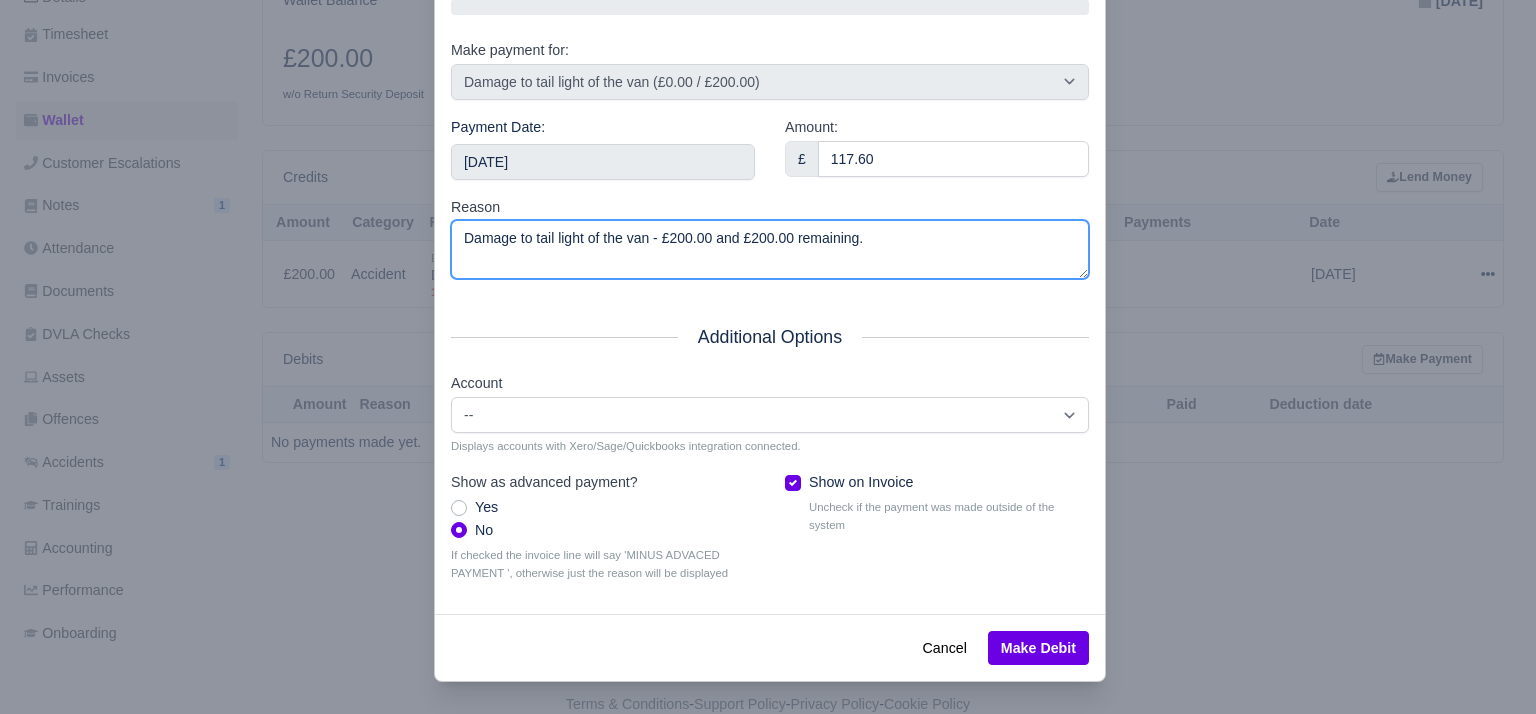 type on "Damage to tail light of the van - £200.00 and £200.00 remaining." 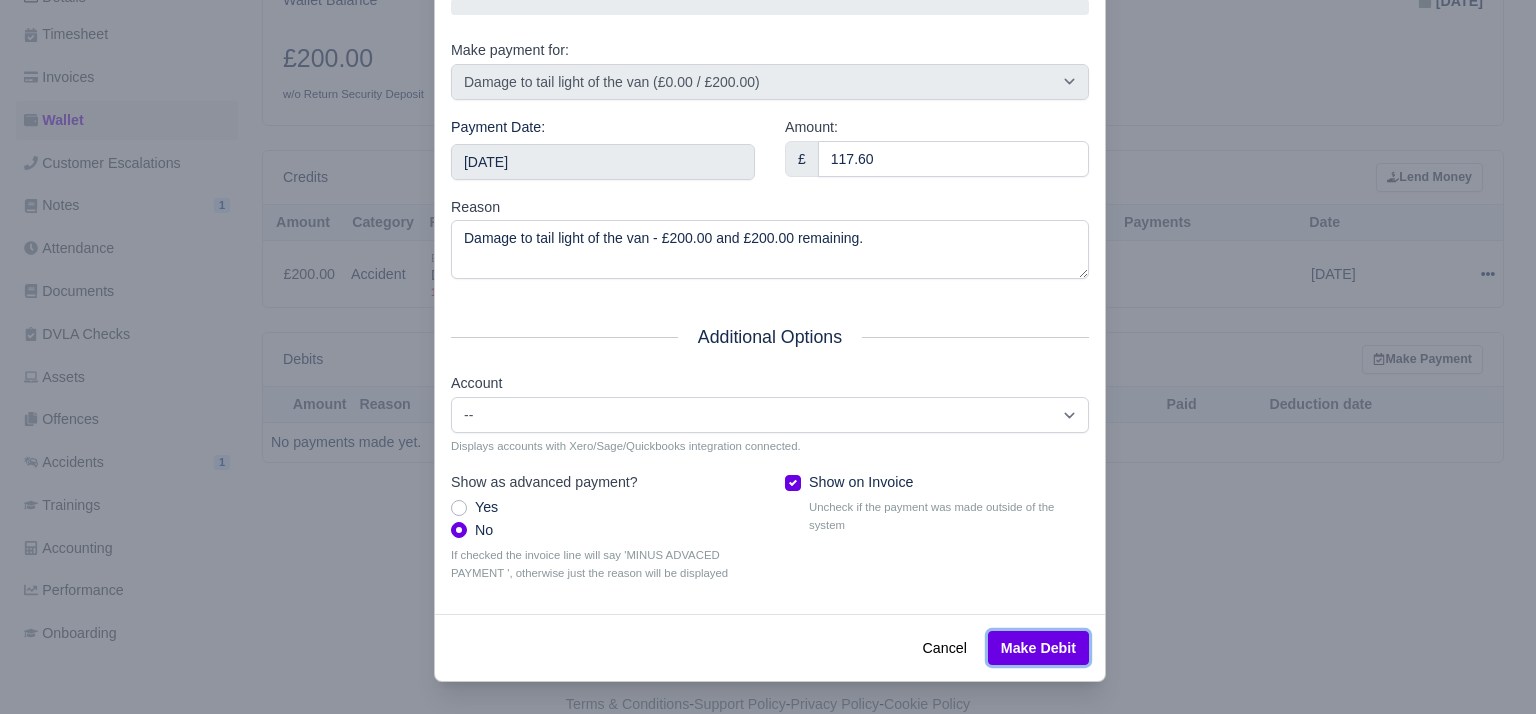 click on "Make Debit" at bounding box center [1038, 648] 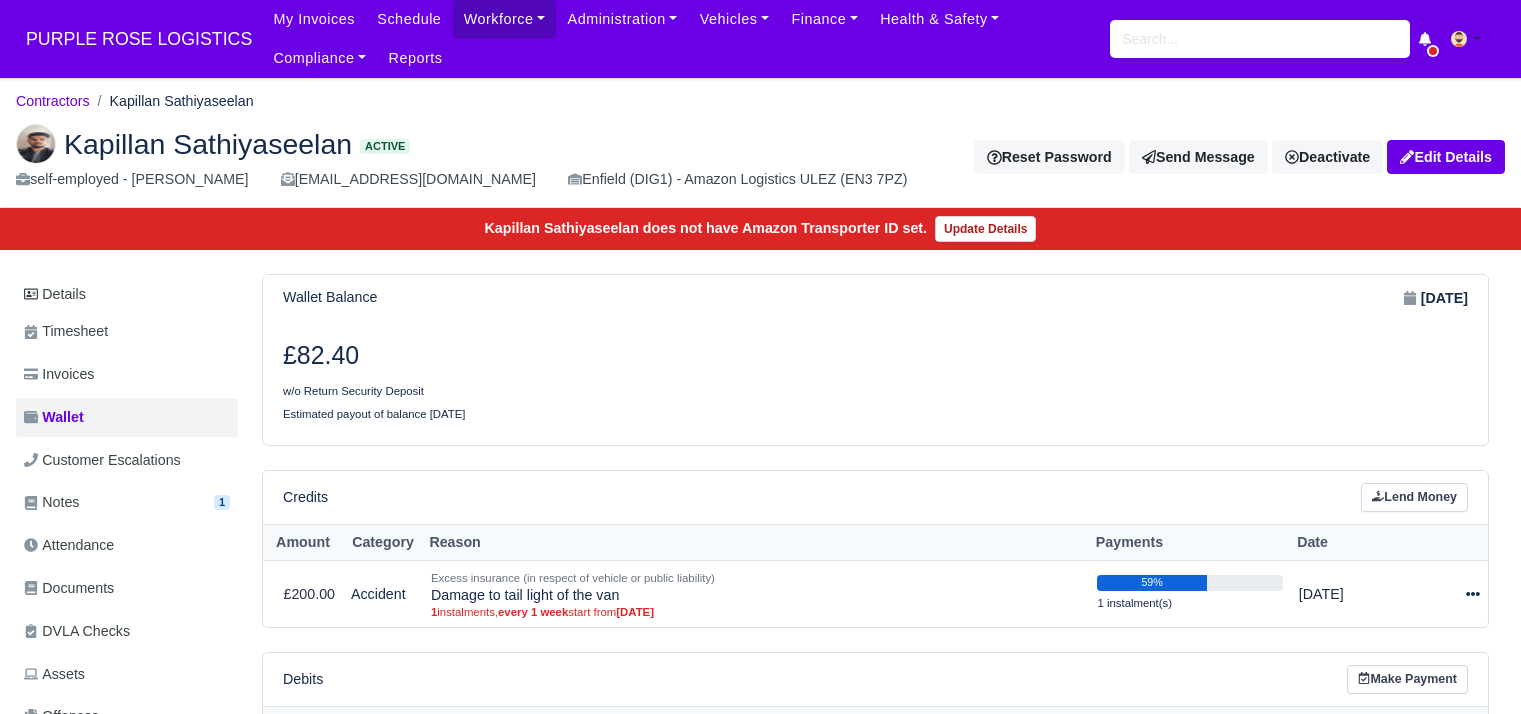 scroll, scrollTop: 0, scrollLeft: 0, axis: both 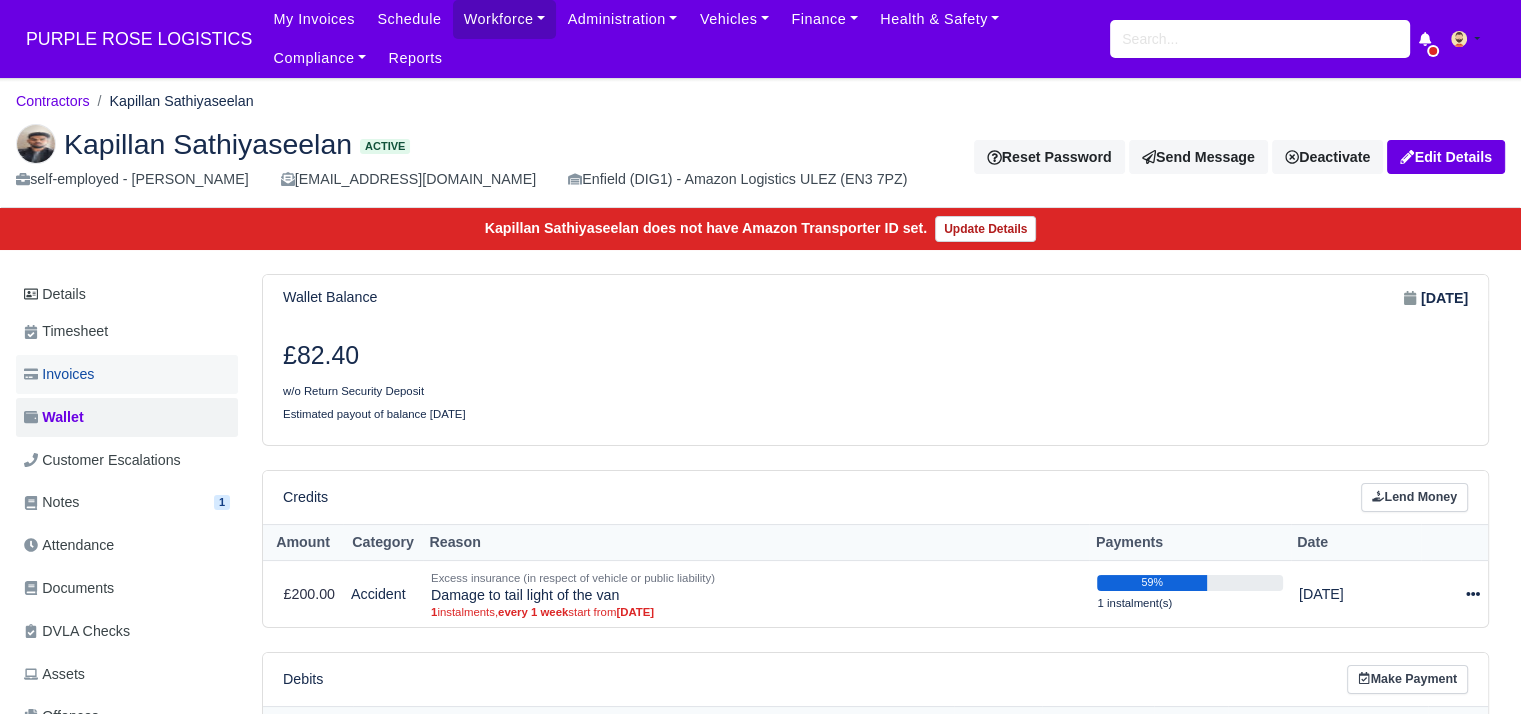 click on "Invoices" at bounding box center [127, 374] 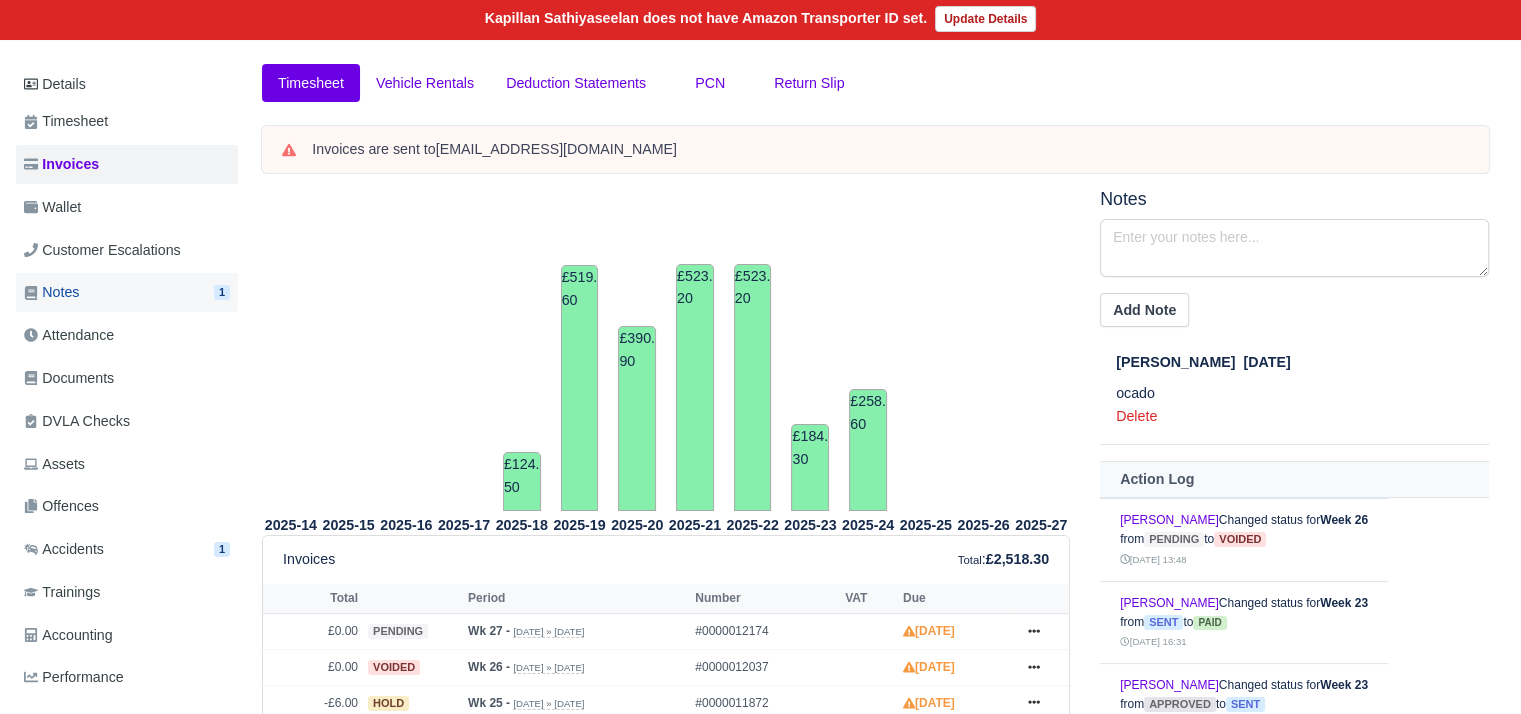 scroll, scrollTop: 200, scrollLeft: 0, axis: vertical 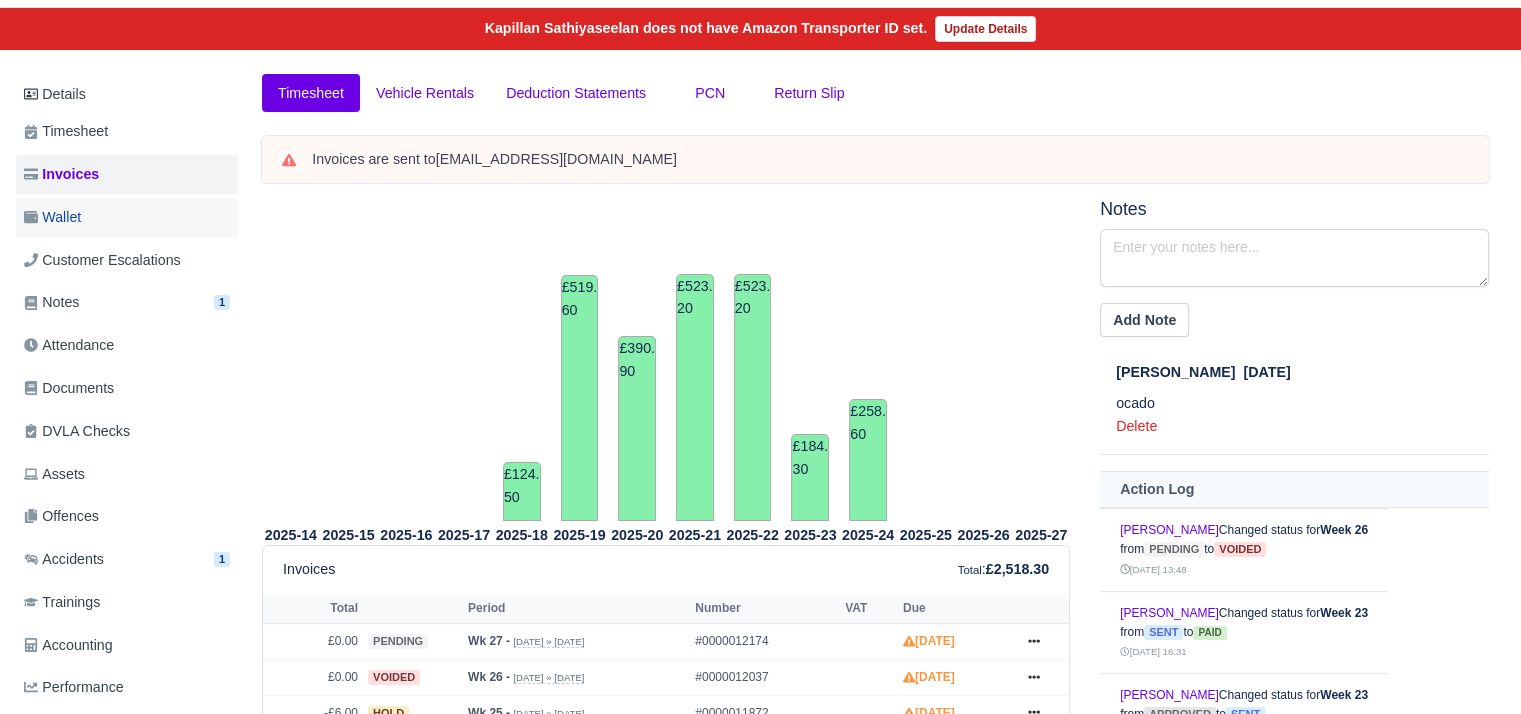 click on "Wallet" at bounding box center (127, 217) 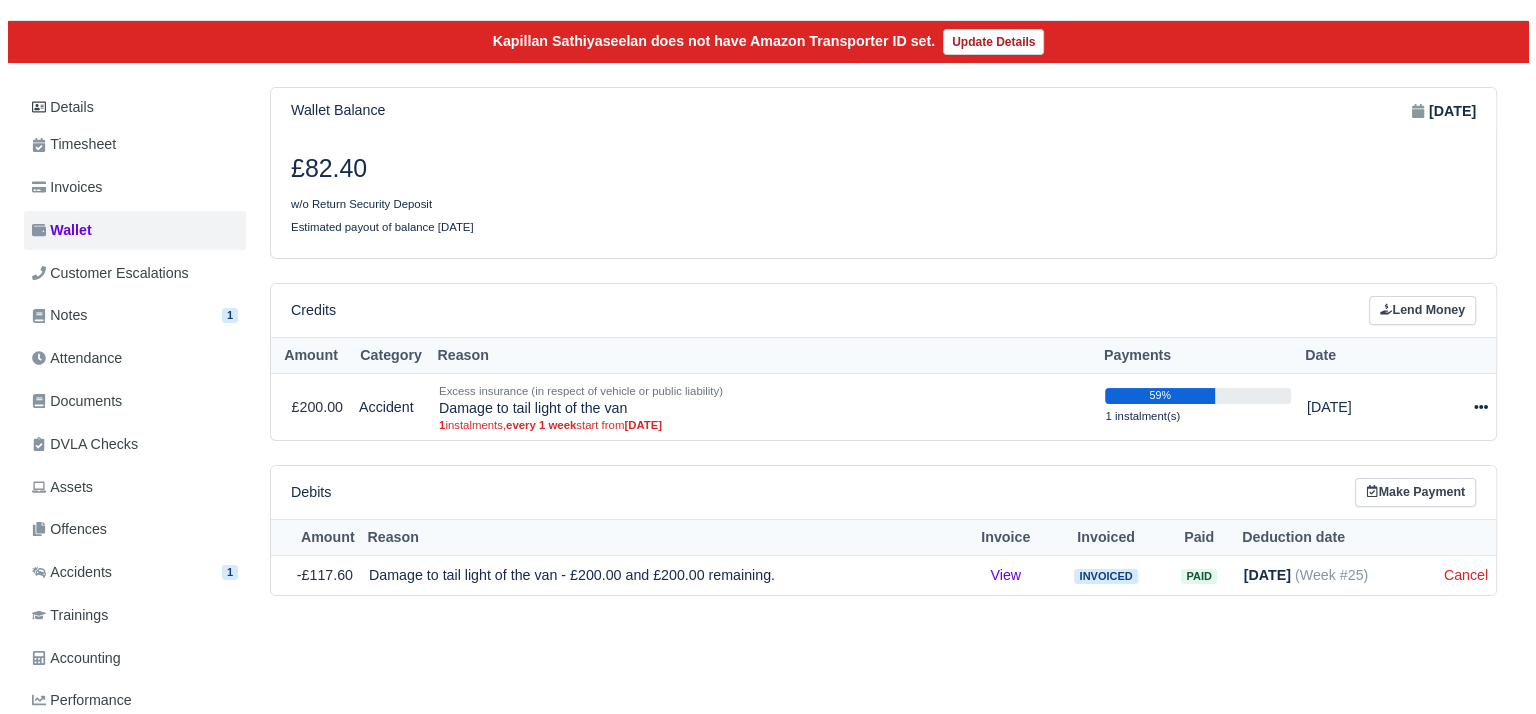 scroll, scrollTop: 200, scrollLeft: 0, axis: vertical 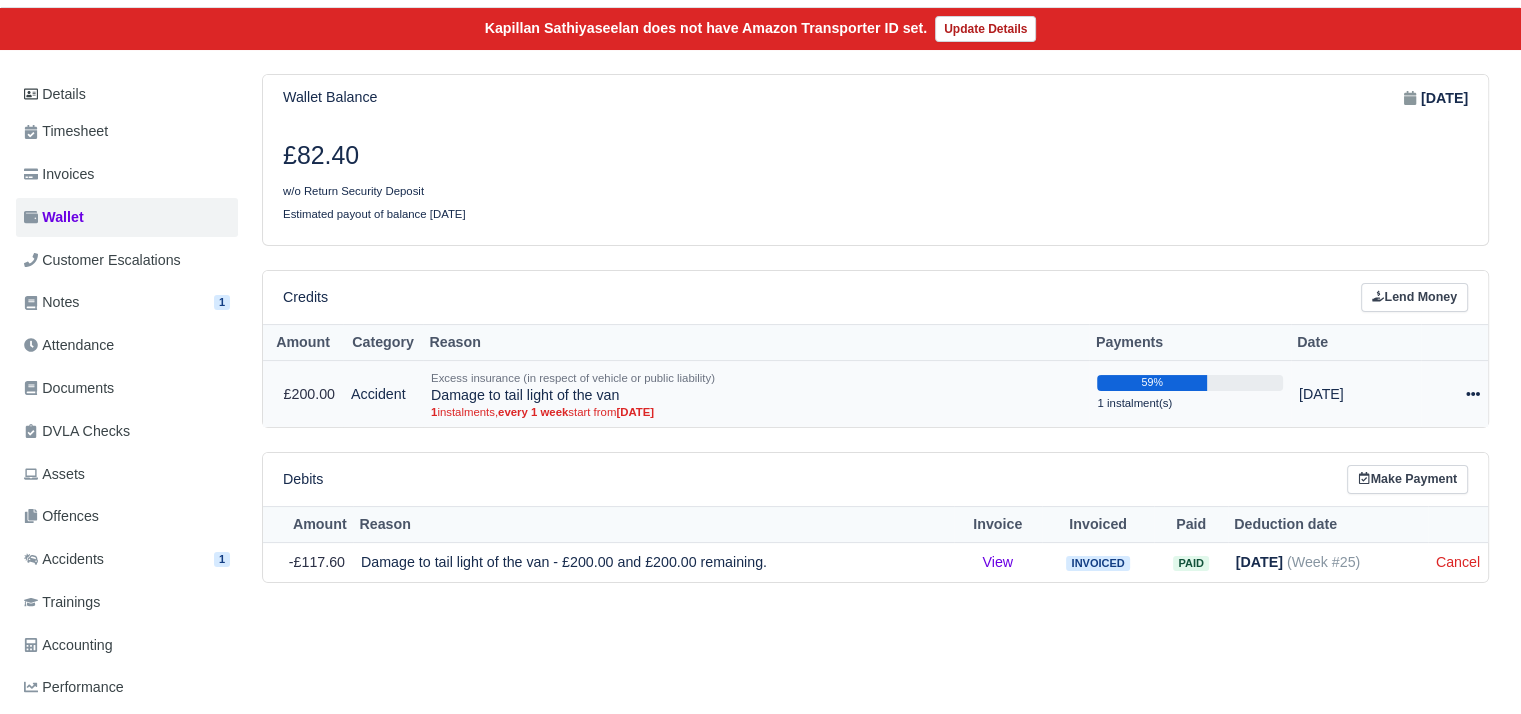 click at bounding box center (1454, 394) 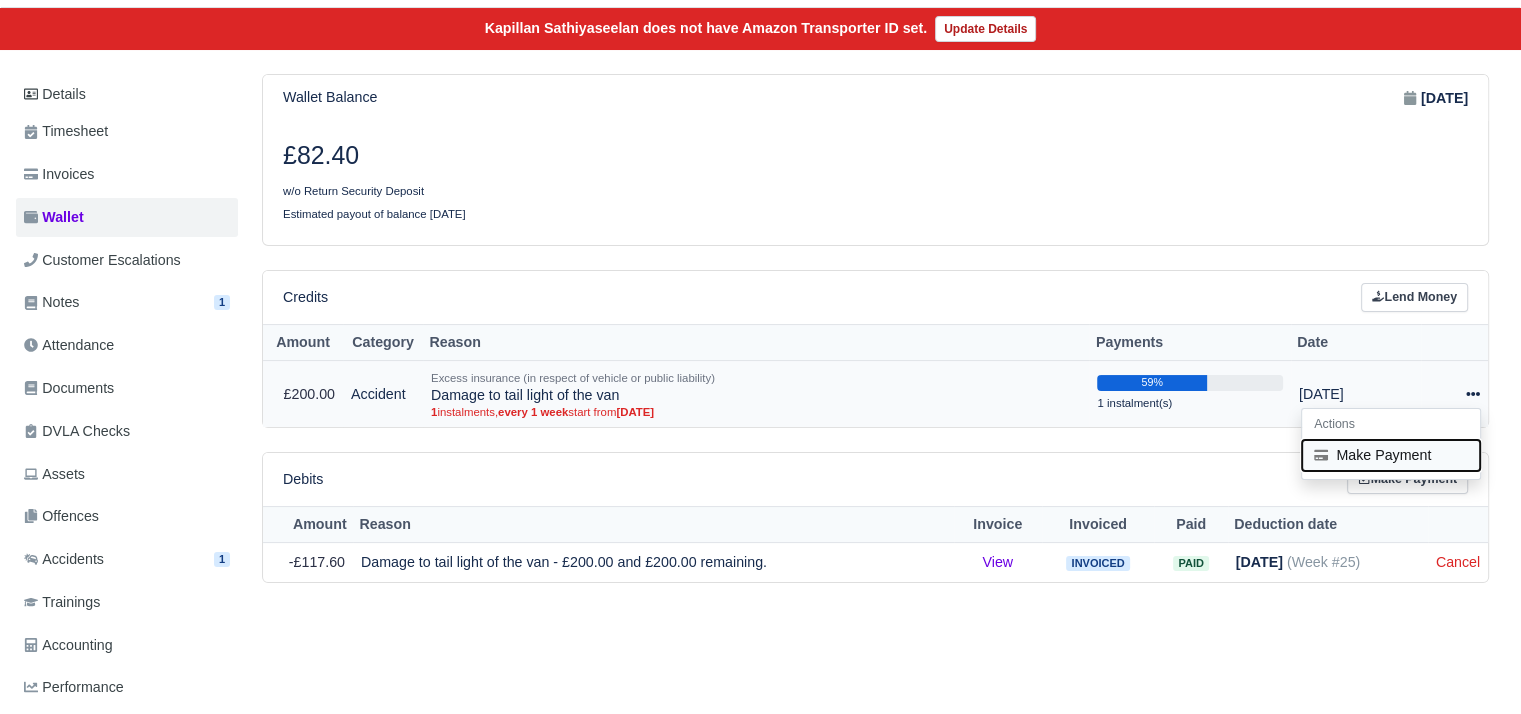 click on "Make Payment" at bounding box center (1391, 455) 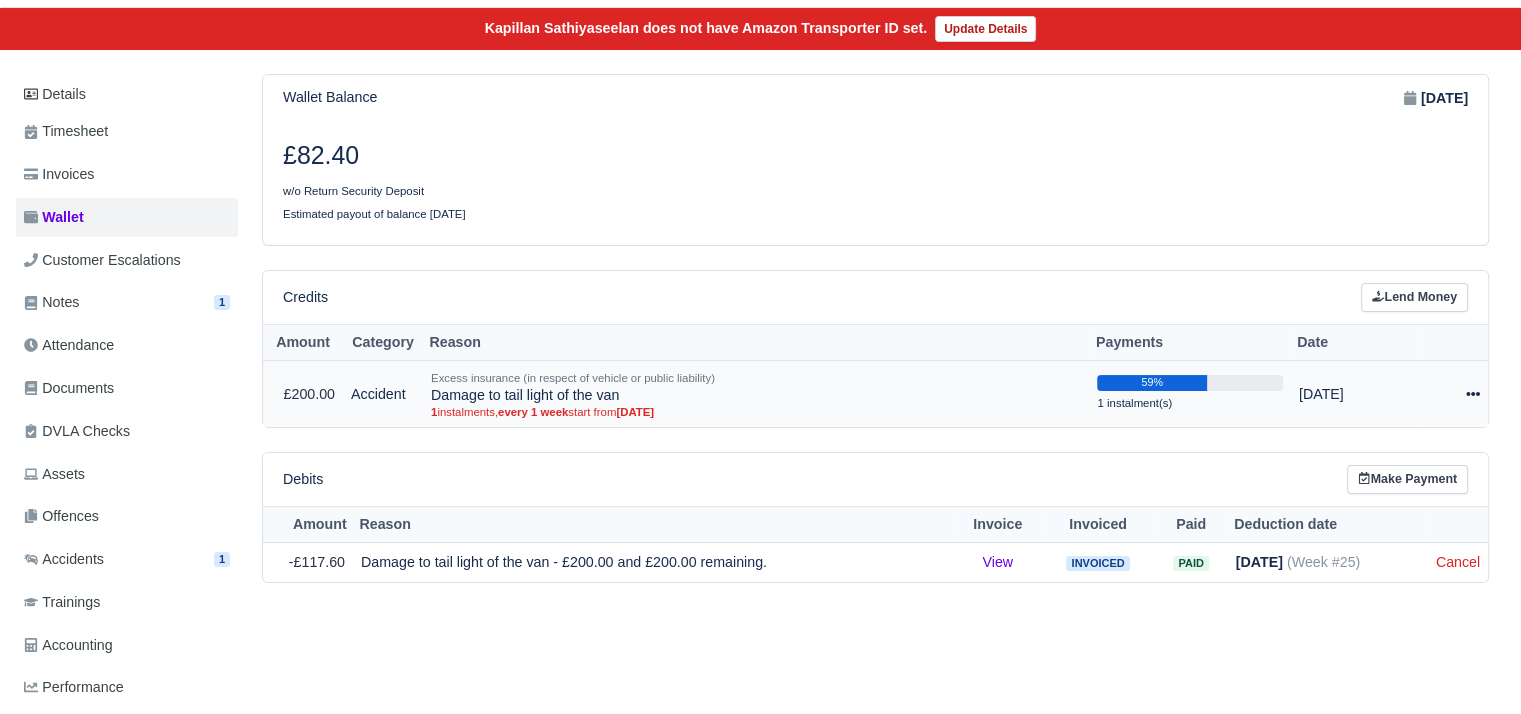 select on "4624" 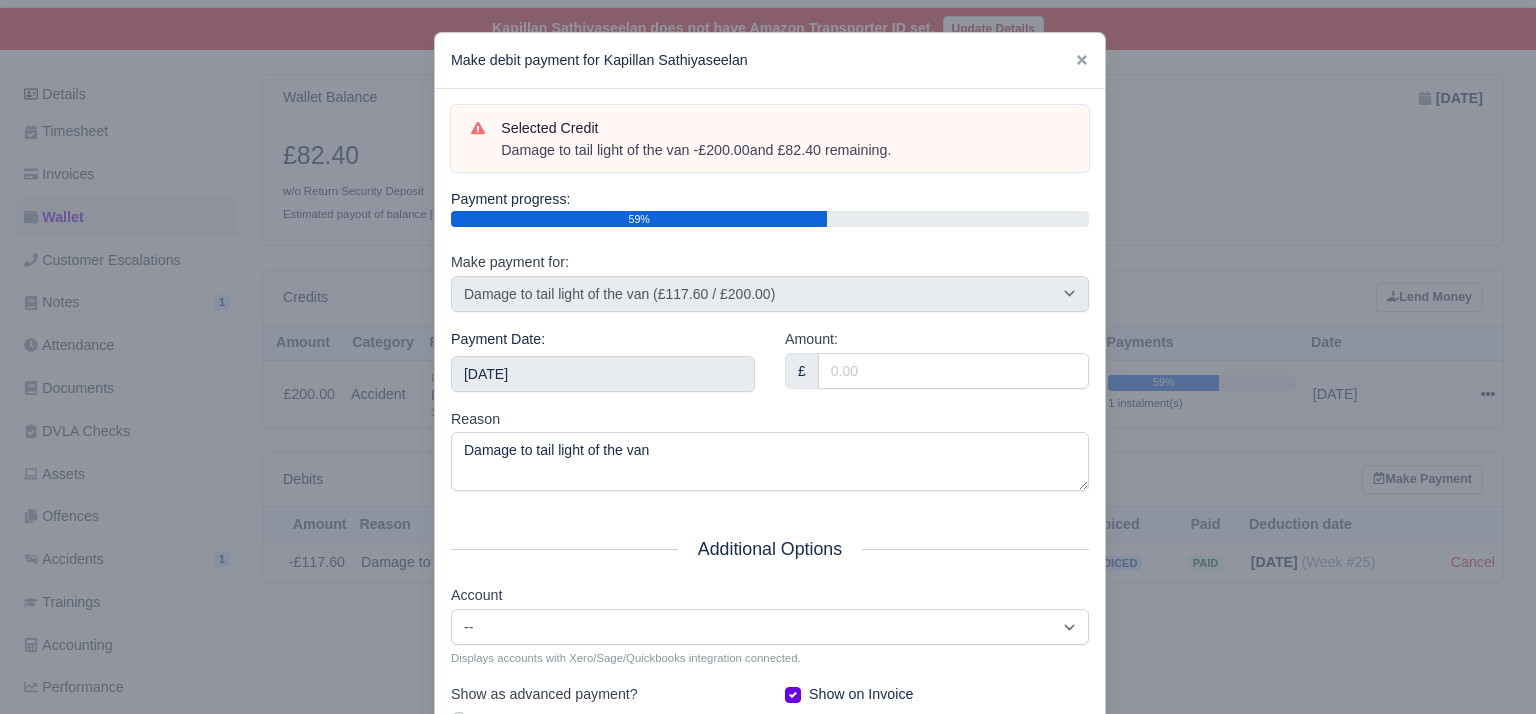 drag, startPoint x: 905, startPoint y: 157, endPoint x: 492, endPoint y: 157, distance: 413 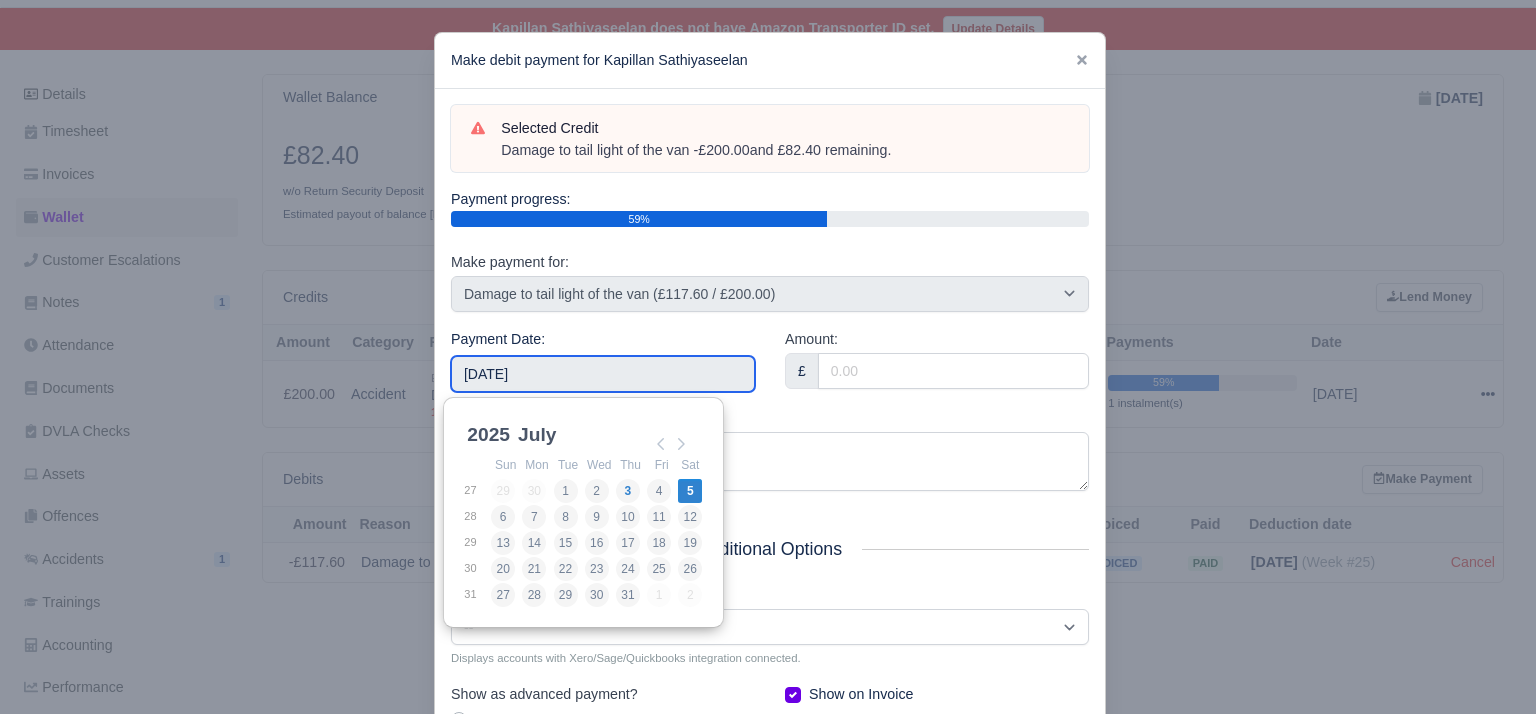 click on "2025-07-05" at bounding box center [603, 374] 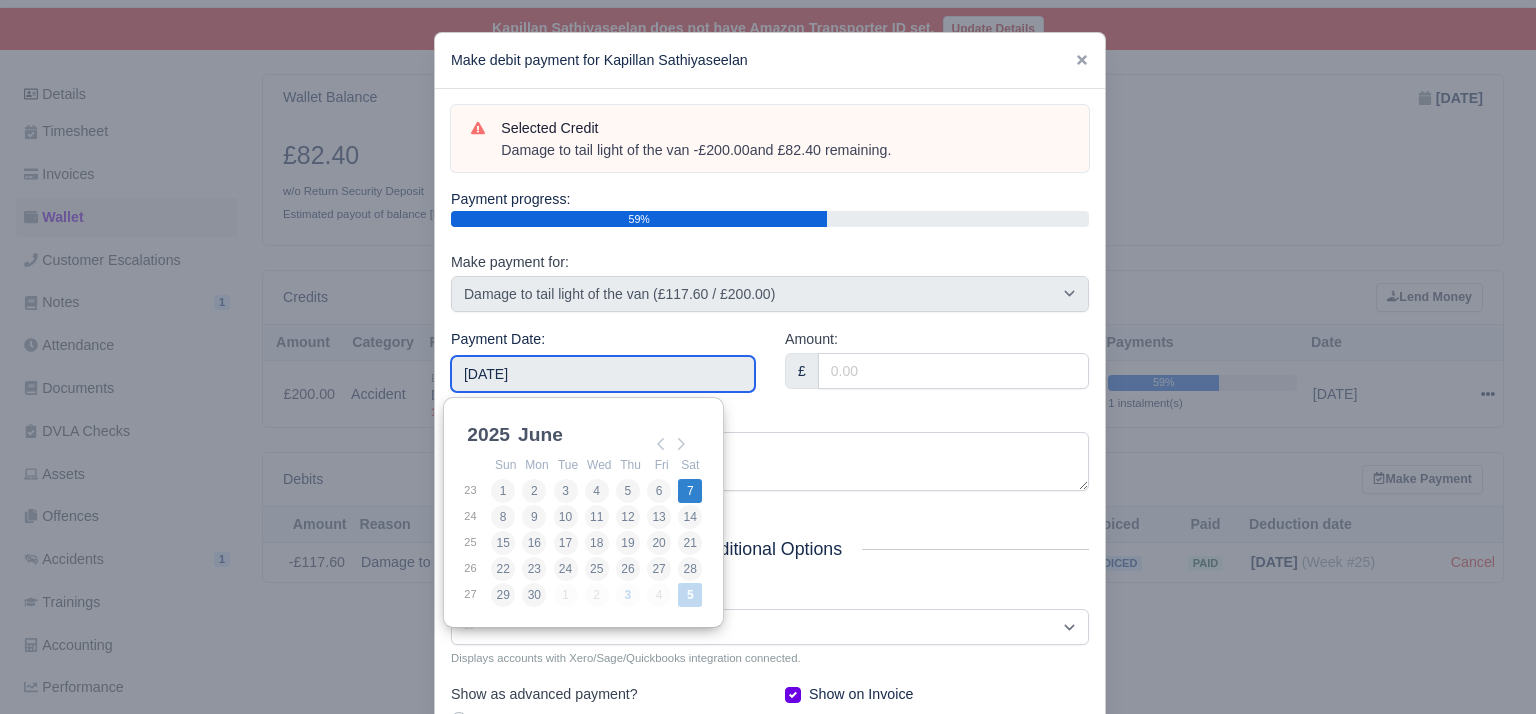 type on "2025-06-07" 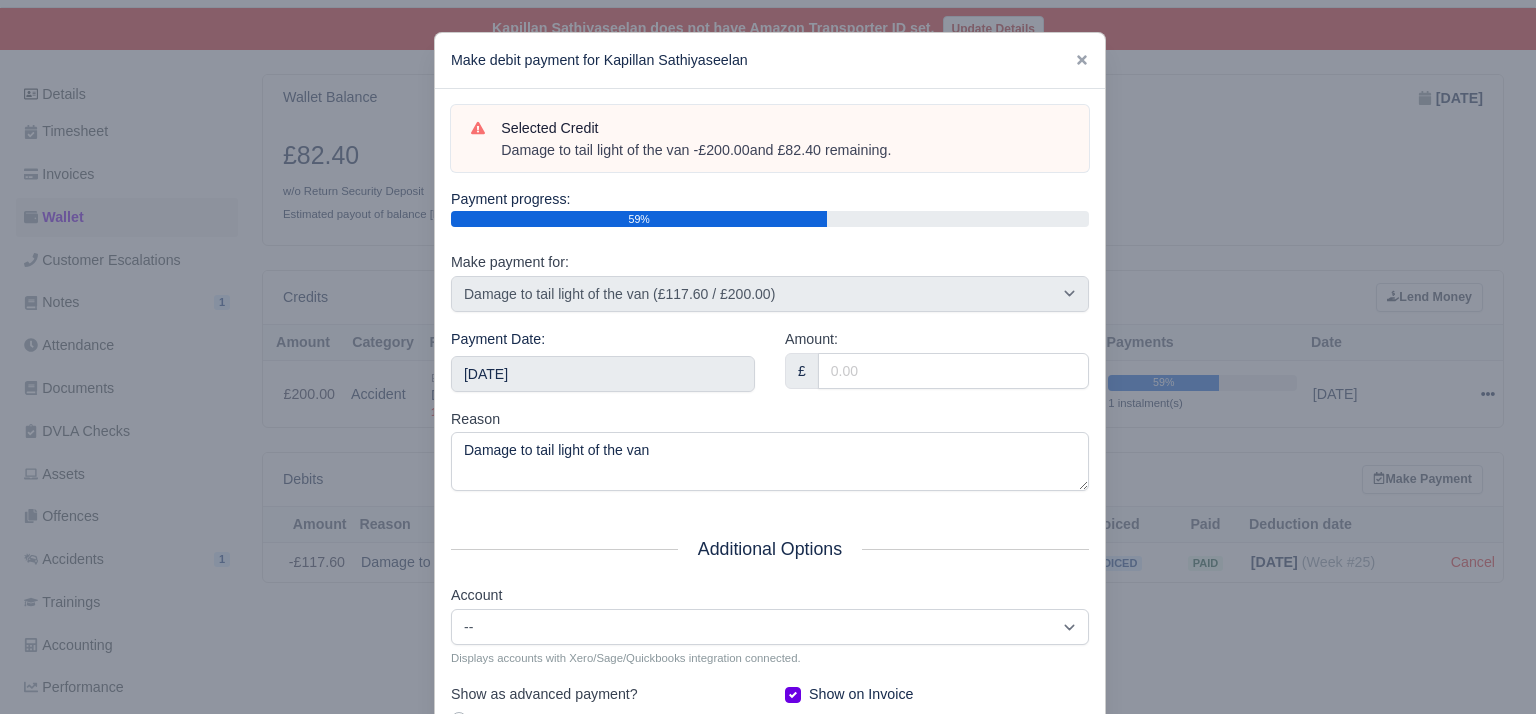 click on "Amount:
£" at bounding box center (937, 368) 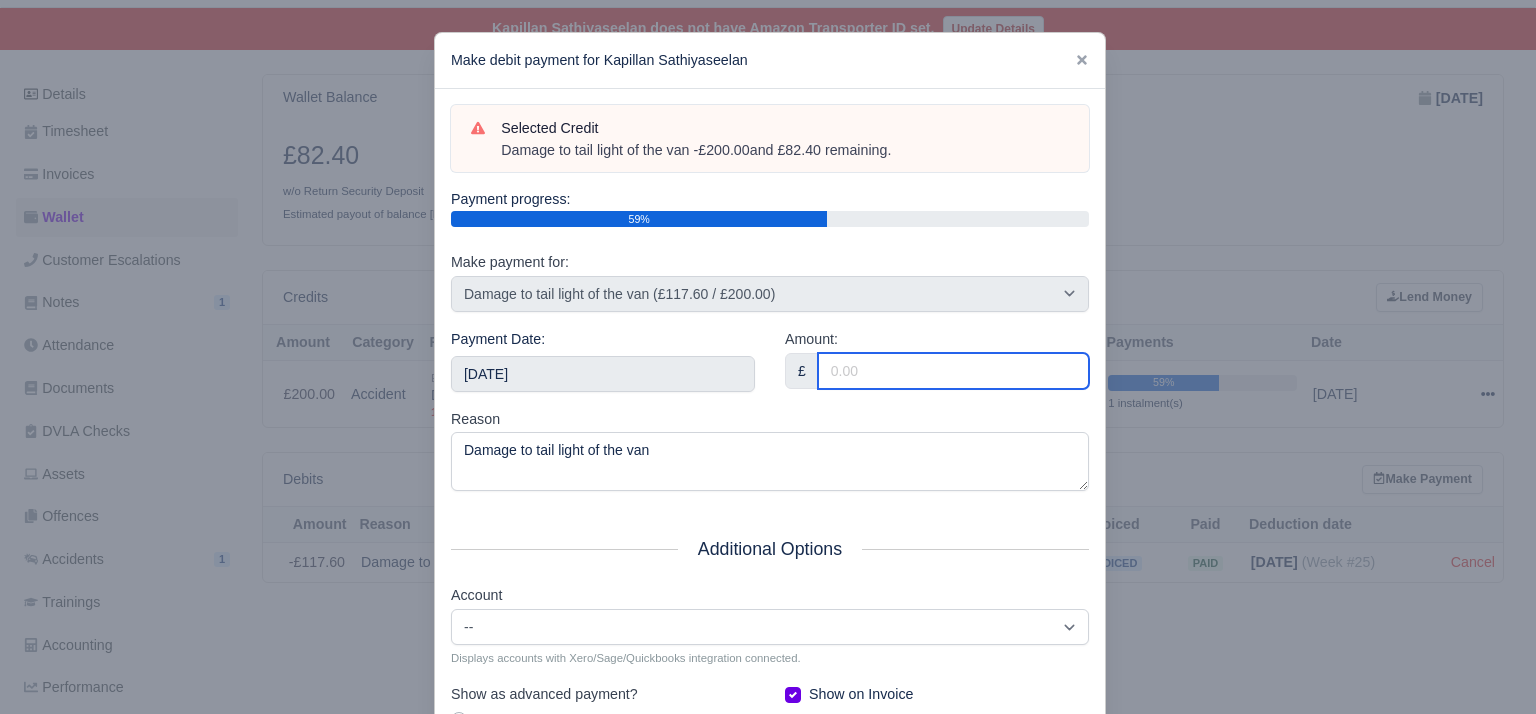click on "Amount:" at bounding box center (953, 371) 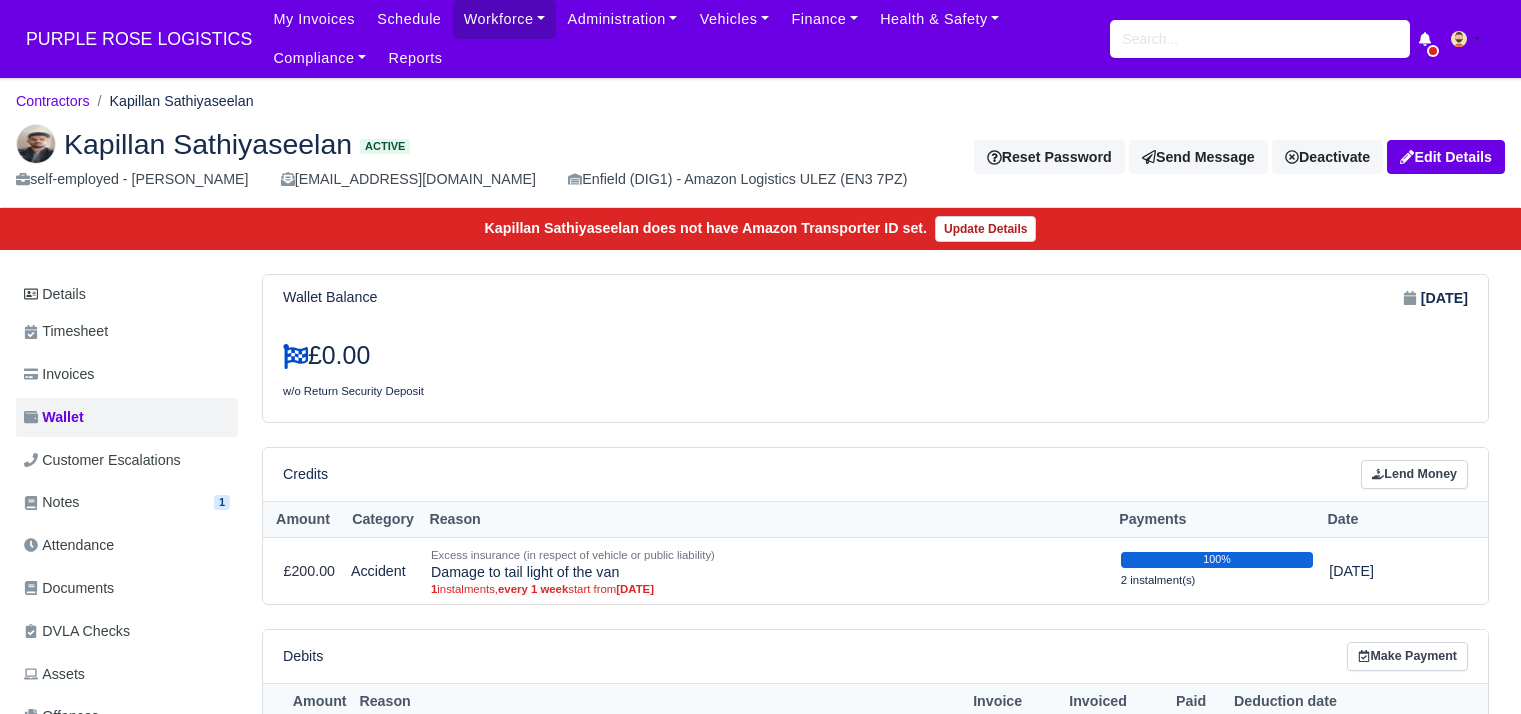 scroll, scrollTop: 0, scrollLeft: 0, axis: both 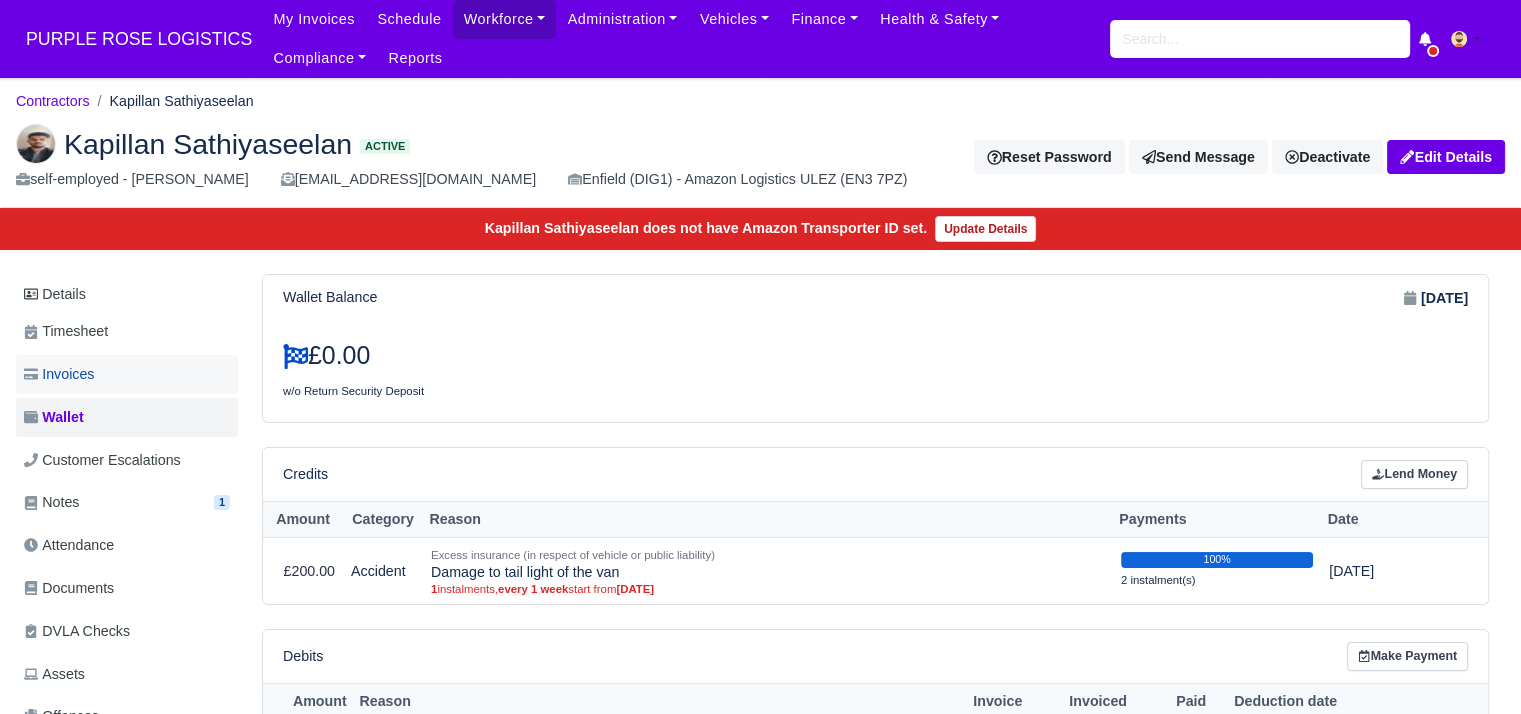 click on "Invoices" at bounding box center [59, 374] 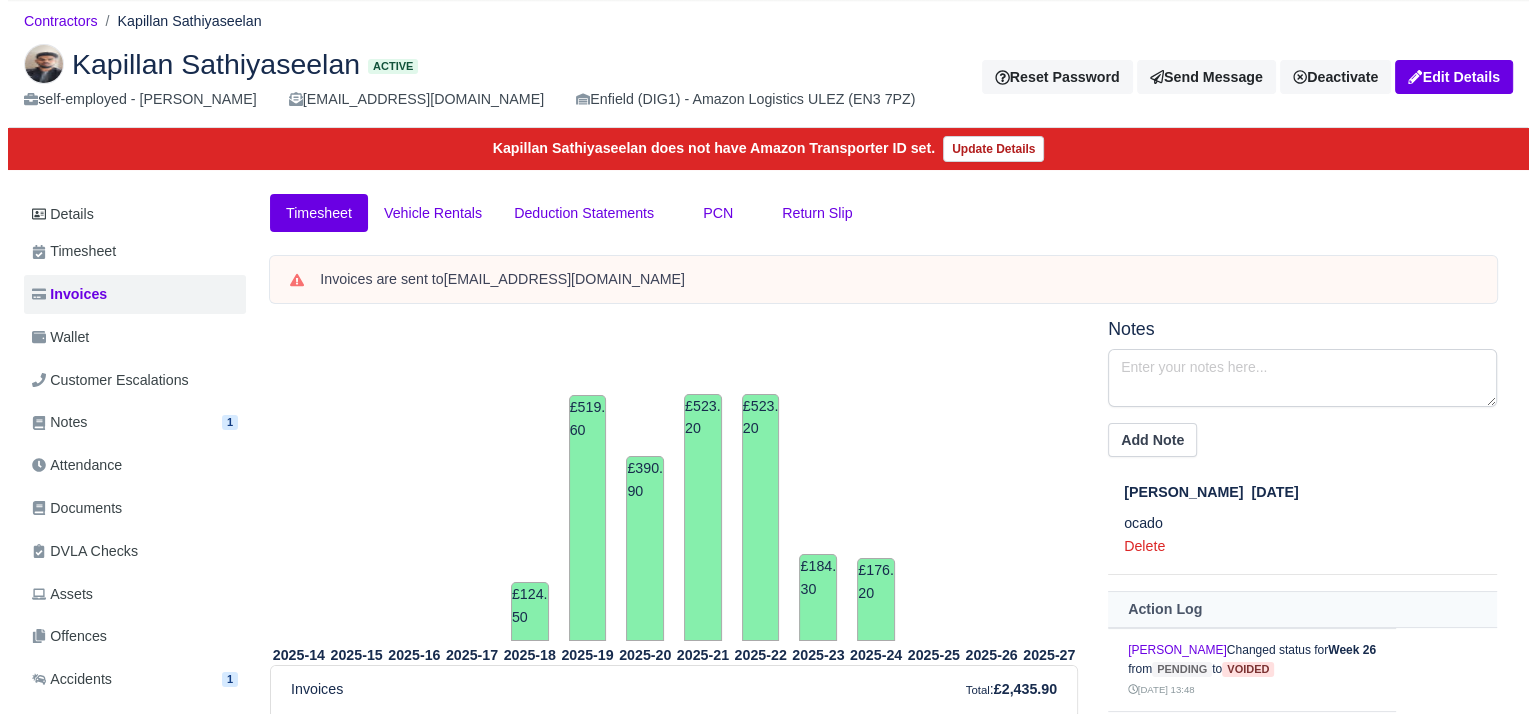 scroll, scrollTop: 0, scrollLeft: 0, axis: both 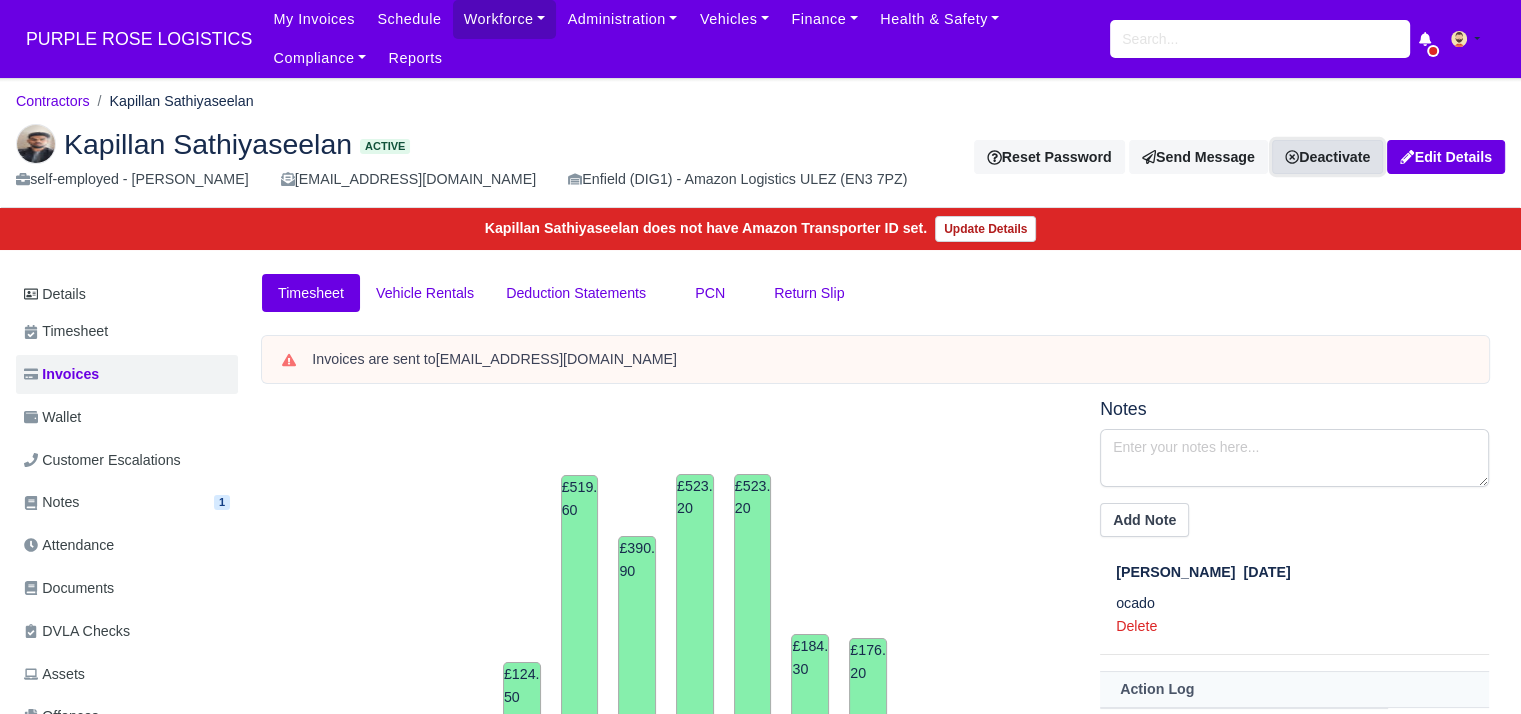 click on "Deactivate" at bounding box center [1327, 157] 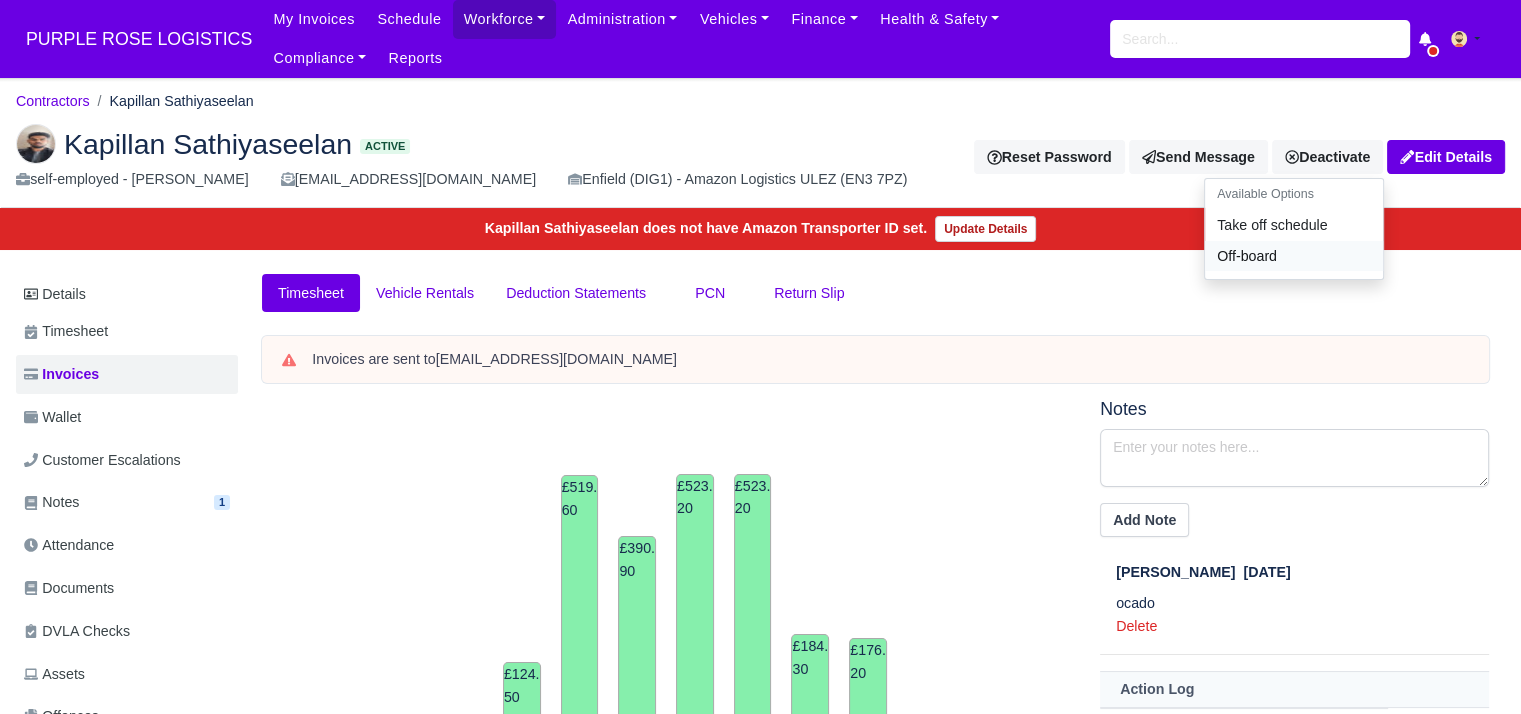 click on "Off-board" at bounding box center [1294, 256] 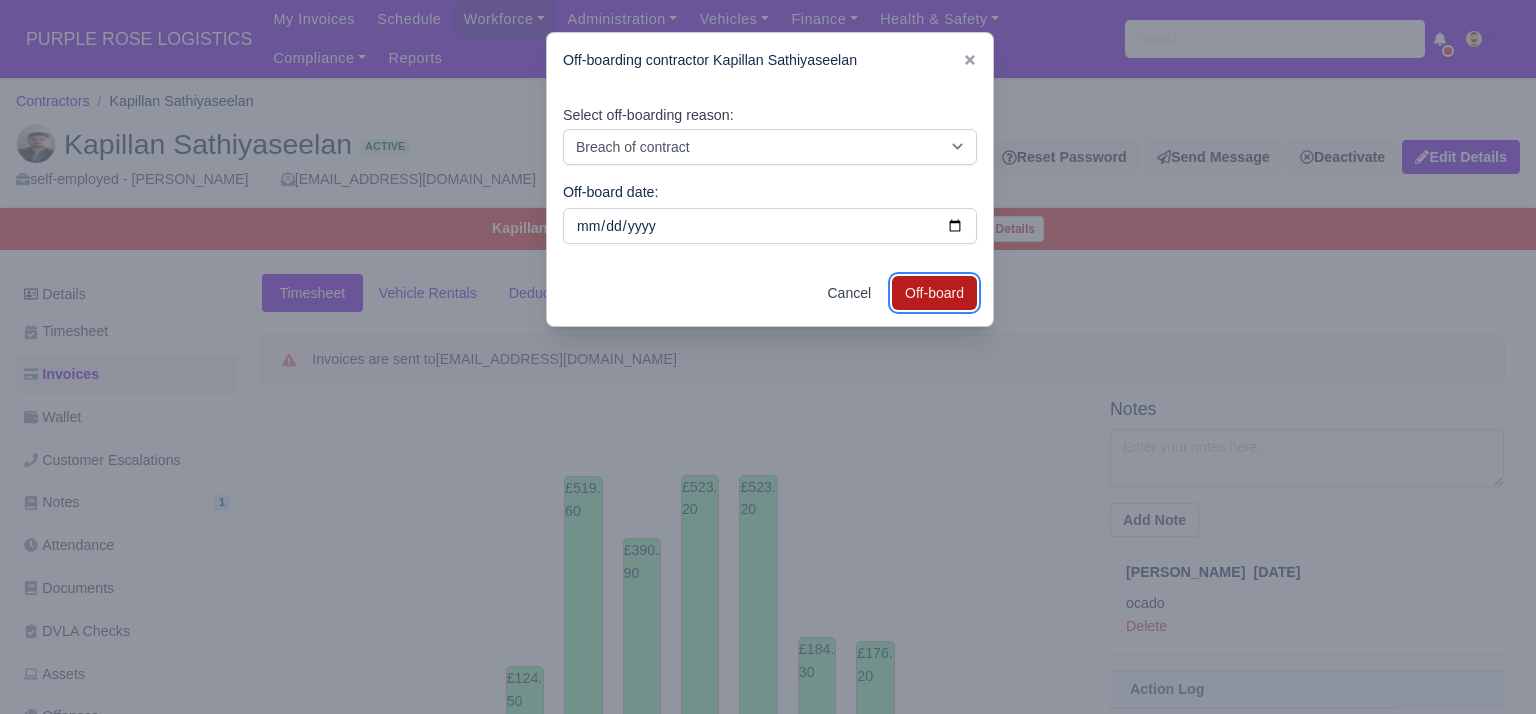 click on "Off-board" at bounding box center (934, 293) 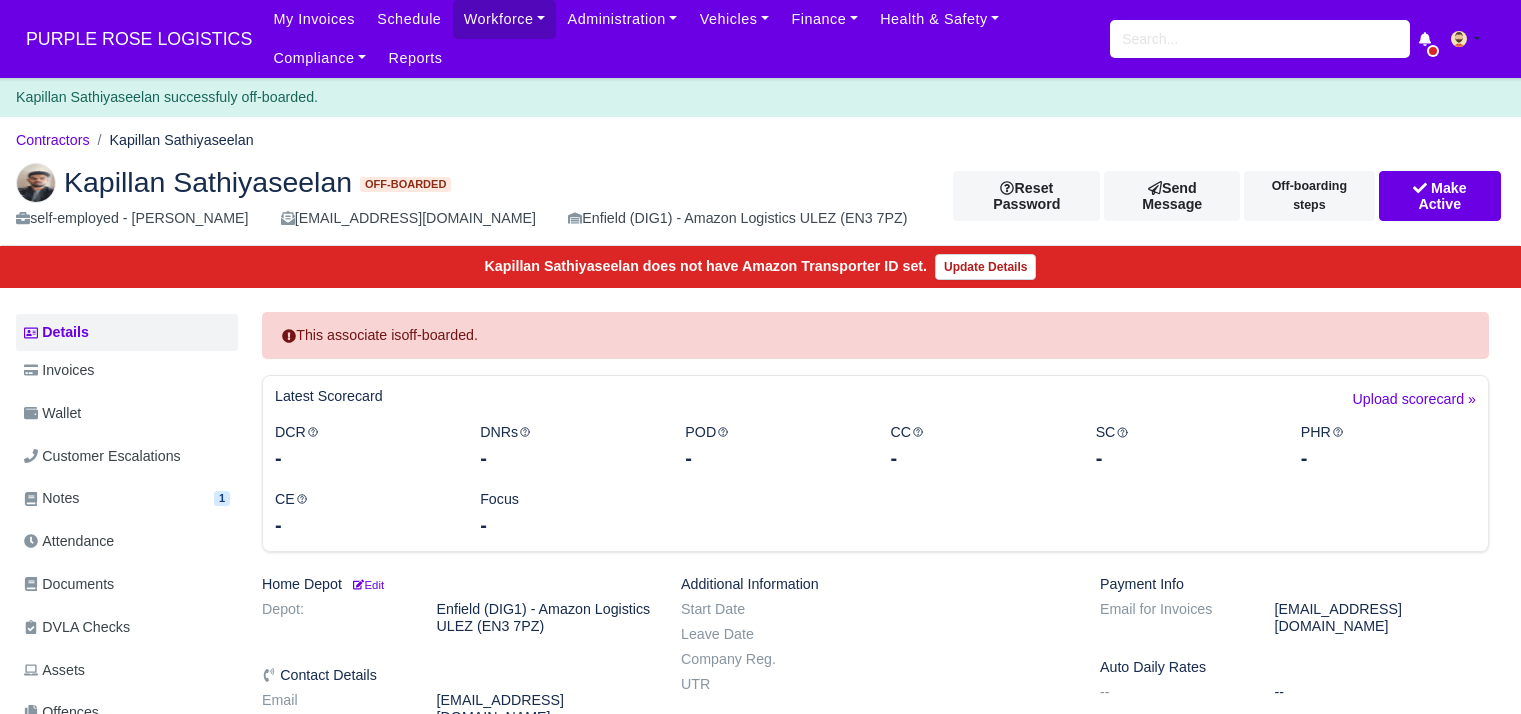 scroll, scrollTop: 0, scrollLeft: 0, axis: both 